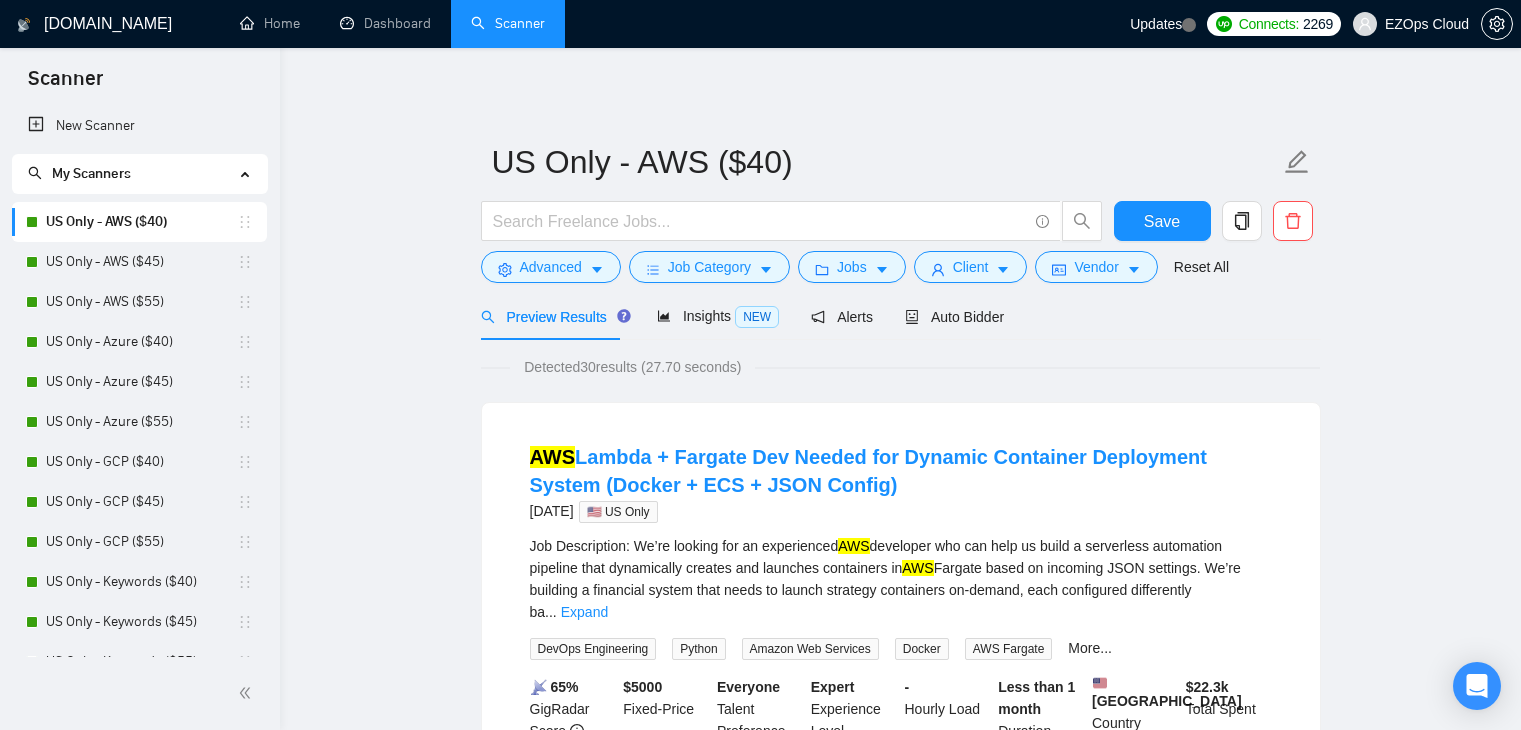 scroll, scrollTop: 0, scrollLeft: 0, axis: both 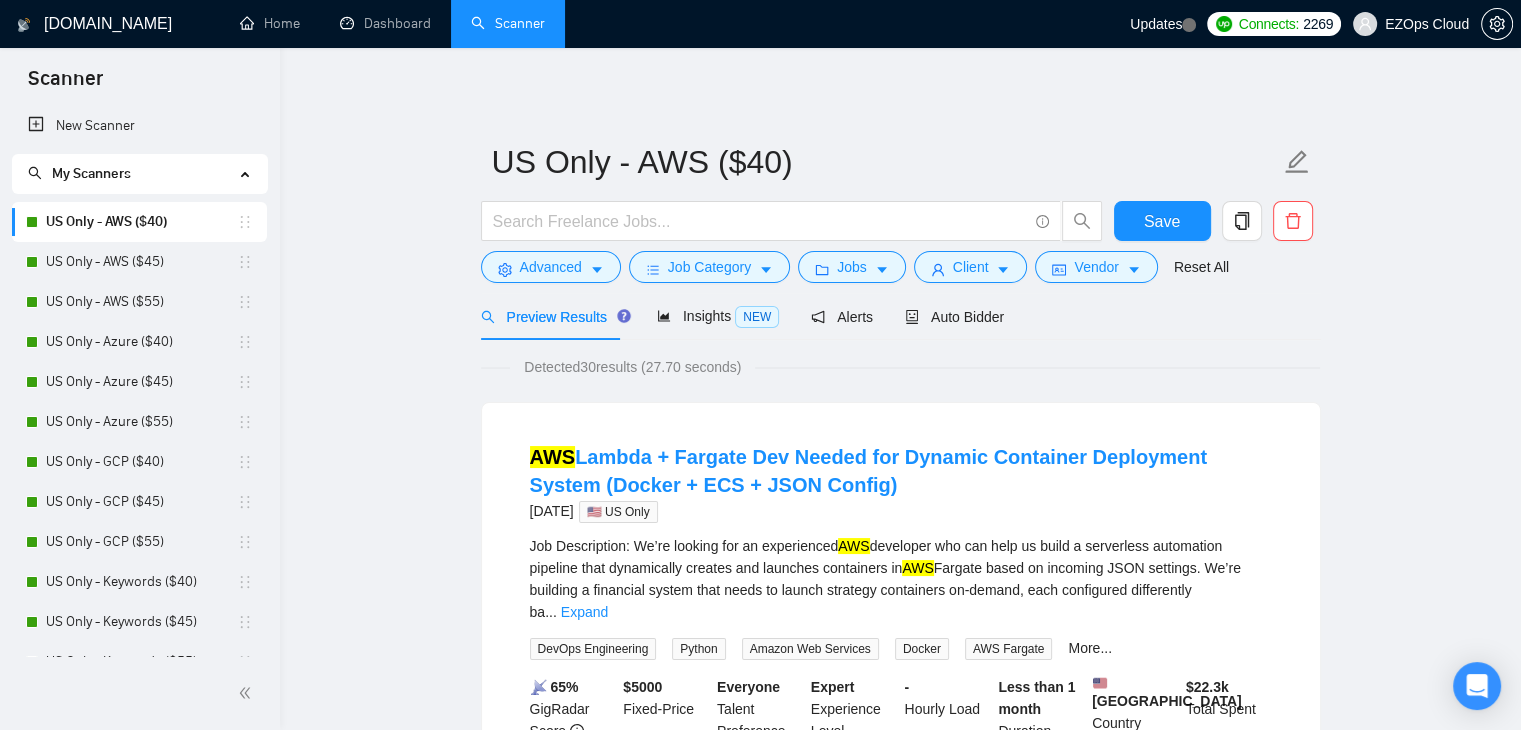 click on "US Only - AWS ($40)" at bounding box center (141, 222) 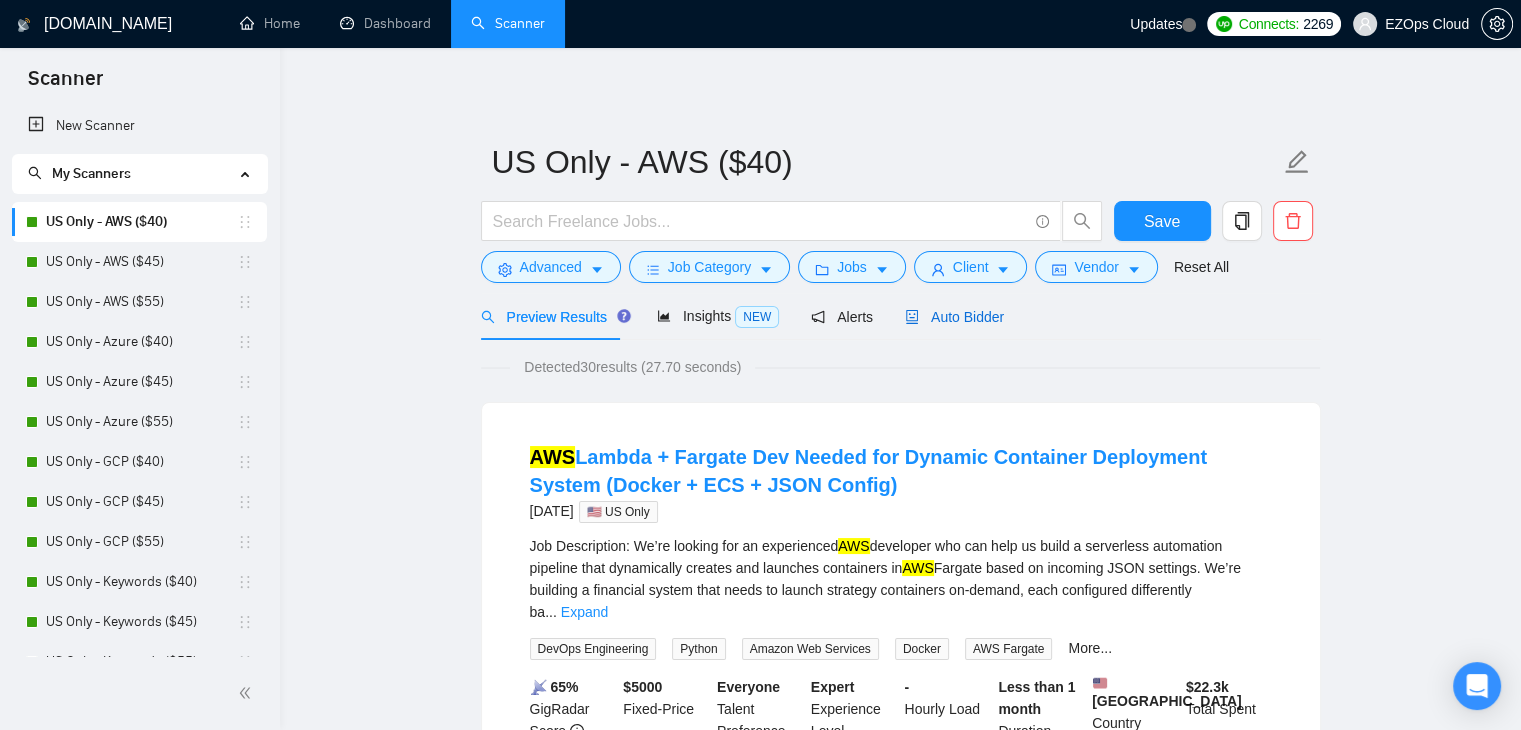 click on "Auto Bidder" at bounding box center [954, 317] 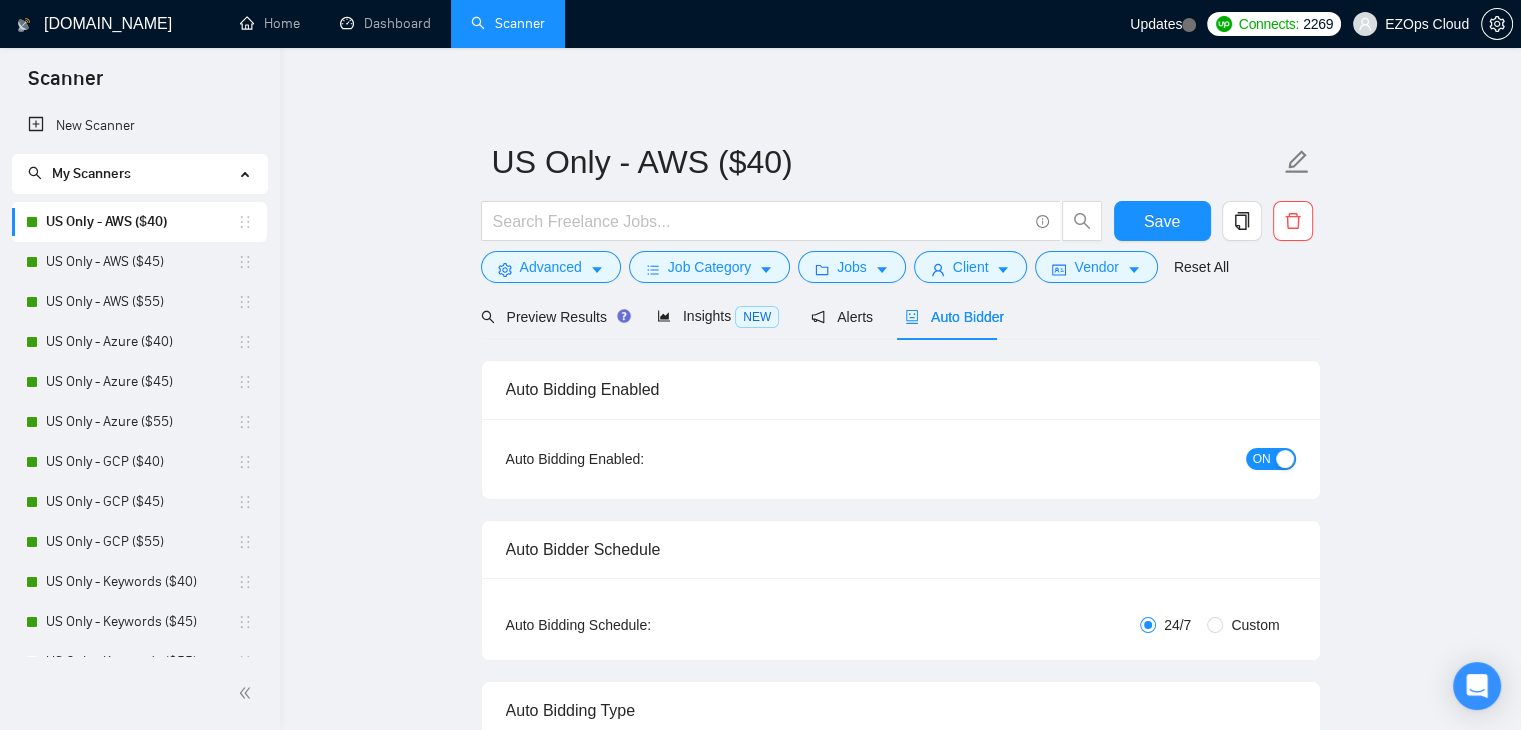 type 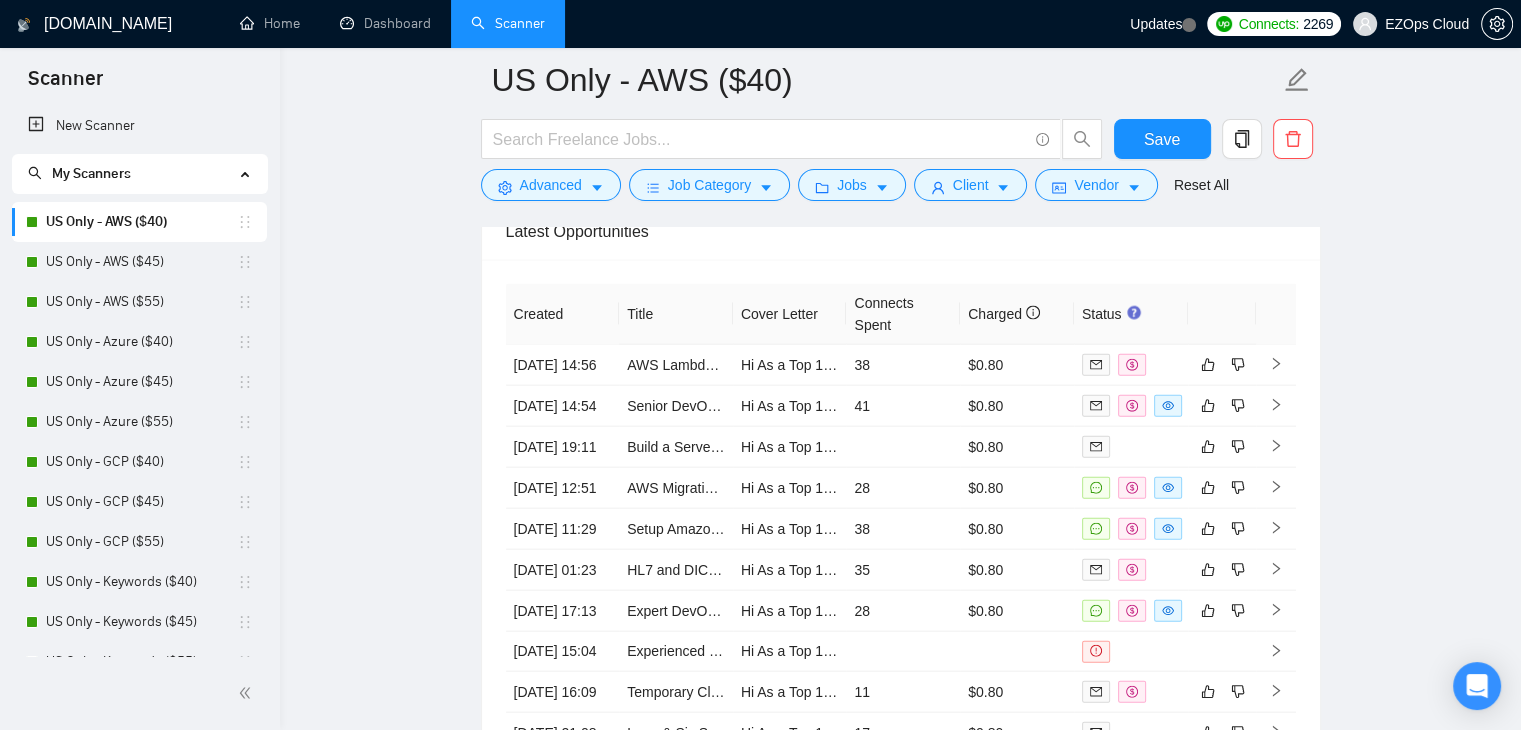 scroll, scrollTop: 4456, scrollLeft: 0, axis: vertical 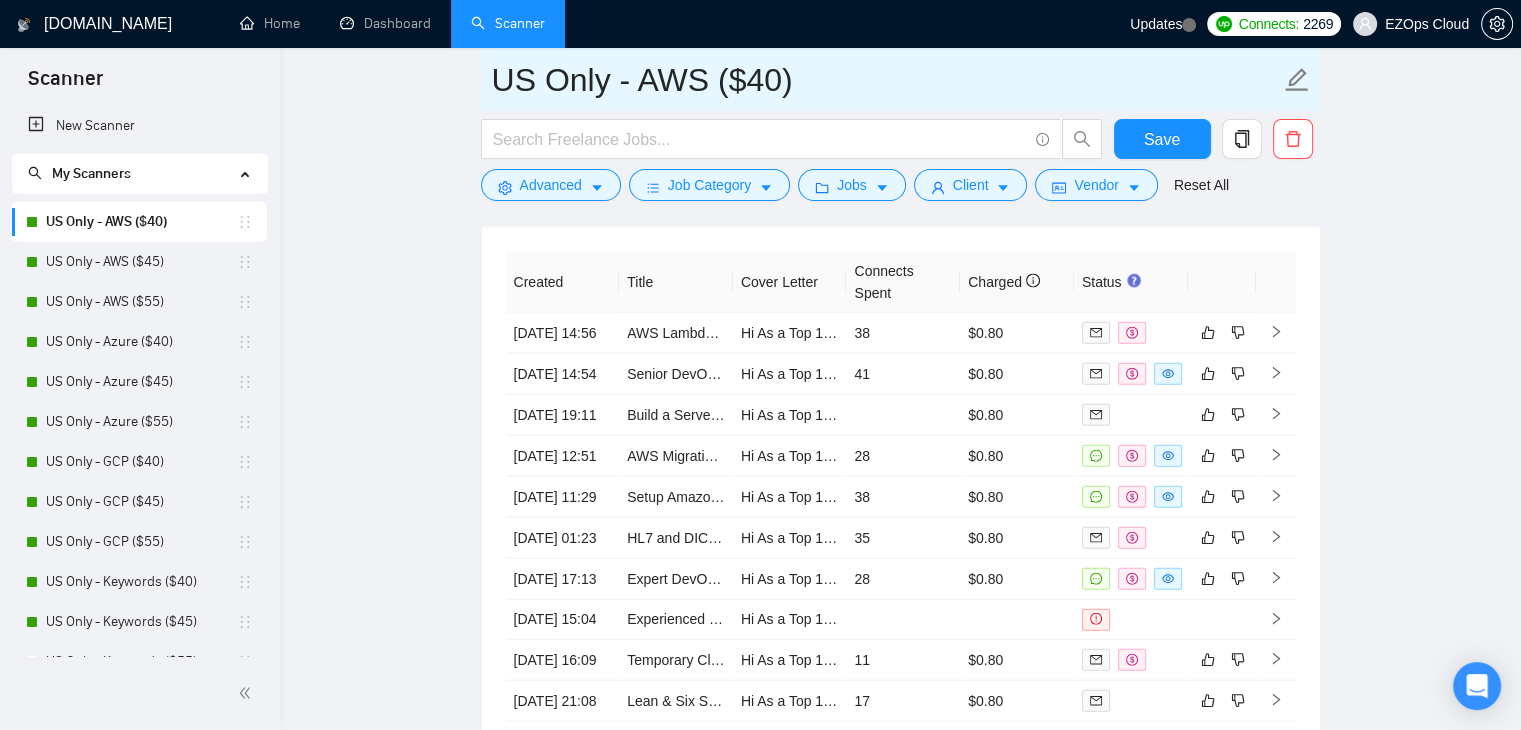 drag, startPoint x: 804, startPoint y: 75, endPoint x: 486, endPoint y: 97, distance: 318.7601 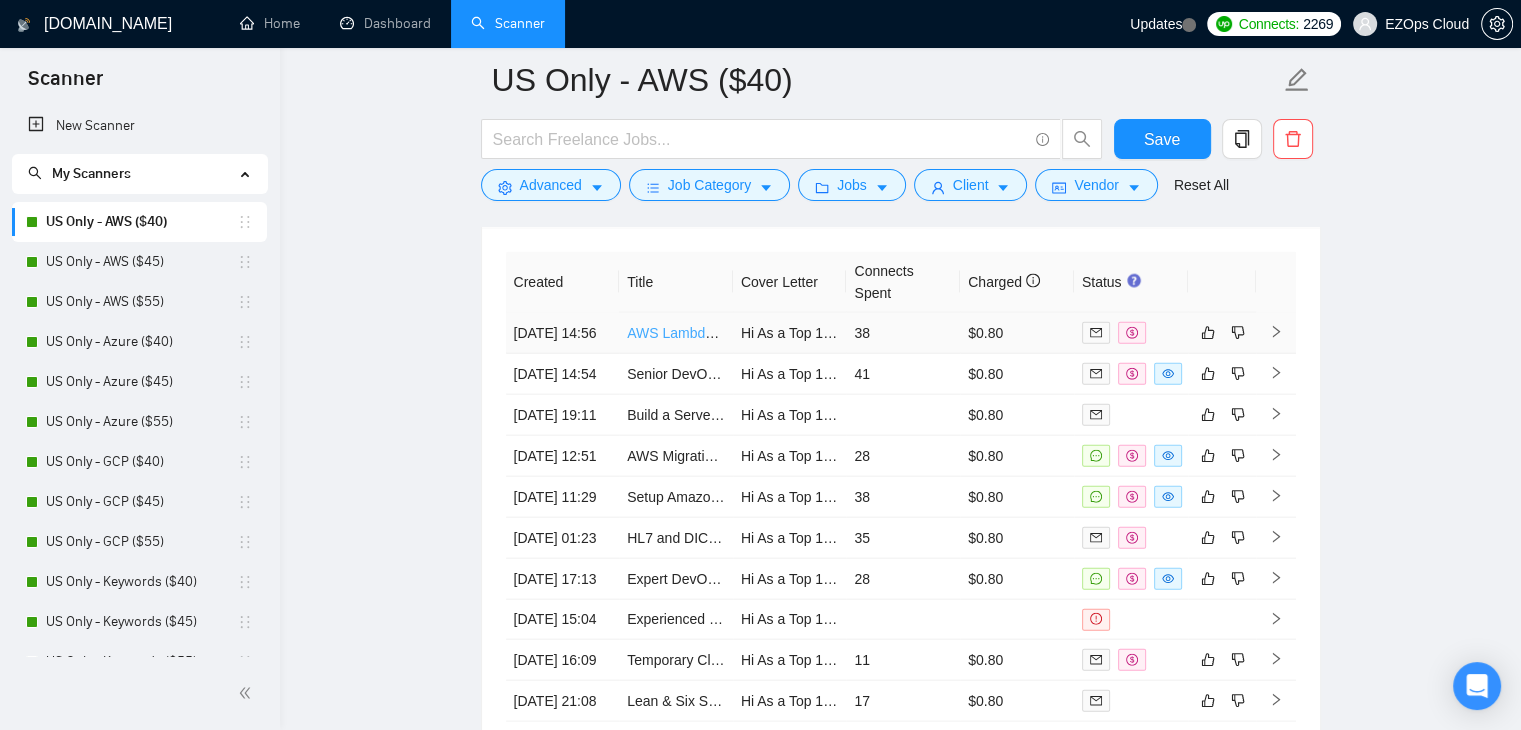 click on "AWS Lambda + Fargate Dev Needed for Dynamic Container Deployment System (Docker + ECS + JSON Config)" at bounding box center [979, 333] 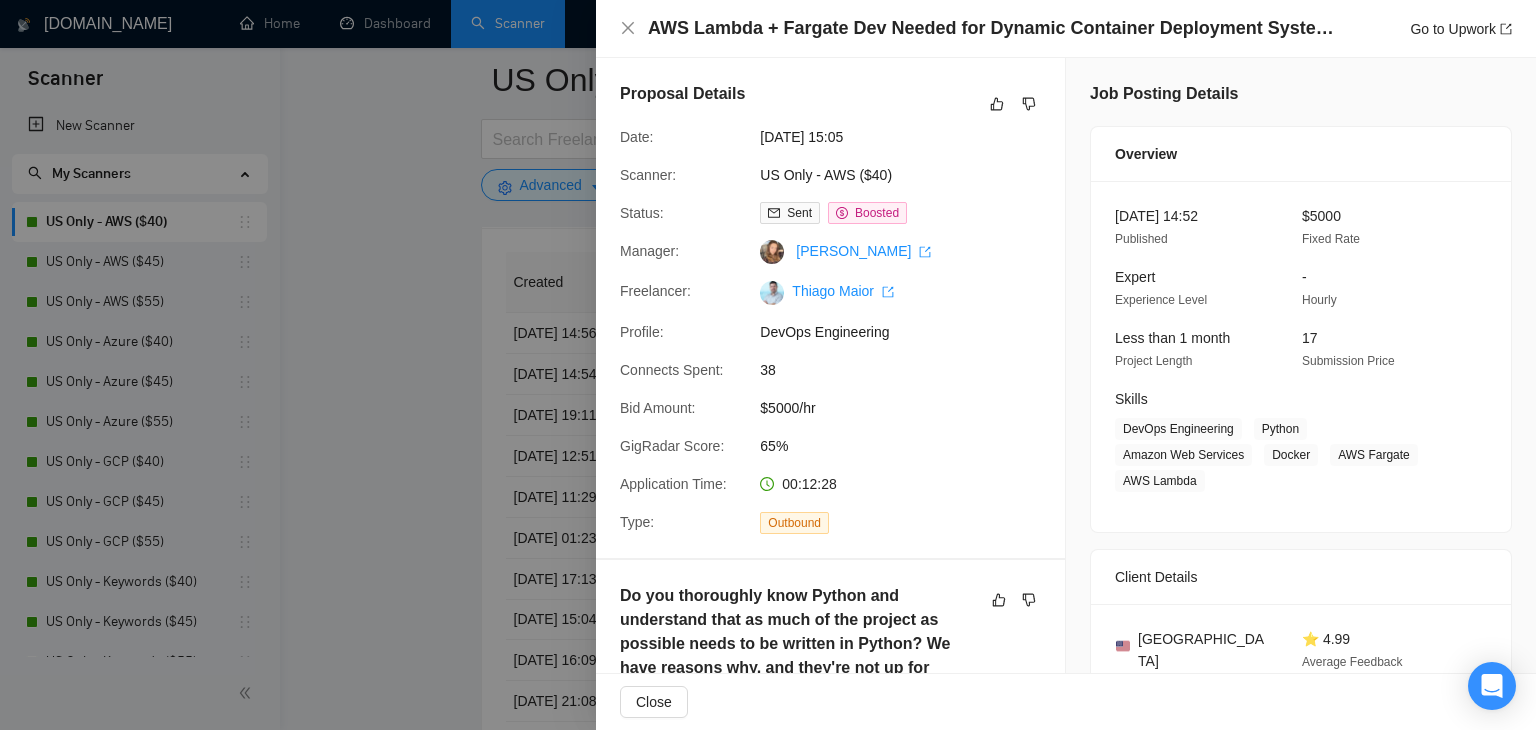 click at bounding box center (768, 365) 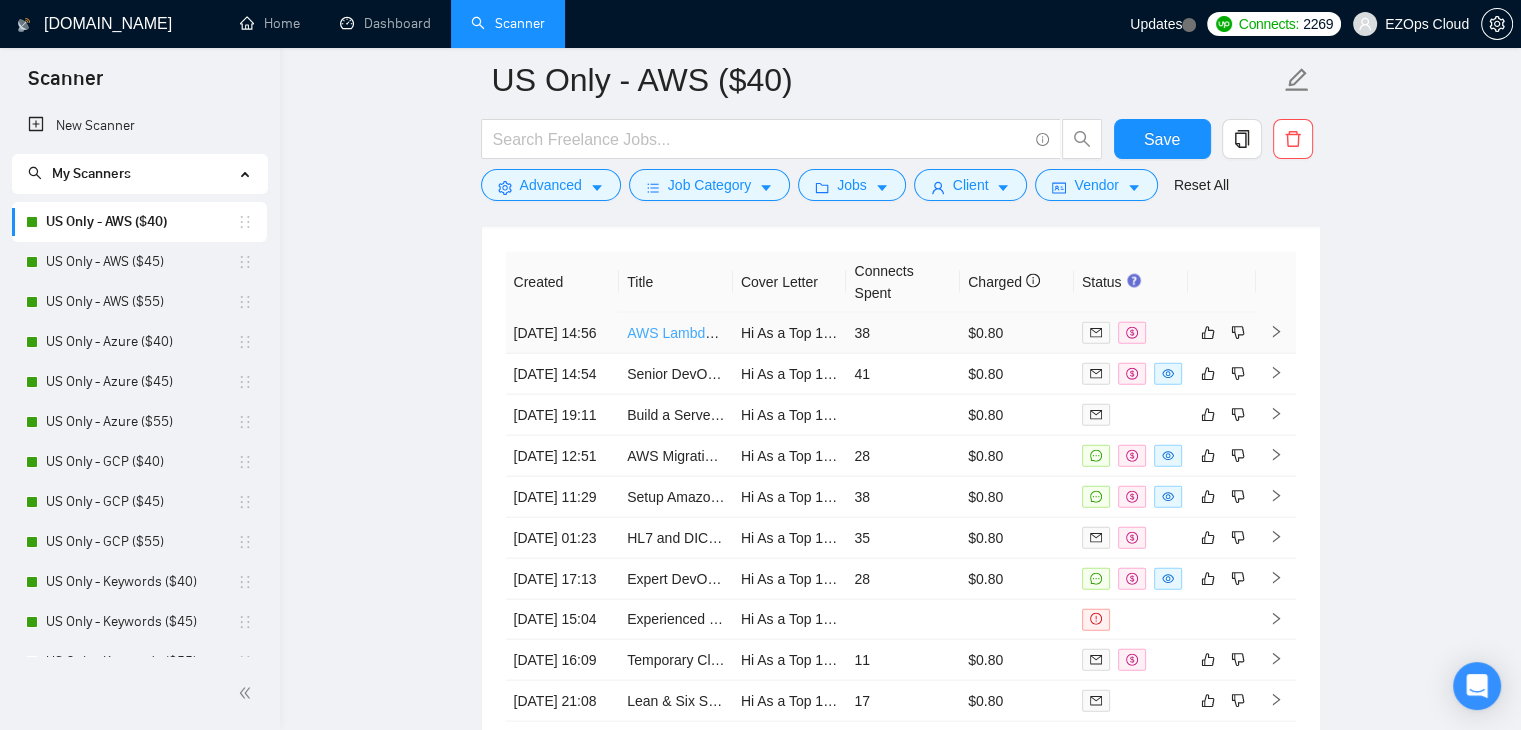 click on "AWS Lambda + Fargate Dev Needed for Dynamic Container Deployment System (Docker + ECS + JSON Config)" at bounding box center [979, 333] 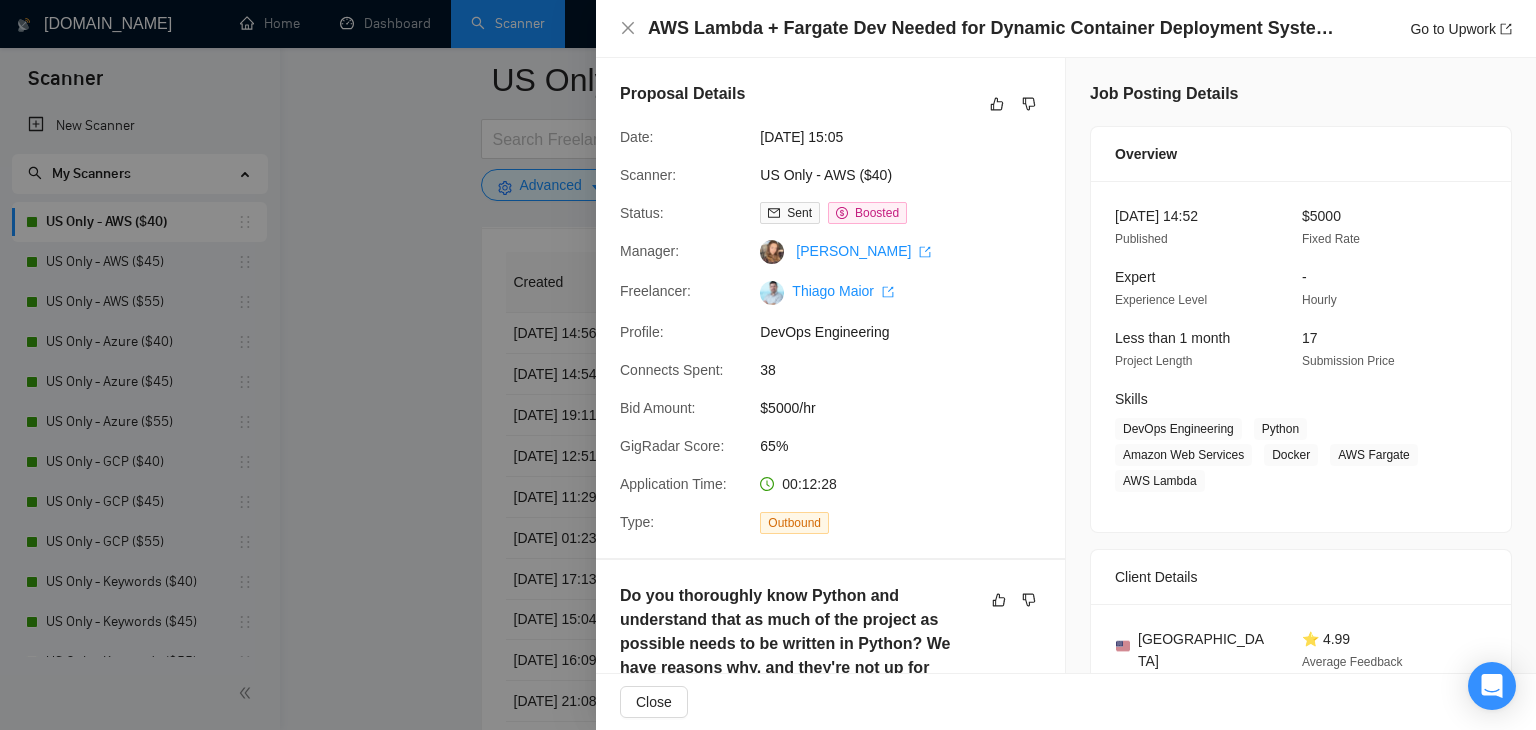 click at bounding box center [768, 365] 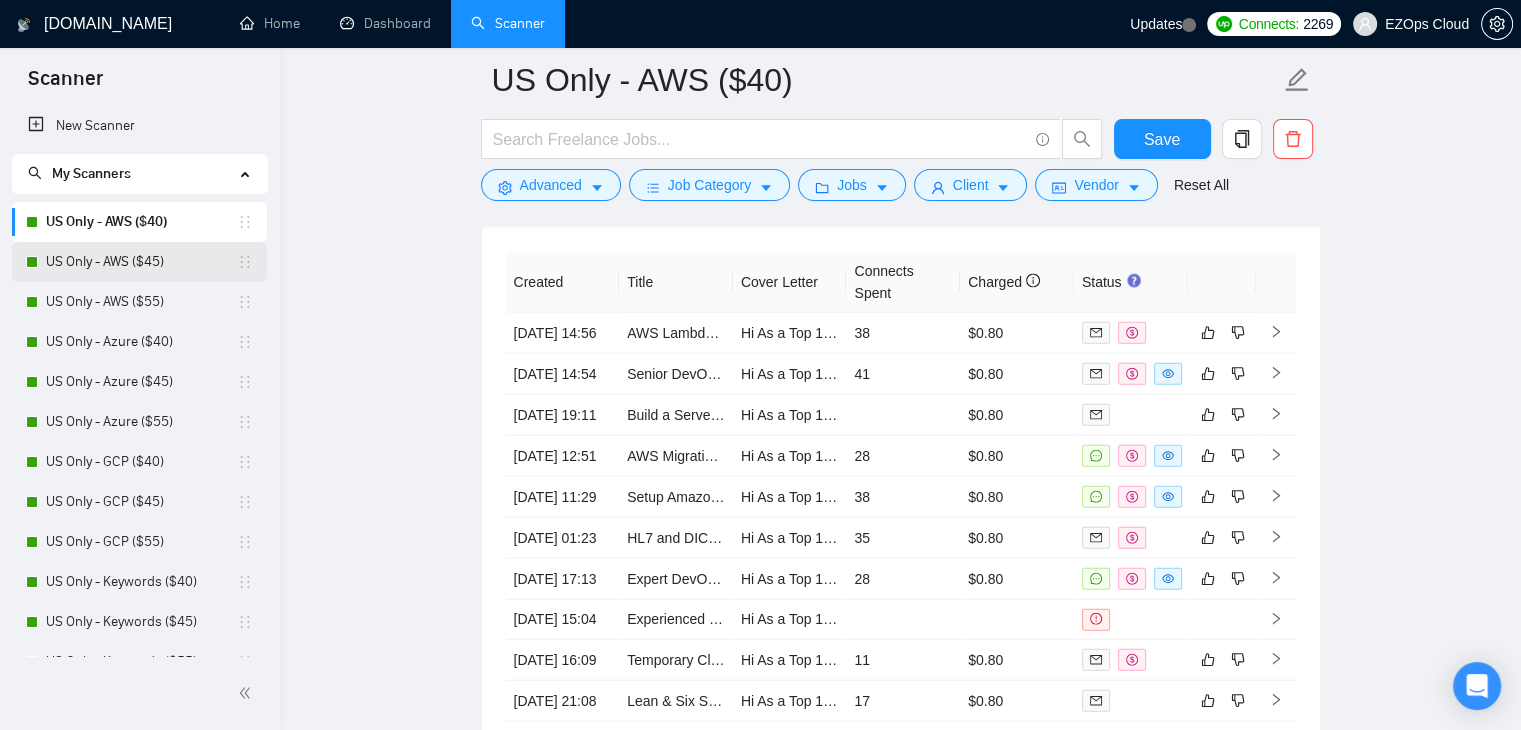 click on "US Only - AWS ($45)" at bounding box center [141, 262] 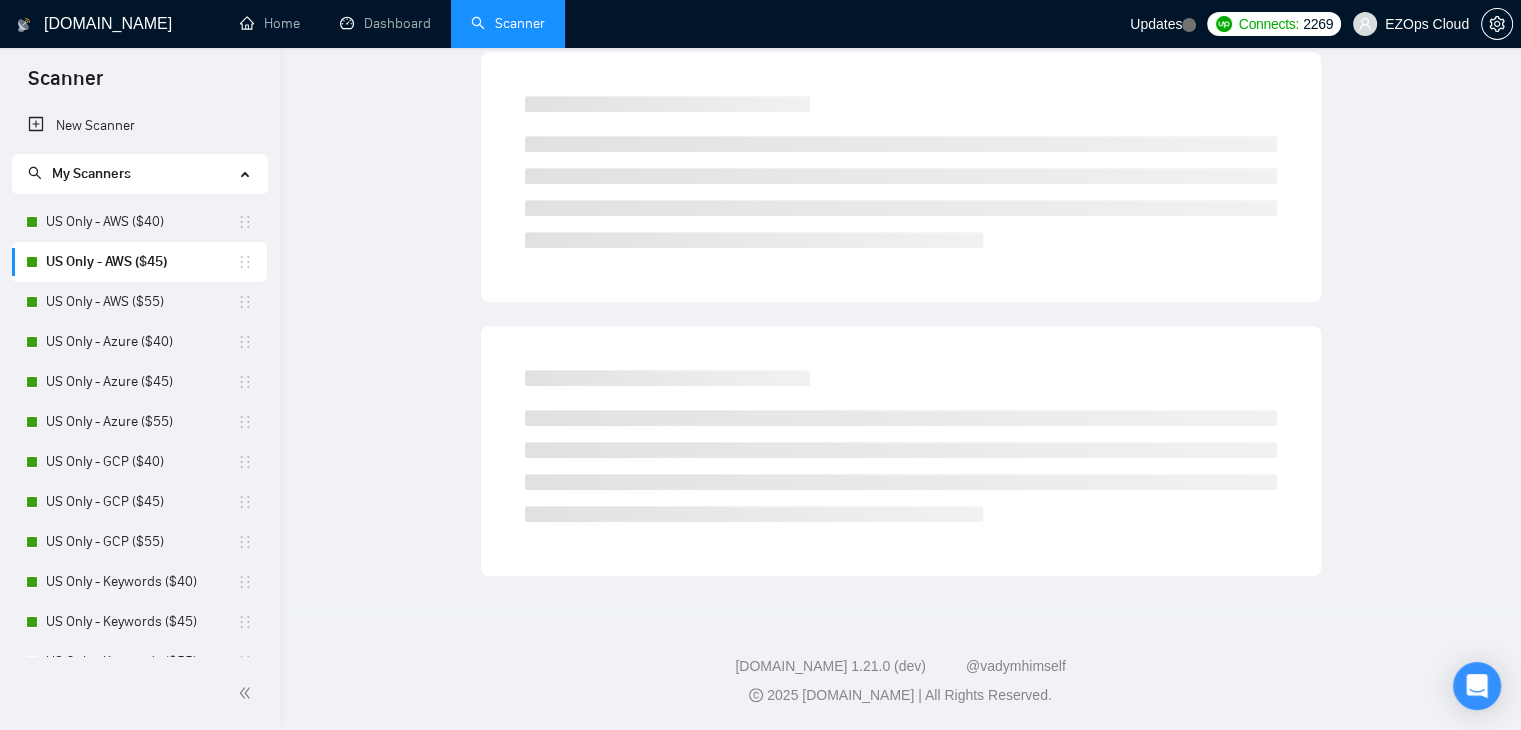 scroll, scrollTop: 0, scrollLeft: 0, axis: both 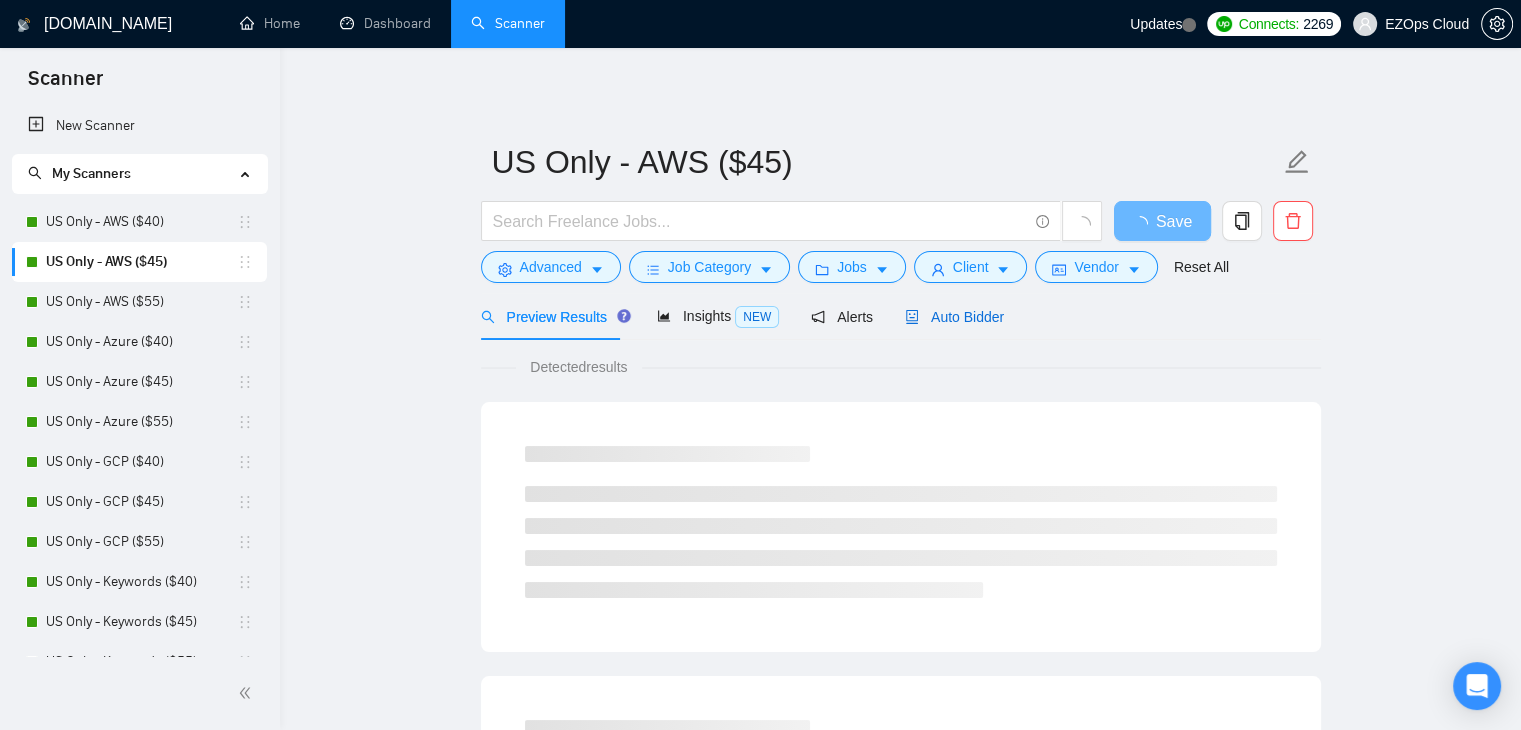 drag, startPoint x: 924, startPoint y: 314, endPoint x: 1524, endPoint y: 104, distance: 635.6886 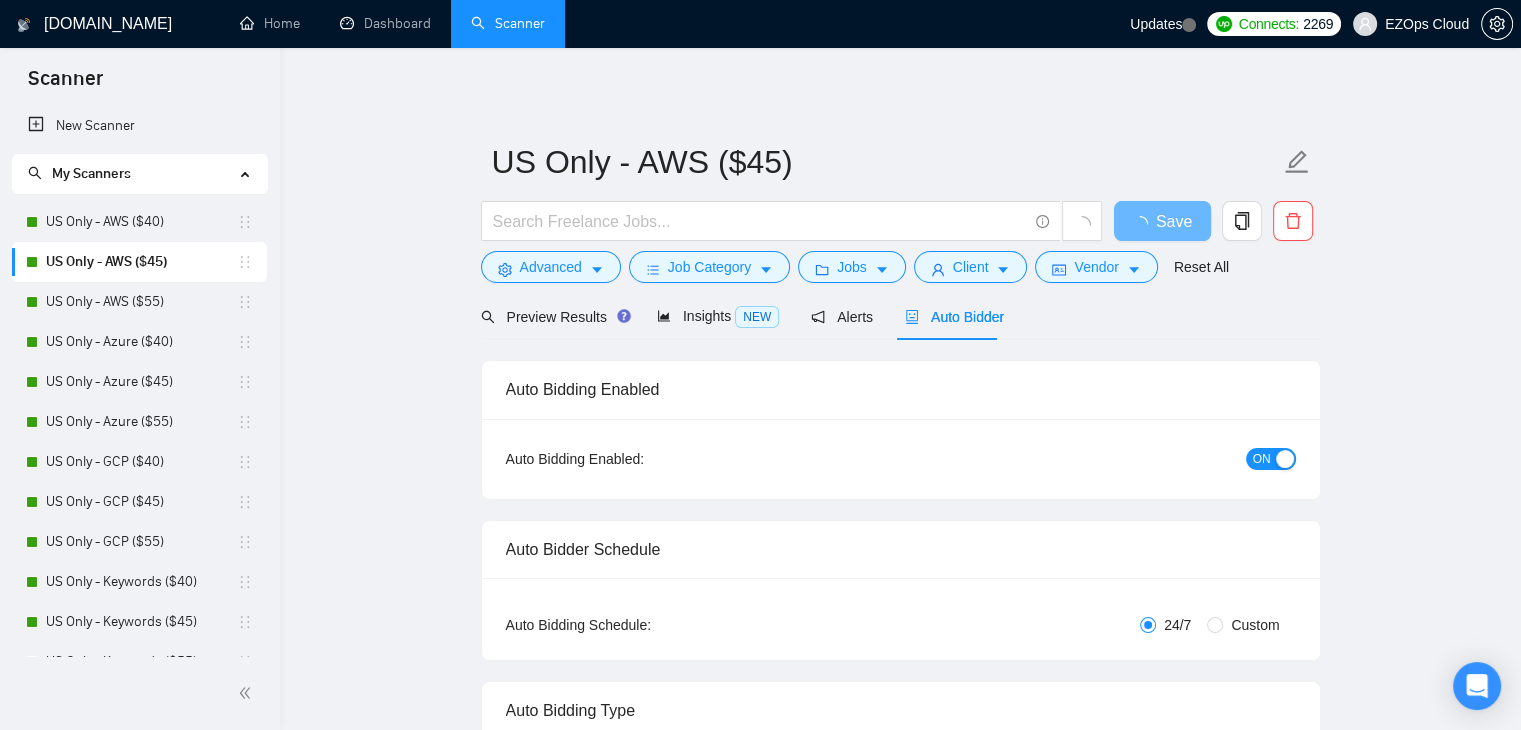 type 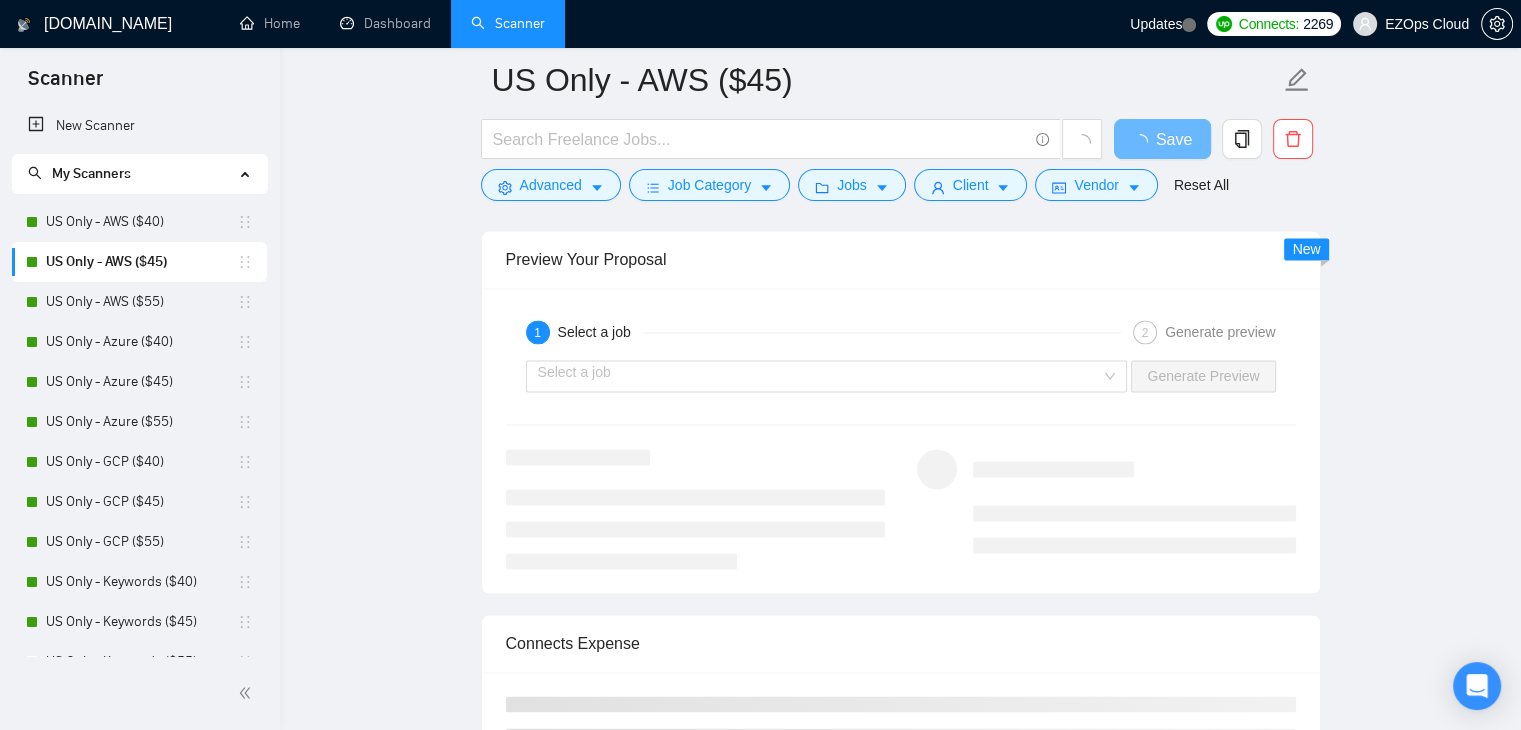 scroll, scrollTop: 4225, scrollLeft: 0, axis: vertical 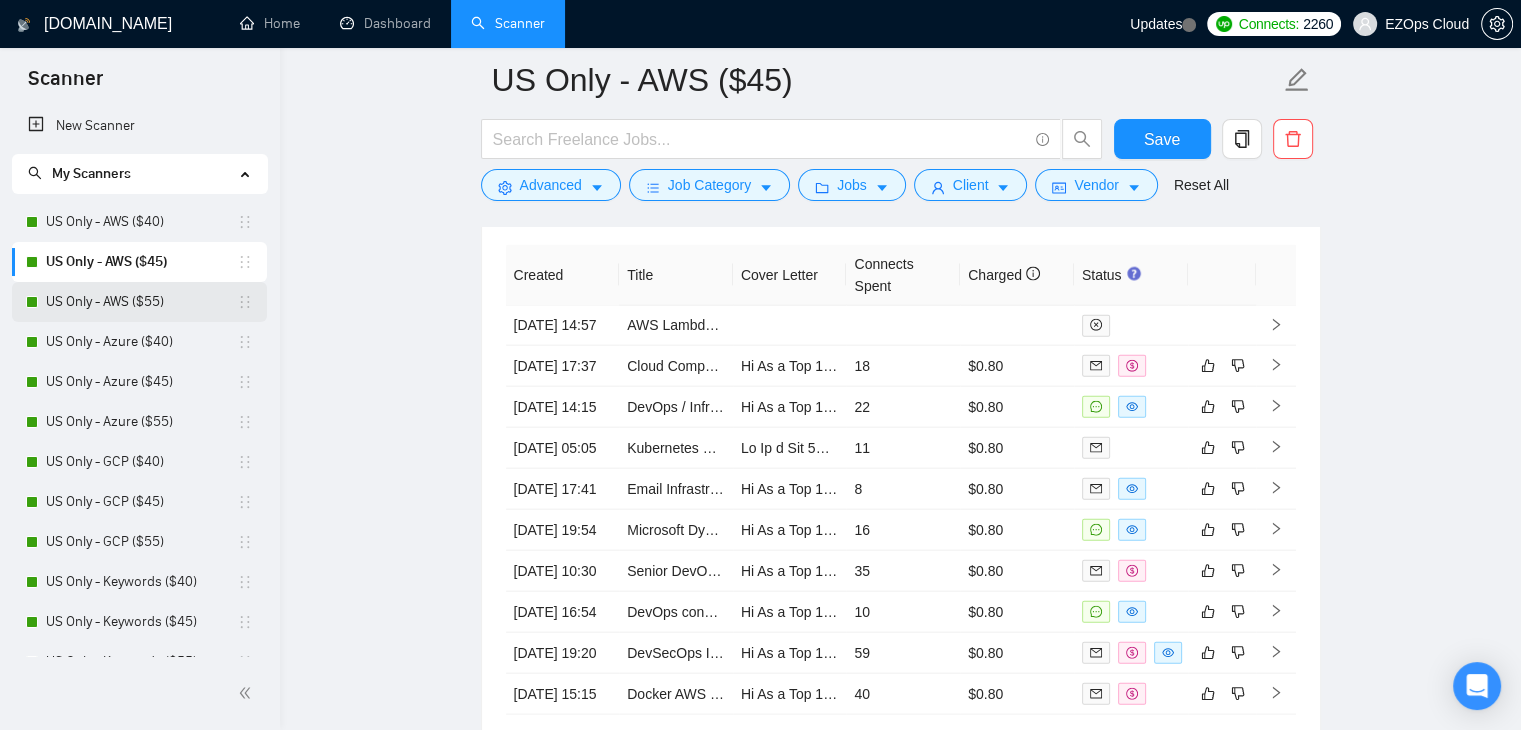 click on "US Only - AWS ($55)" at bounding box center [141, 302] 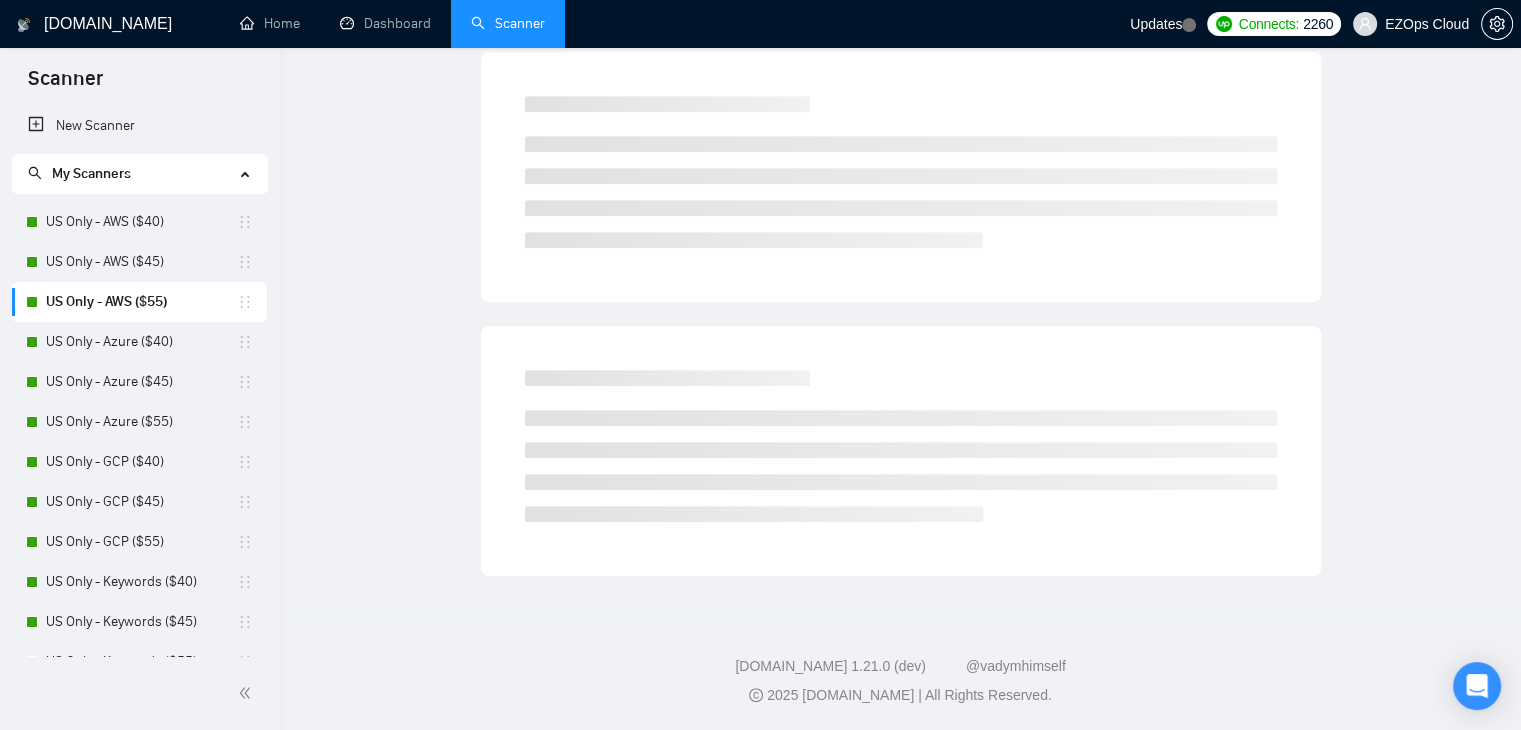 scroll, scrollTop: 0, scrollLeft: 0, axis: both 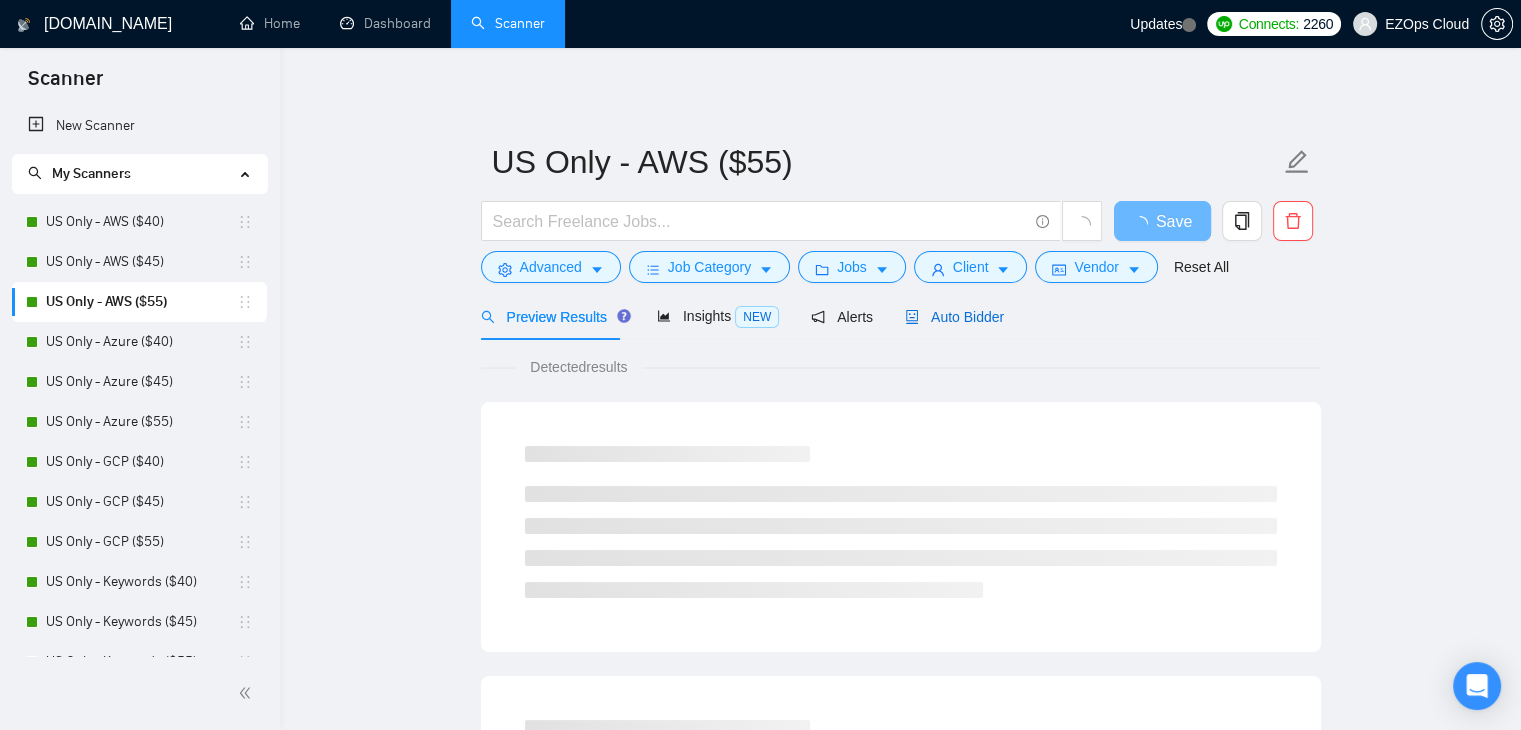click on "Auto Bidder" at bounding box center [954, 317] 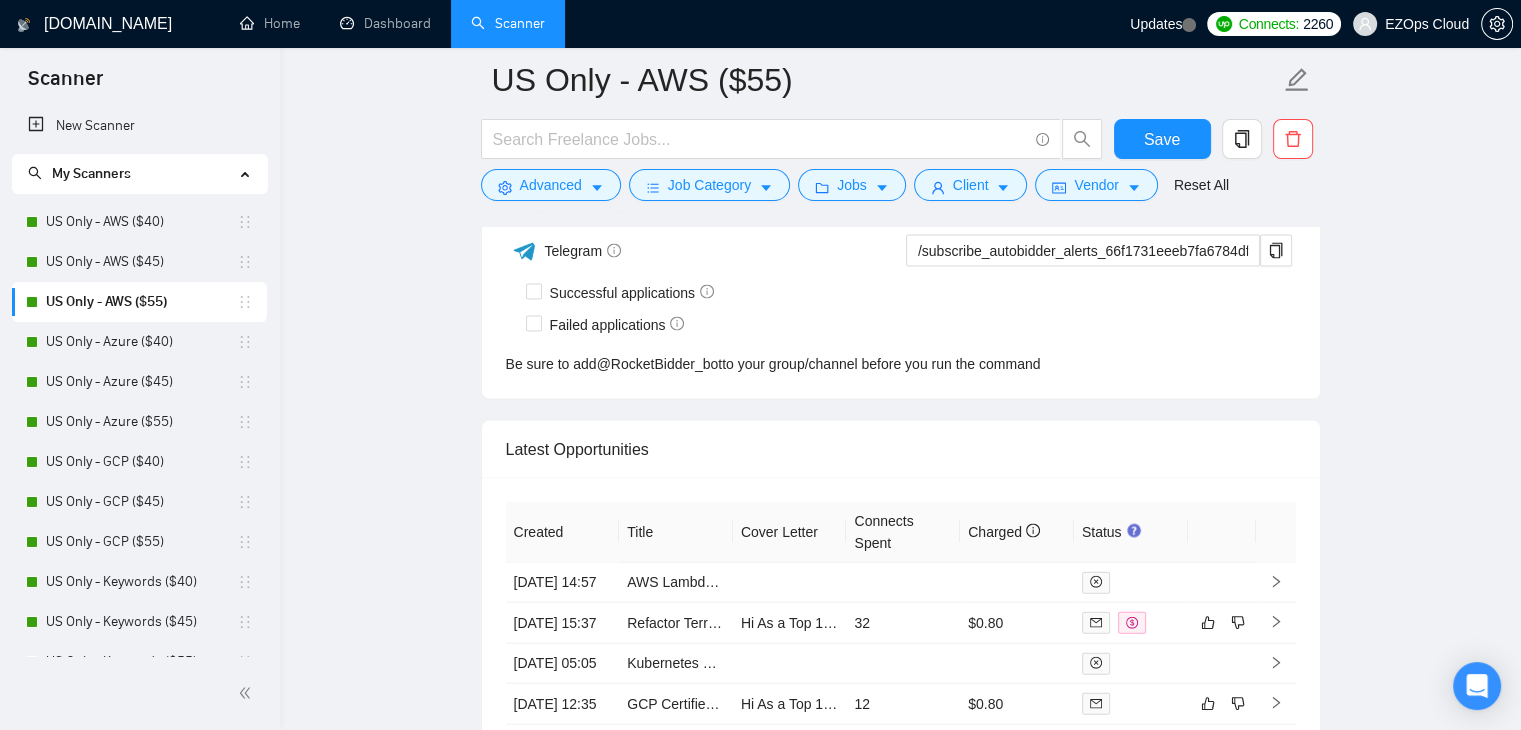 scroll, scrollTop: 4632, scrollLeft: 0, axis: vertical 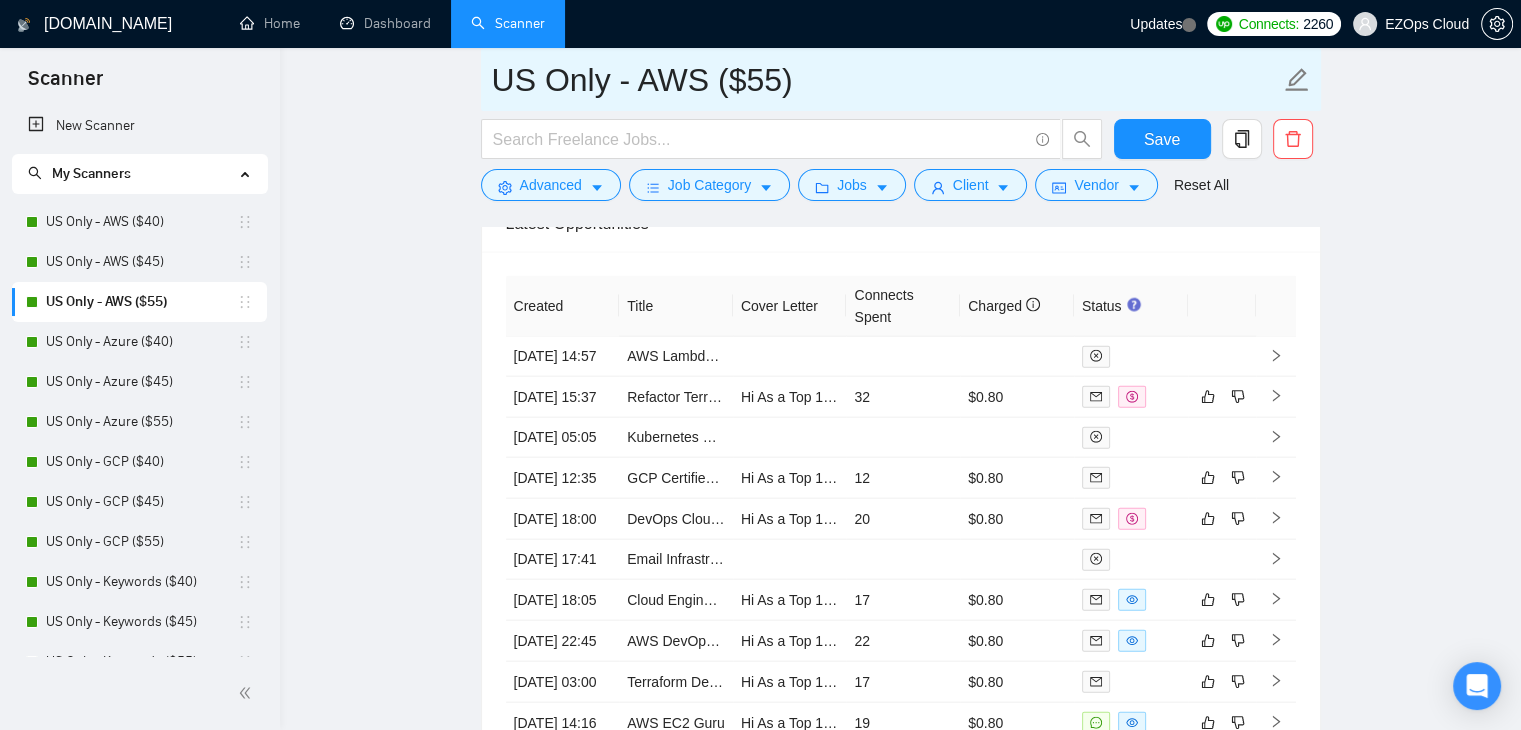 drag, startPoint x: 840, startPoint y: 84, endPoint x: 482, endPoint y: 89, distance: 358.0349 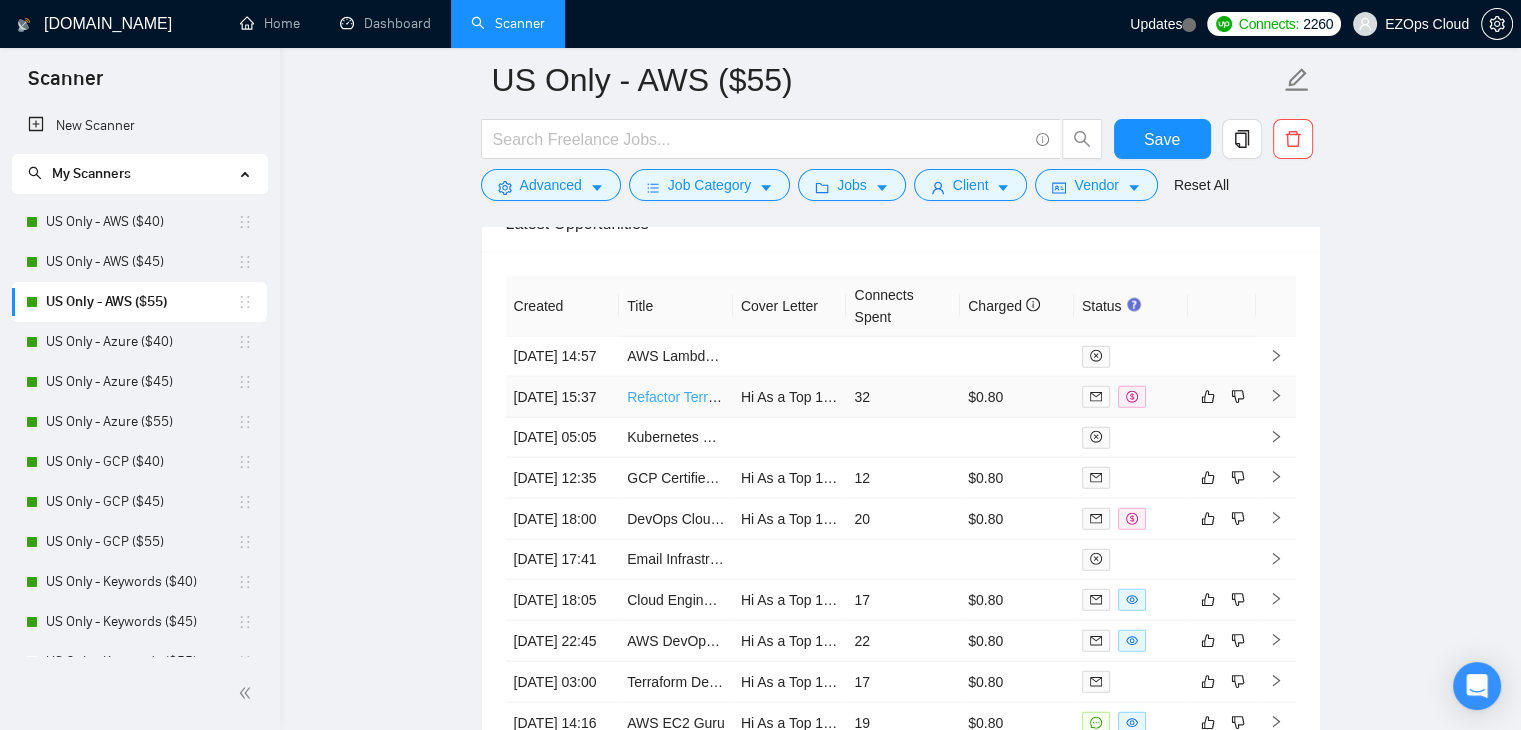 click on "Refactor Terraform to Modular Structure with GitHub Actions CI/CD for AWS EKS Deployment" at bounding box center (917, 397) 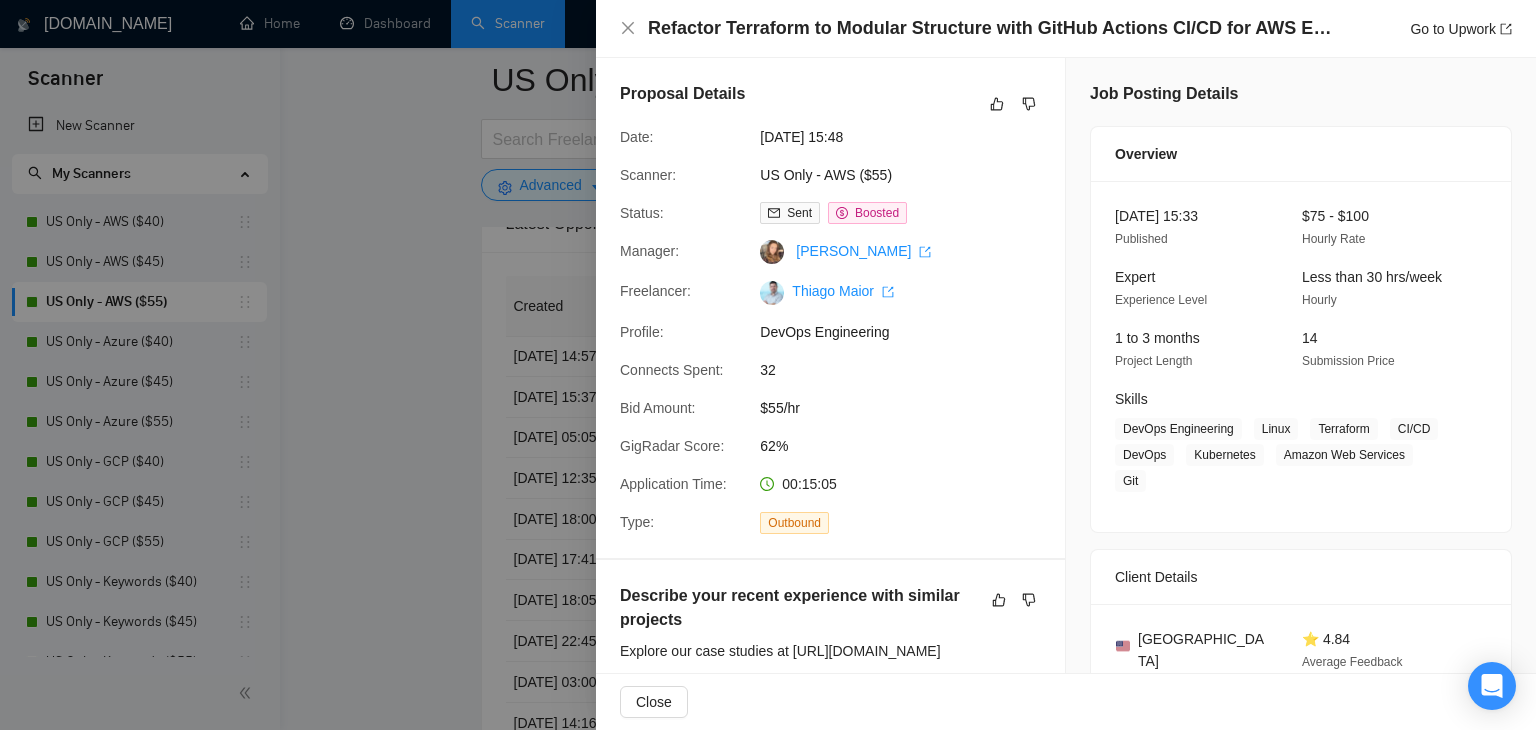 drag, startPoint x: 362, startPoint y: 303, endPoint x: 163, endPoint y: 373, distance: 210.9526 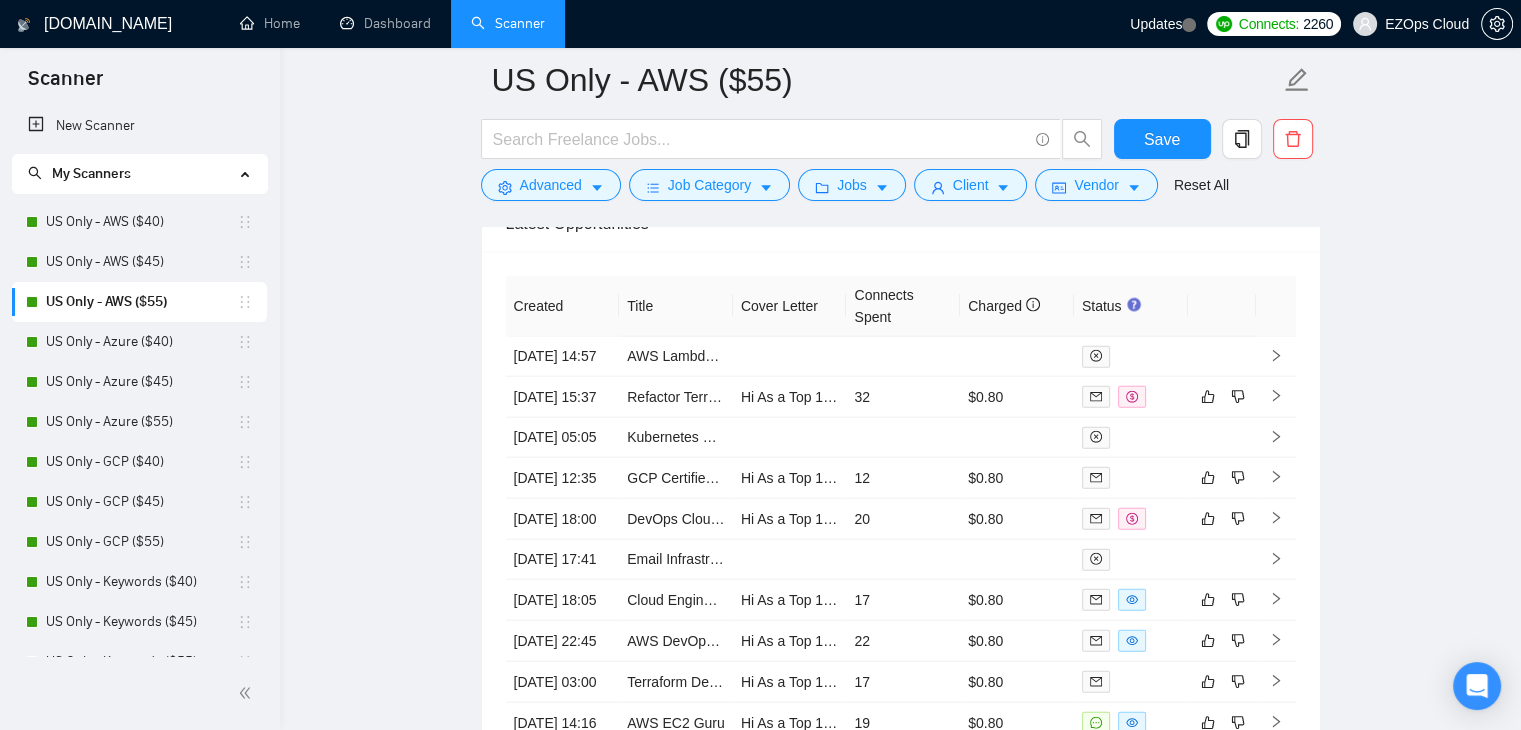 click on "US Only - Azure ($40)" at bounding box center (141, 342) 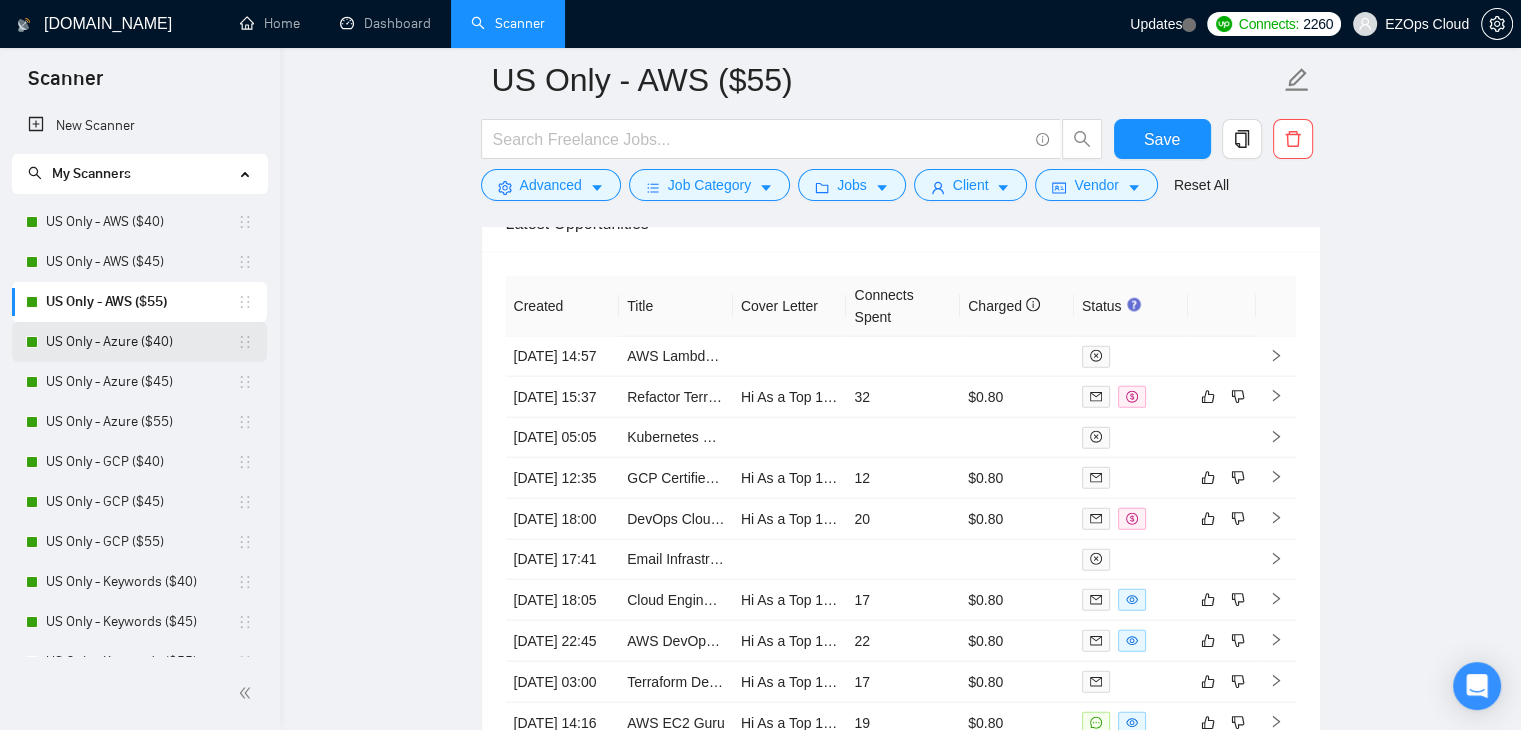 scroll, scrollTop: 0, scrollLeft: 0, axis: both 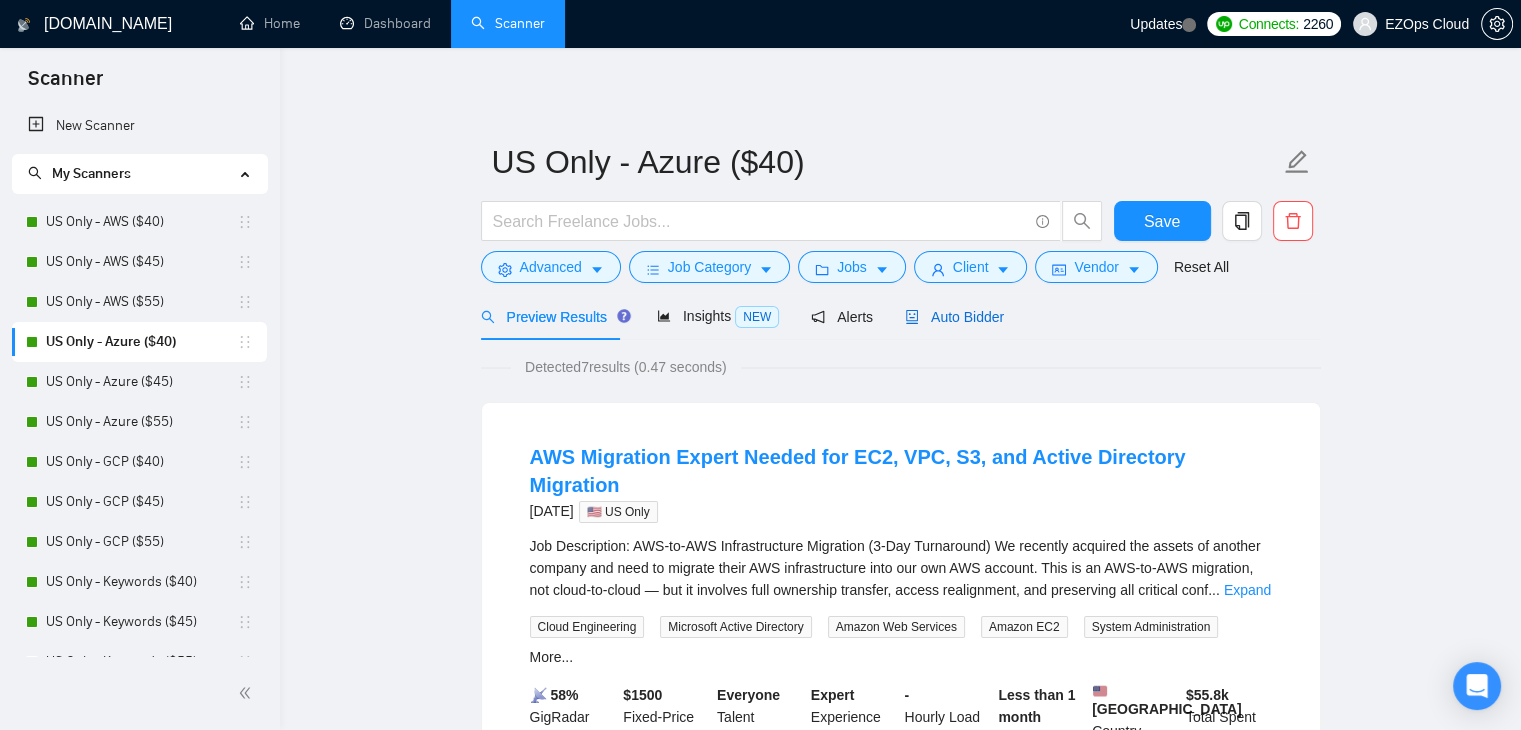 click on "Auto Bidder" at bounding box center (954, 317) 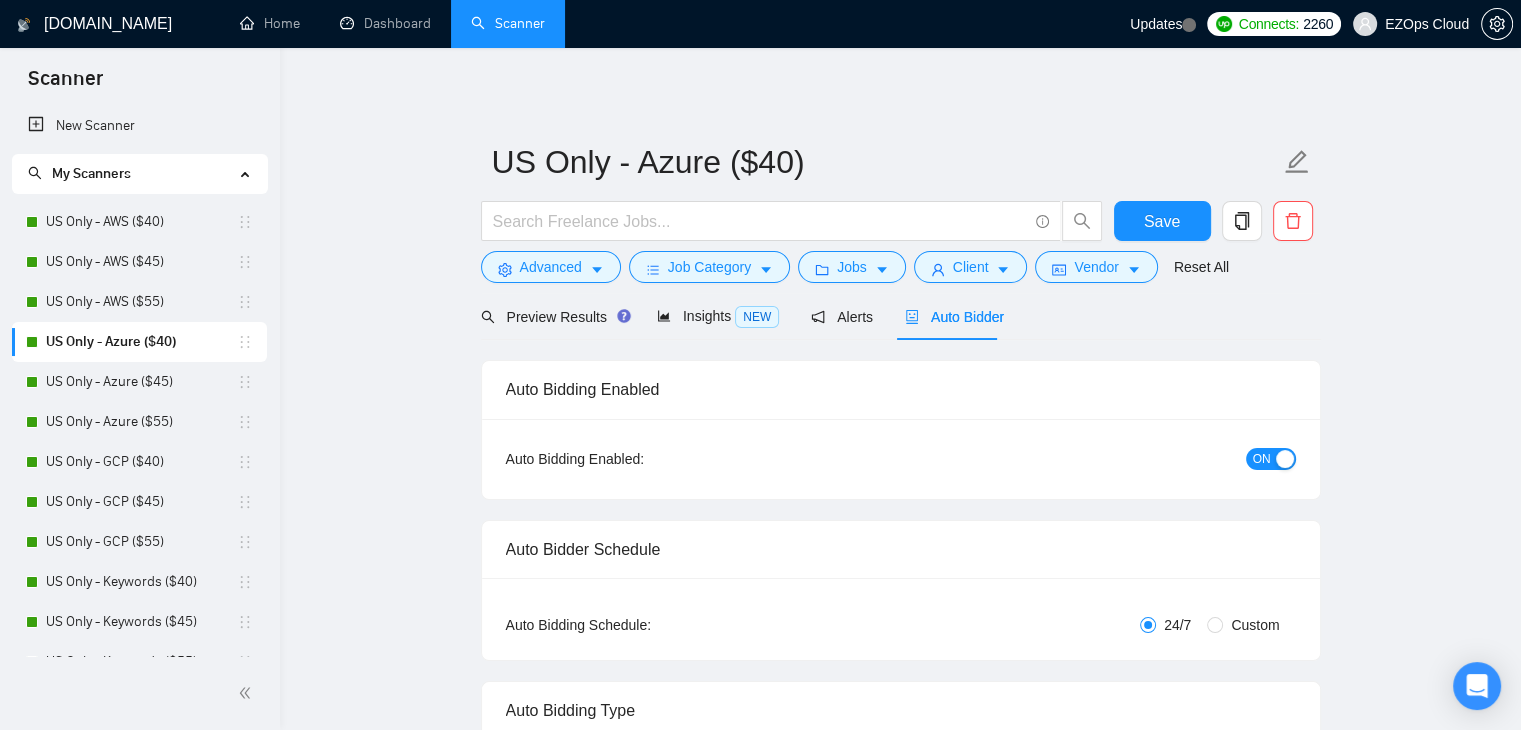 type 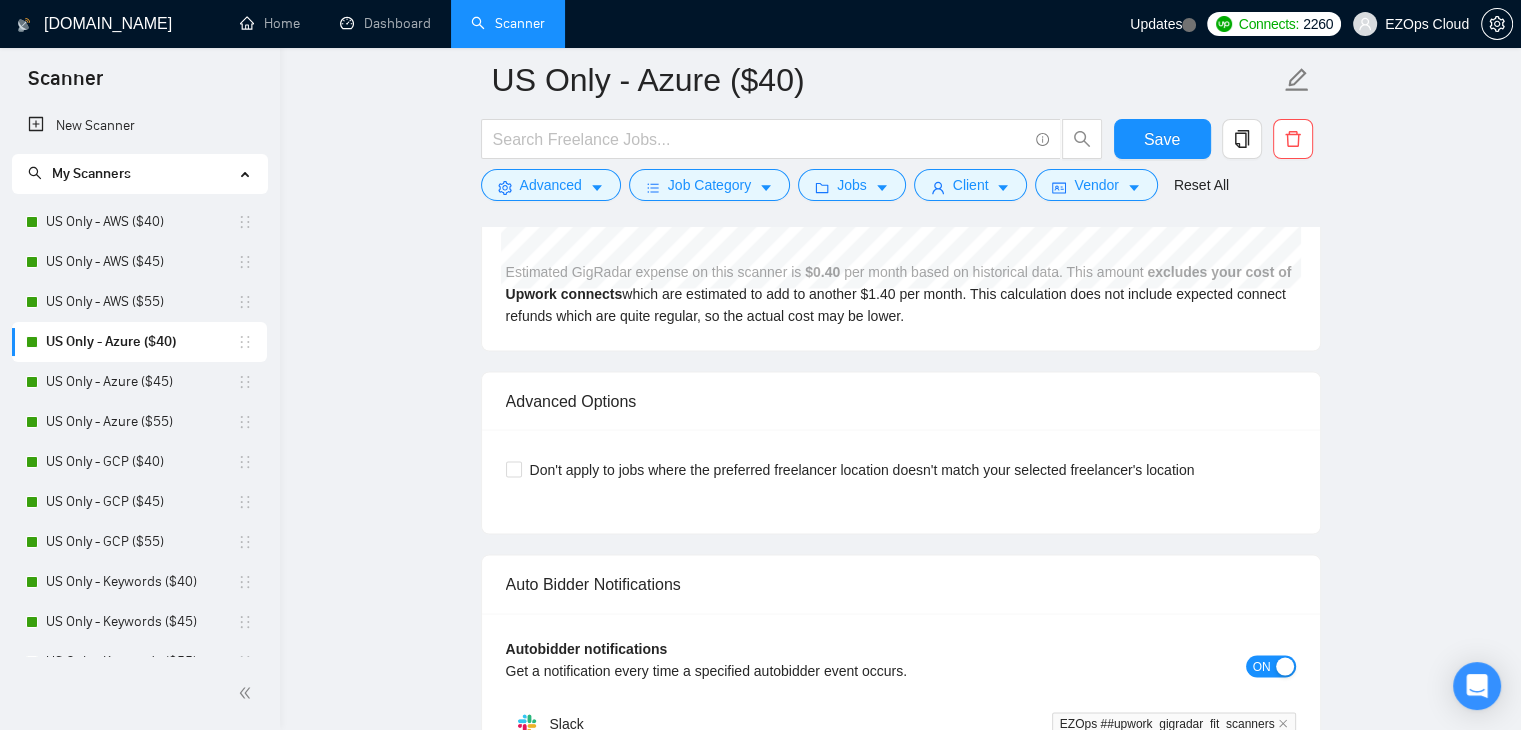 scroll, scrollTop: 4466, scrollLeft: 0, axis: vertical 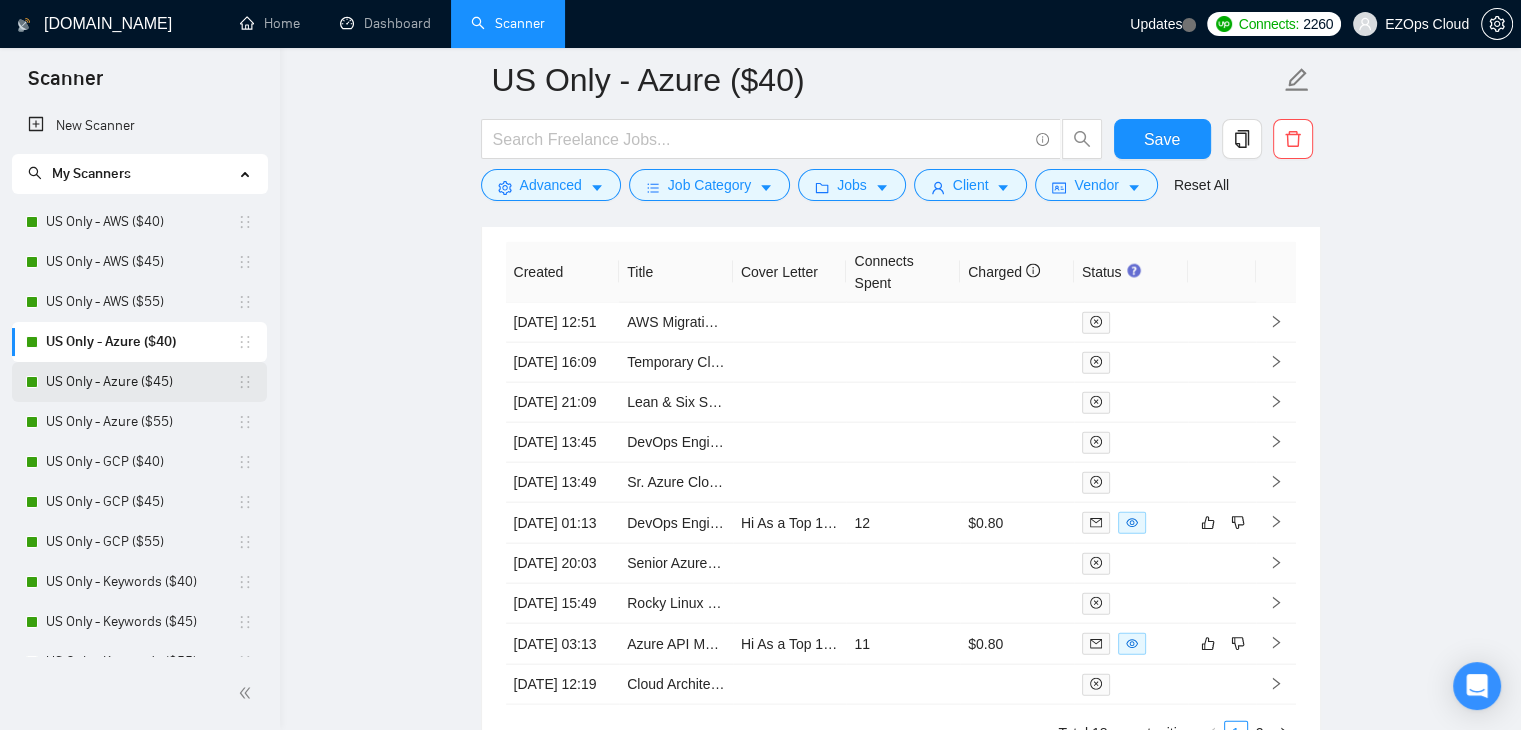 click on "US Only - Azure ($45)" at bounding box center [141, 382] 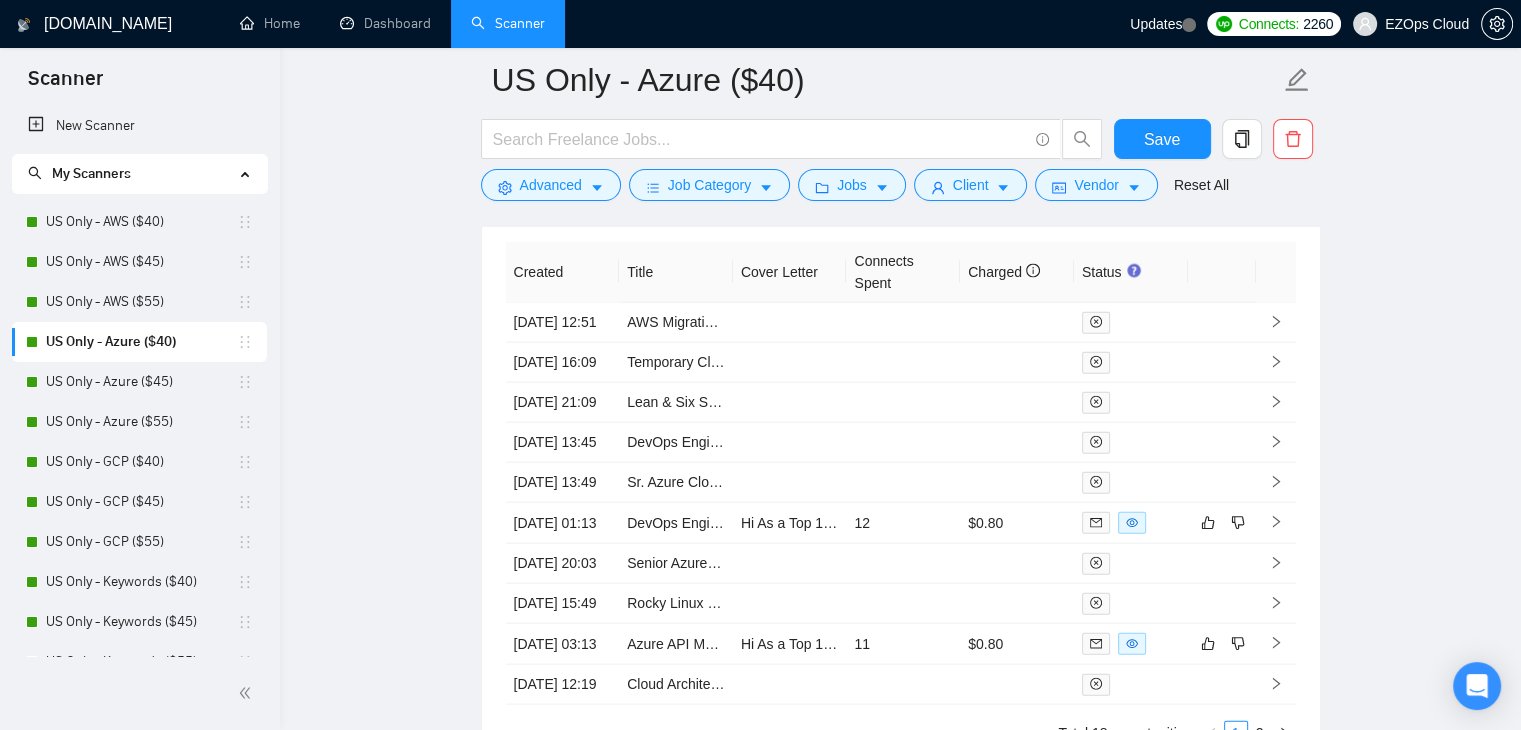scroll, scrollTop: 0, scrollLeft: 0, axis: both 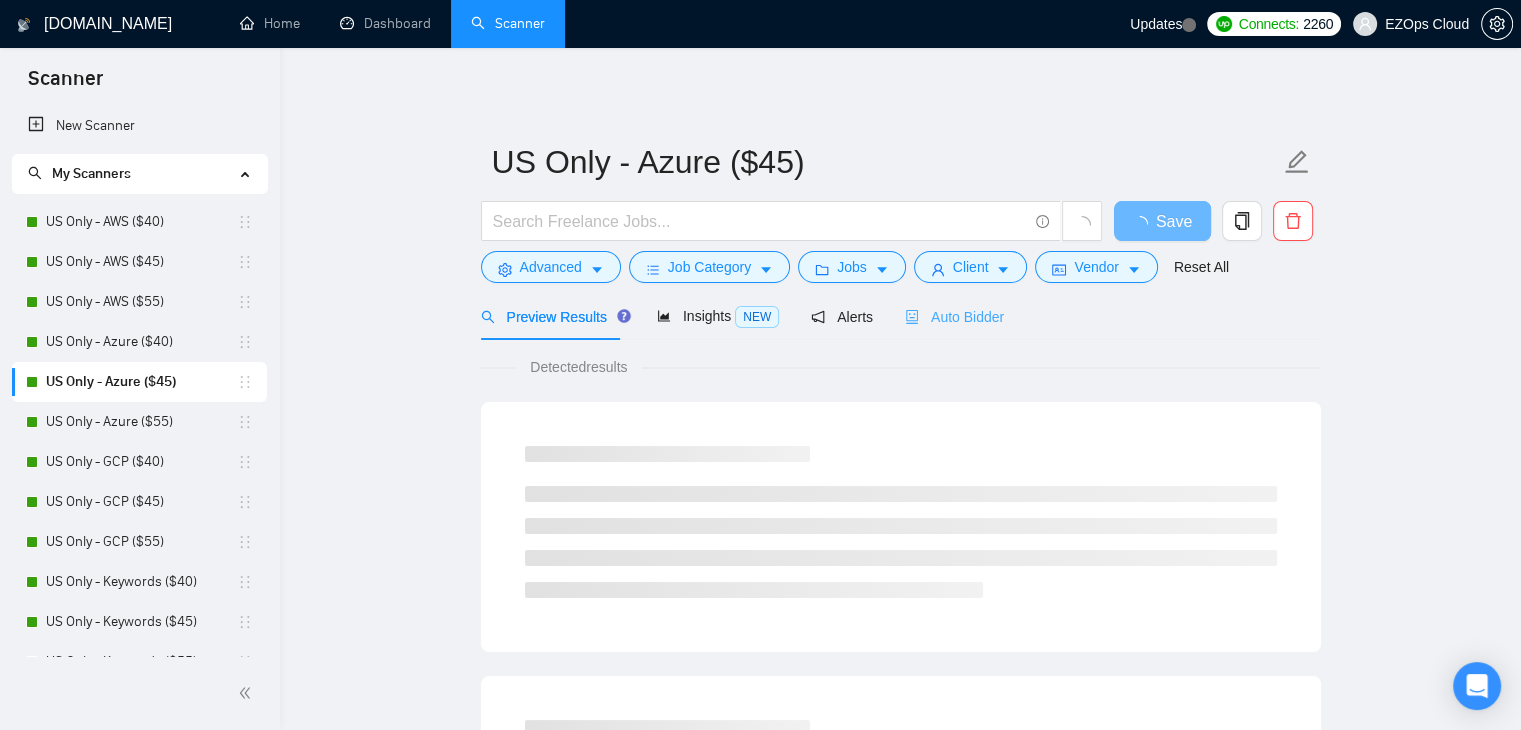 click on "Auto Bidder" at bounding box center [954, 316] 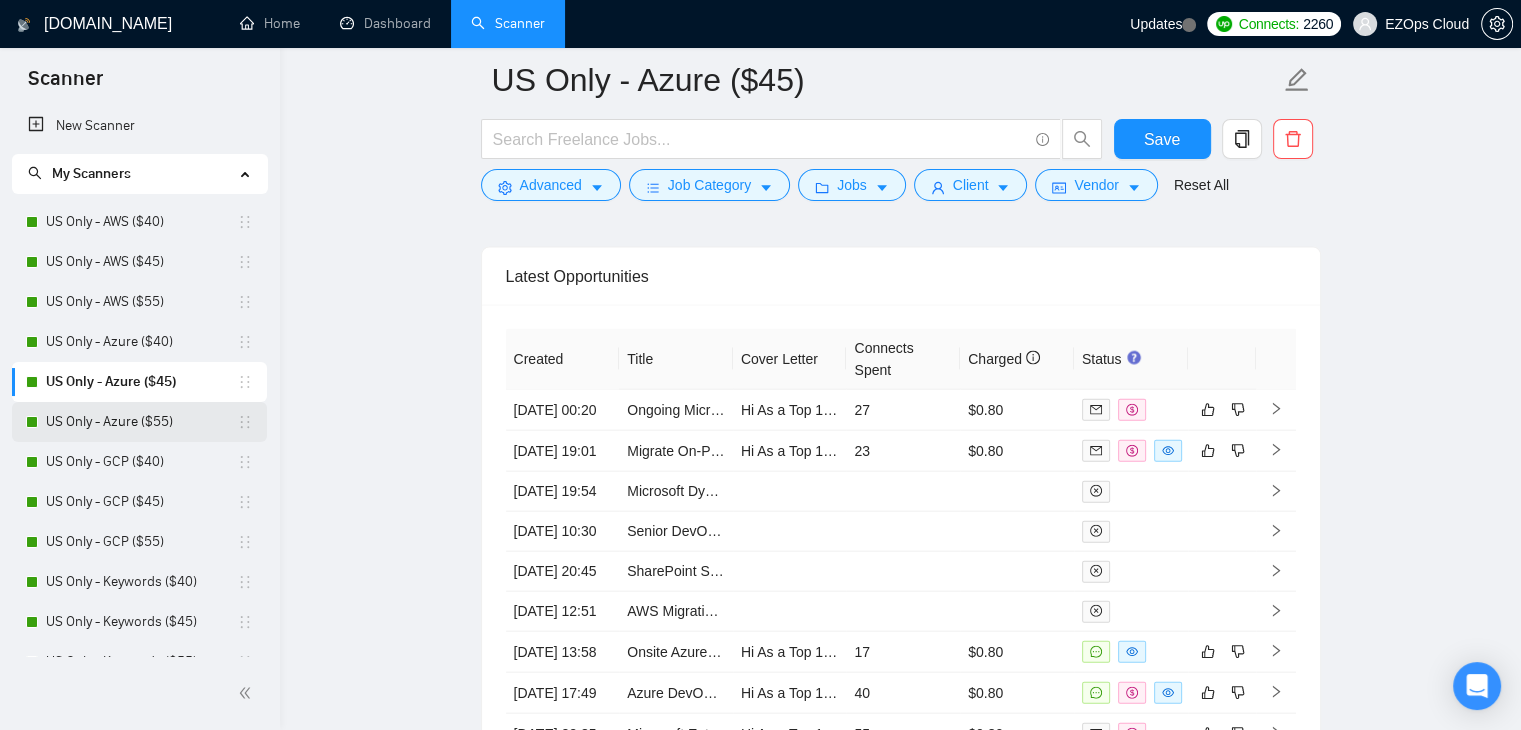 scroll, scrollTop: 4479, scrollLeft: 0, axis: vertical 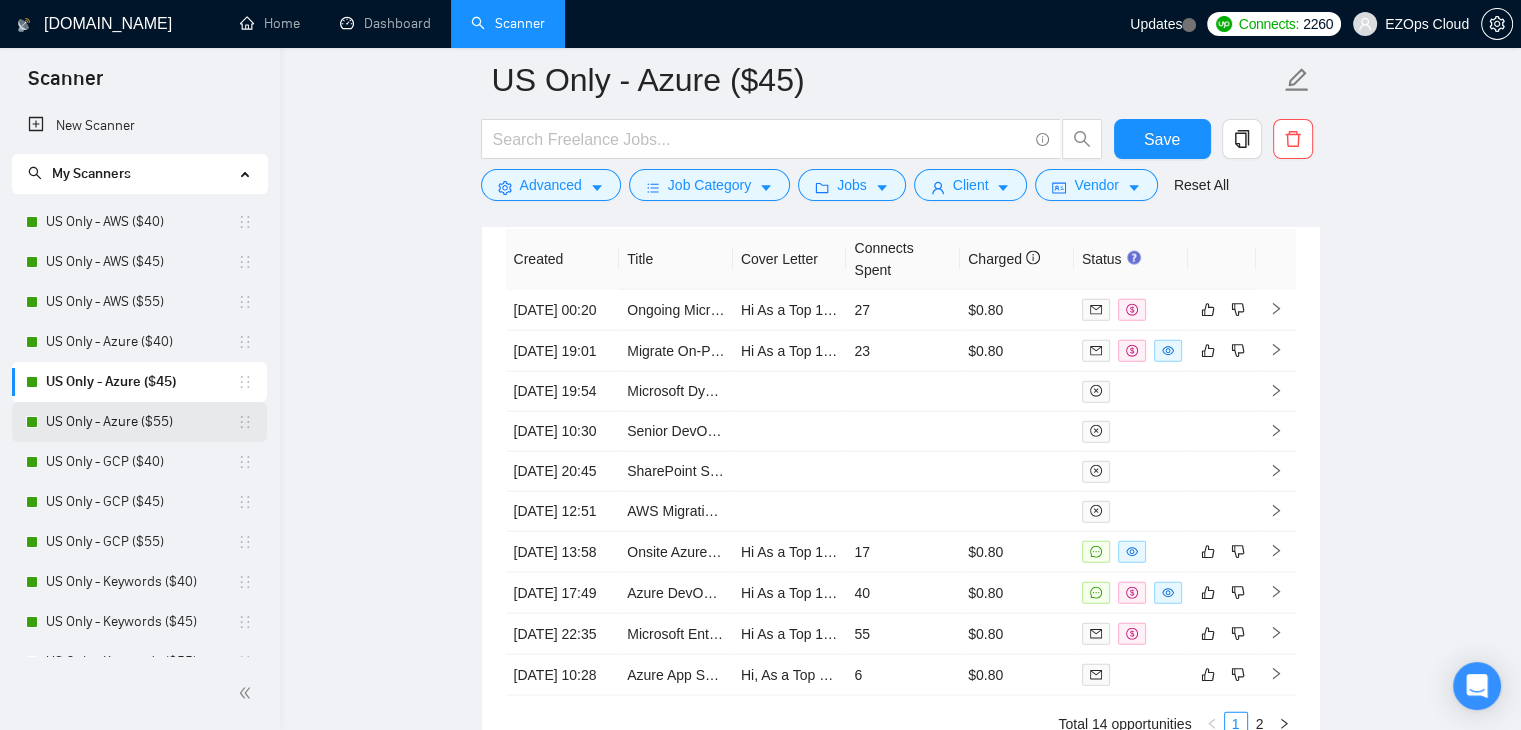 click on "US Only - Azure ($55)" at bounding box center (141, 422) 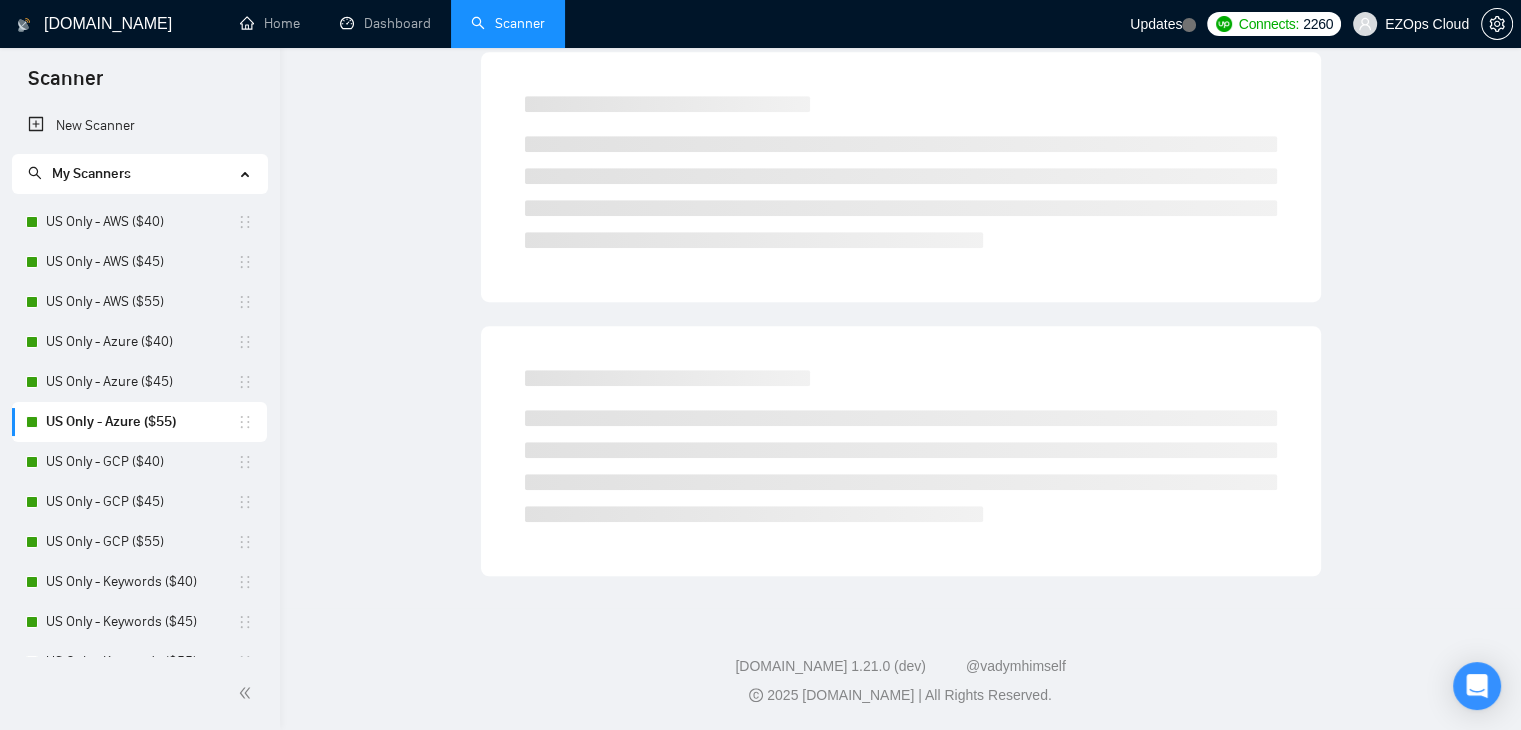 scroll, scrollTop: 0, scrollLeft: 0, axis: both 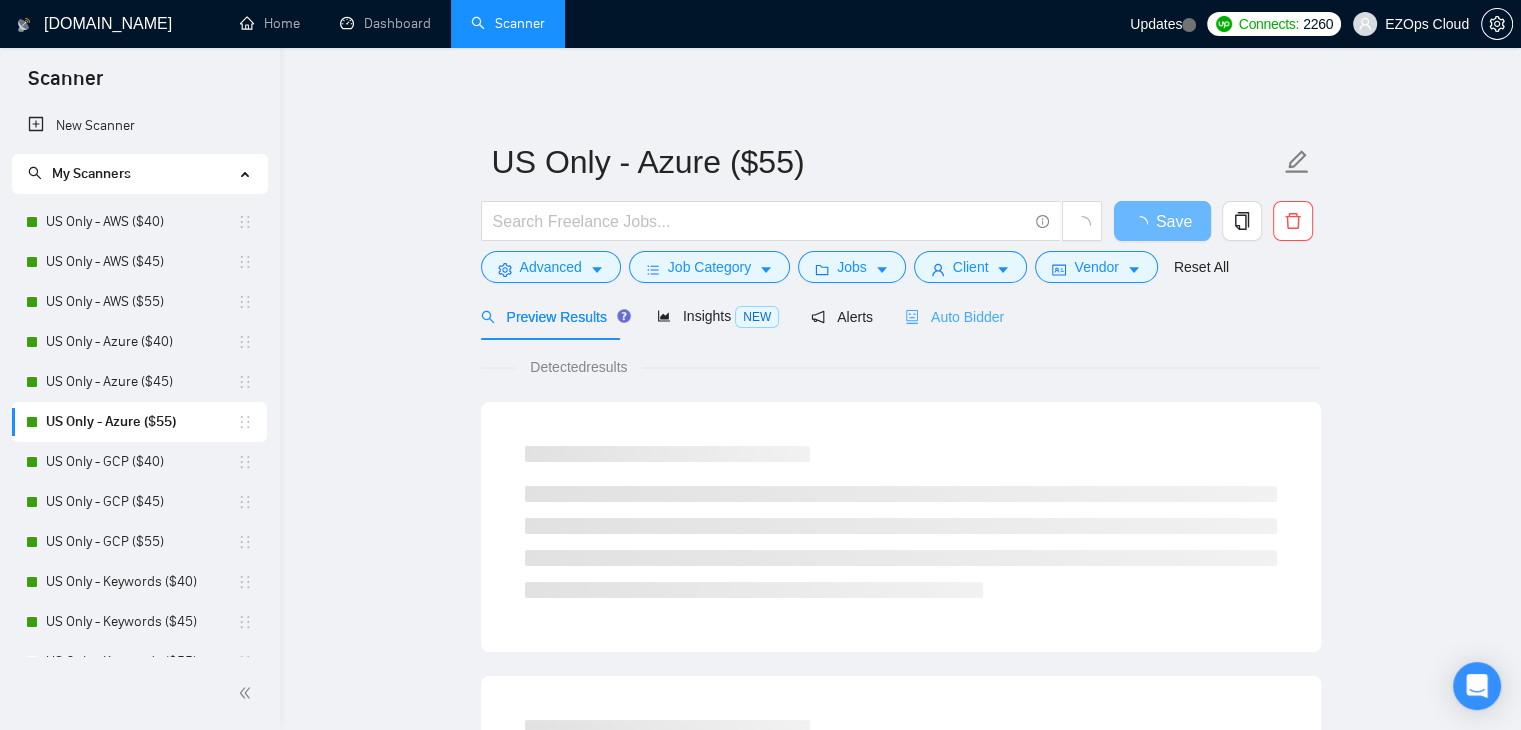 click on "Auto Bidder" at bounding box center (954, 316) 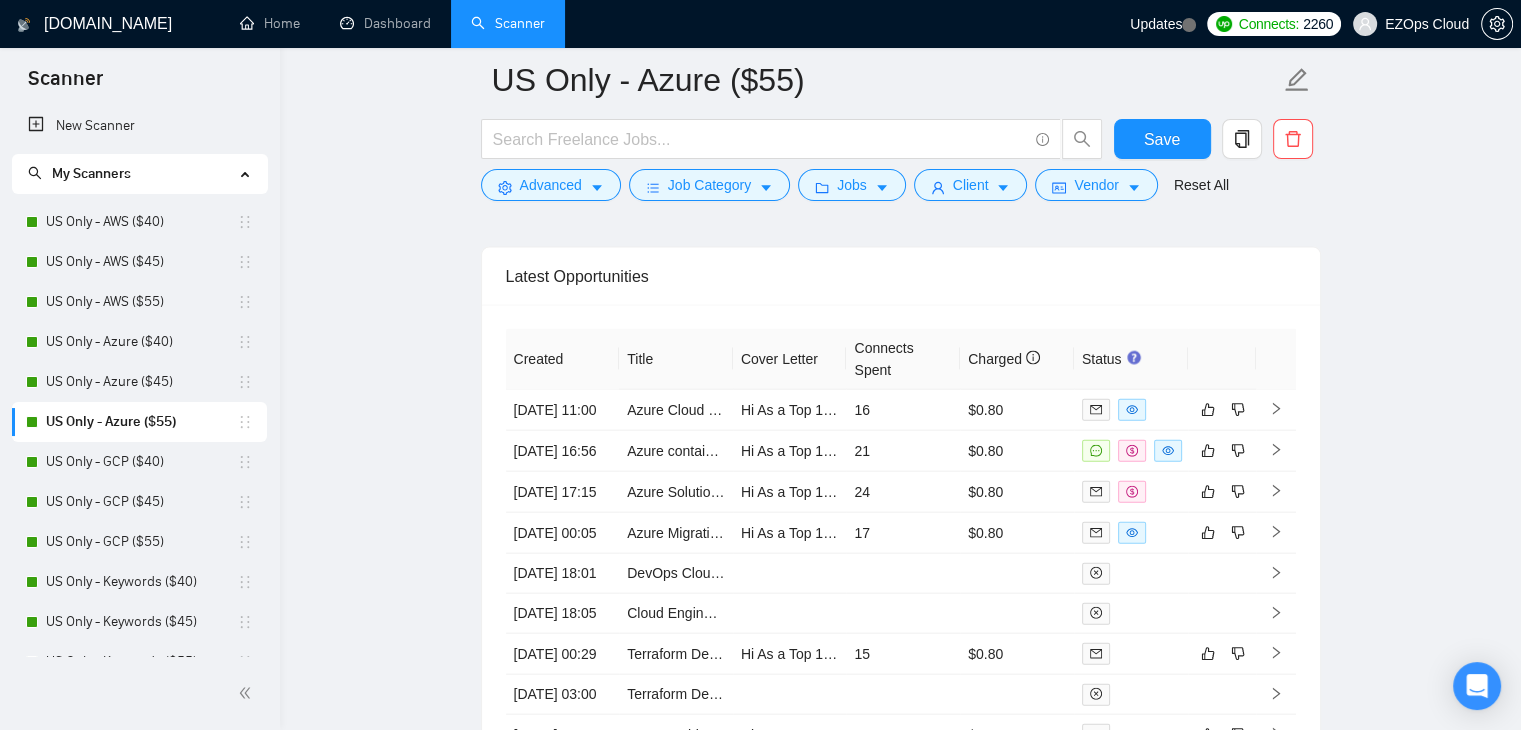 scroll, scrollTop: 4479, scrollLeft: 0, axis: vertical 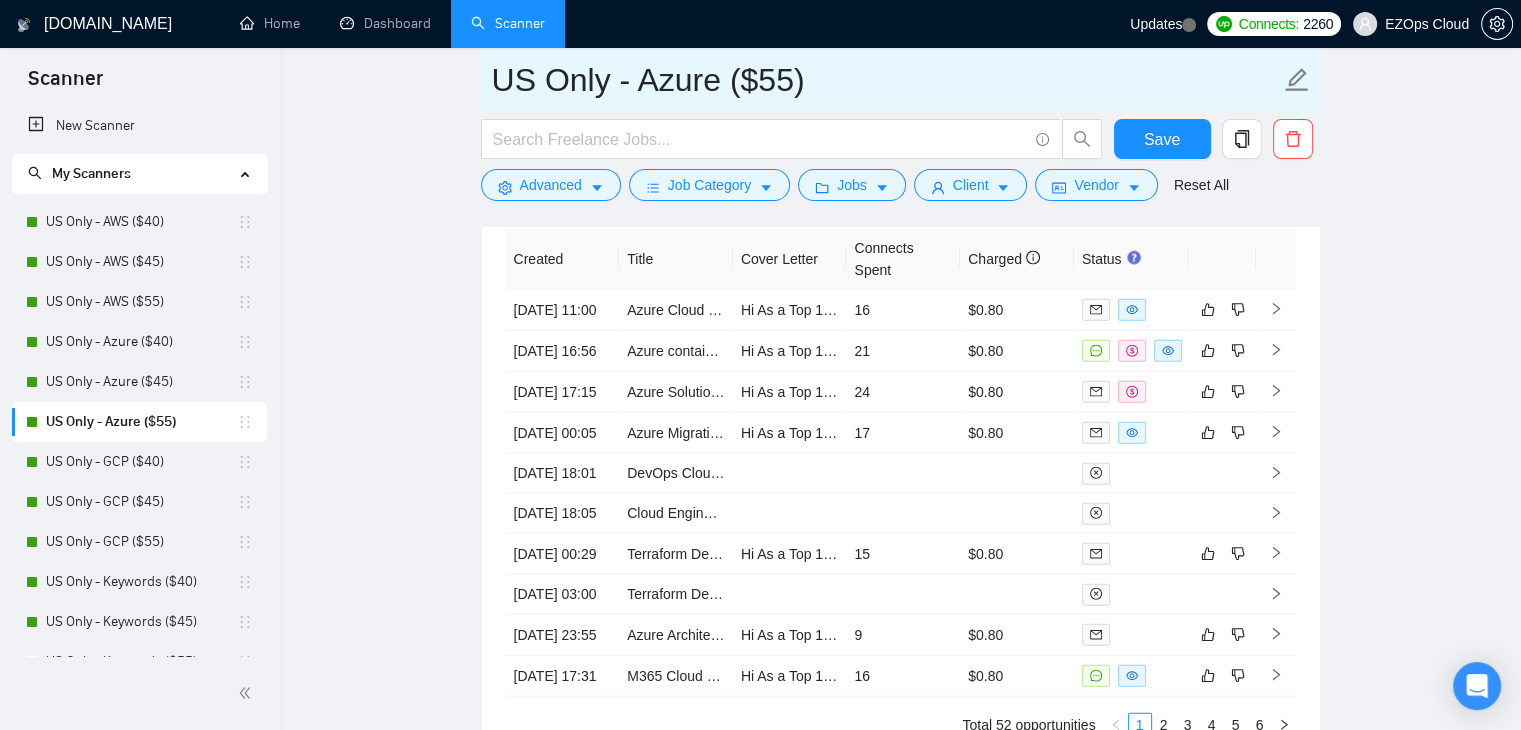 drag, startPoint x: 829, startPoint y: 60, endPoint x: 469, endPoint y: 94, distance: 361.602 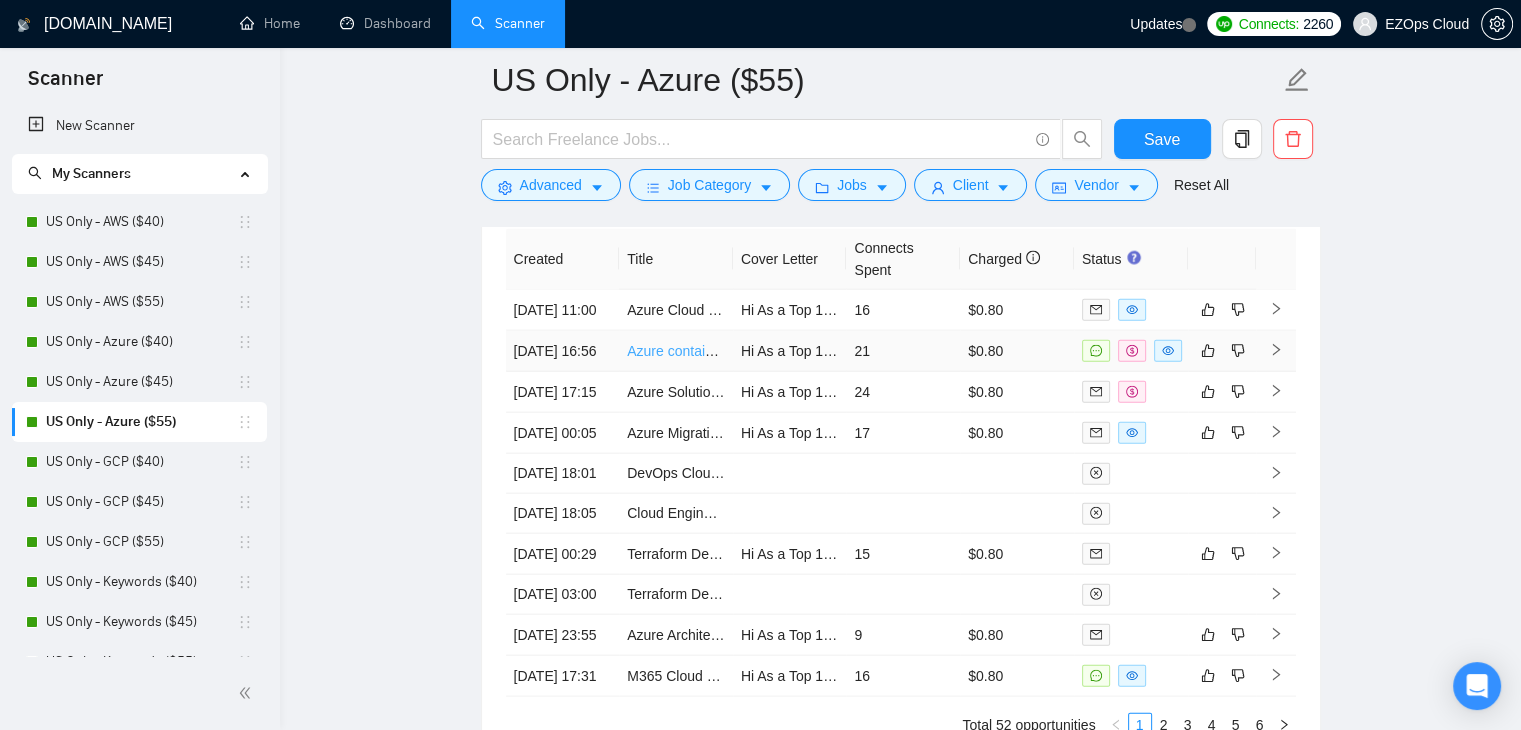 click on "Azure container setup" at bounding box center (695, 351) 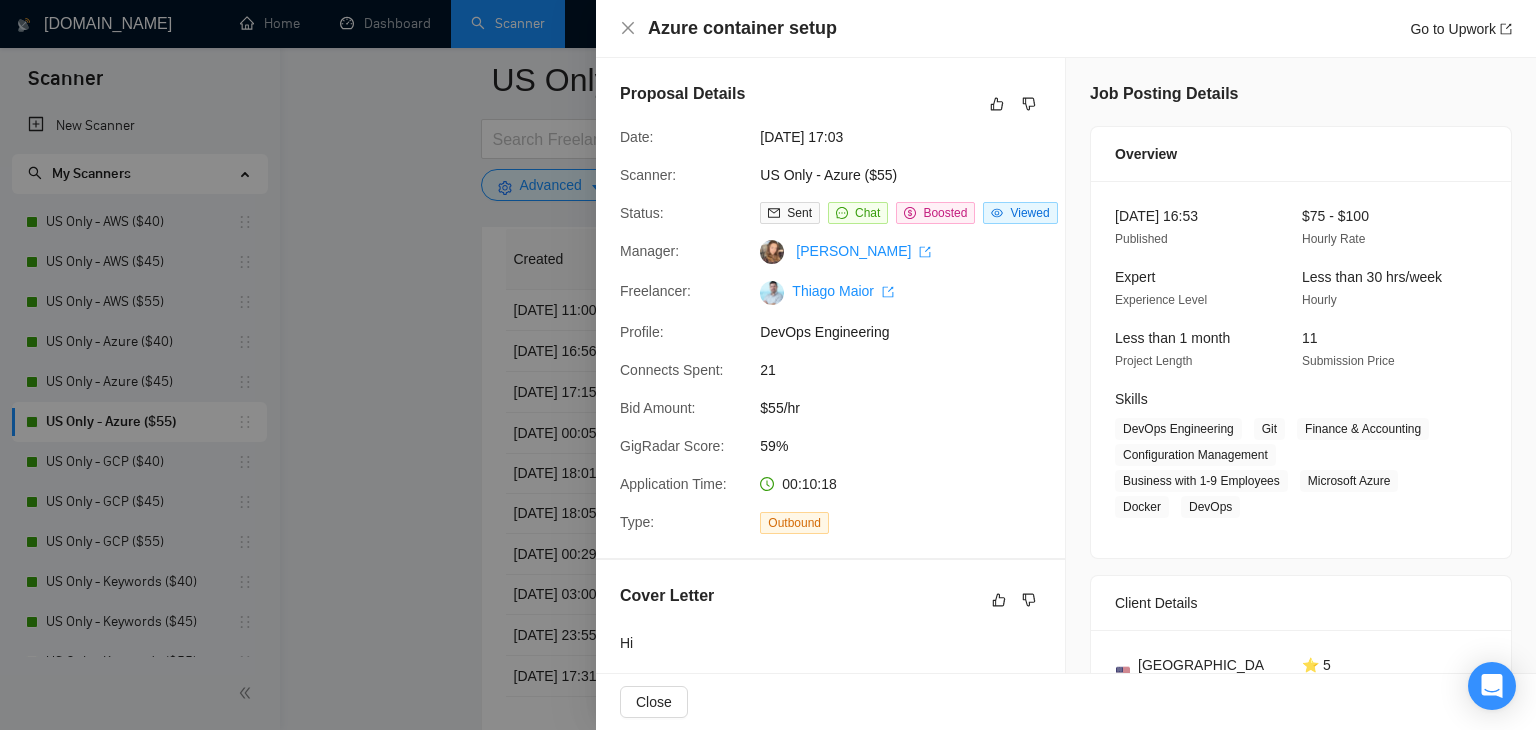click at bounding box center [768, 365] 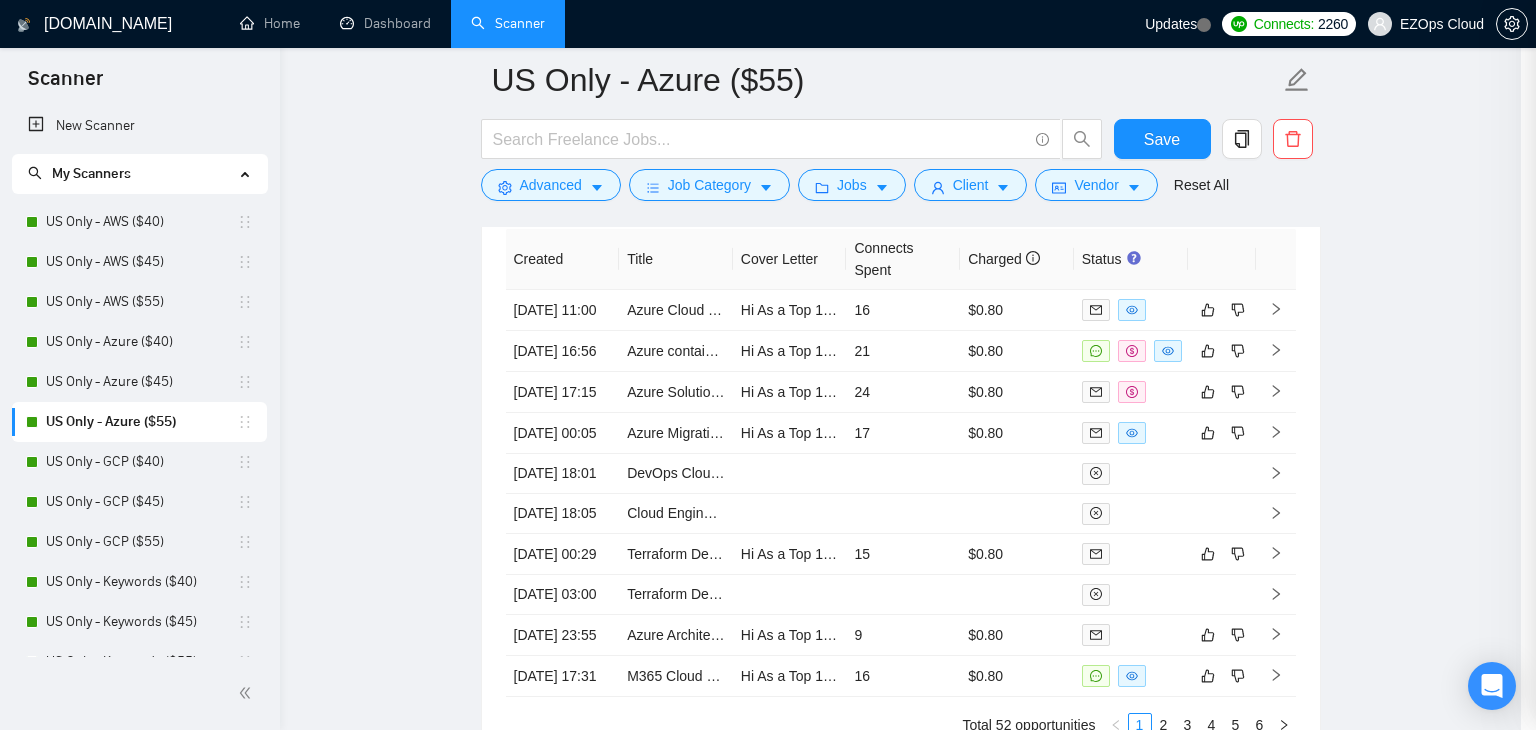 click at bounding box center (768, 365) 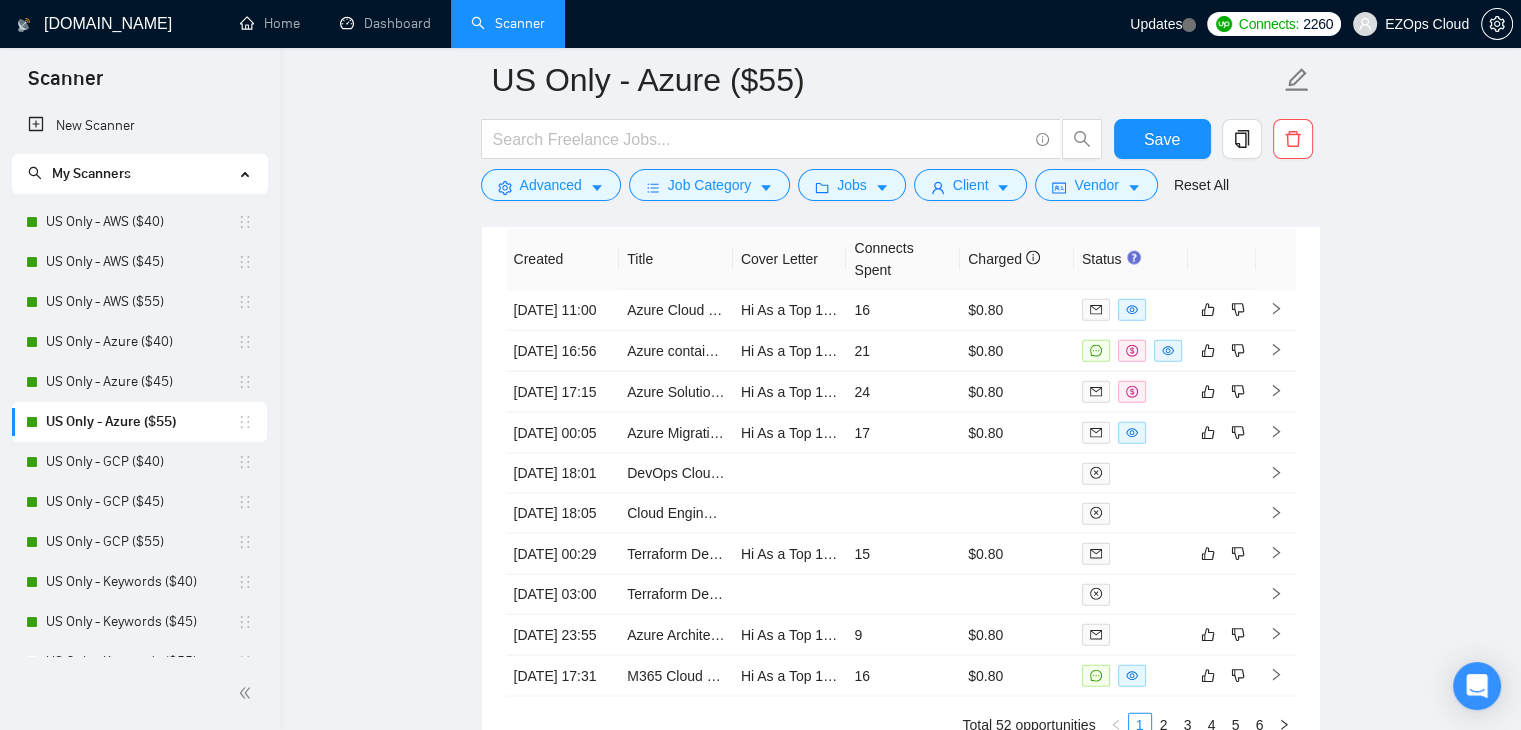 click on "US Only - GCP ($40)" at bounding box center (141, 462) 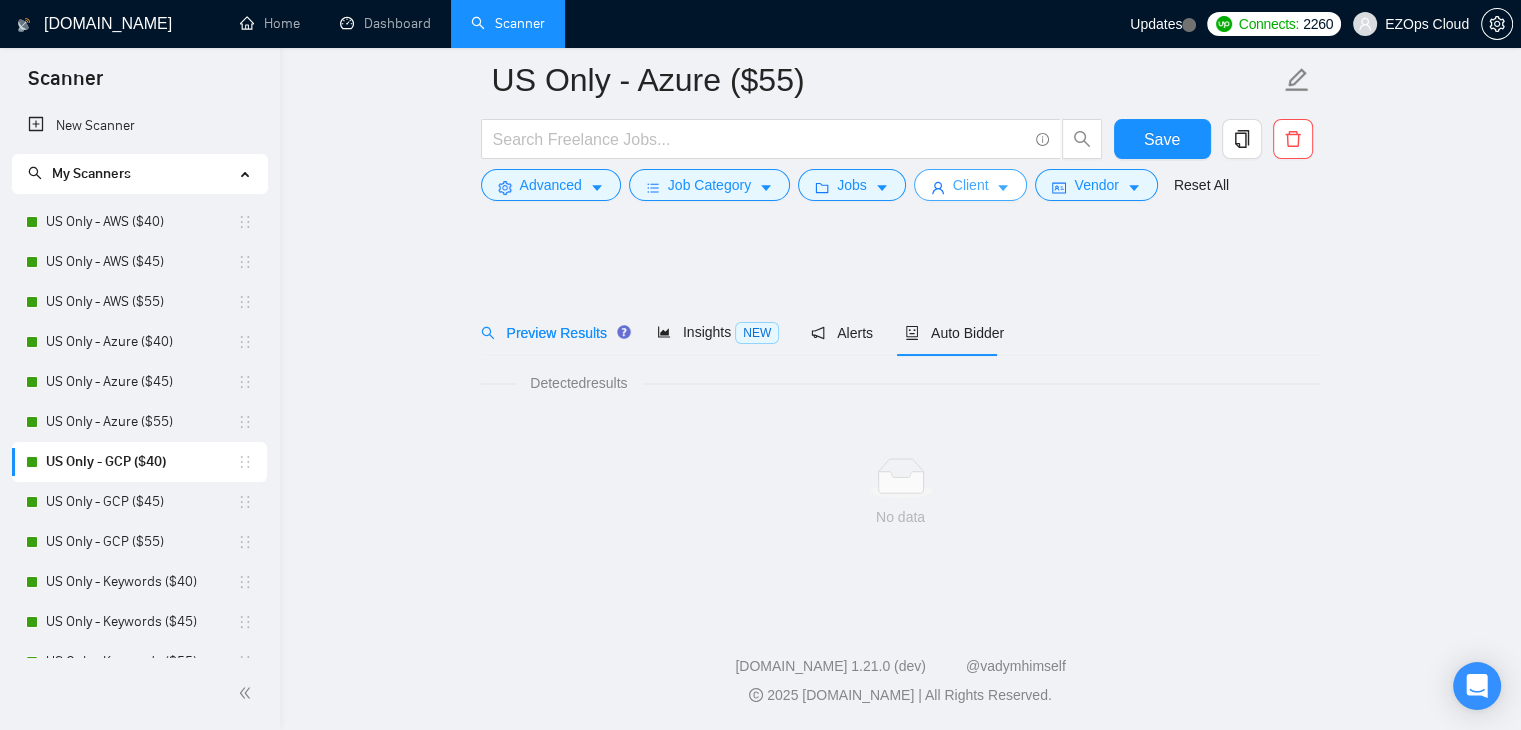 scroll, scrollTop: 0, scrollLeft: 0, axis: both 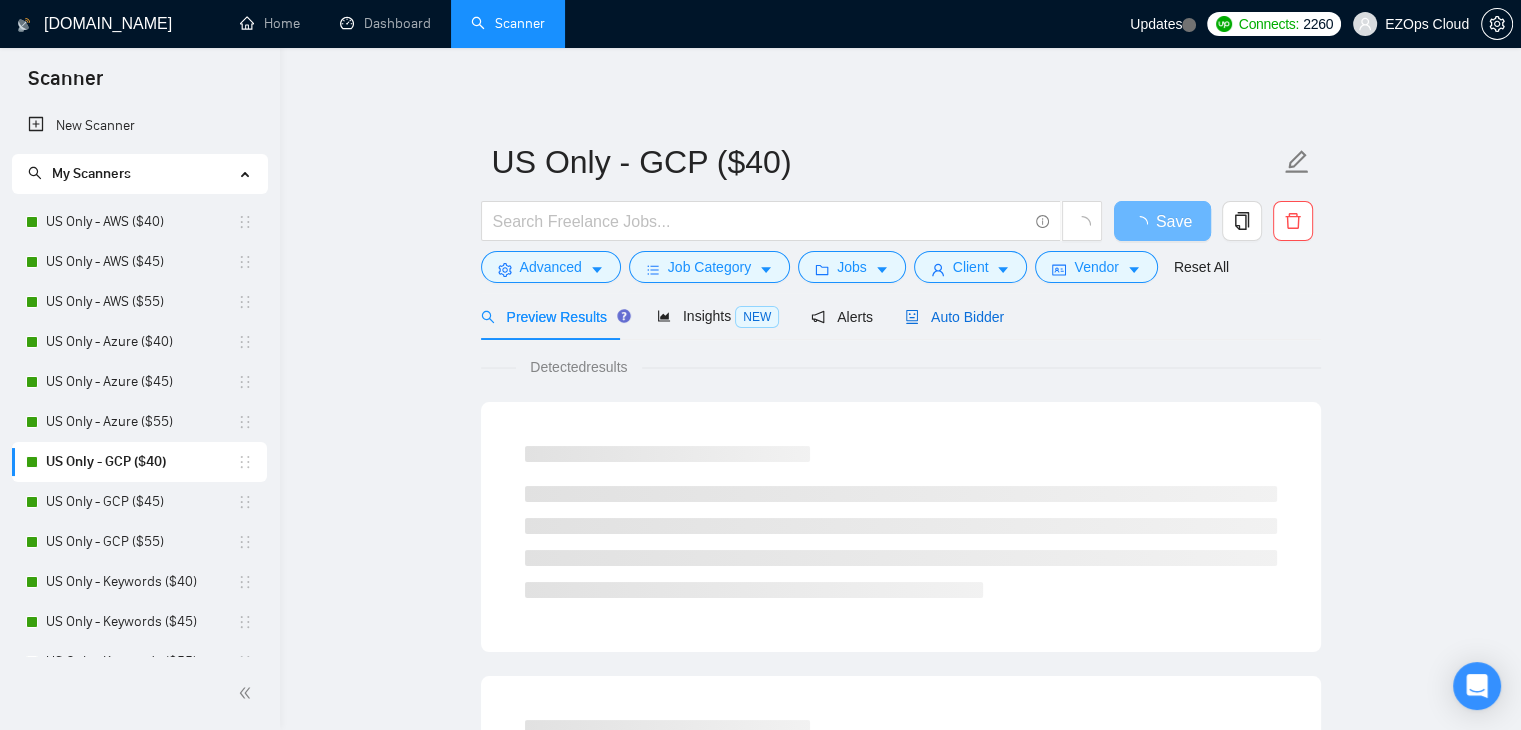 click on "Auto Bidder" at bounding box center [954, 317] 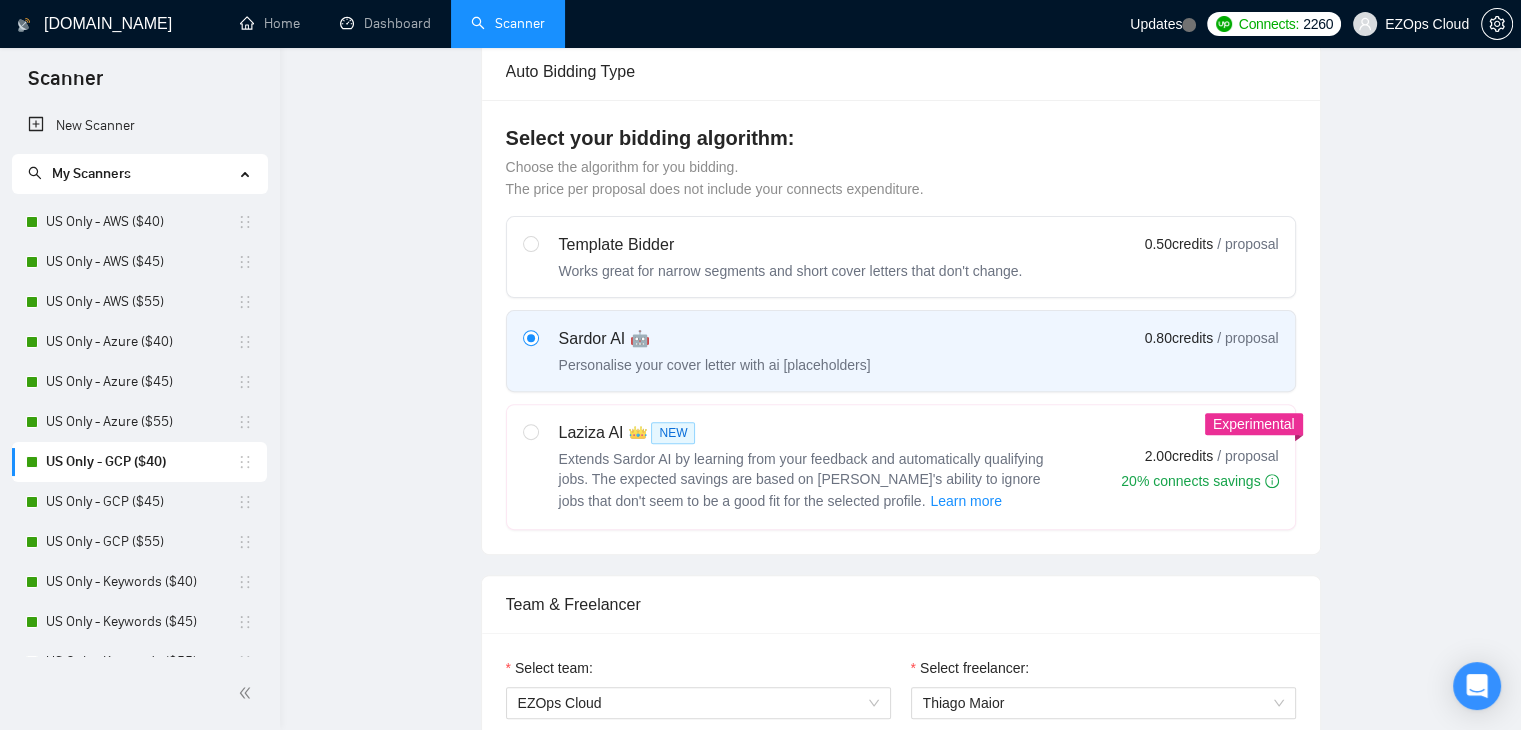 type 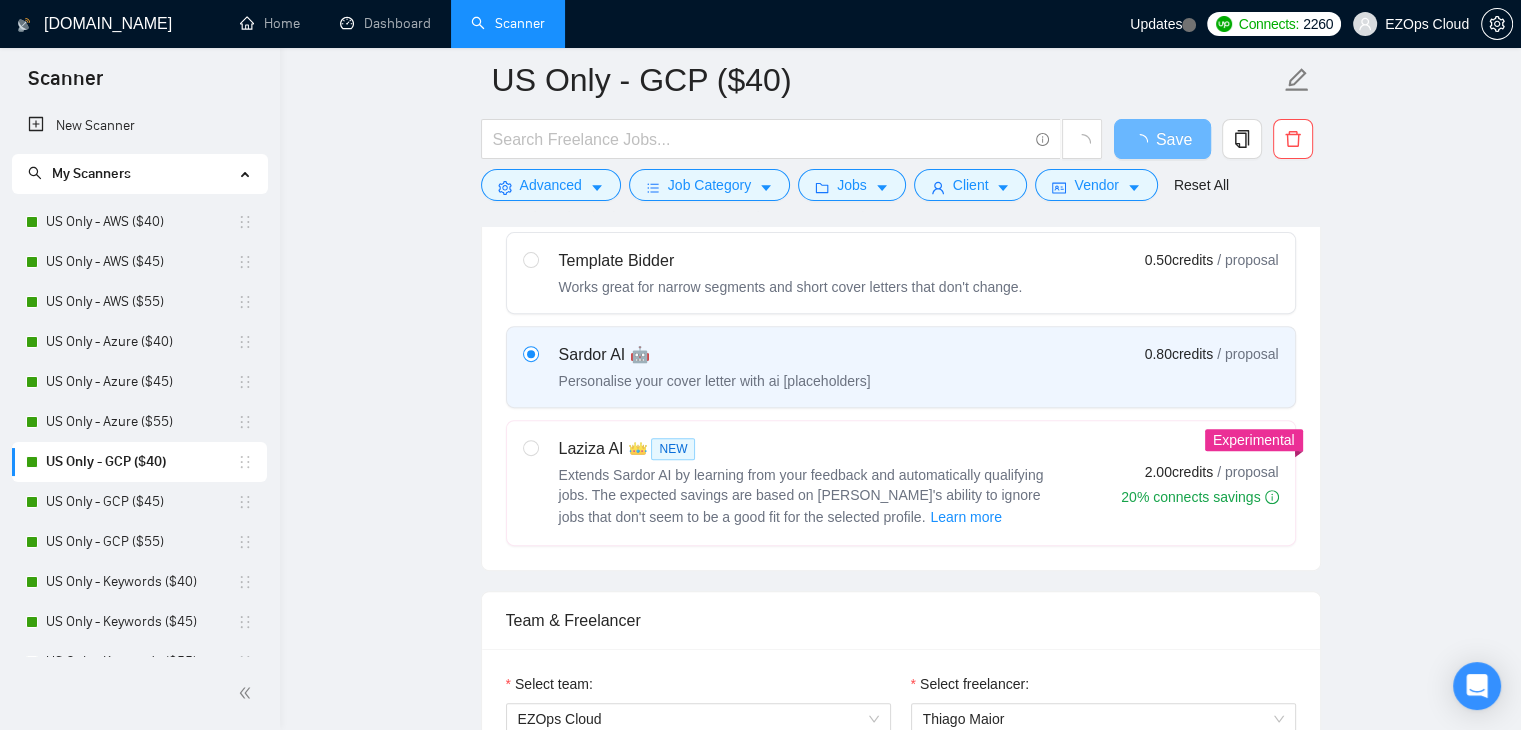 scroll, scrollTop: 4225, scrollLeft: 0, axis: vertical 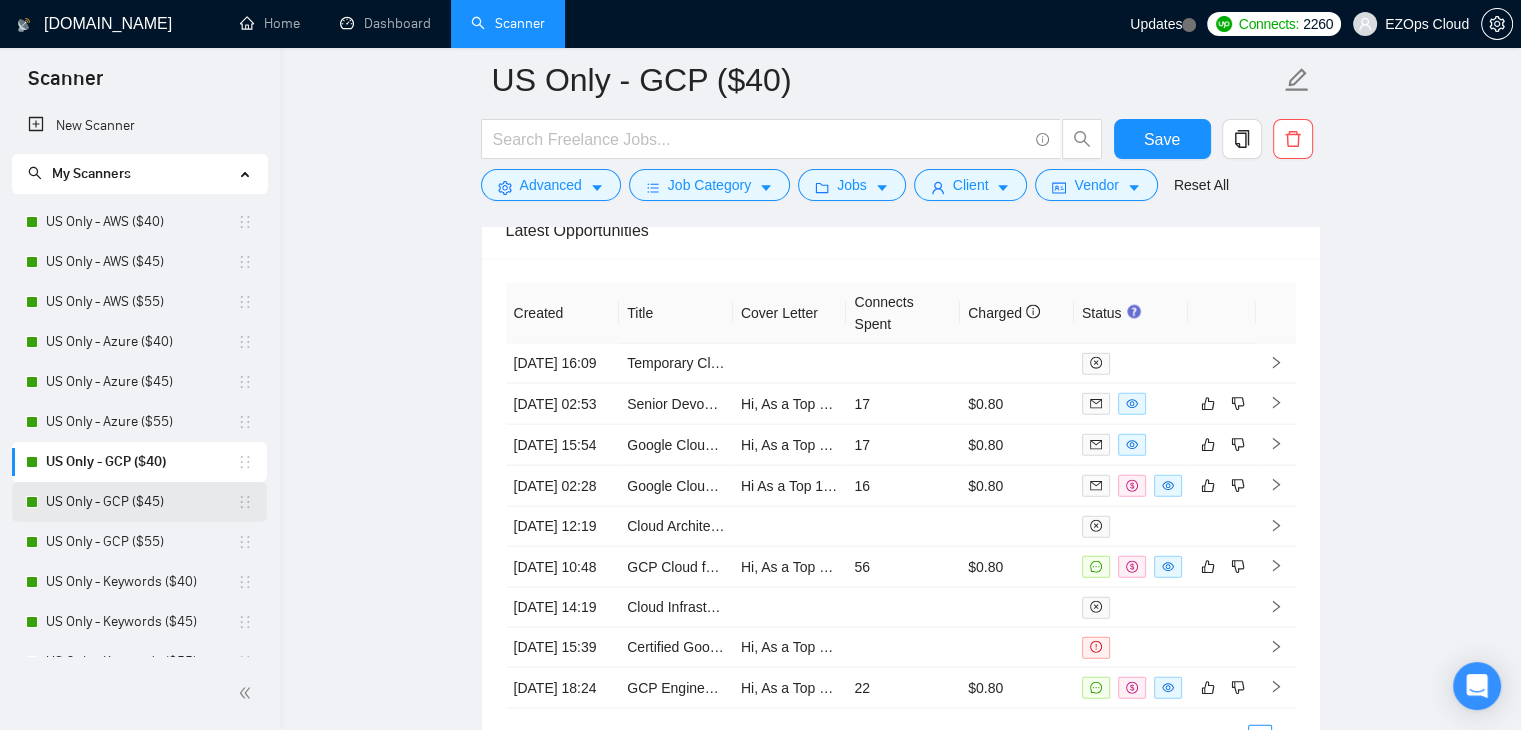 click on "US Only - GCP ($45)" at bounding box center (141, 502) 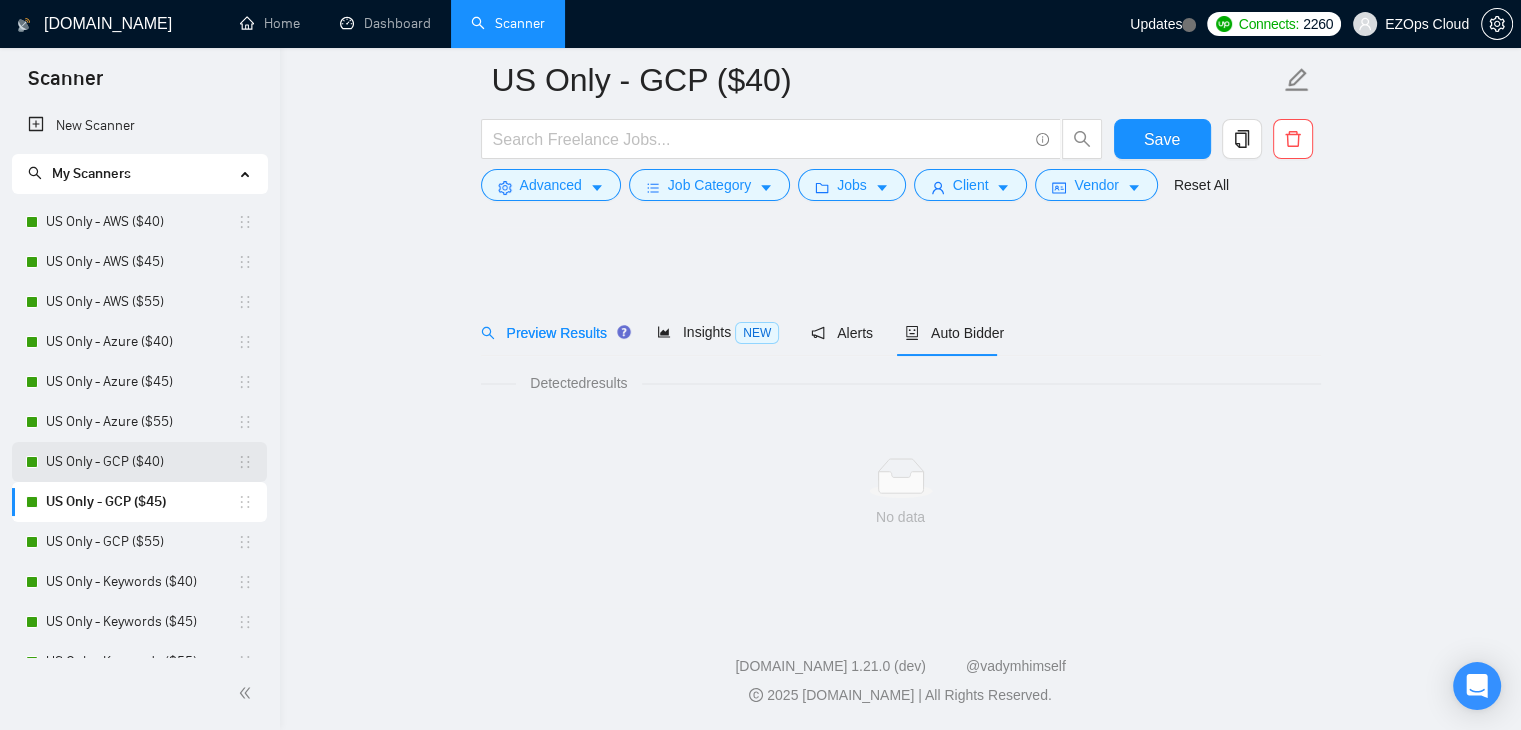 scroll, scrollTop: 0, scrollLeft: 0, axis: both 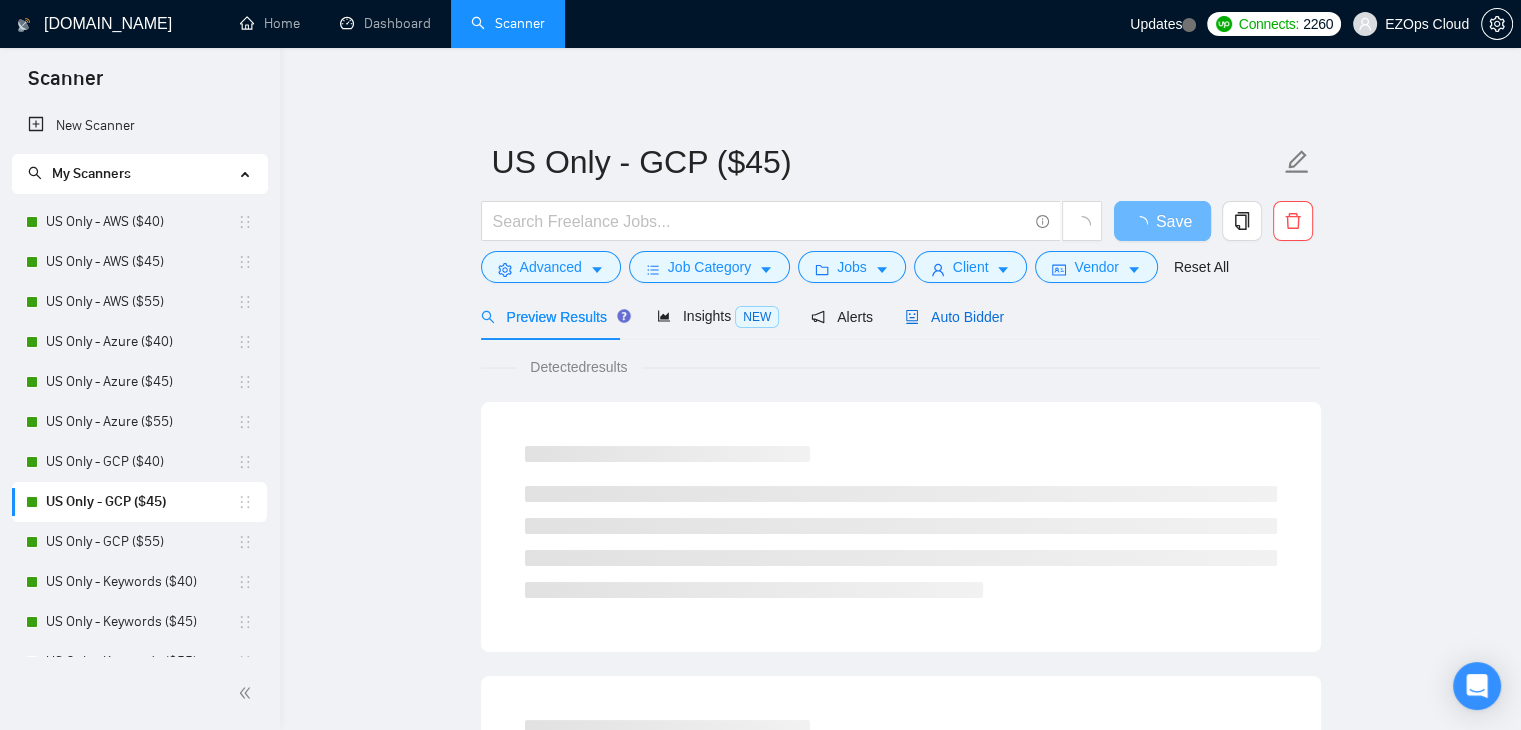 click on "Auto Bidder" at bounding box center [954, 317] 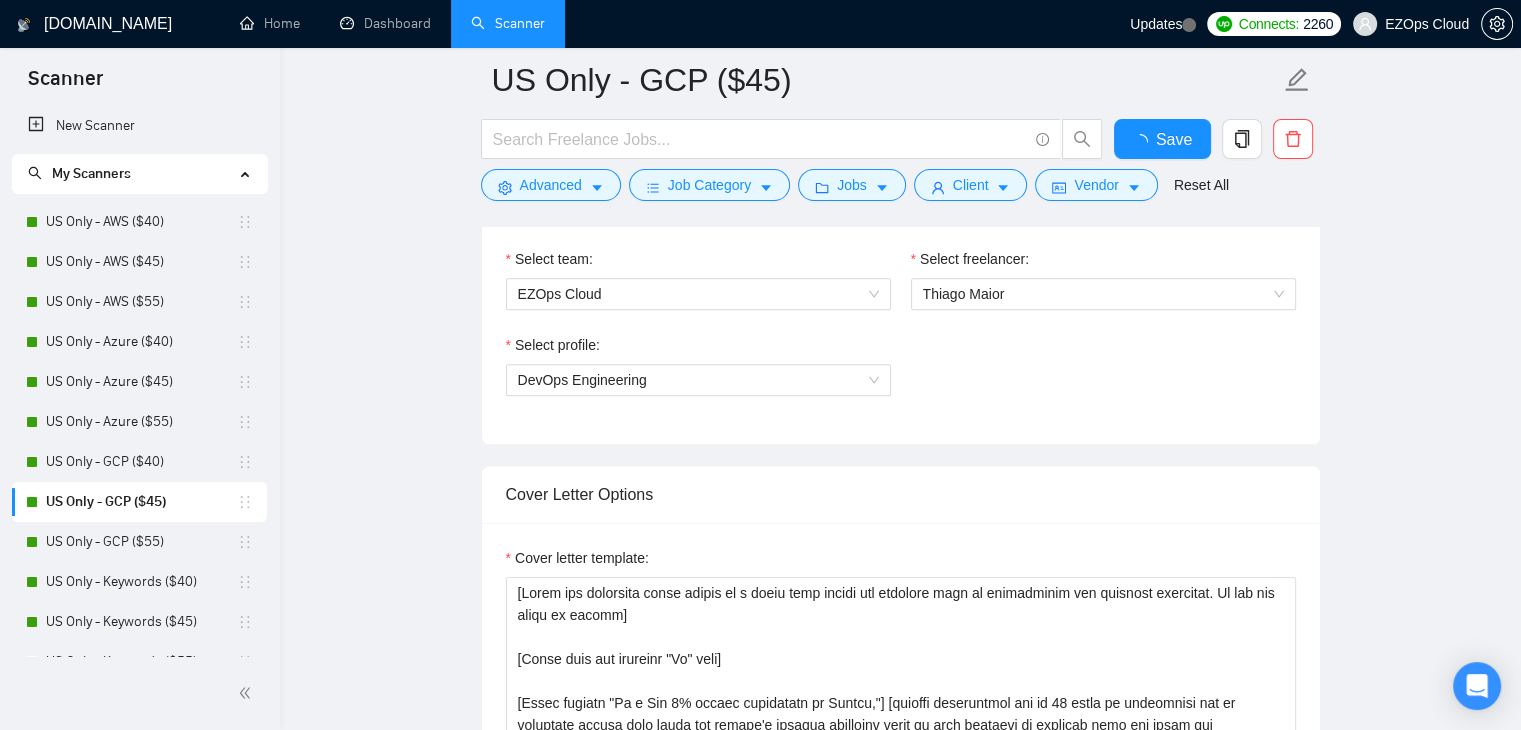 scroll, scrollTop: 4253, scrollLeft: 0, axis: vertical 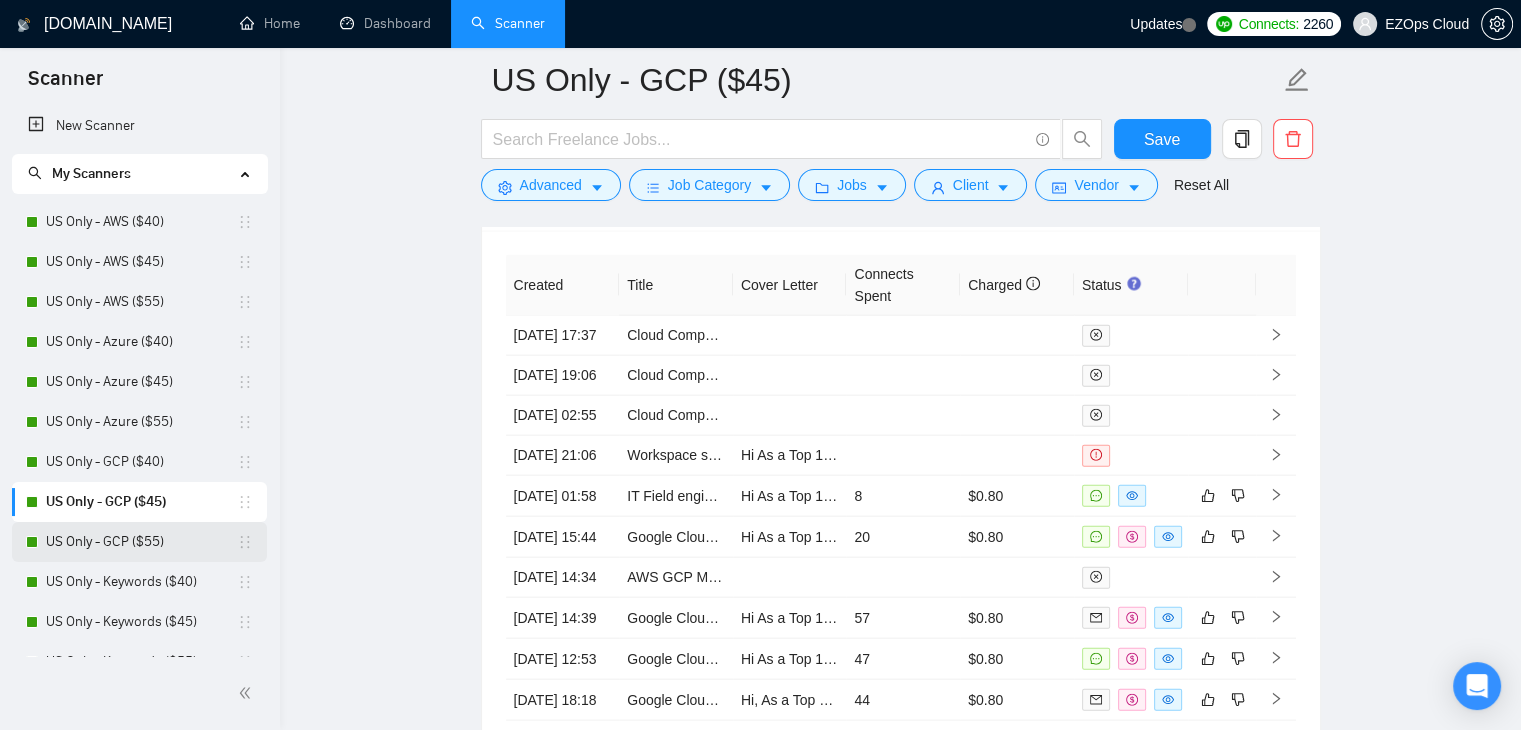 click on "US Only - GCP ($55)" at bounding box center (141, 542) 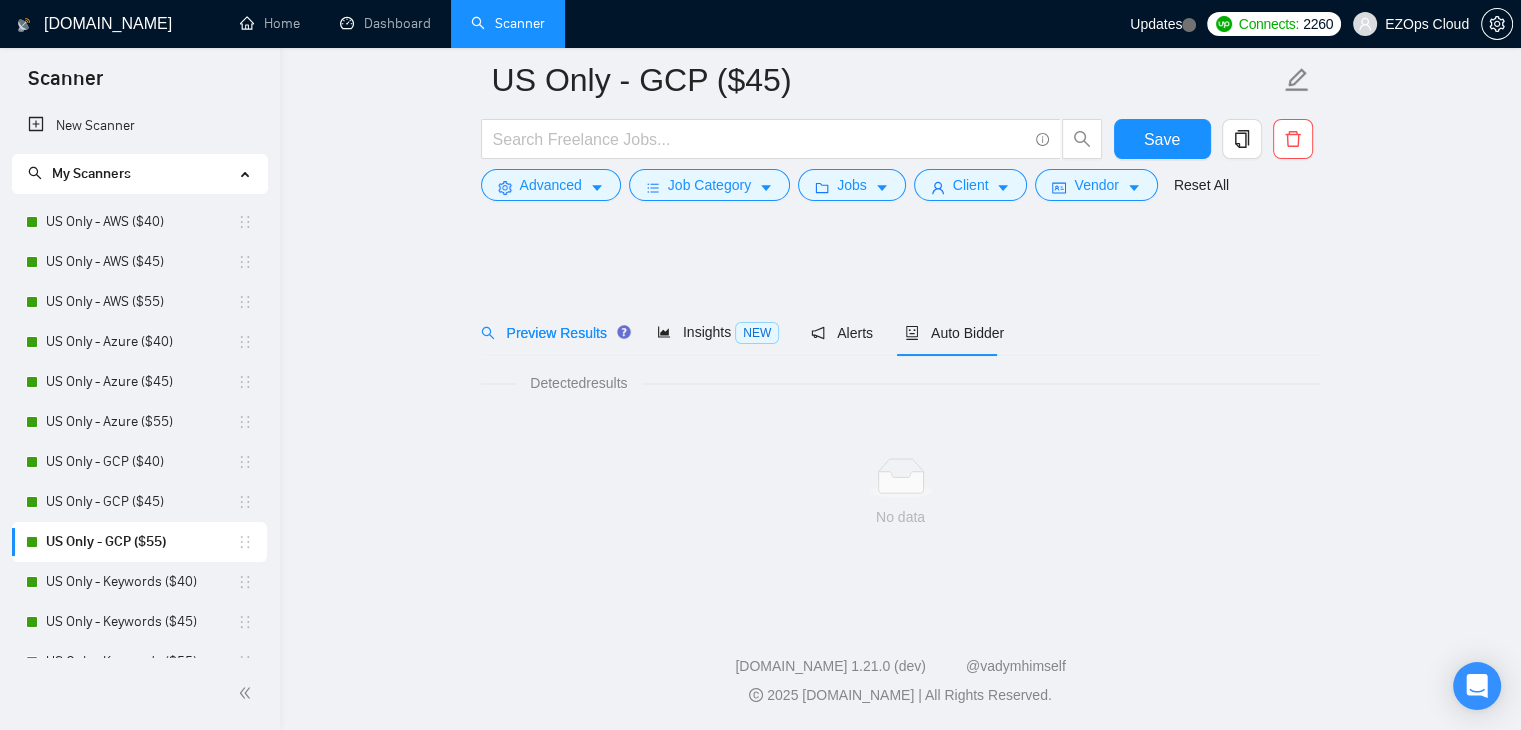 scroll, scrollTop: 0, scrollLeft: 0, axis: both 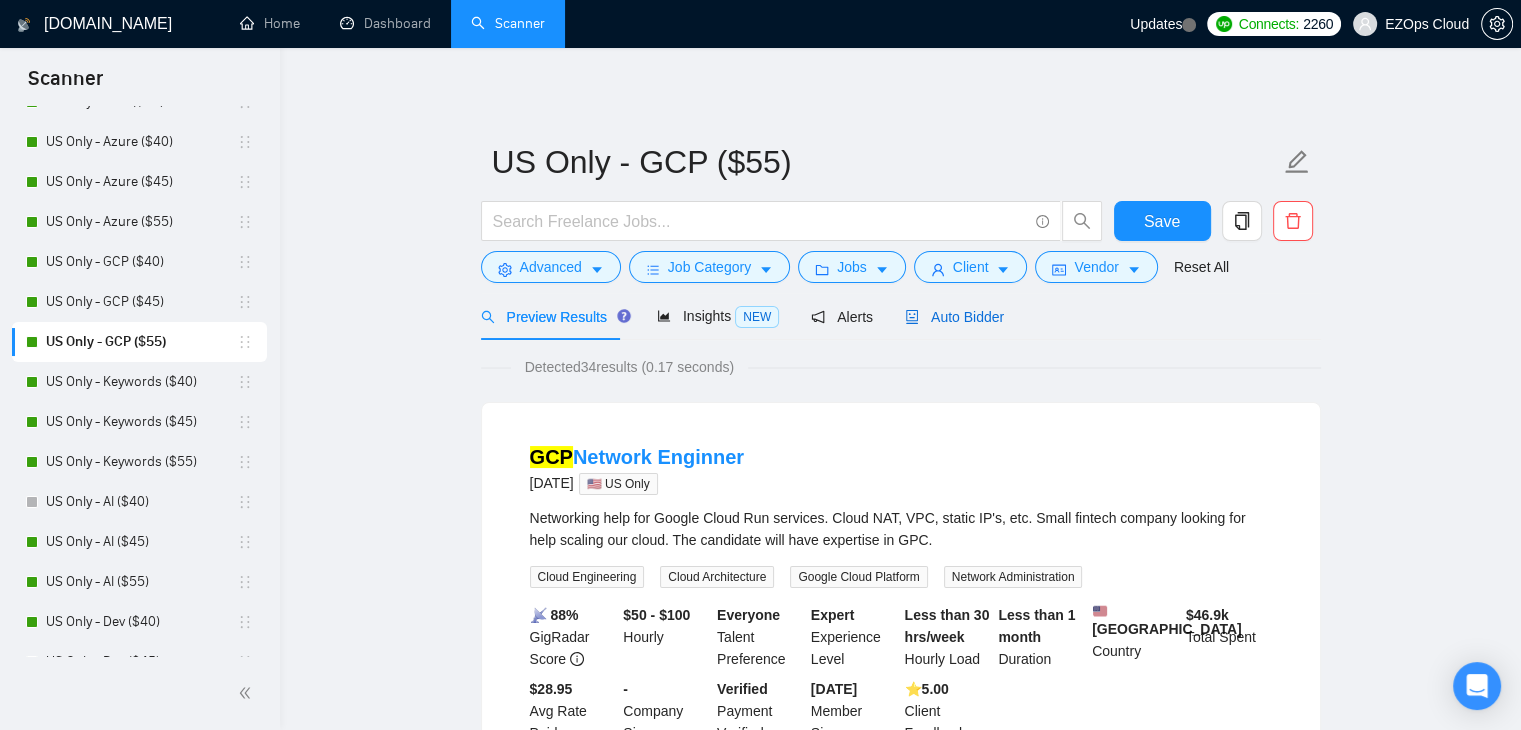 click on "Auto Bidder" at bounding box center [954, 317] 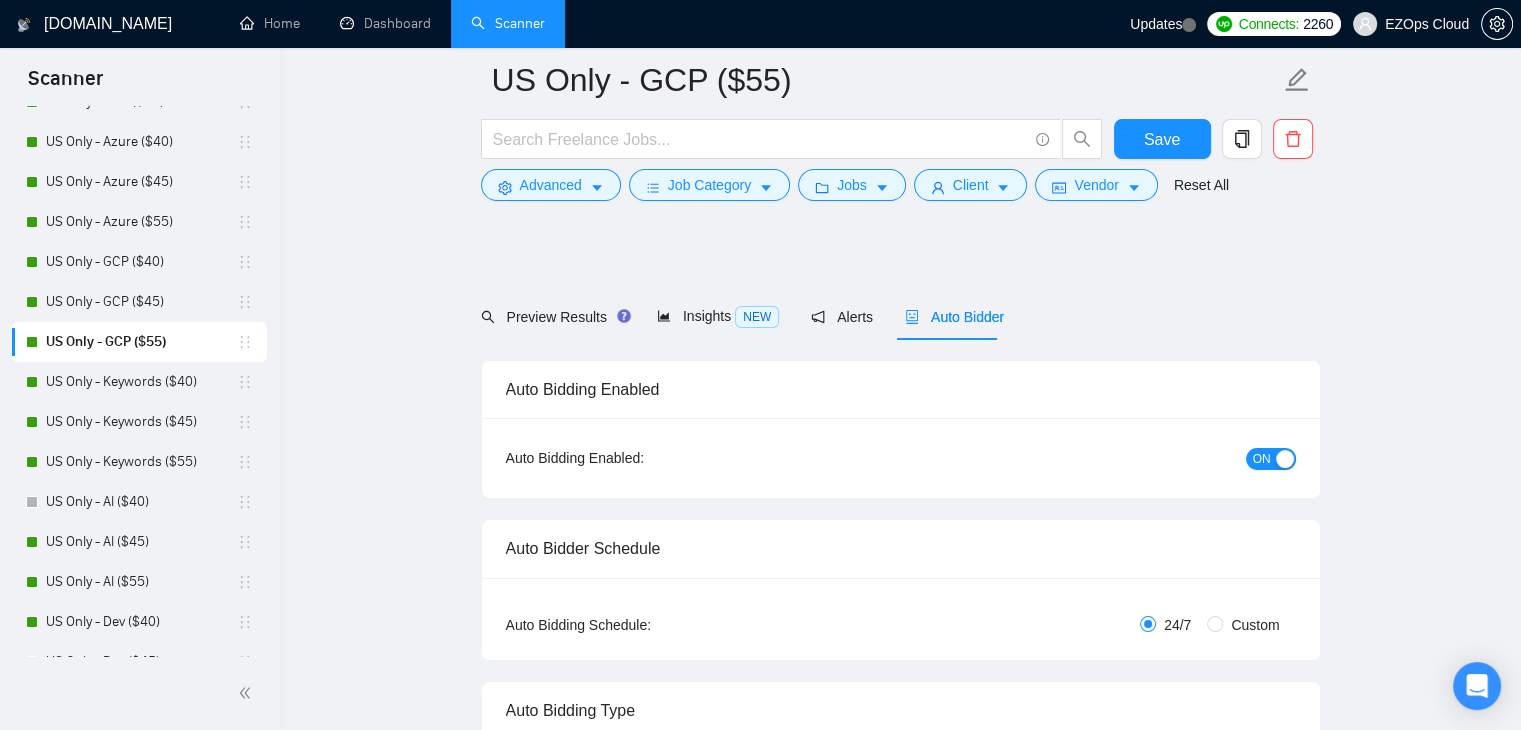scroll, scrollTop: 4253, scrollLeft: 0, axis: vertical 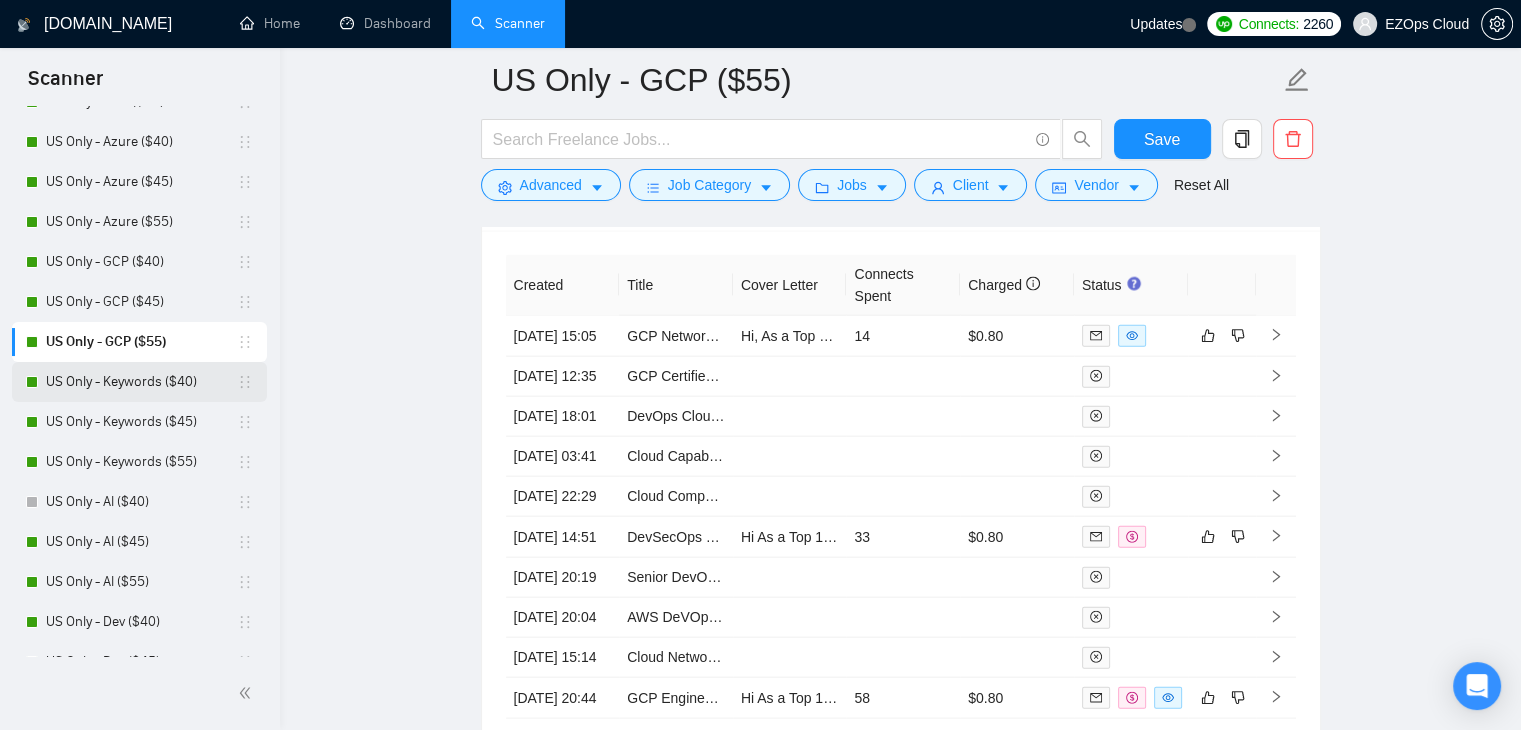 click on "US Only - Keywords ($40)" at bounding box center [141, 382] 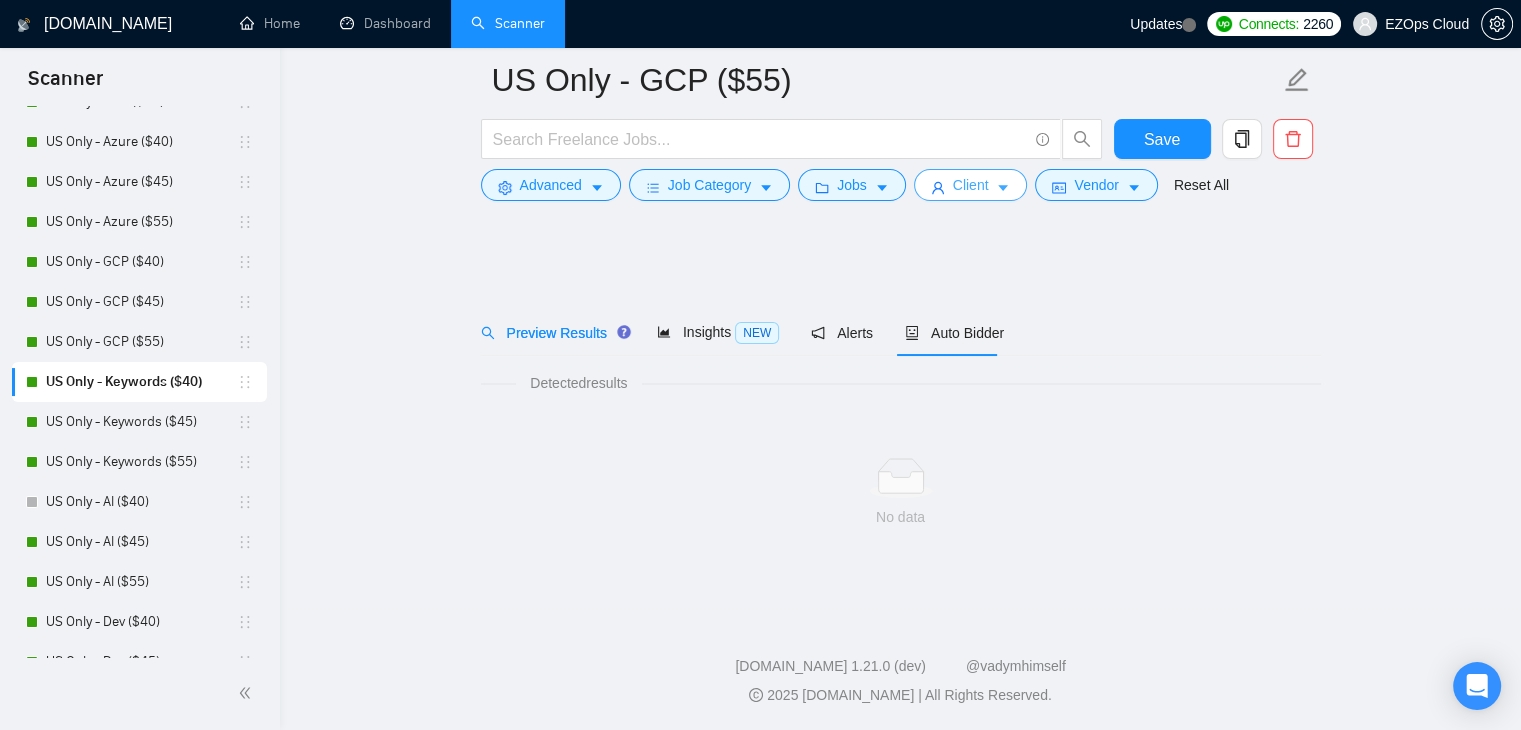 scroll, scrollTop: 0, scrollLeft: 0, axis: both 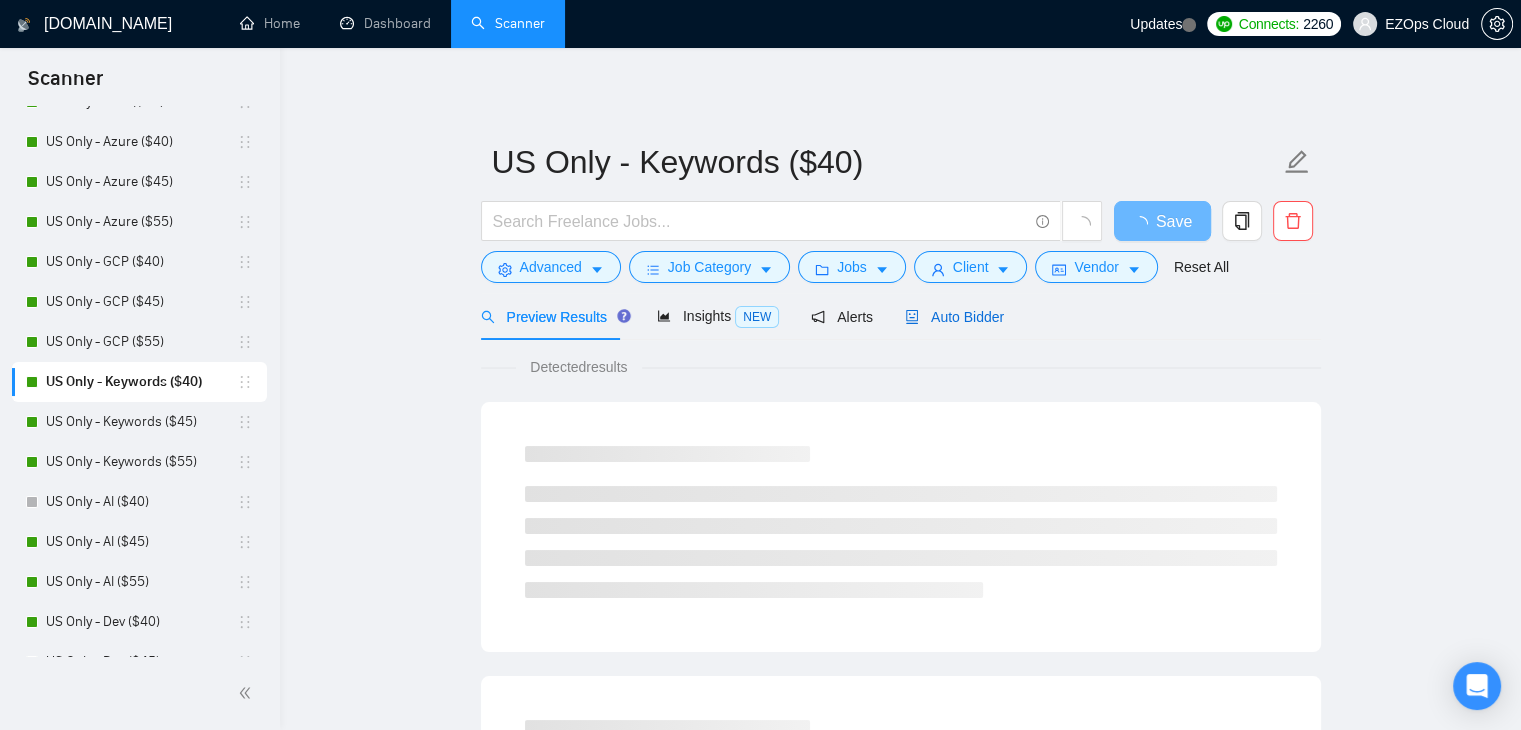 click on "Auto Bidder" at bounding box center [954, 317] 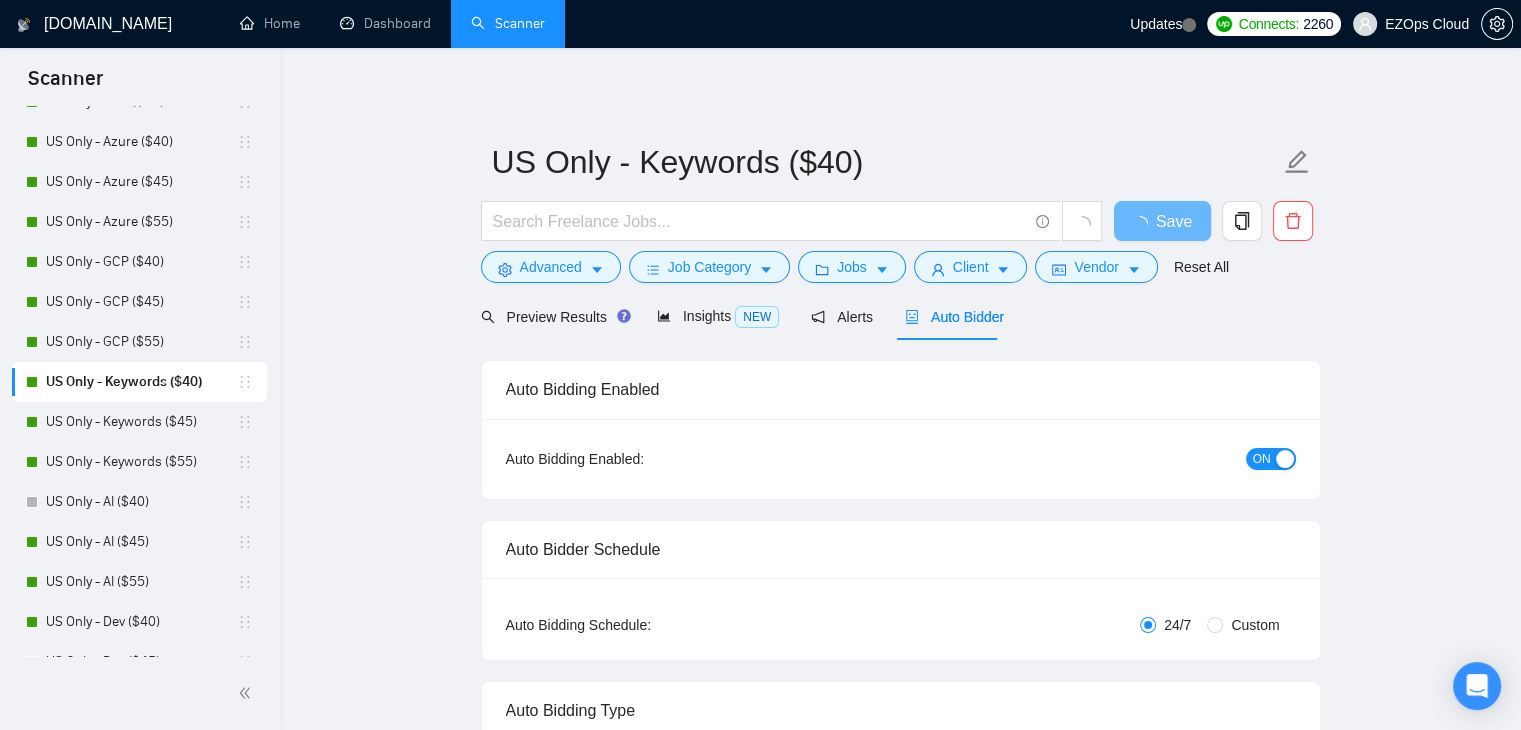 type 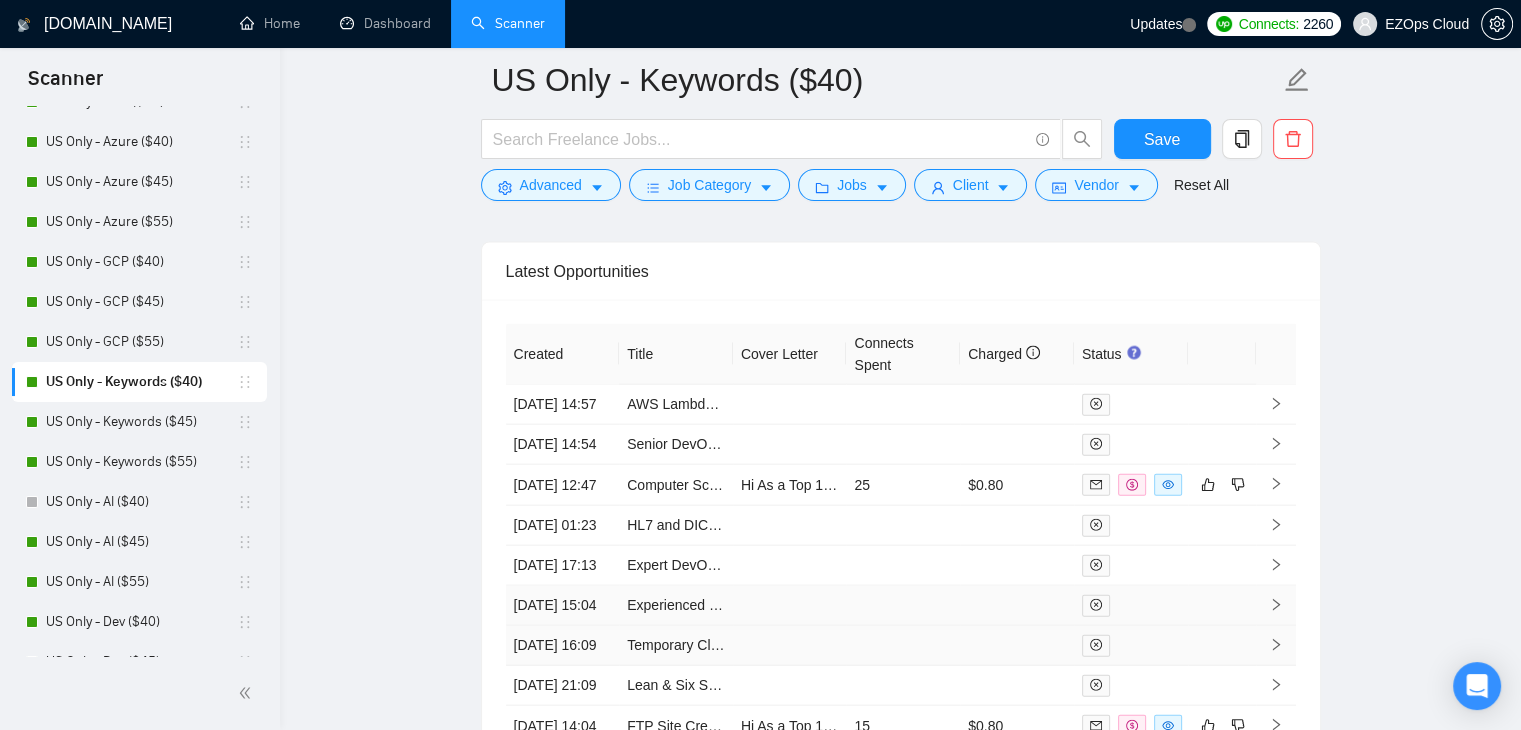 scroll, scrollTop: 4340, scrollLeft: 0, axis: vertical 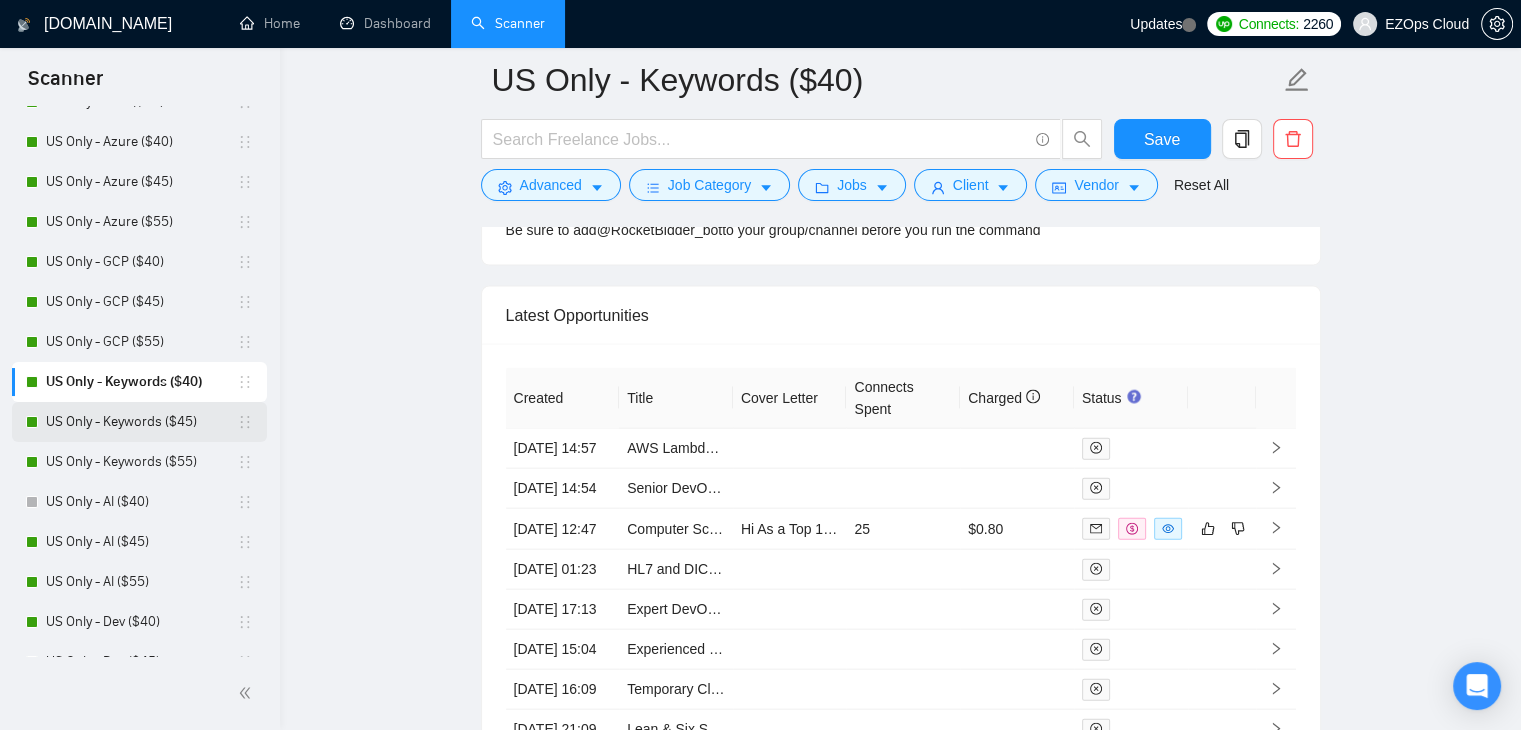 click on "US Only - Keywords ($45)" at bounding box center (141, 422) 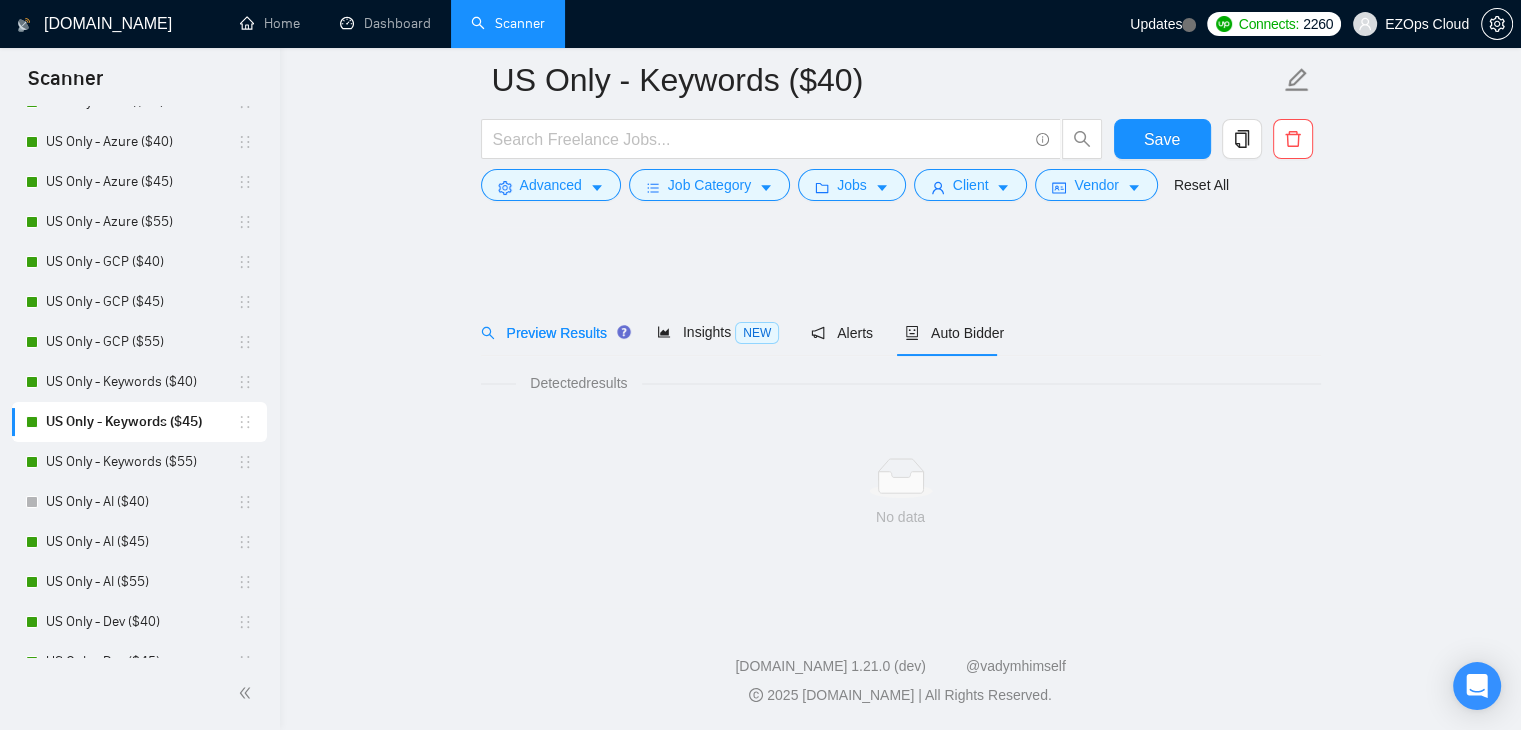 scroll, scrollTop: 0, scrollLeft: 0, axis: both 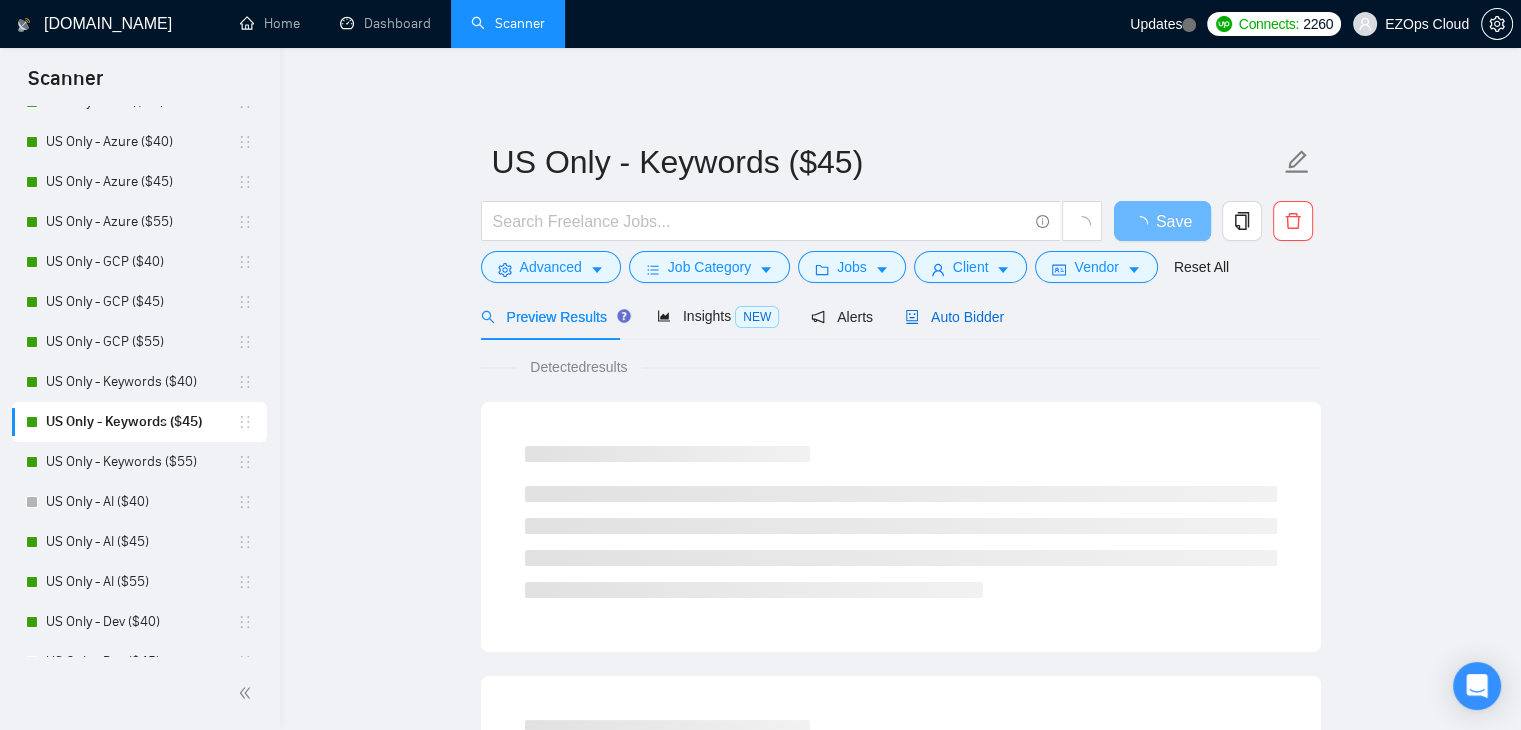 click on "Auto Bidder" at bounding box center (954, 317) 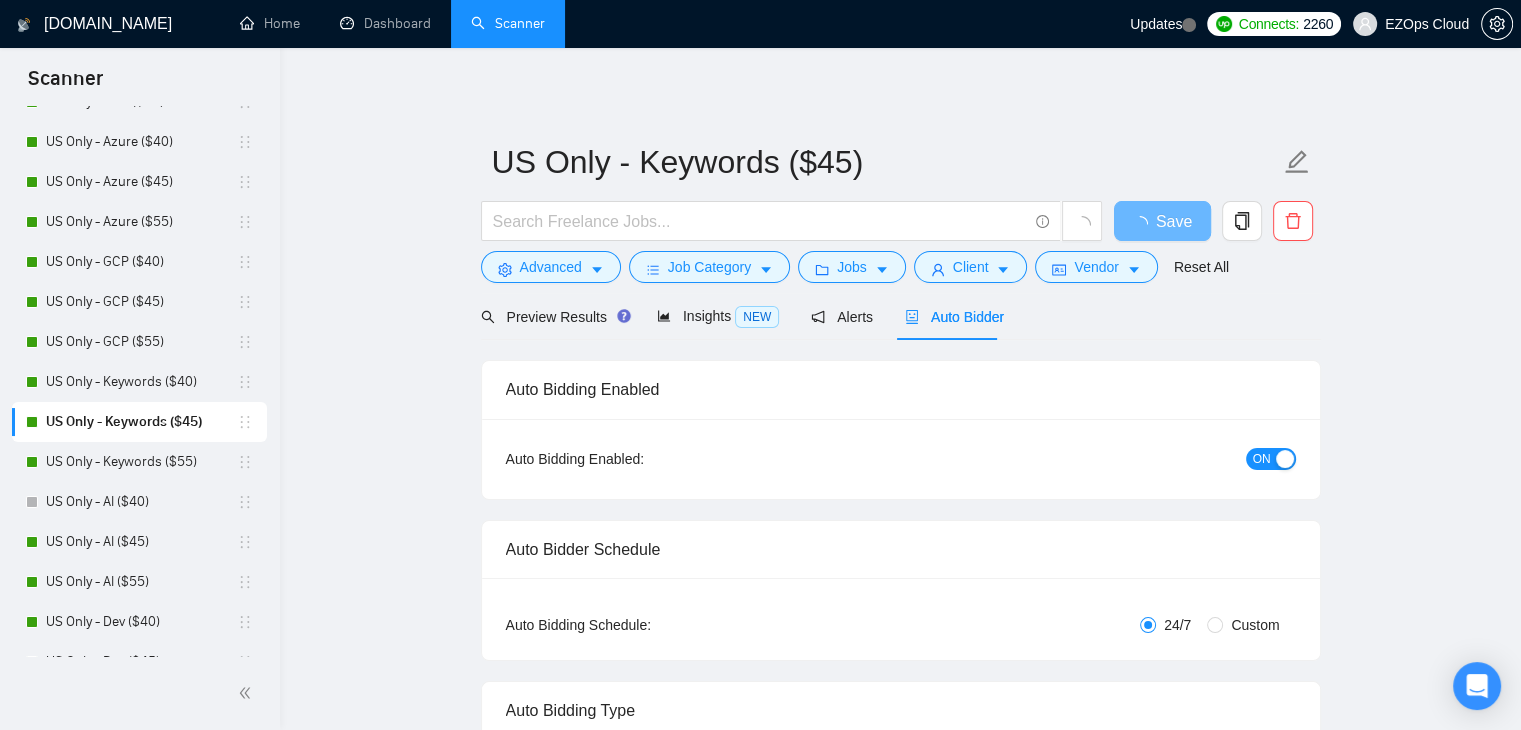 type 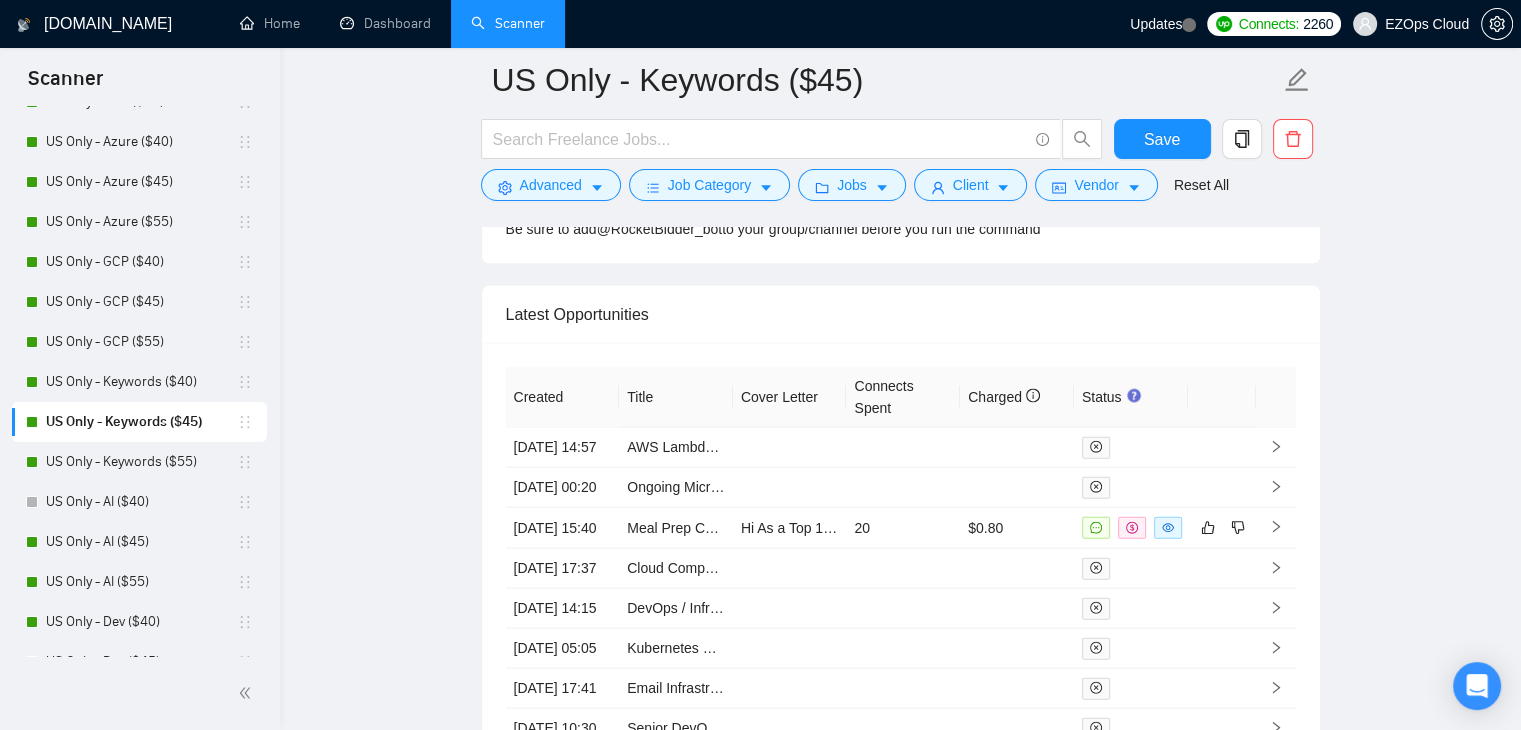 scroll, scrollTop: 4441, scrollLeft: 0, axis: vertical 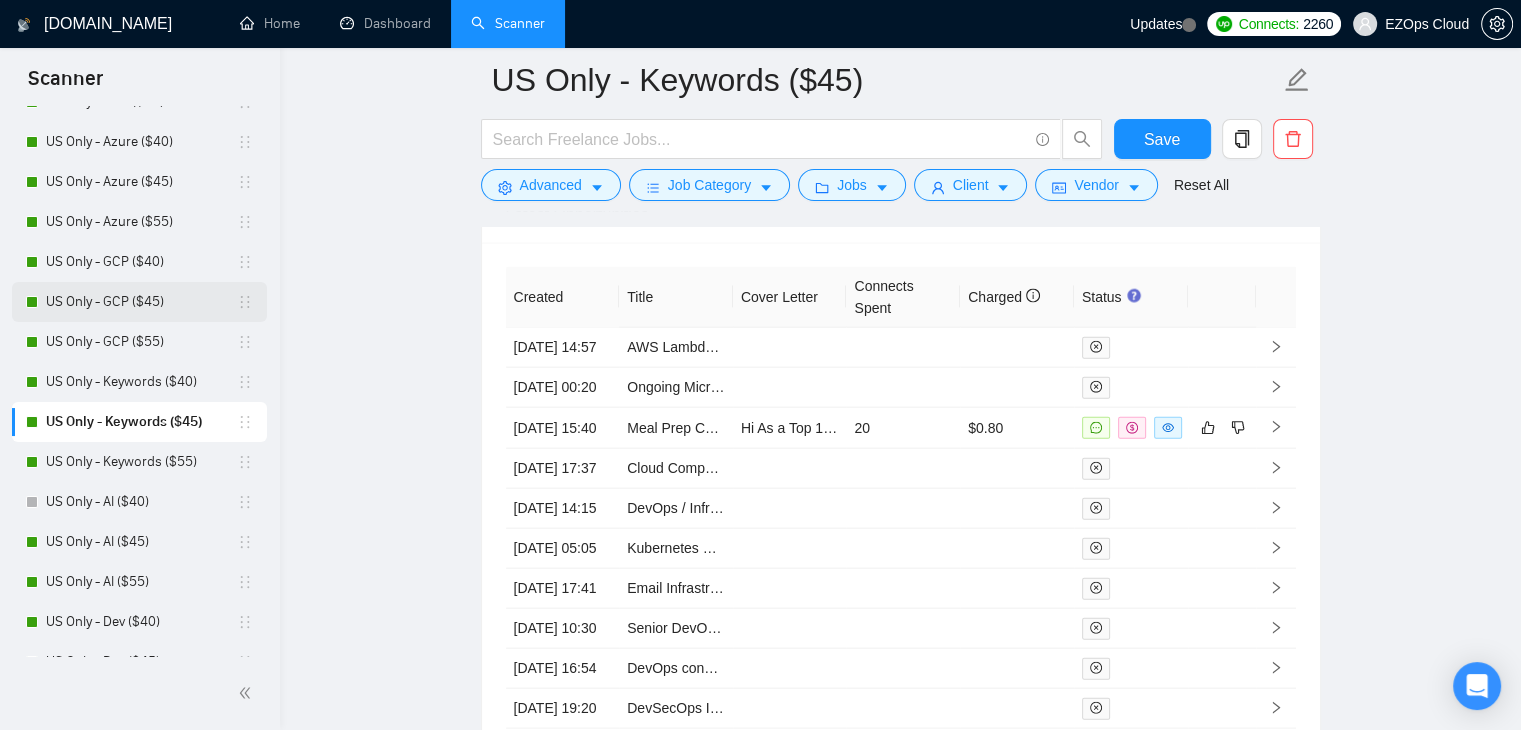 click on "US Only - Keywords ($55)" at bounding box center [141, 462] 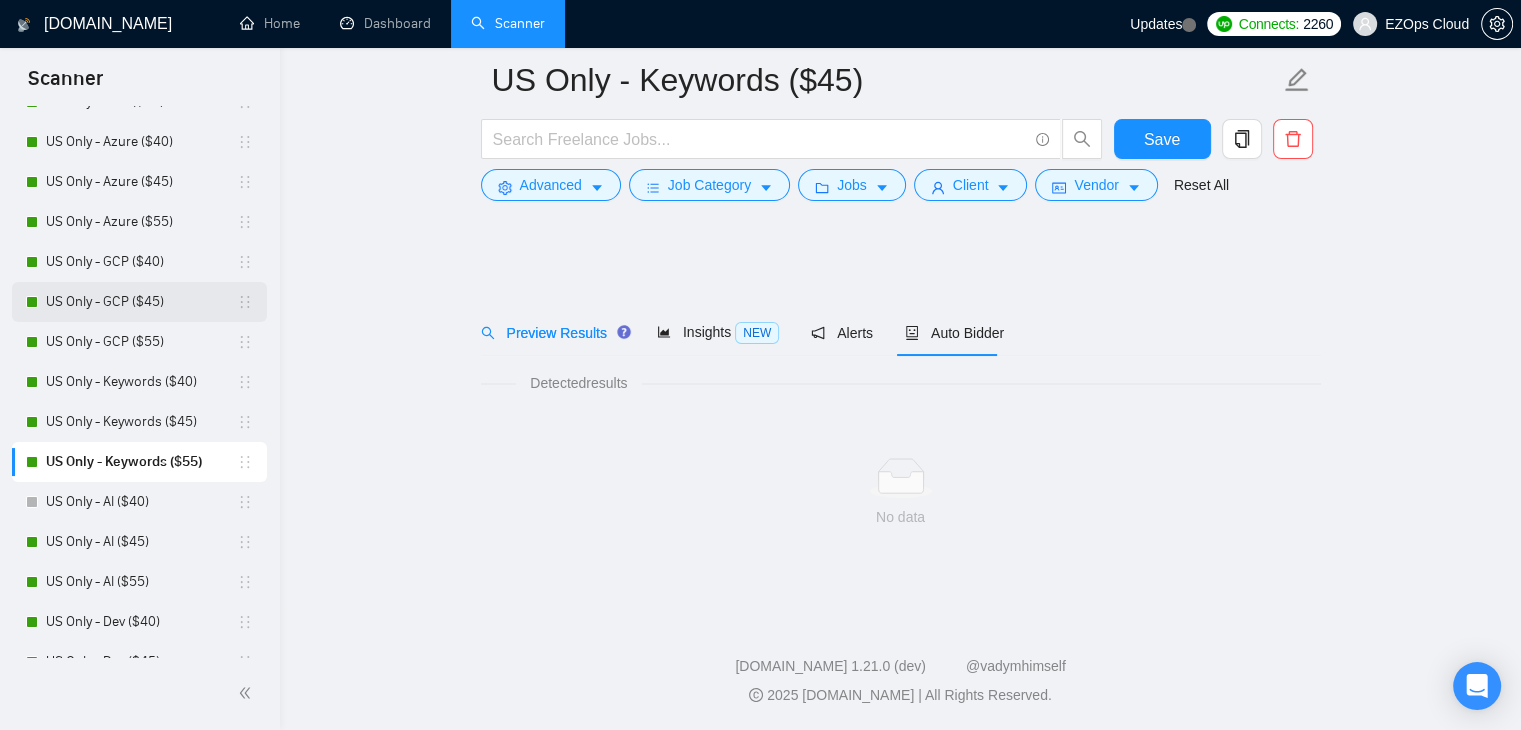 scroll, scrollTop: 0, scrollLeft: 0, axis: both 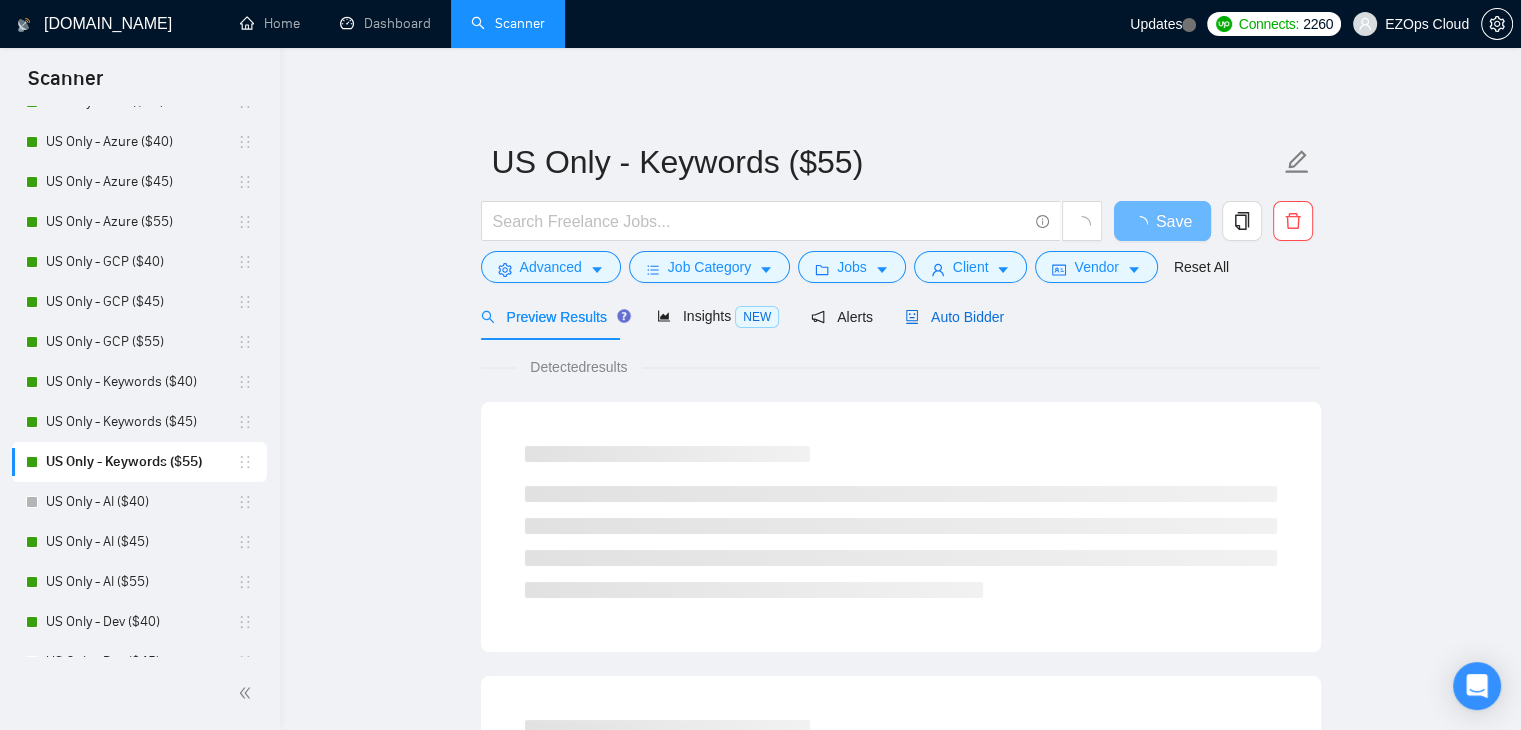 click on "Auto Bidder" at bounding box center (954, 317) 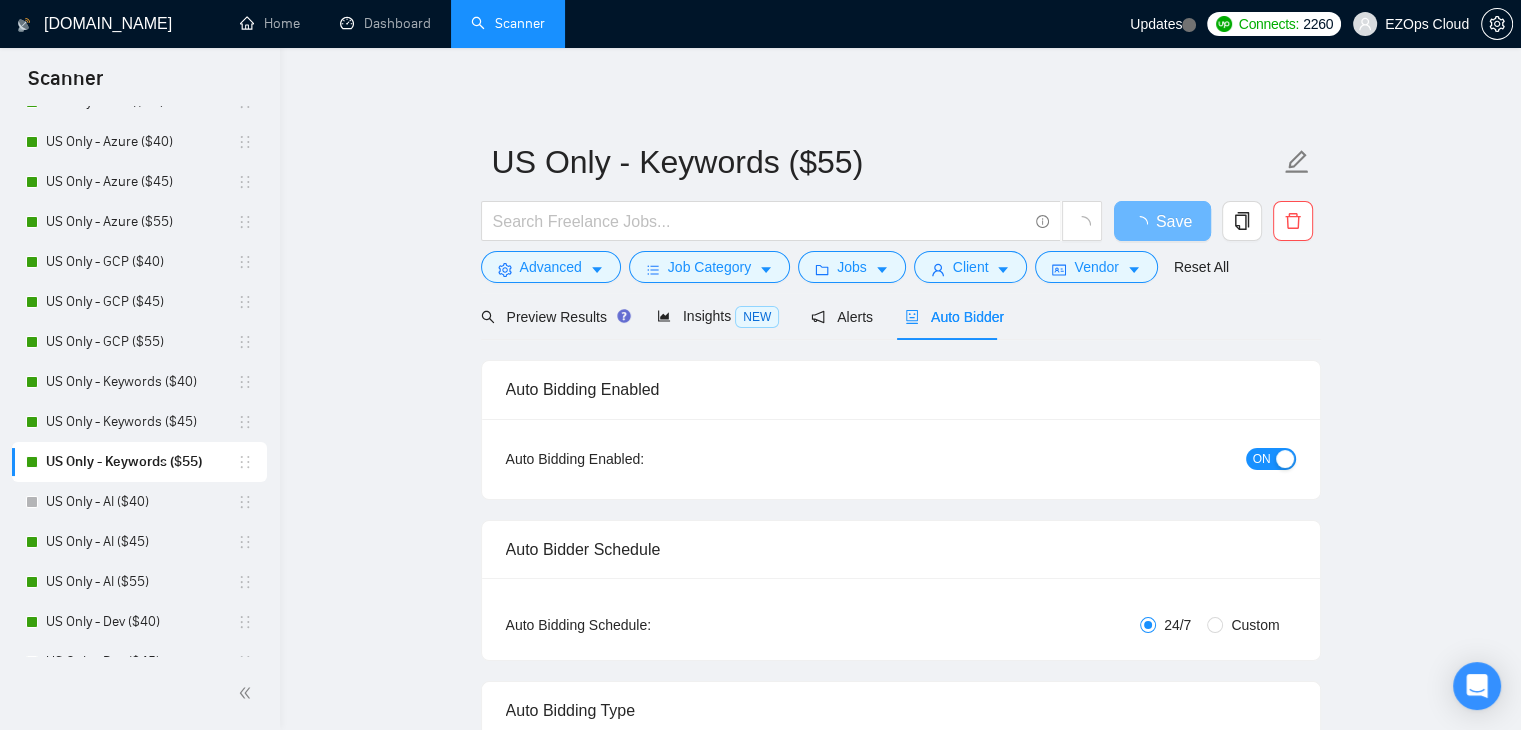 type 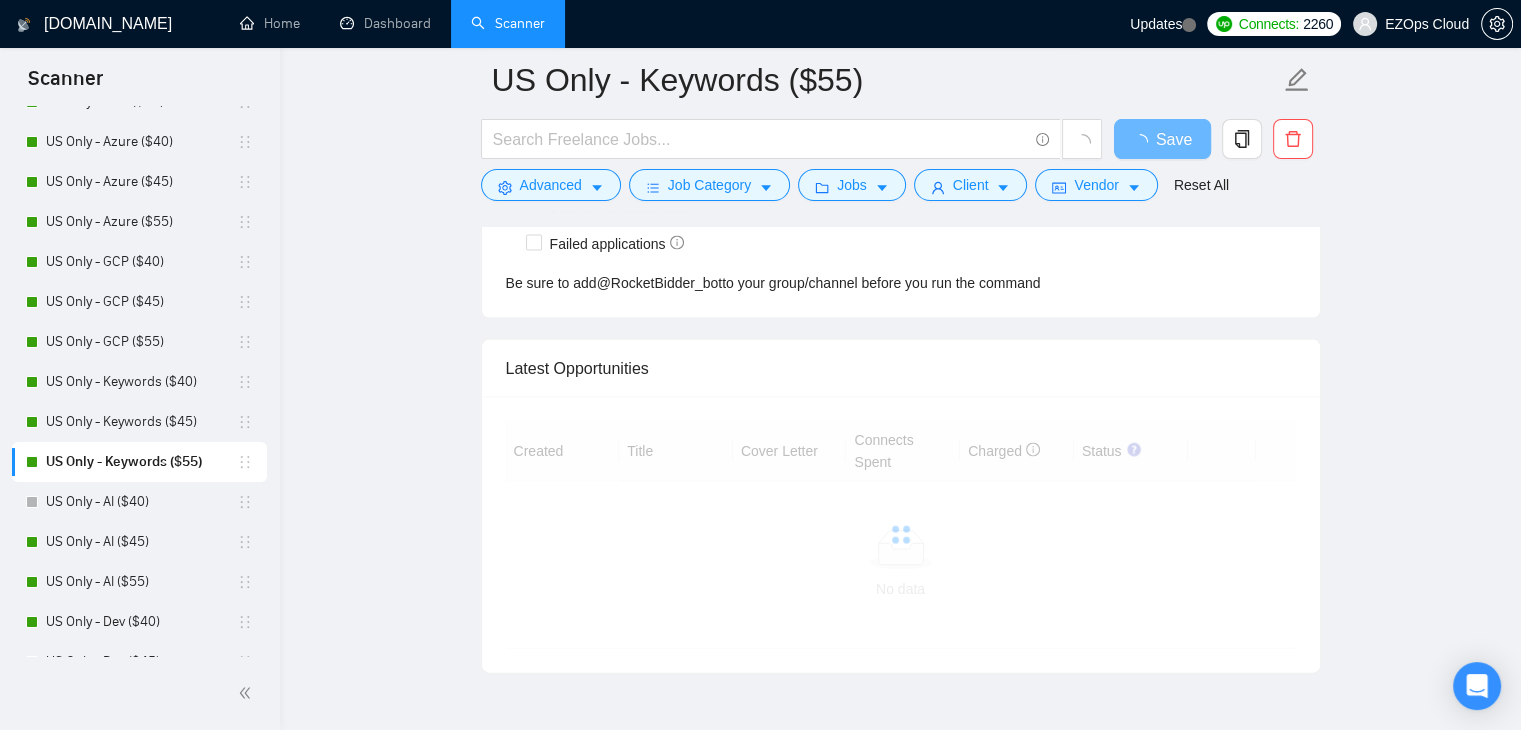 scroll, scrollTop: 4225, scrollLeft: 0, axis: vertical 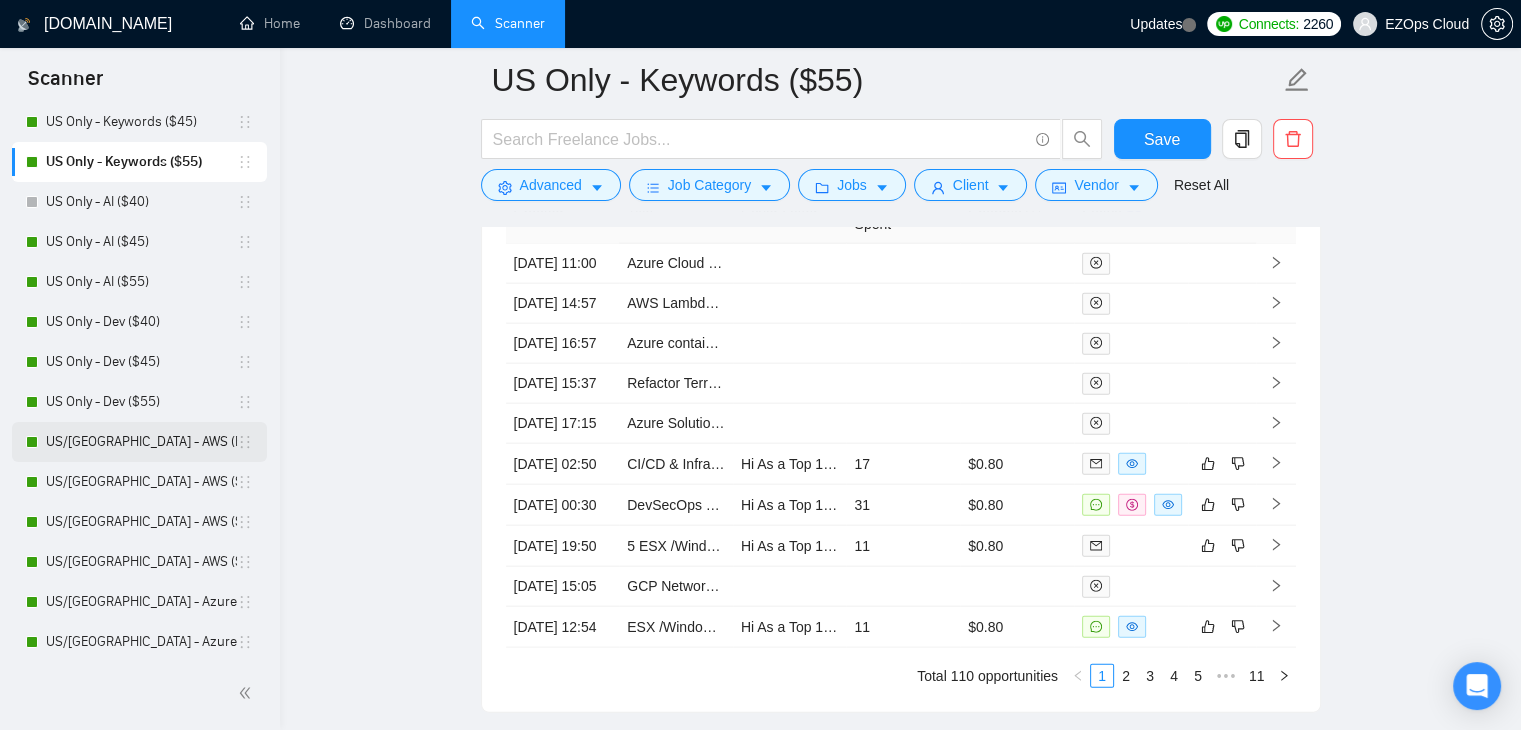 click on "US/[GEOGRAPHIC_DATA] - AWS (Best Clients) ($55)" at bounding box center (141, 442) 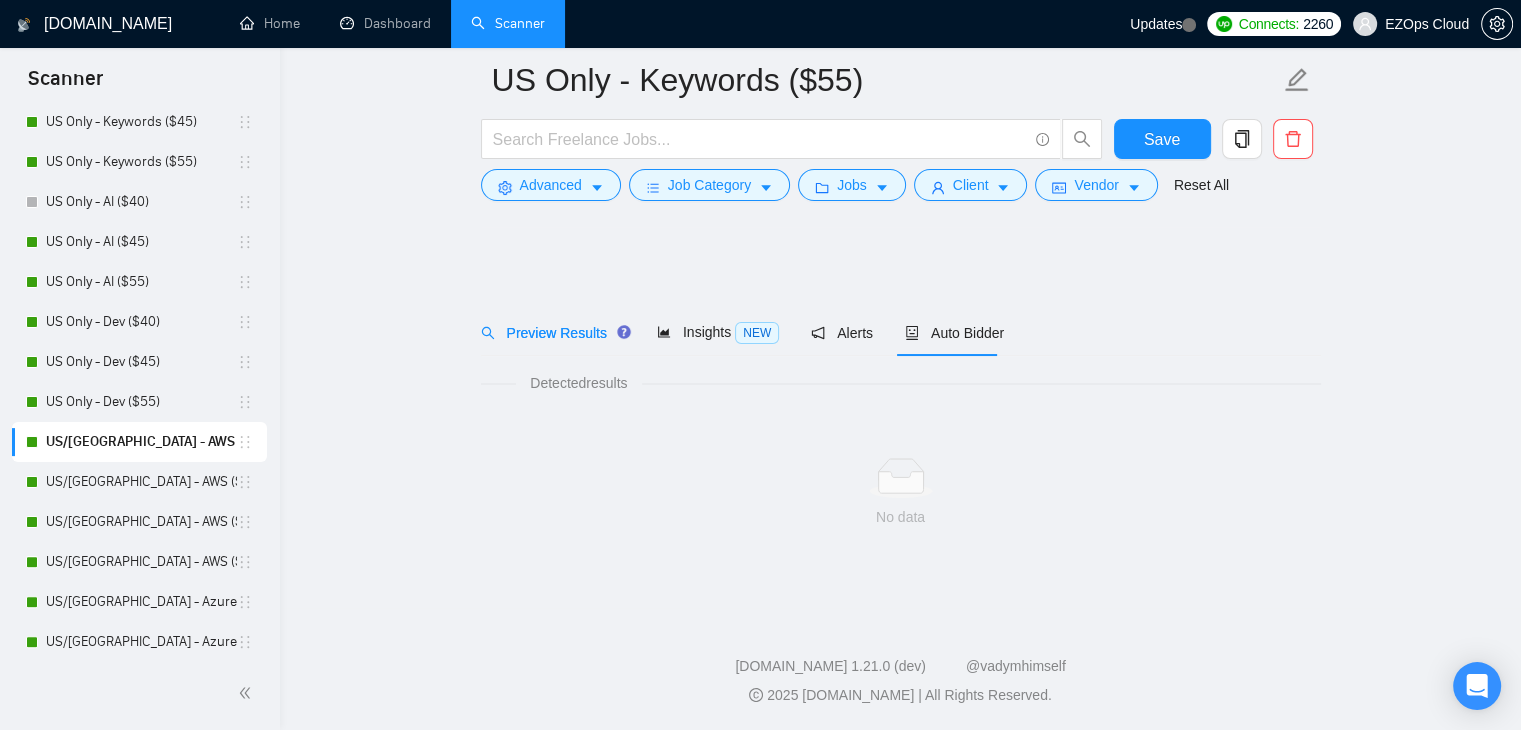 scroll, scrollTop: 0, scrollLeft: 0, axis: both 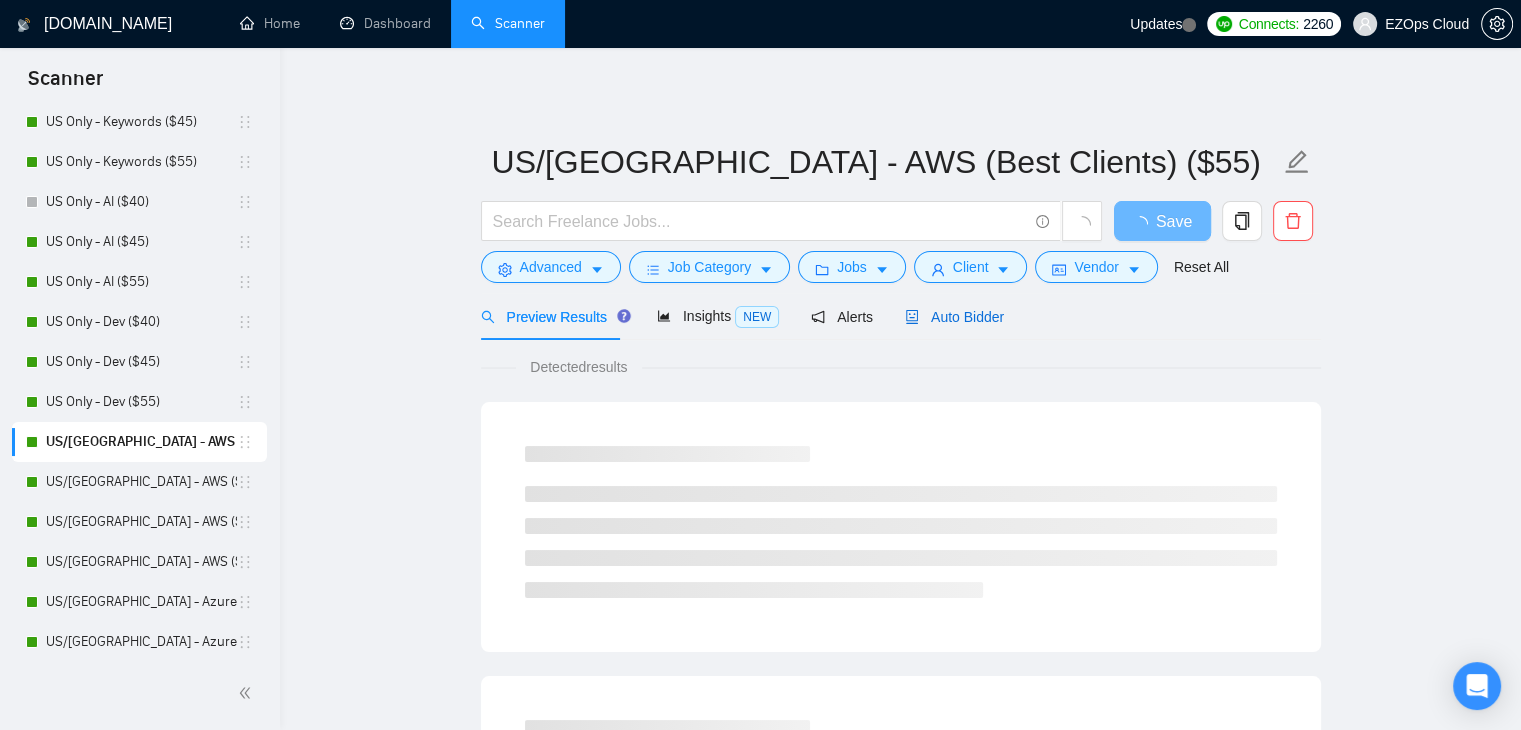 click on "Auto Bidder" at bounding box center [954, 317] 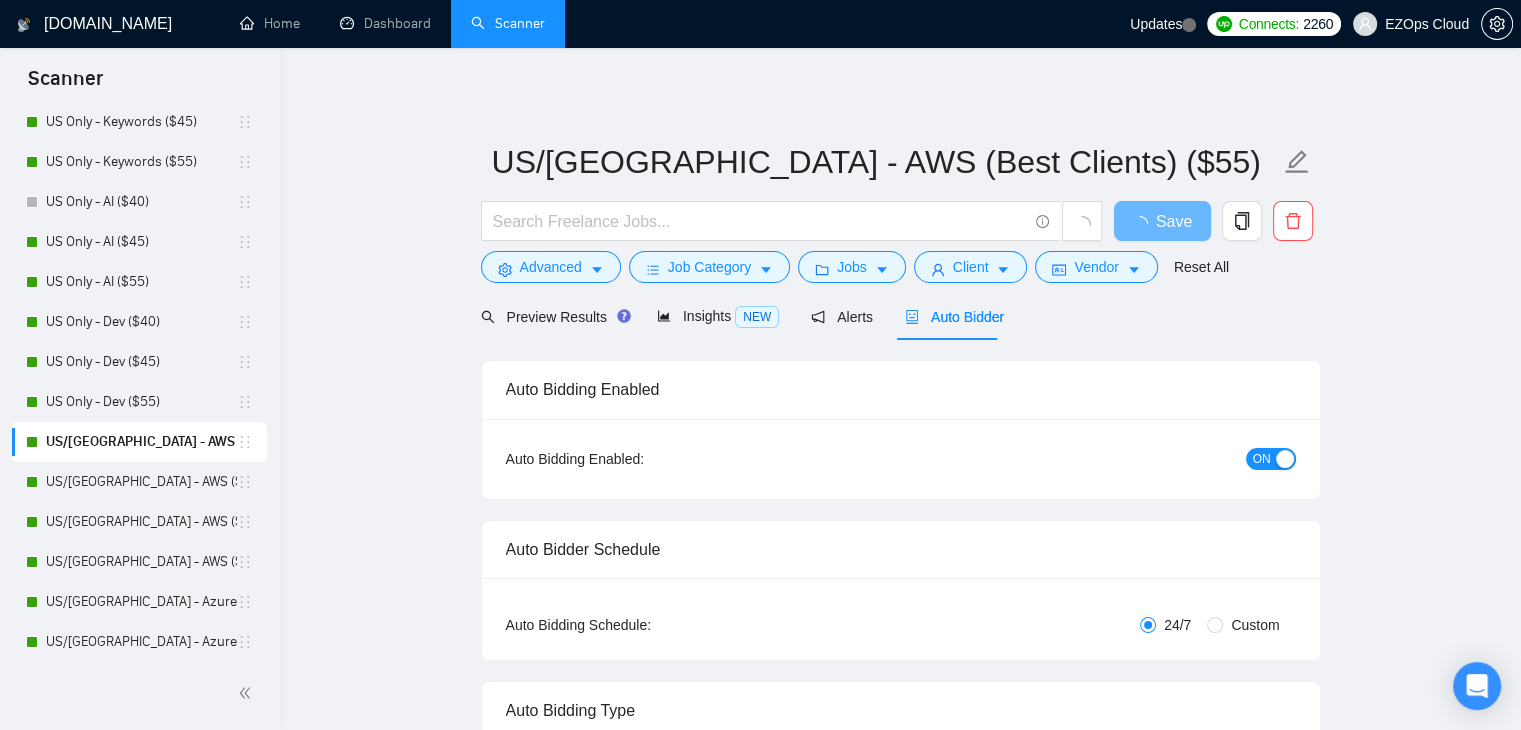 type 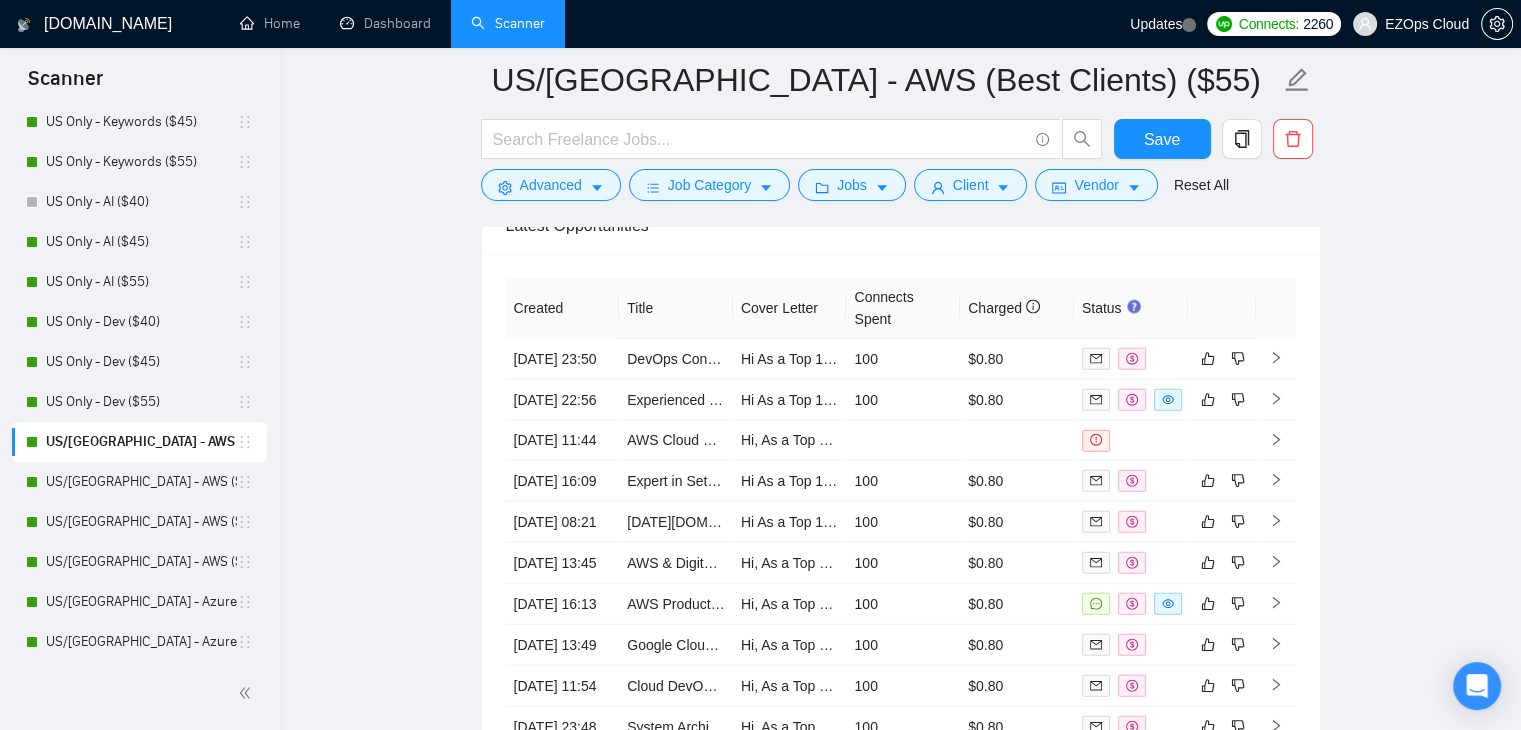 scroll, scrollTop: 4425, scrollLeft: 0, axis: vertical 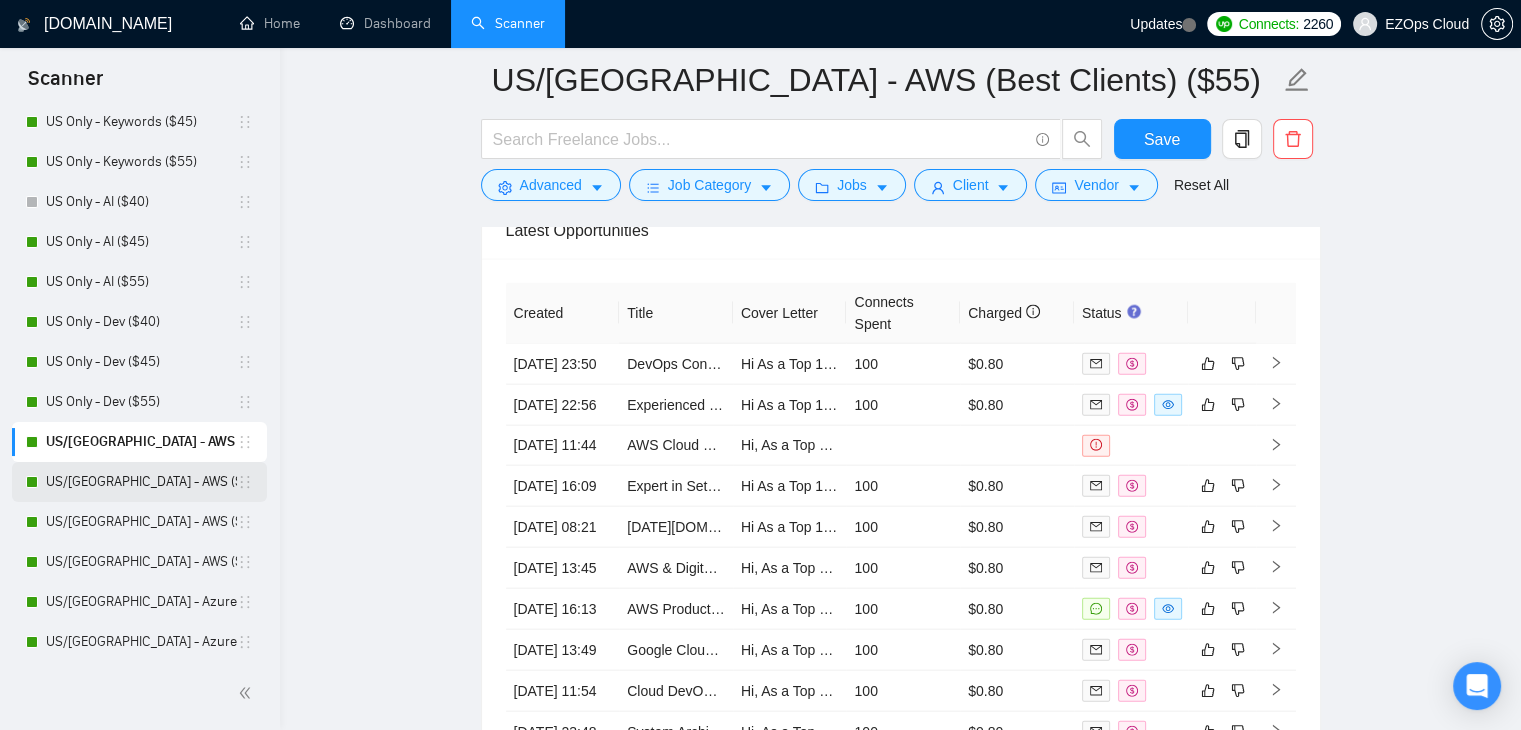 click on "US/[GEOGRAPHIC_DATA] - AWS ($40)" at bounding box center (141, 482) 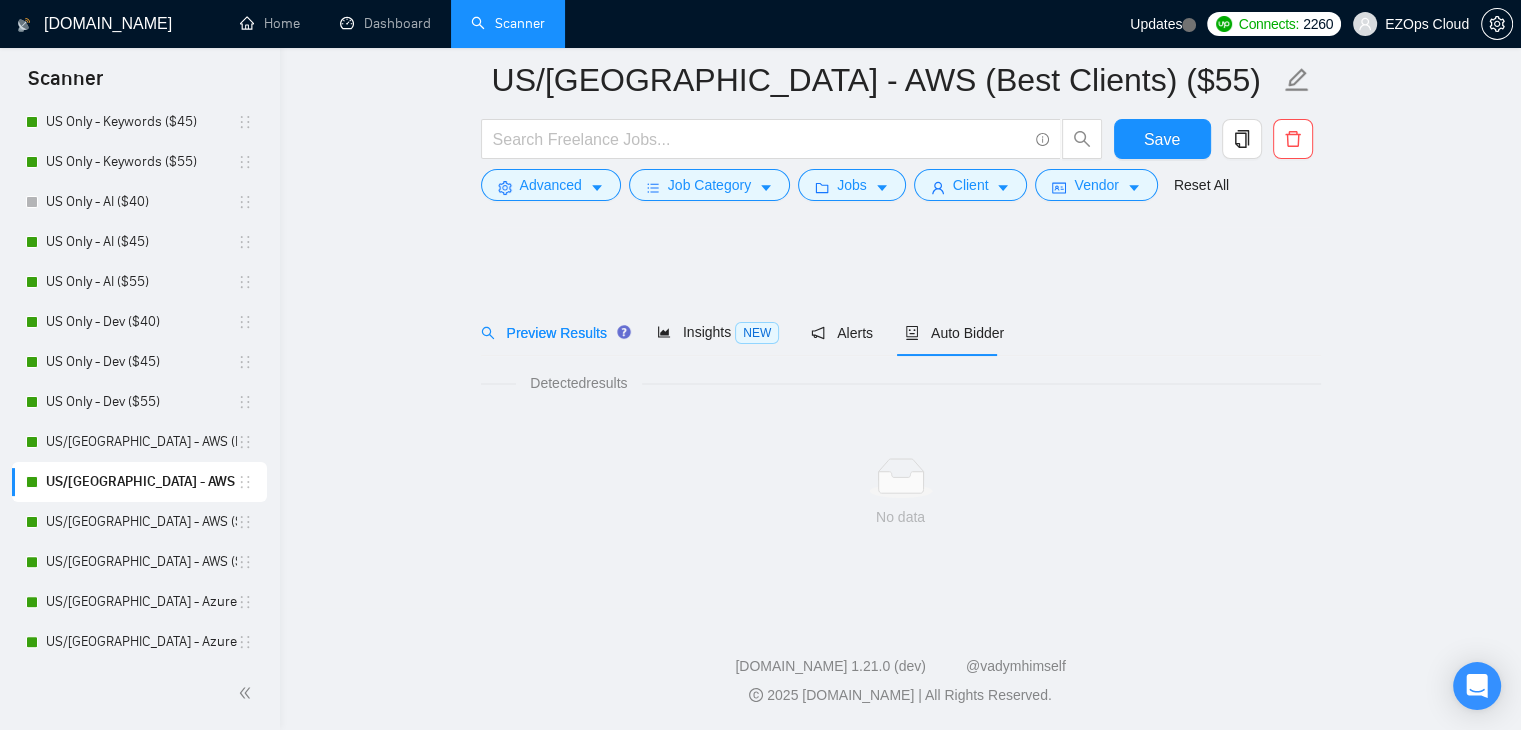 scroll, scrollTop: 0, scrollLeft: 0, axis: both 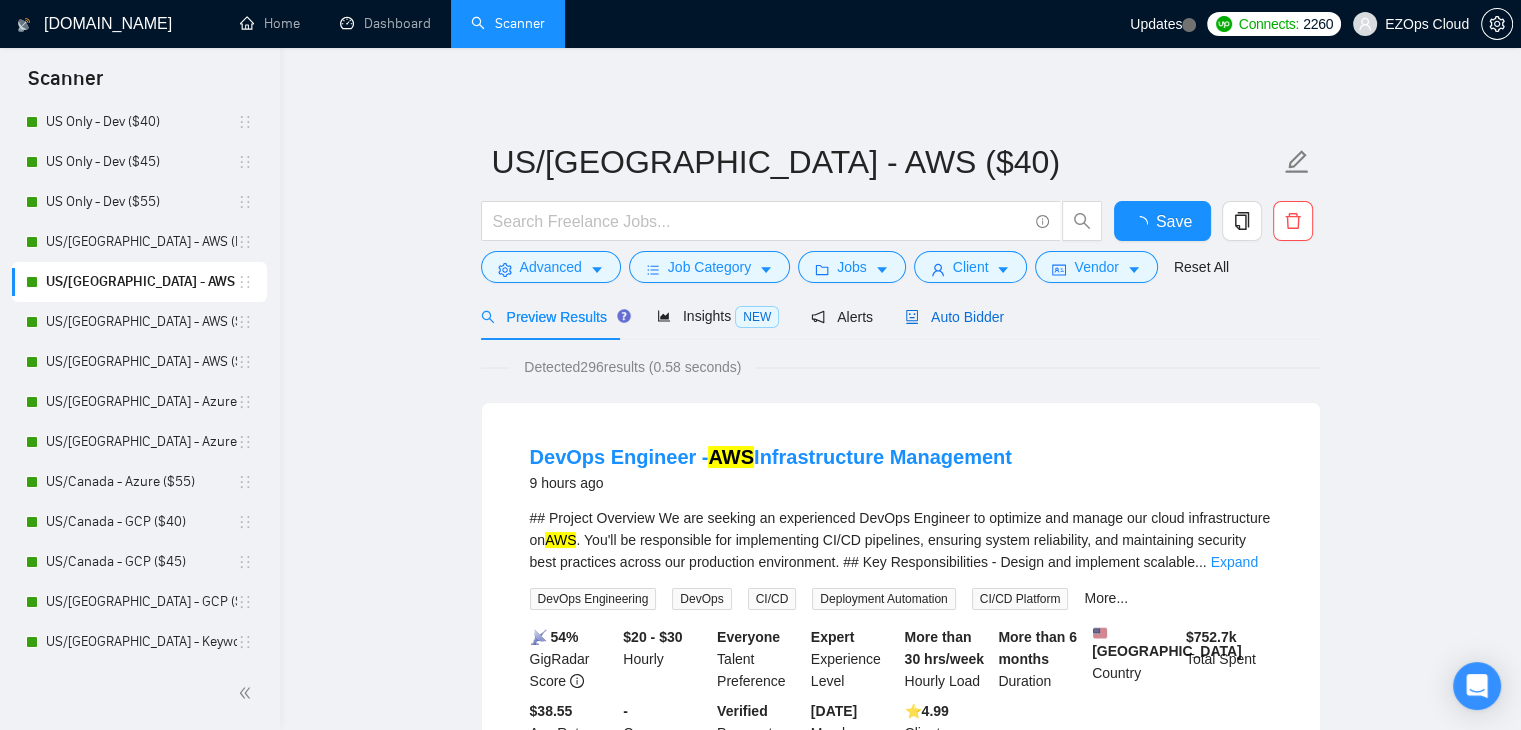 click on "Auto Bidder" at bounding box center [954, 317] 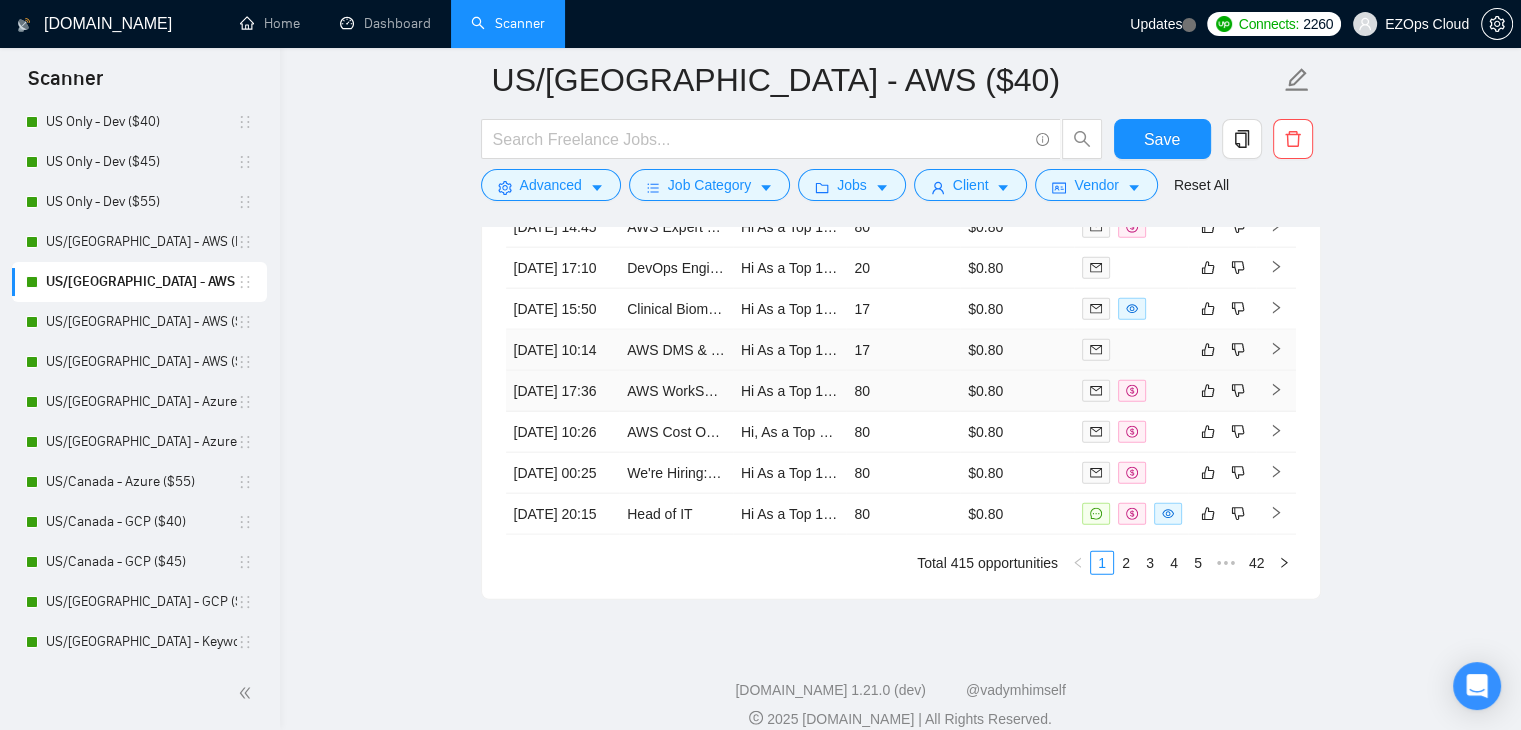 scroll, scrollTop: 4679, scrollLeft: 0, axis: vertical 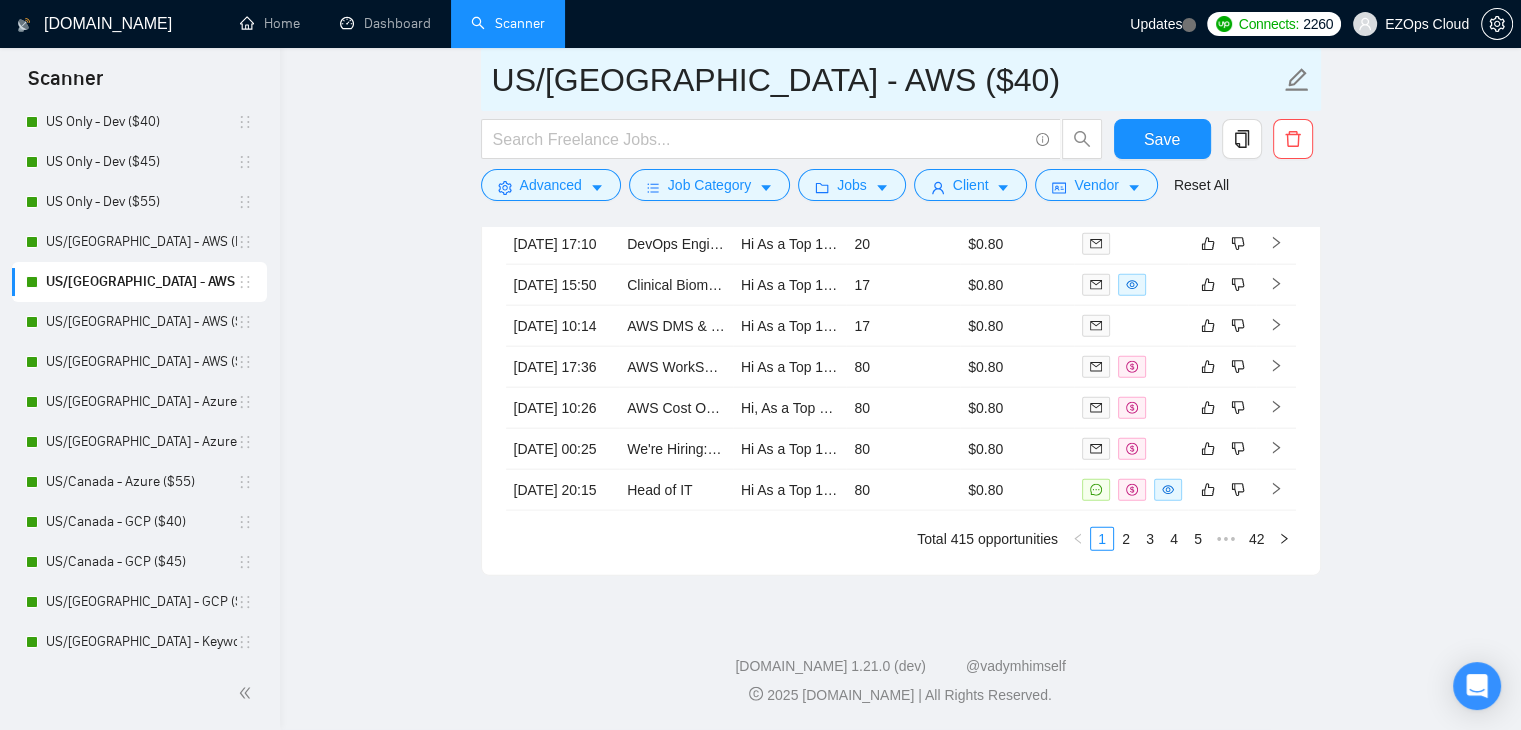 drag, startPoint x: 872, startPoint y: 84, endPoint x: 433, endPoint y: 61, distance: 439.60208 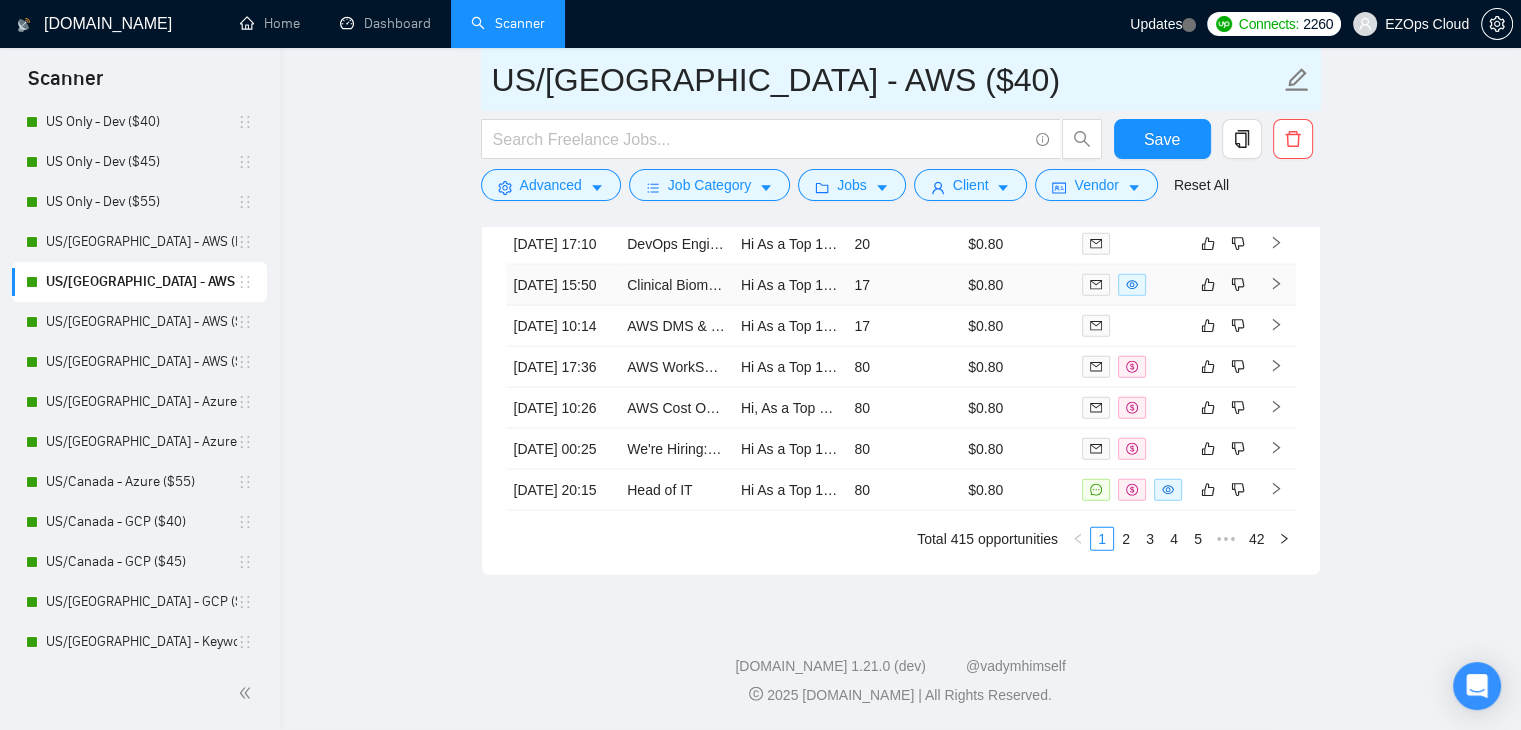 scroll, scrollTop: 4779, scrollLeft: 0, axis: vertical 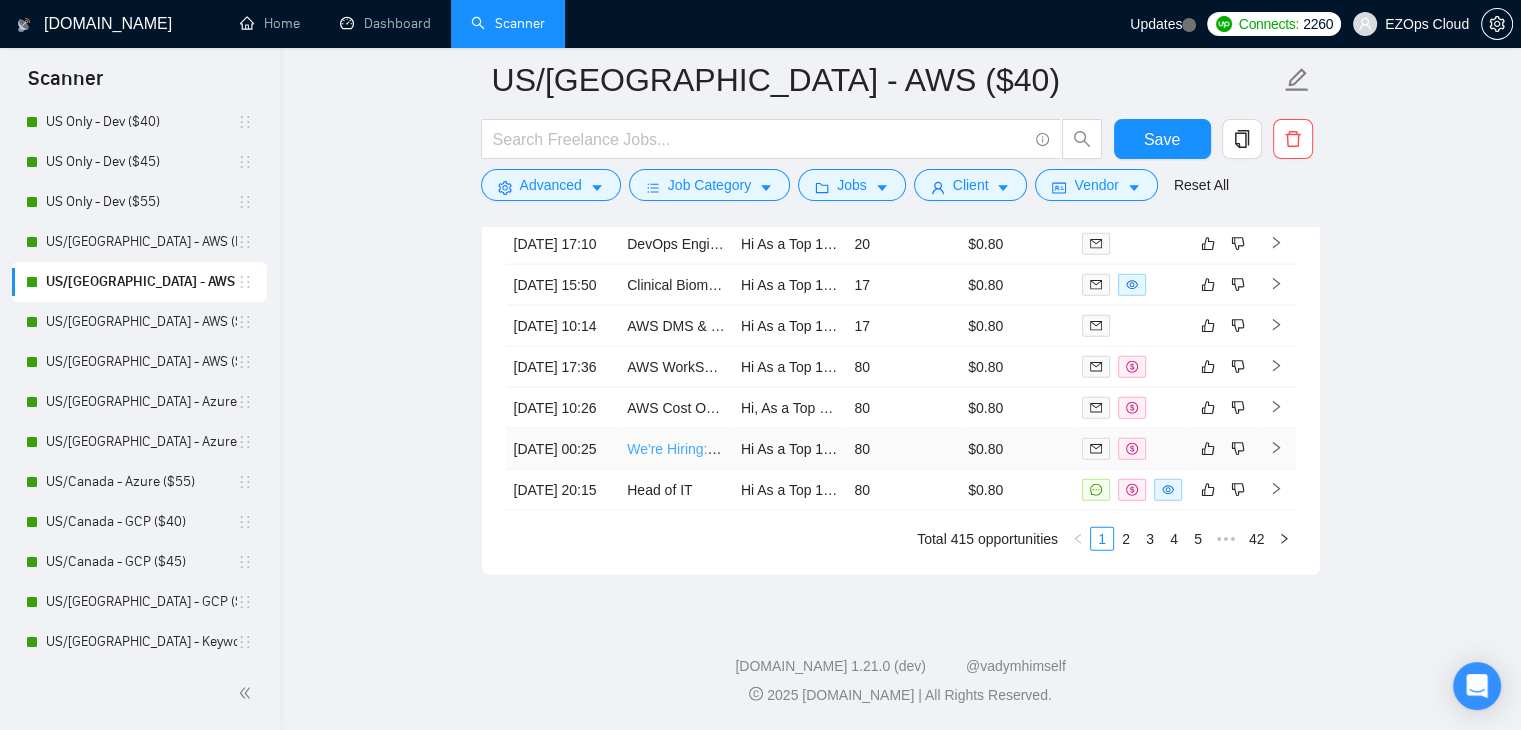 click on "We're Hiring: Kubernetes Application Scaling Specialist" at bounding box center (797, 449) 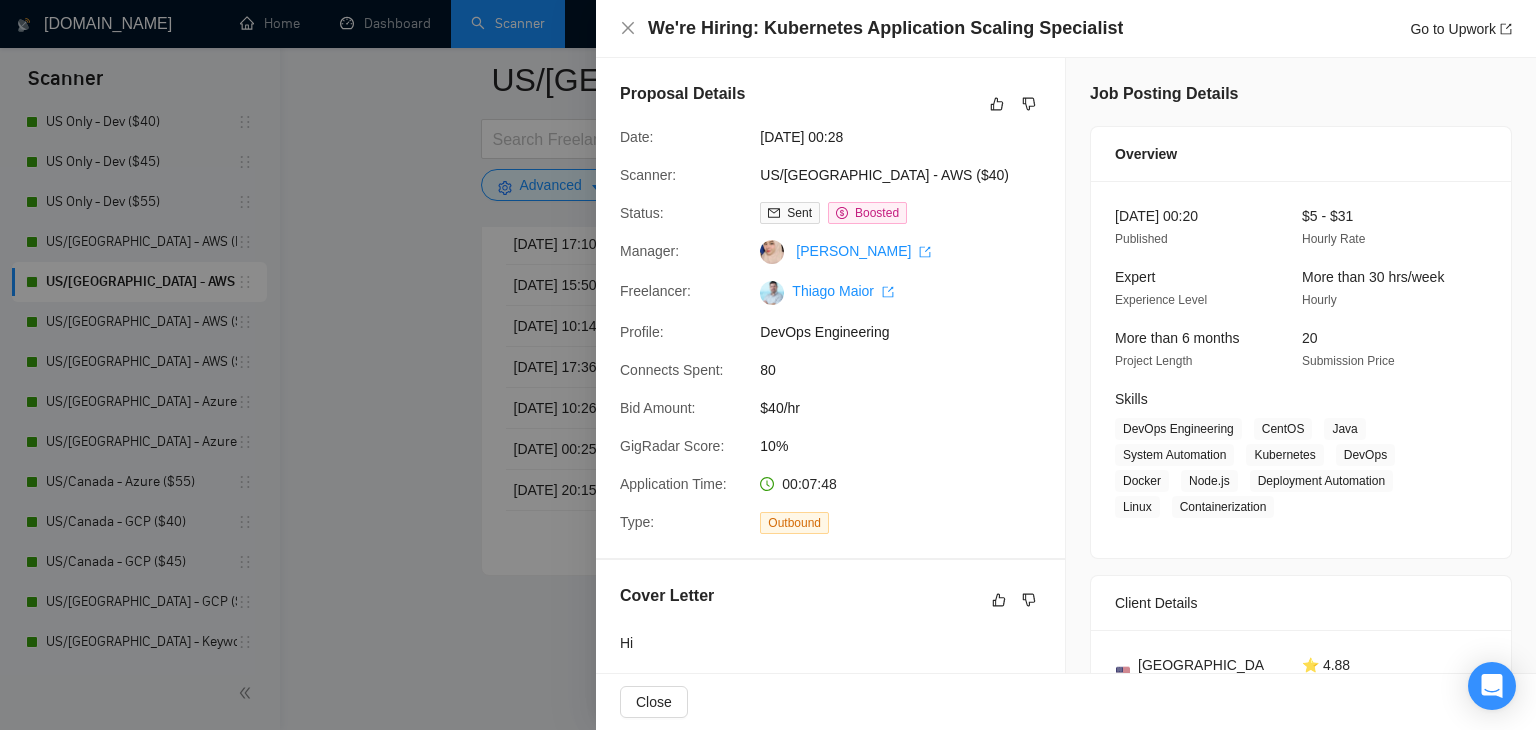 click at bounding box center [768, 365] 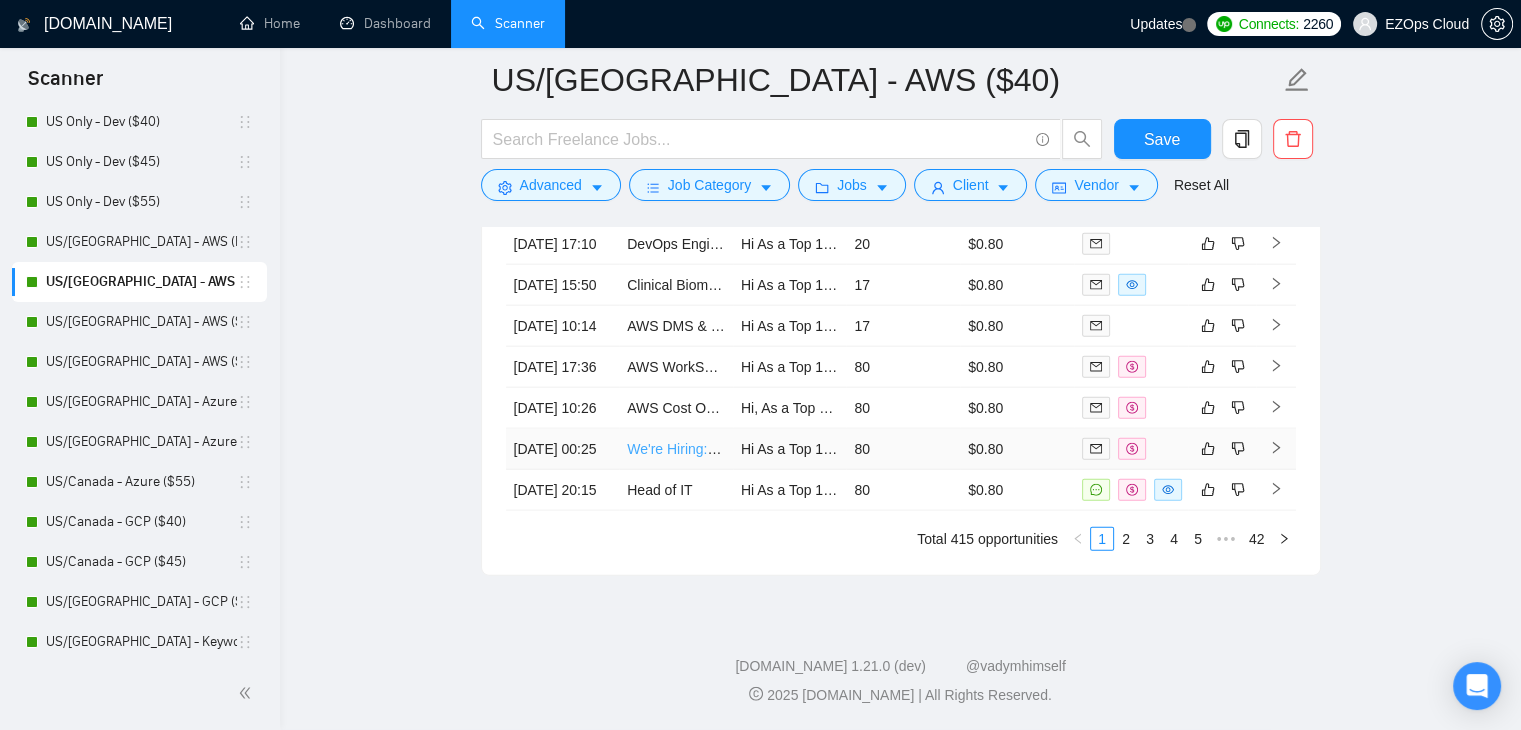 click on "We're Hiring: Kubernetes Application Scaling Specialist" at bounding box center [797, 449] 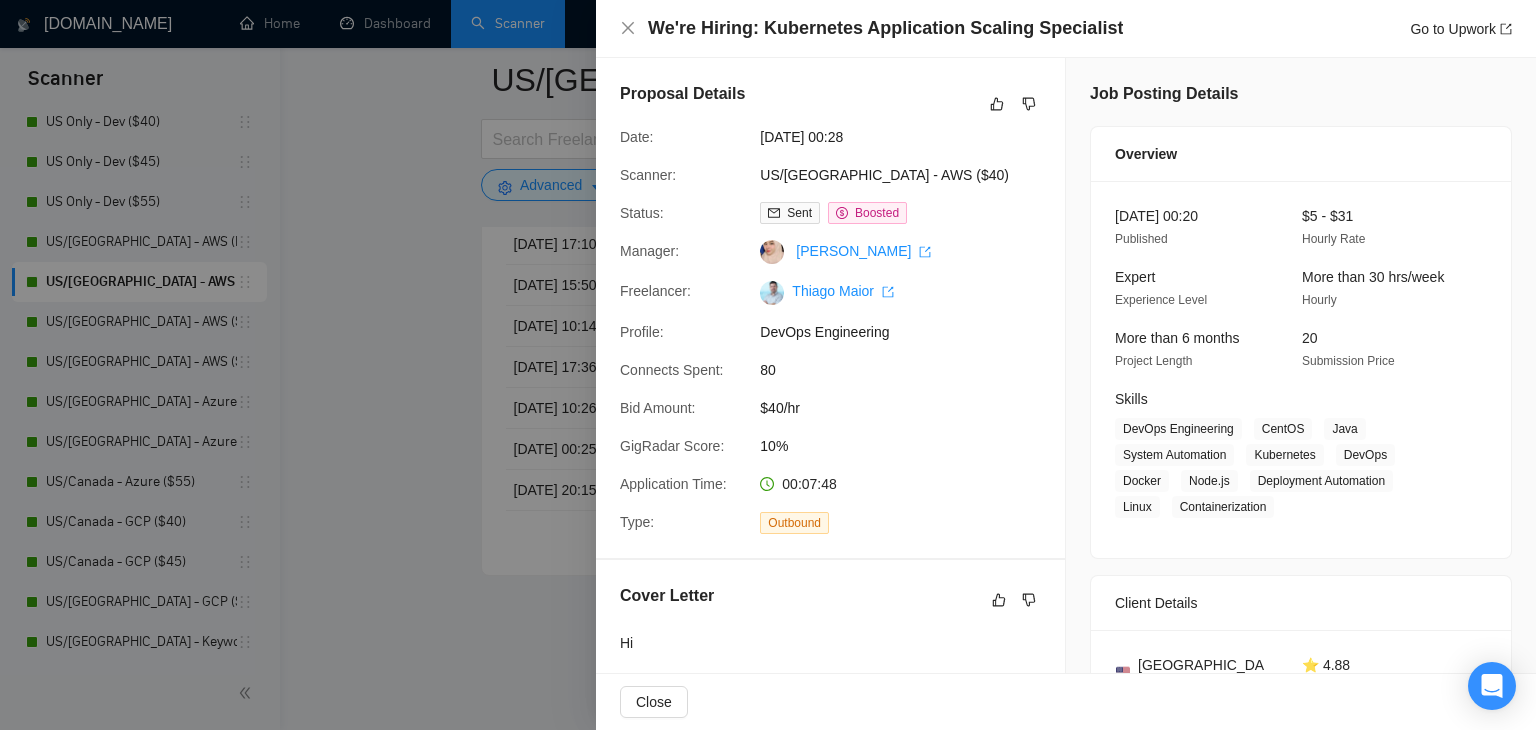 click at bounding box center (768, 365) 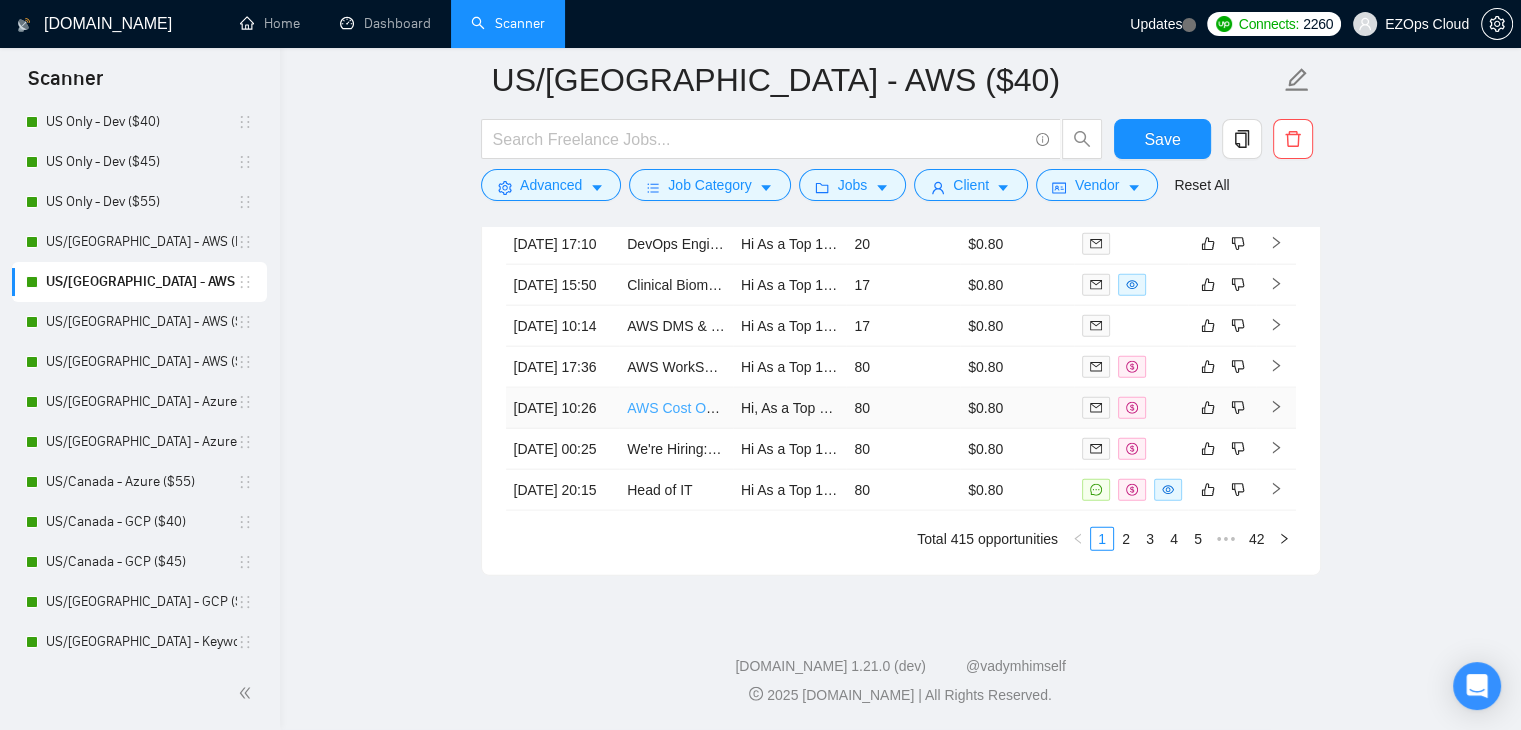 click on "AWS Cost Optimization Expert (Results-Based, Risk-Free Model)" at bounding box center [829, 408] 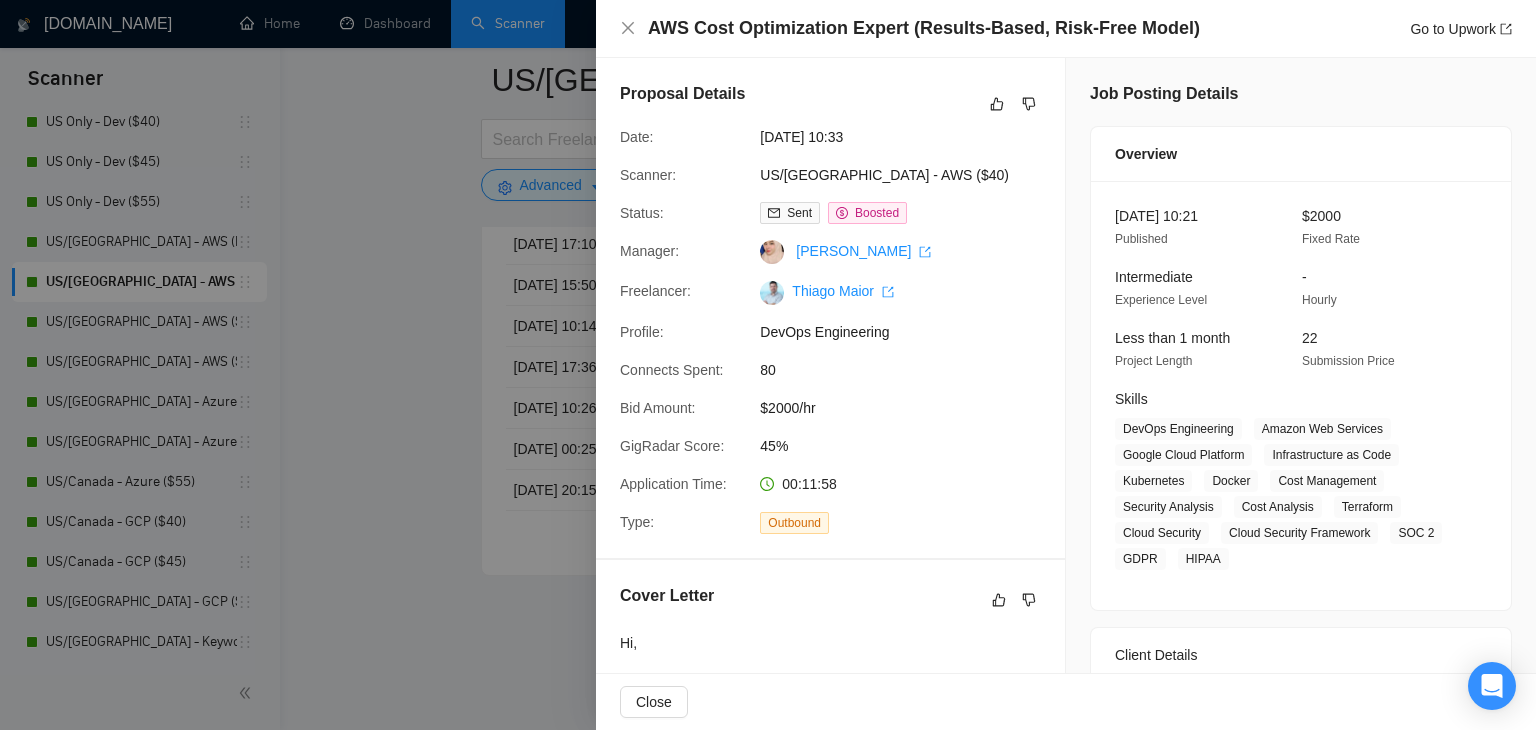 click at bounding box center (768, 365) 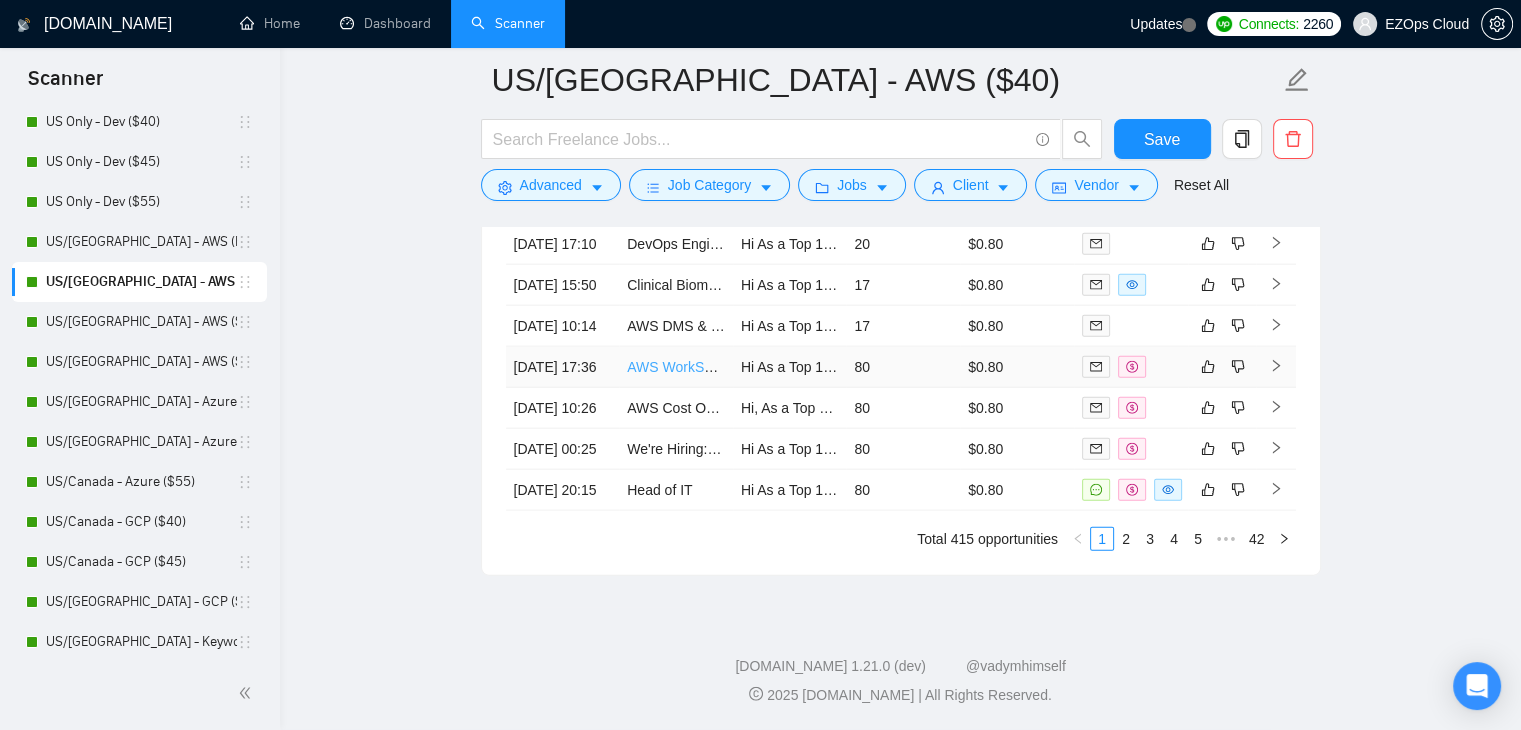 click on "AWS WorkSpaces" at bounding box center [684, 367] 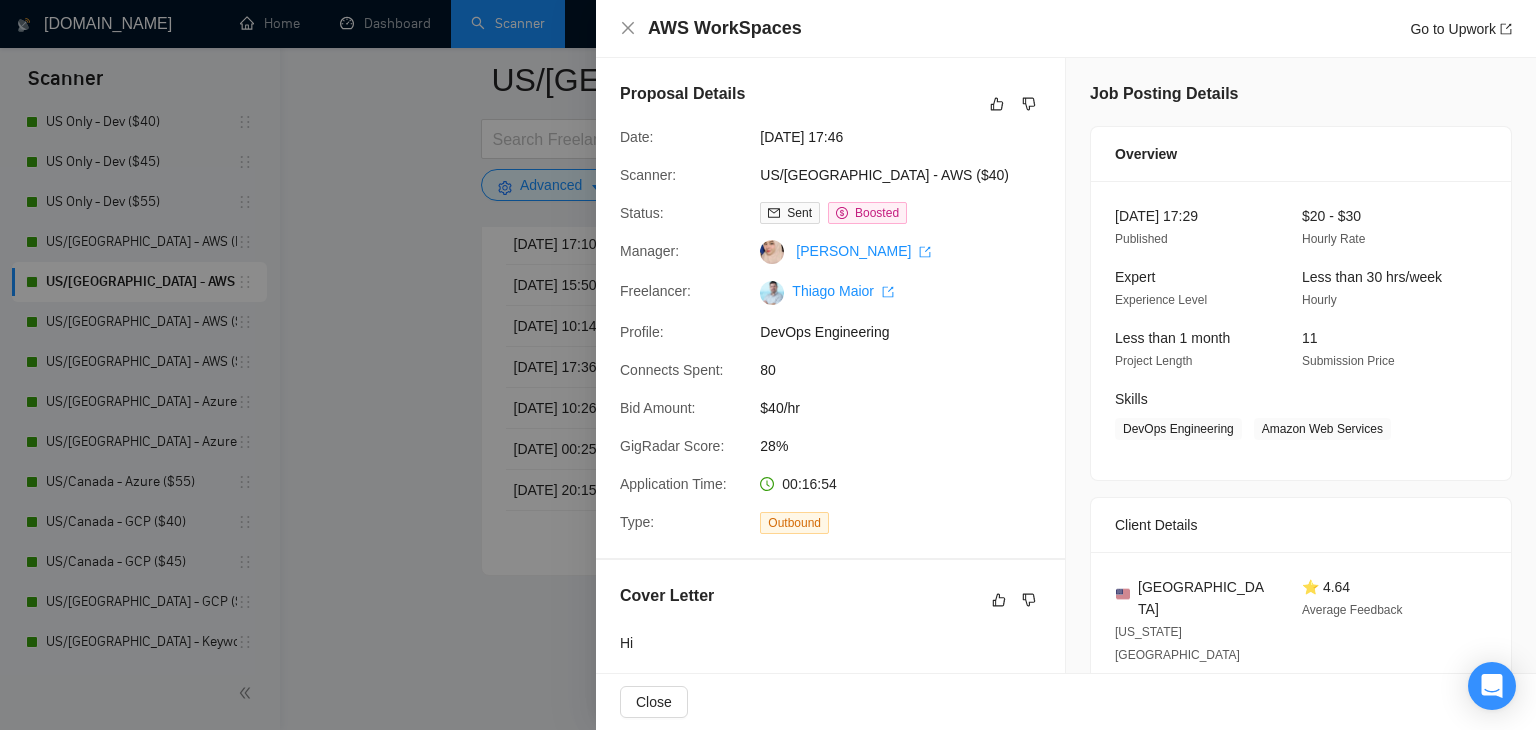 click at bounding box center [768, 365] 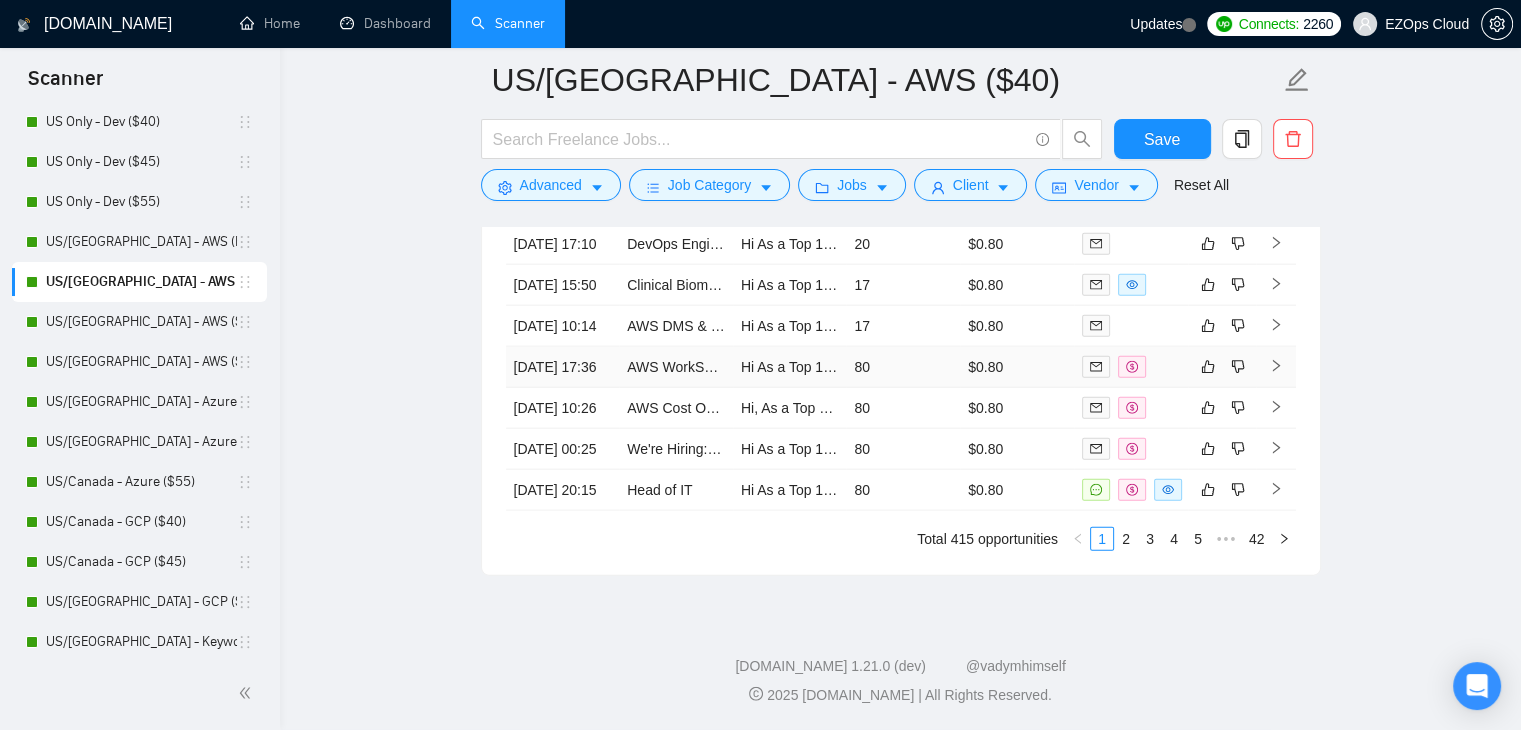 scroll, scrollTop: 4679, scrollLeft: 0, axis: vertical 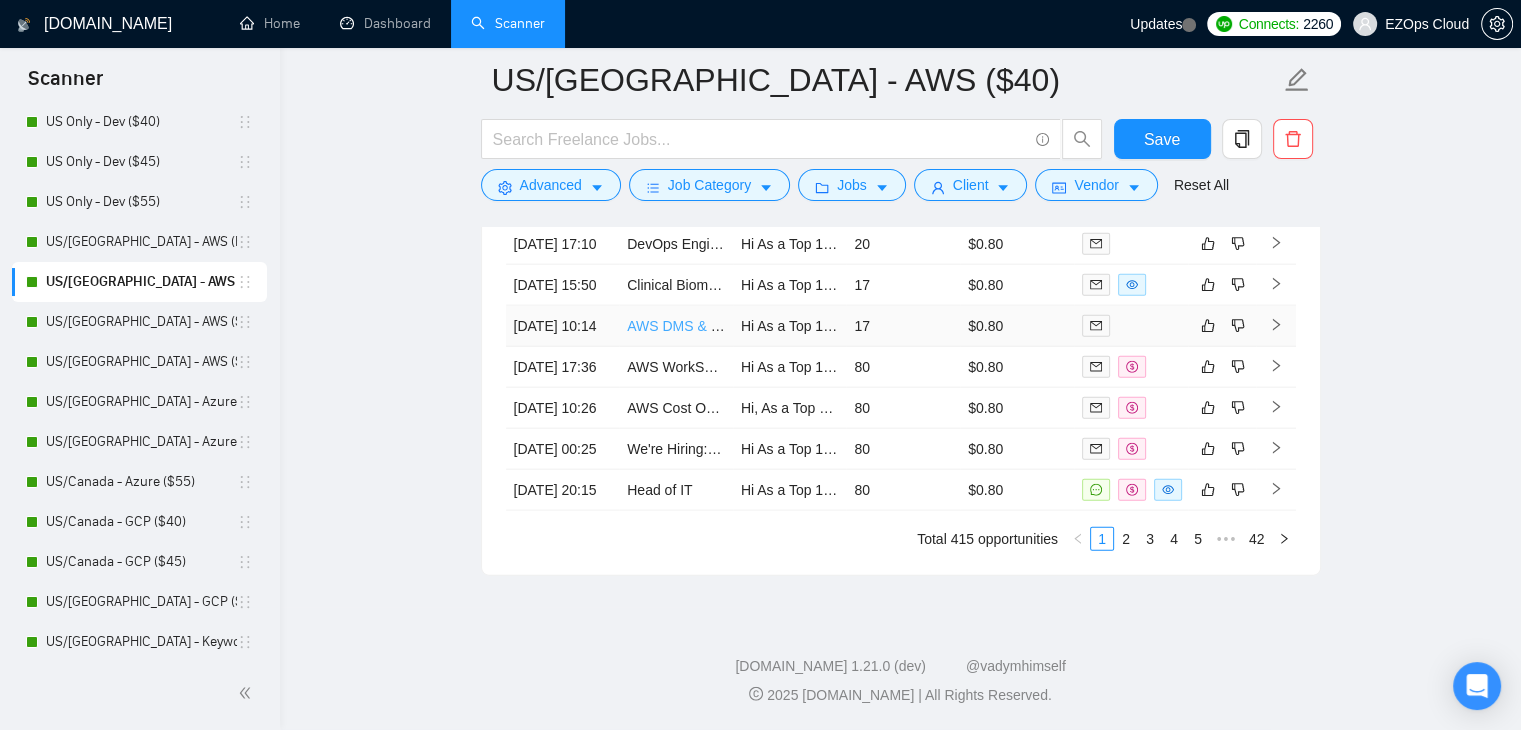 click on "AWS DMS & OpenSearch Expert Needed for JSON to RDS + Search Sync" at bounding box center (859, 326) 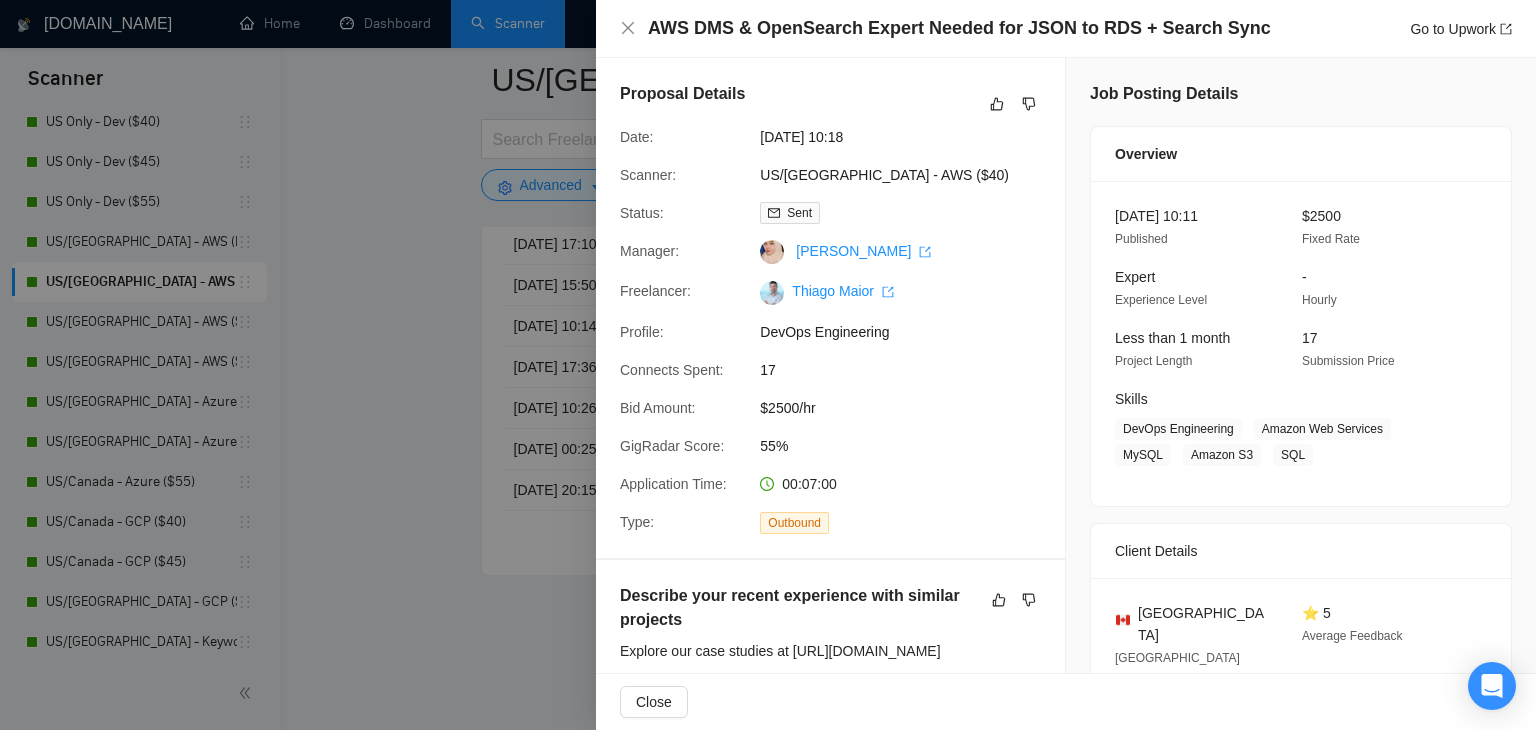 click at bounding box center [768, 365] 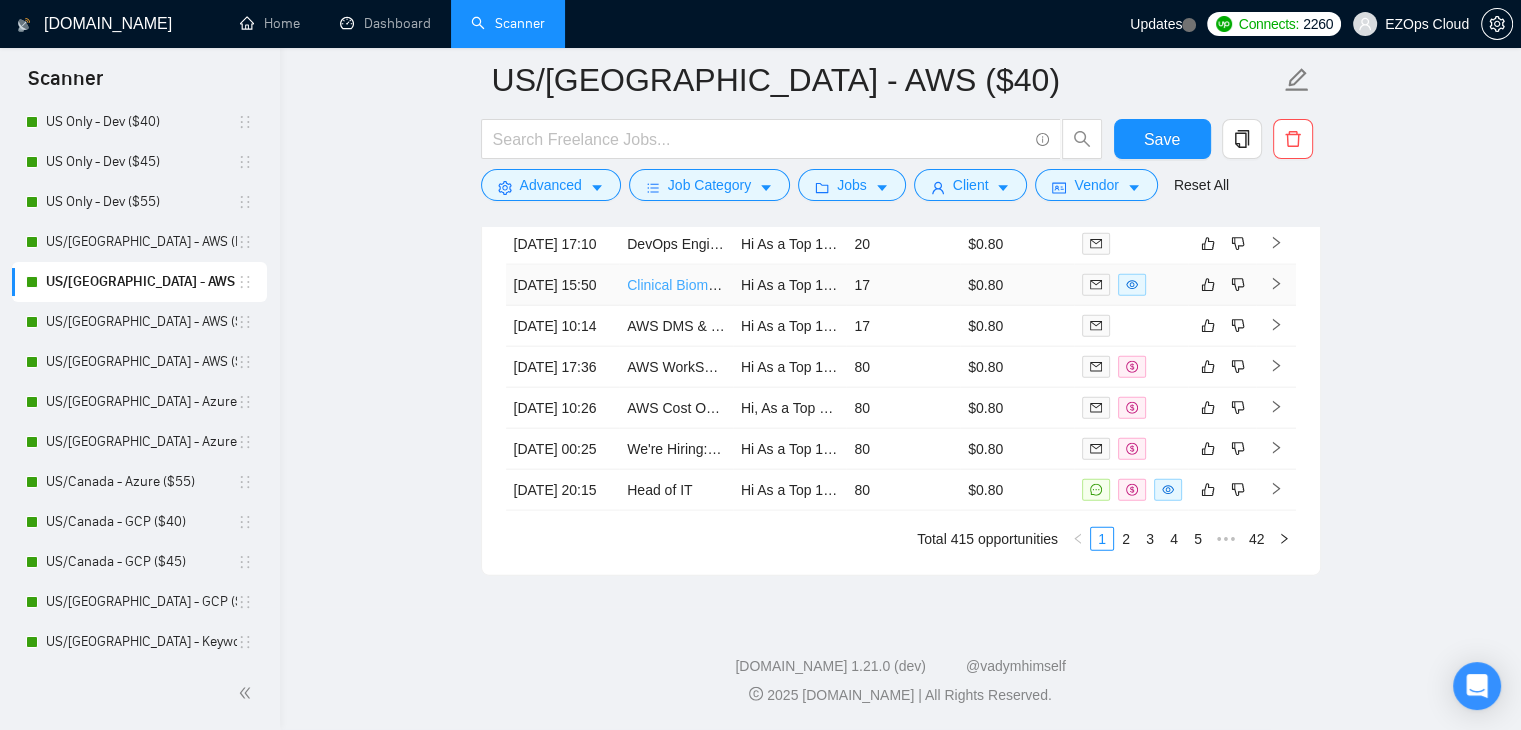 click on "Clinical Biomarker Integration Architecture Design" at bounding box center (781, 285) 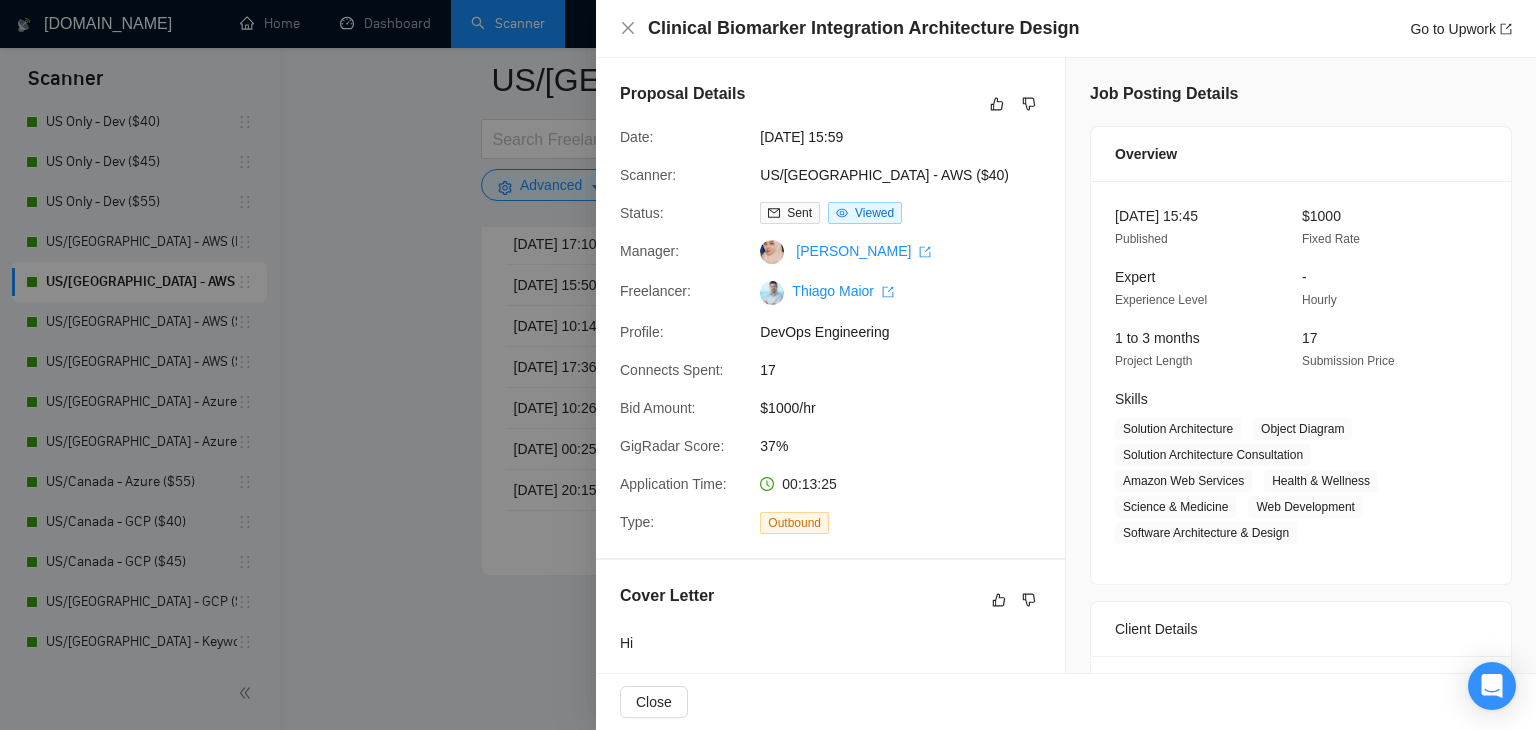 click at bounding box center [768, 365] 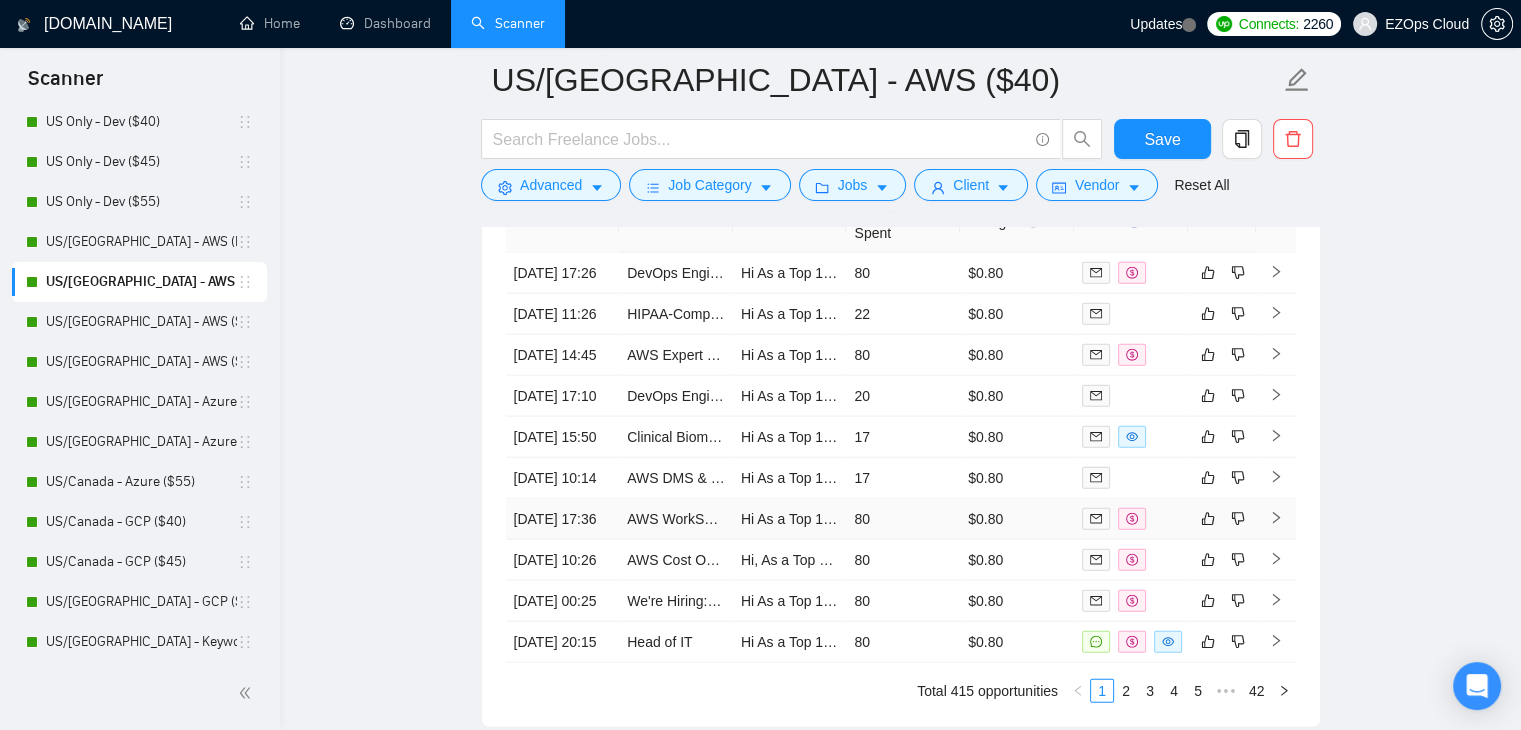scroll, scrollTop: 4479, scrollLeft: 0, axis: vertical 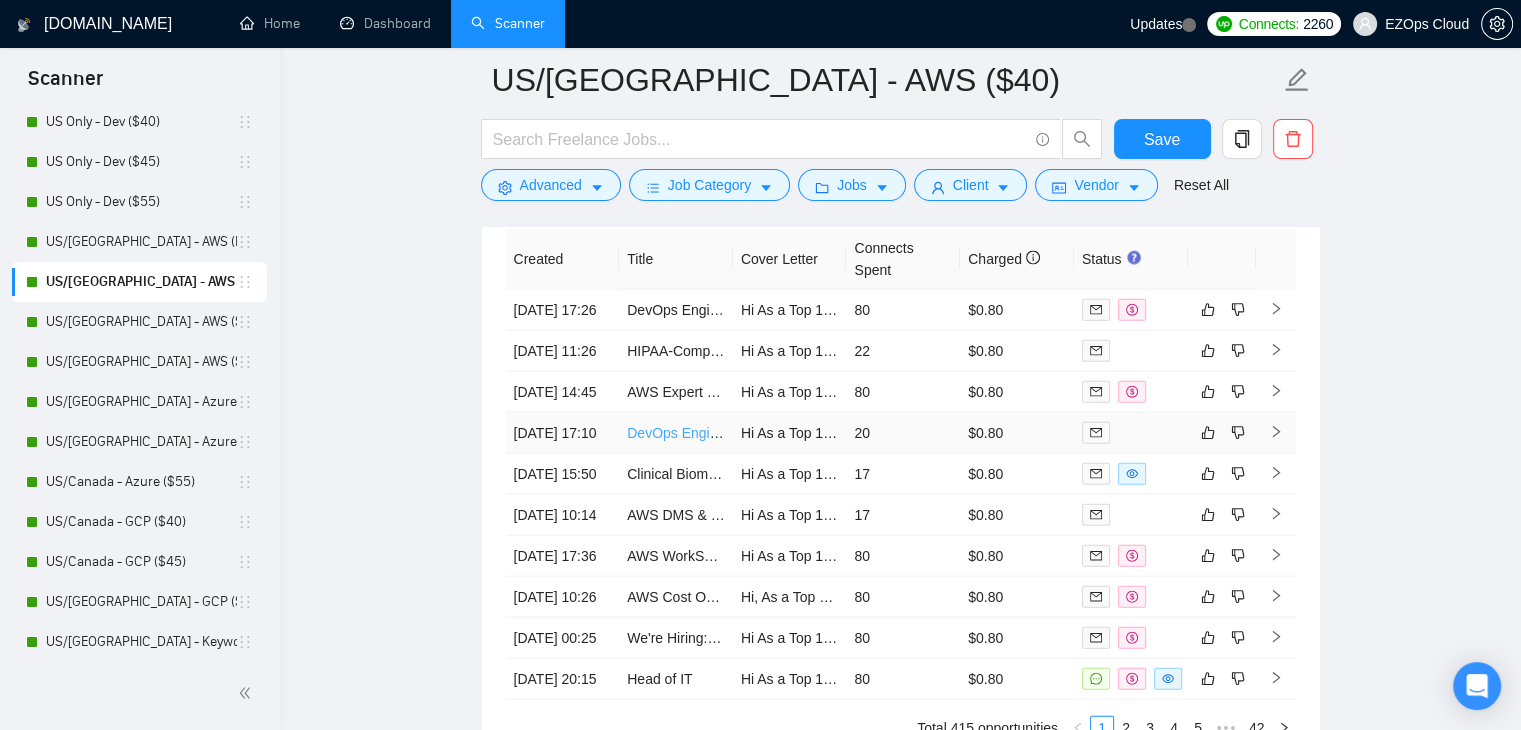 click on "DevOps Engineer (Docker + GitHub Actions + K8s)" at bounding box center [785, 433] 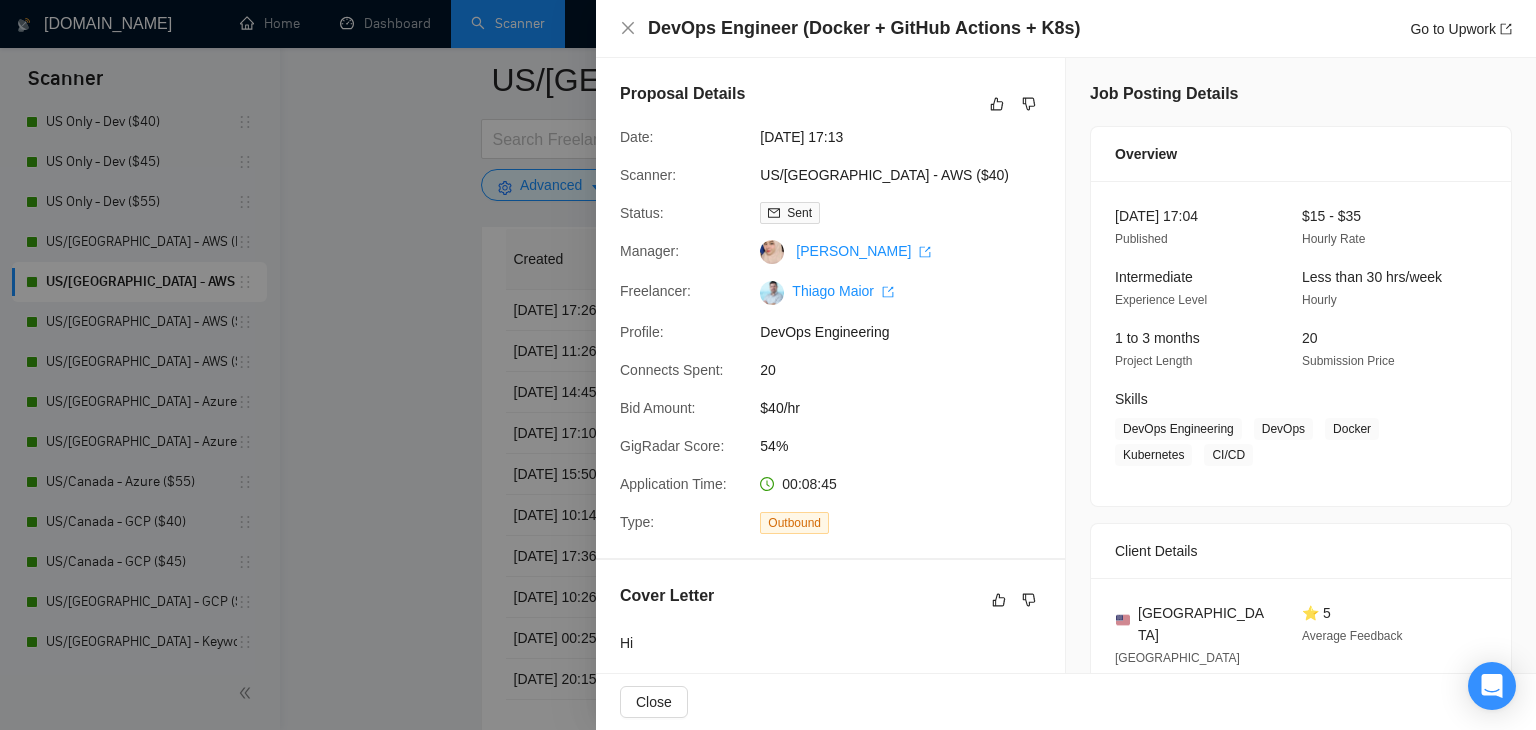 click at bounding box center (768, 365) 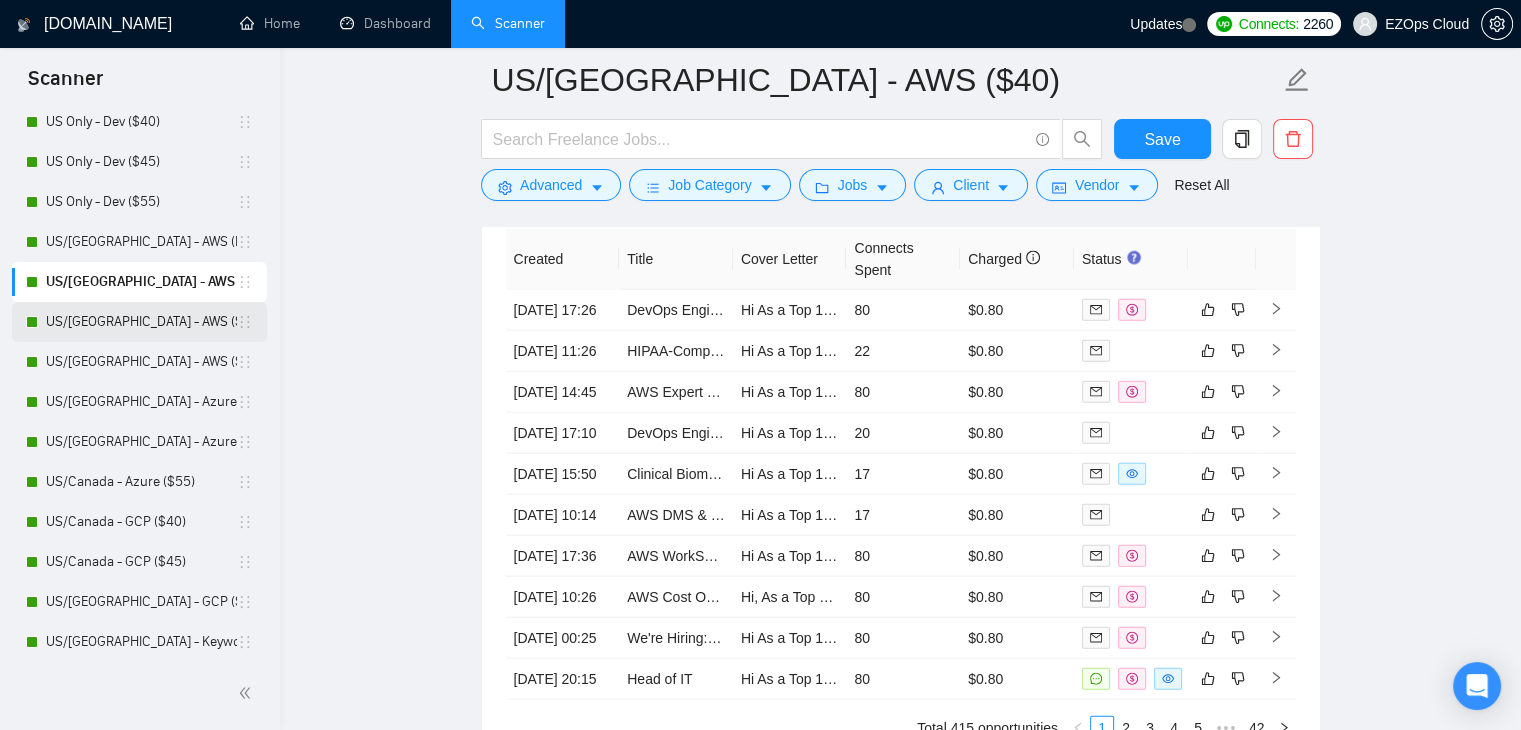 click on "US/[GEOGRAPHIC_DATA] - AWS ($45)" at bounding box center [141, 322] 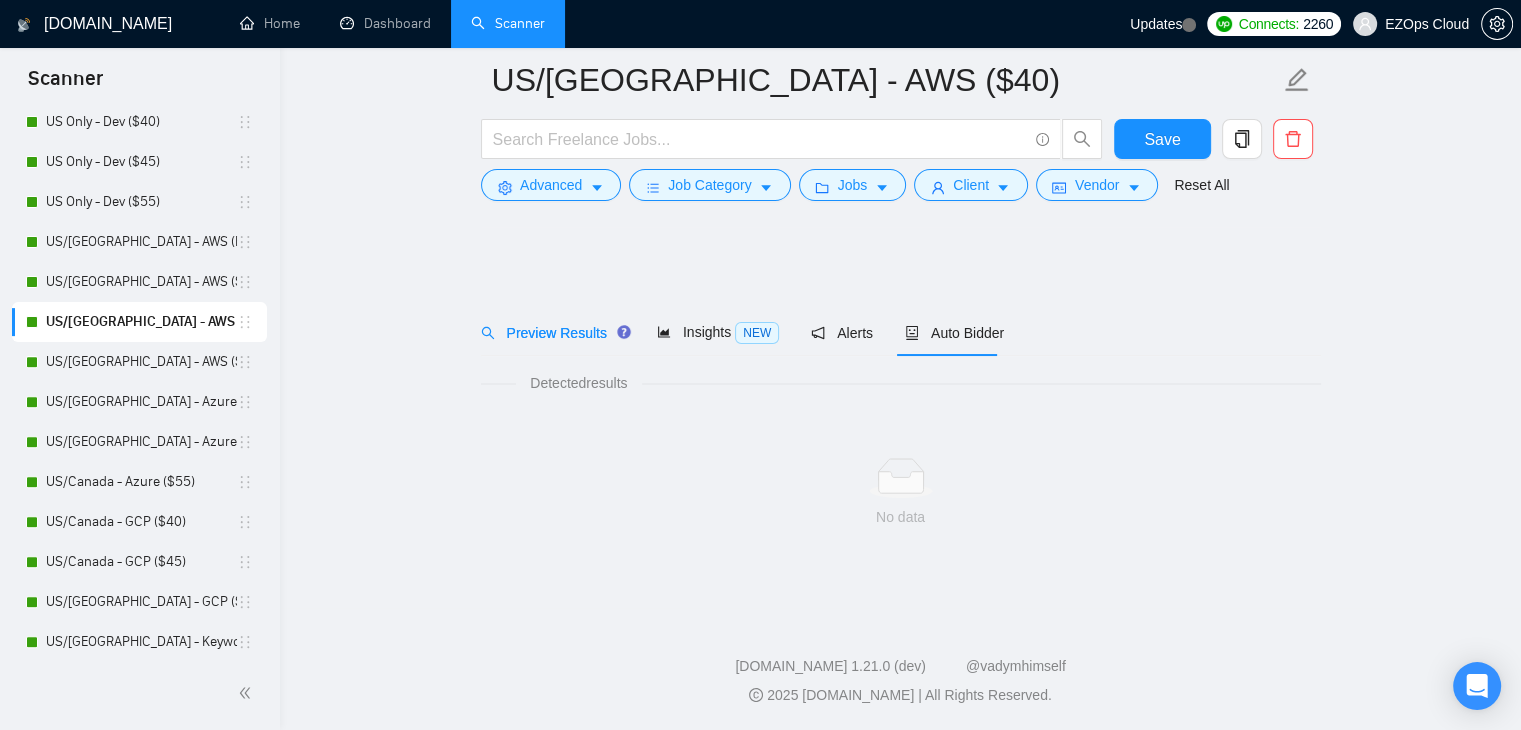 scroll, scrollTop: 0, scrollLeft: 0, axis: both 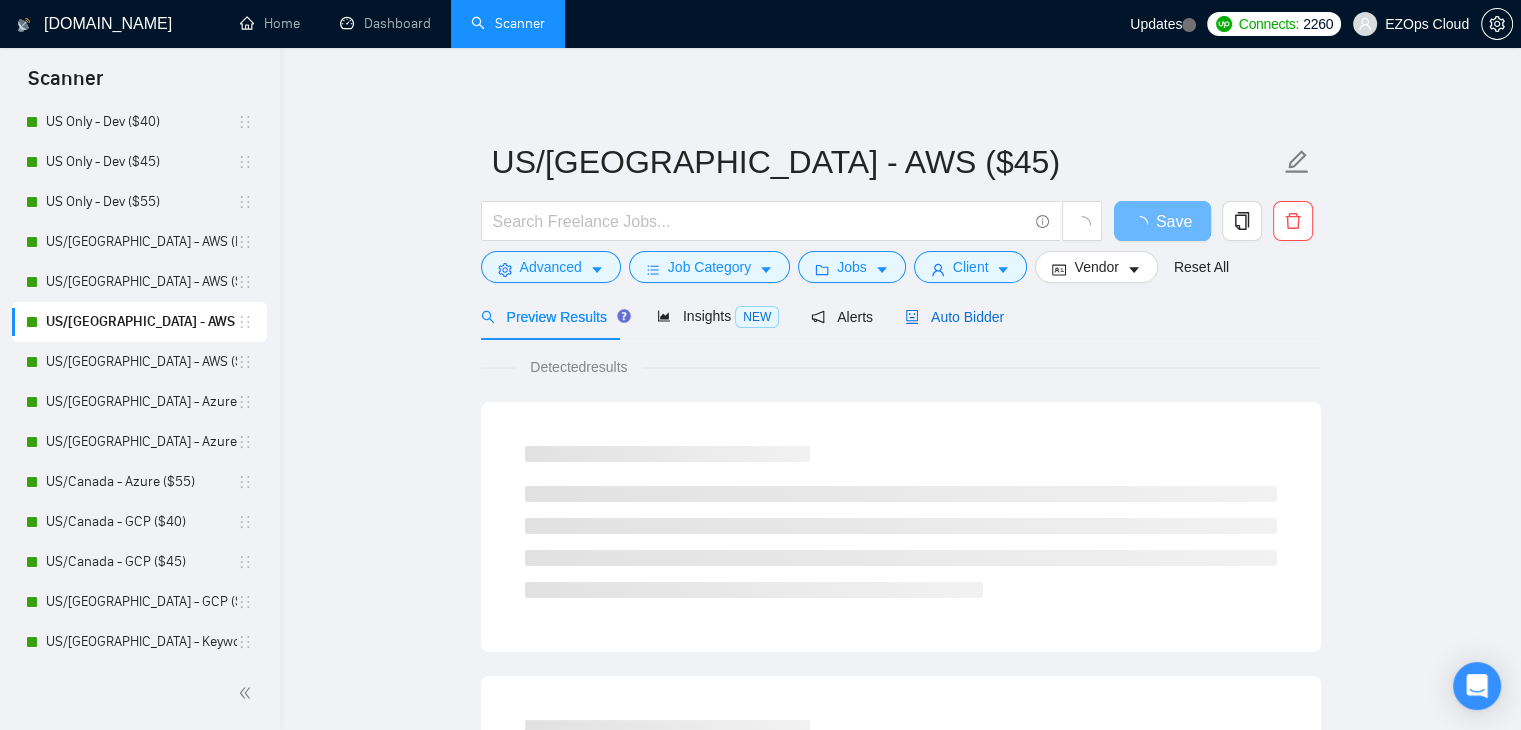 click on "Auto Bidder" at bounding box center (954, 317) 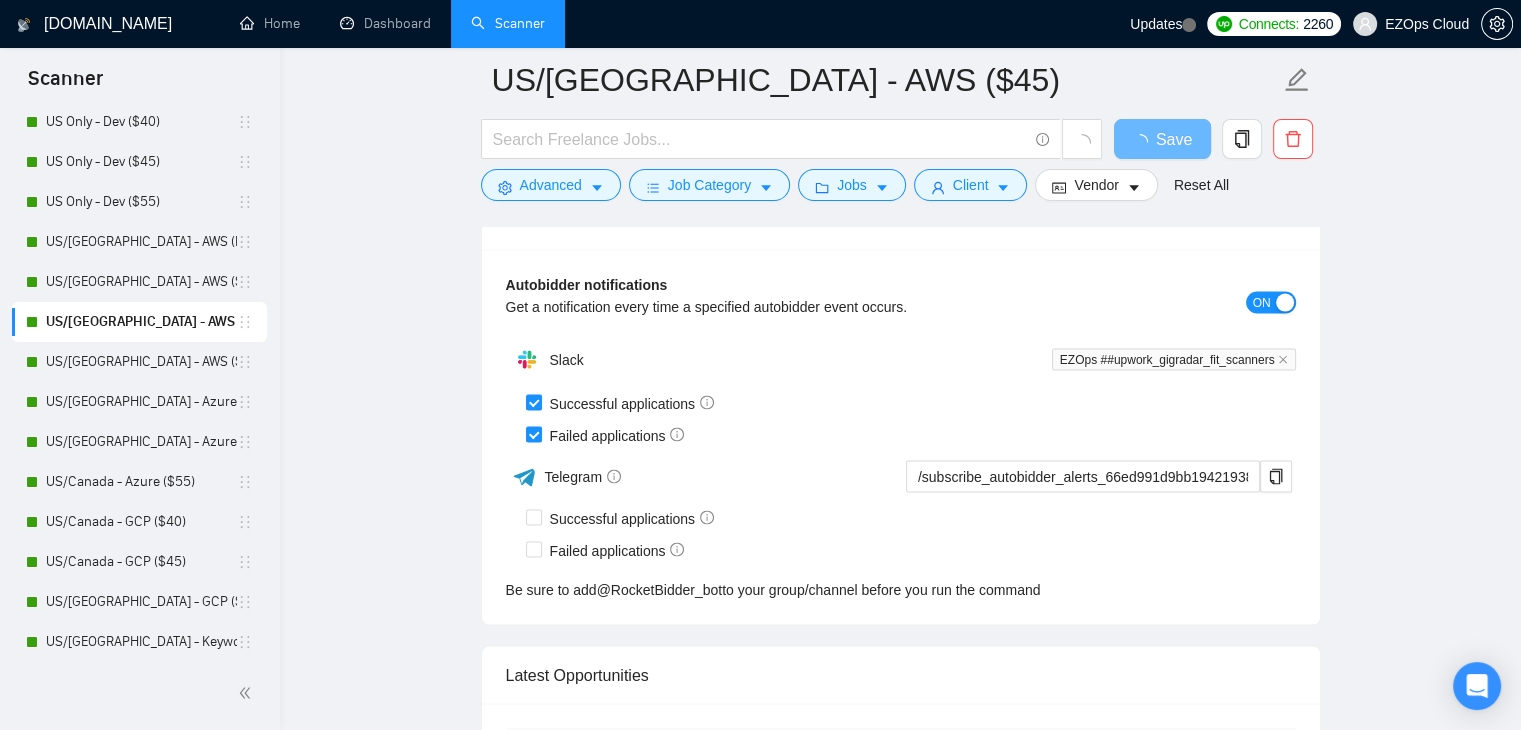 scroll, scrollTop: 4464, scrollLeft: 0, axis: vertical 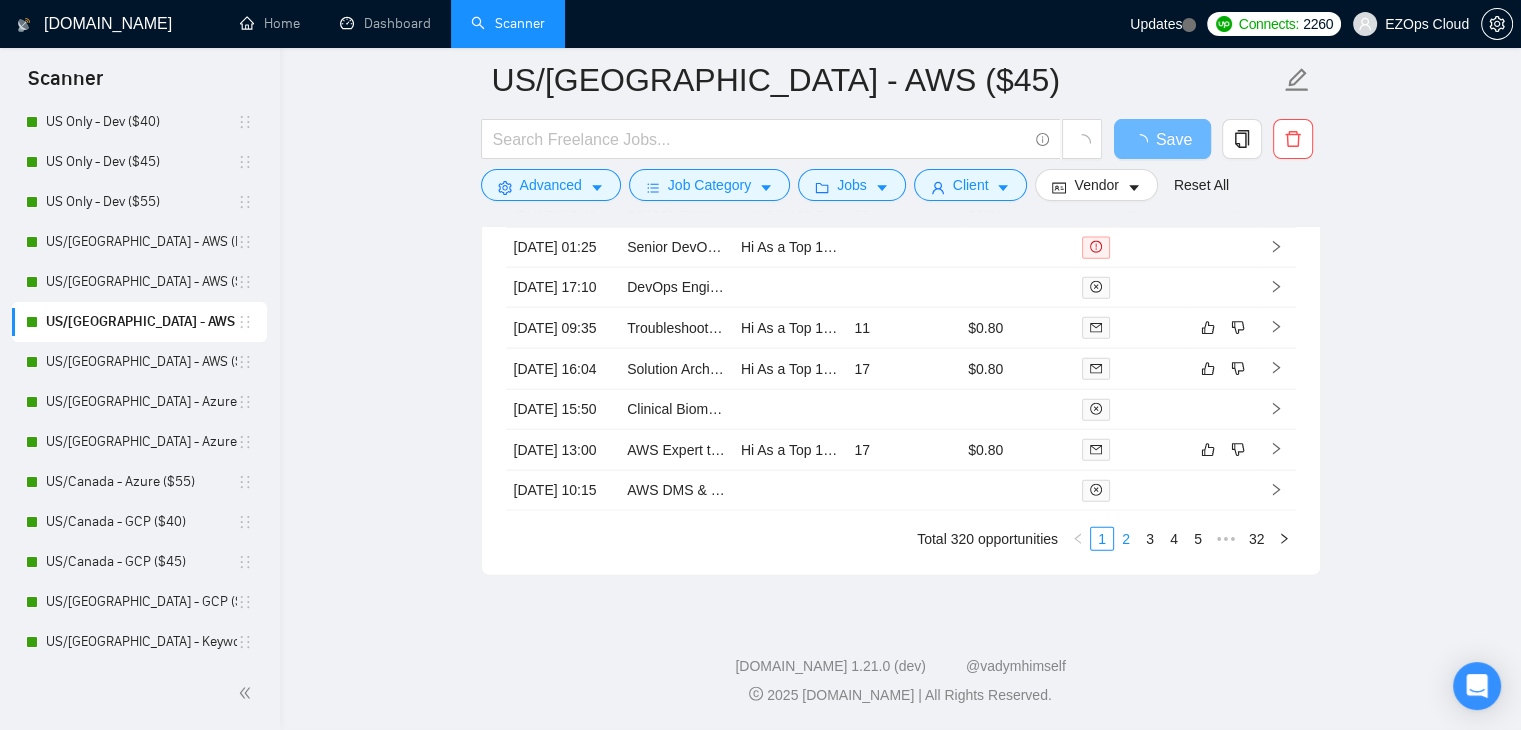 click on "2" at bounding box center [1126, 539] 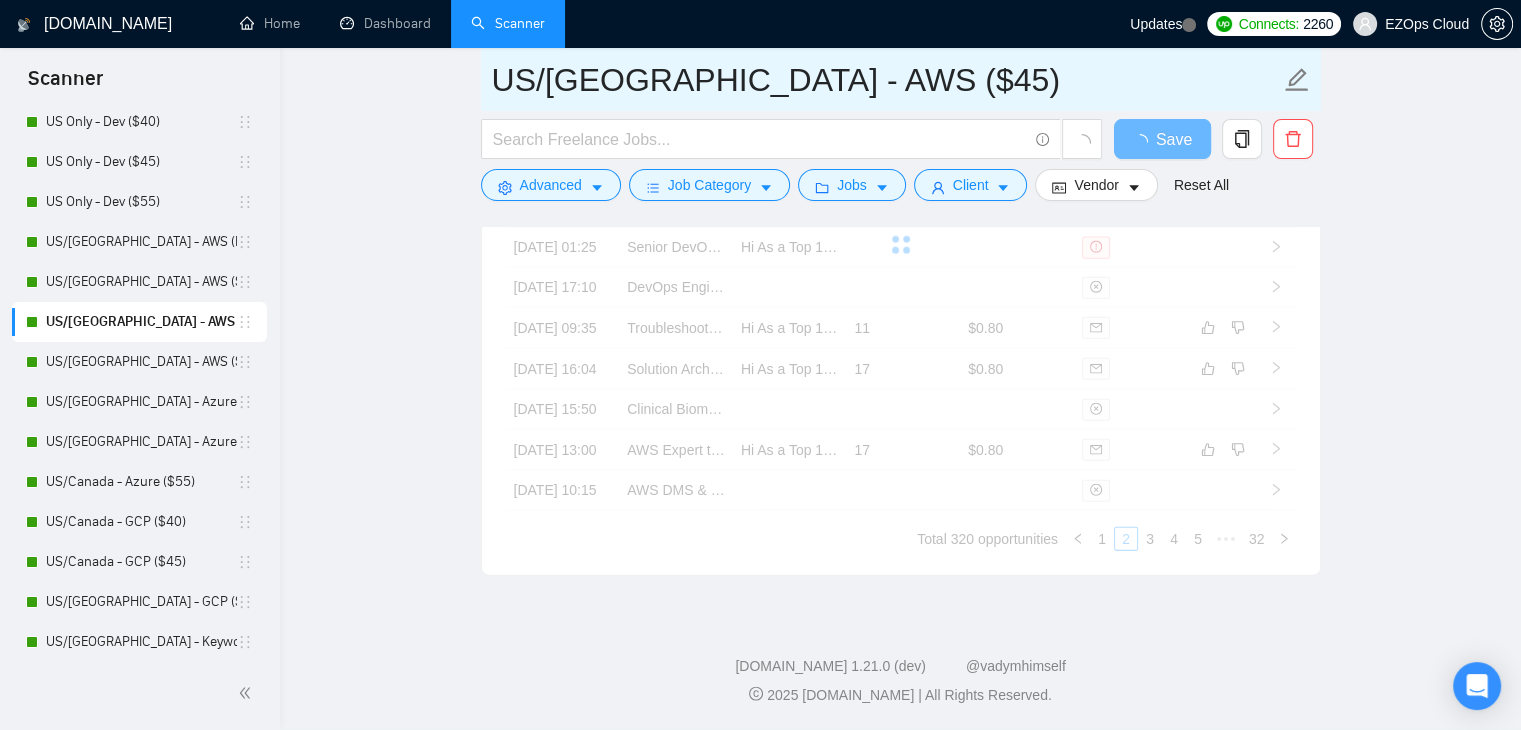 drag, startPoint x: 865, startPoint y: 85, endPoint x: 462, endPoint y: 49, distance: 404.60474 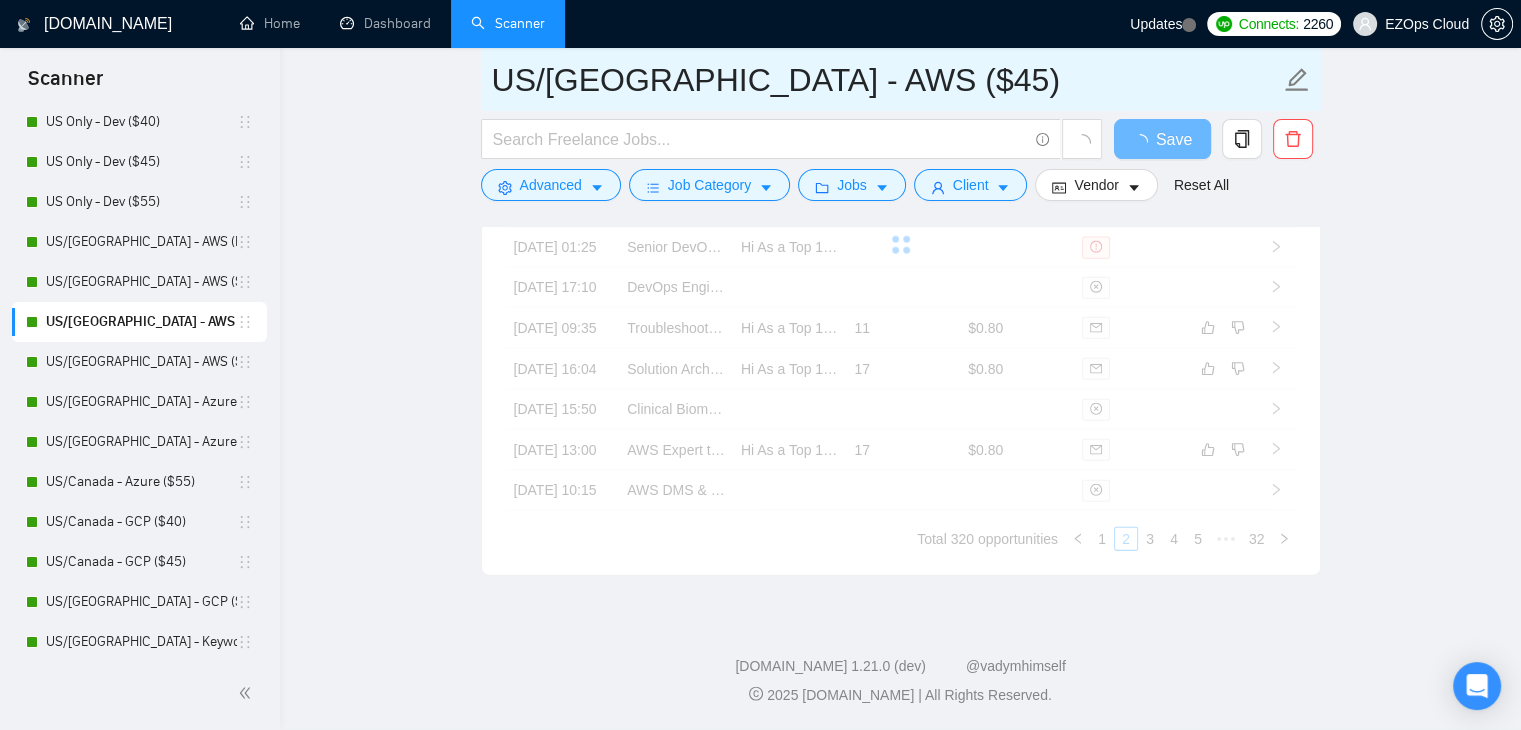 click on "[DOMAIN_NAME] Home Dashboard Scanner Updates
Connects: 2260 EZOps Cloud [GEOGRAPHIC_DATA]/[GEOGRAPHIC_DATA] - AWS ($45) Save Advanced   Job Category   Jobs   Client   Vendor   Reset All Preview Results Insights NEW Alerts Auto Bidder Auto Bidding Enabled Auto Bidding Enabled: ON Auto Bidder Schedule Auto Bidding Type: Automated (recommended) Semi-automated Auto Bidding Schedule: 24/7 Custom Custom Auto Bidder Schedule Repeat every week [DATE] [DATE] [DATE] [DATE] [DATE] [DATE] [DATE] Active Hours ( America/[GEOGRAPHIC_DATA] ): From: To: ( 24  hours) [GEOGRAPHIC_DATA]/Sao_Paulo Auto Bidding Type Select your bidding algorithm: Choose the algorithm for you bidding. The price per proposal does not include your connects expenditure. Template Bidder Works great for narrow segments and short cover letters that don't change. 0.50  credits / proposal Sardor AI 🤖 Personalise your cover letter with ai [placeholders] 0.80  credits / proposal Experimental Laziza AI  👑   NEW   Learn more 2.00     $" at bounding box center [900, -1890] 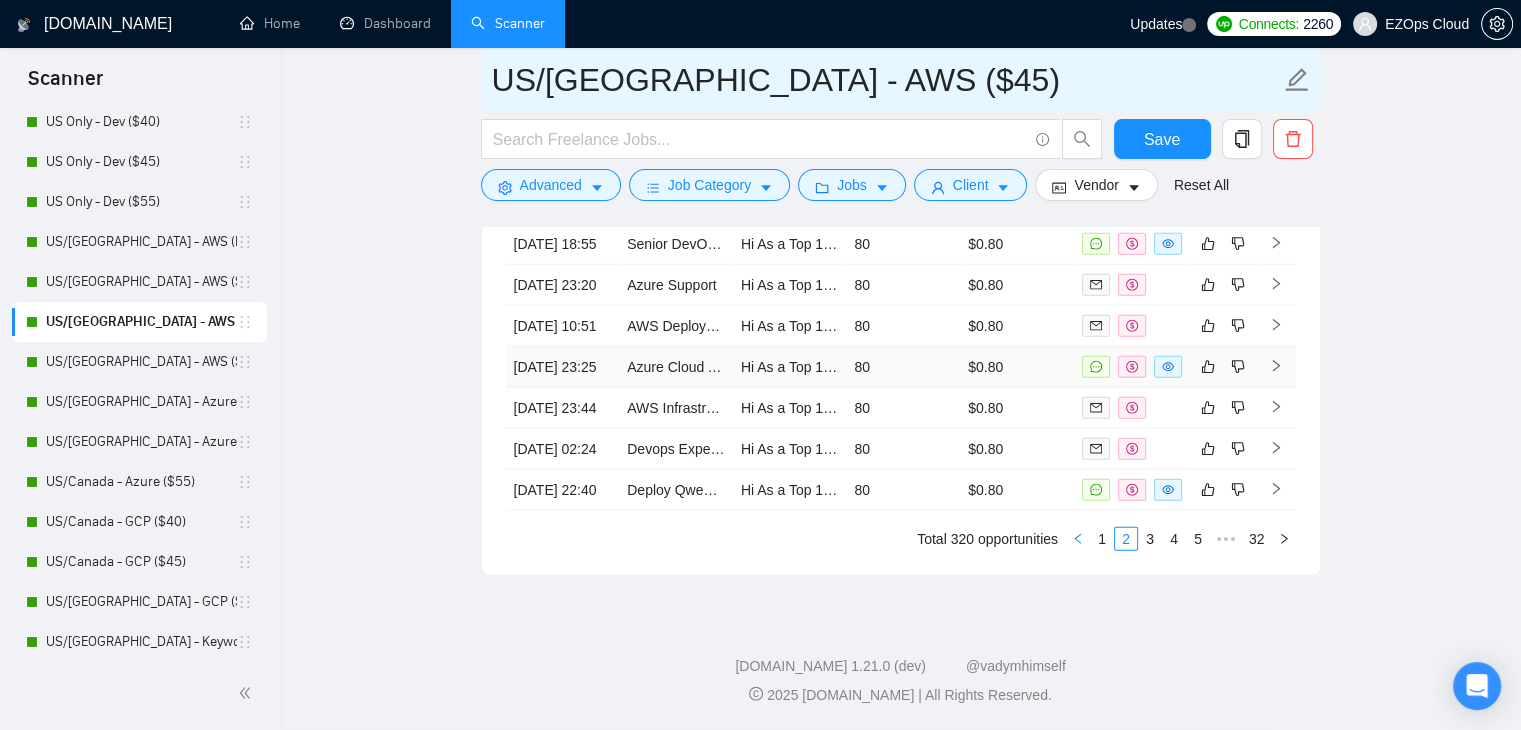scroll, scrollTop: 4806, scrollLeft: 0, axis: vertical 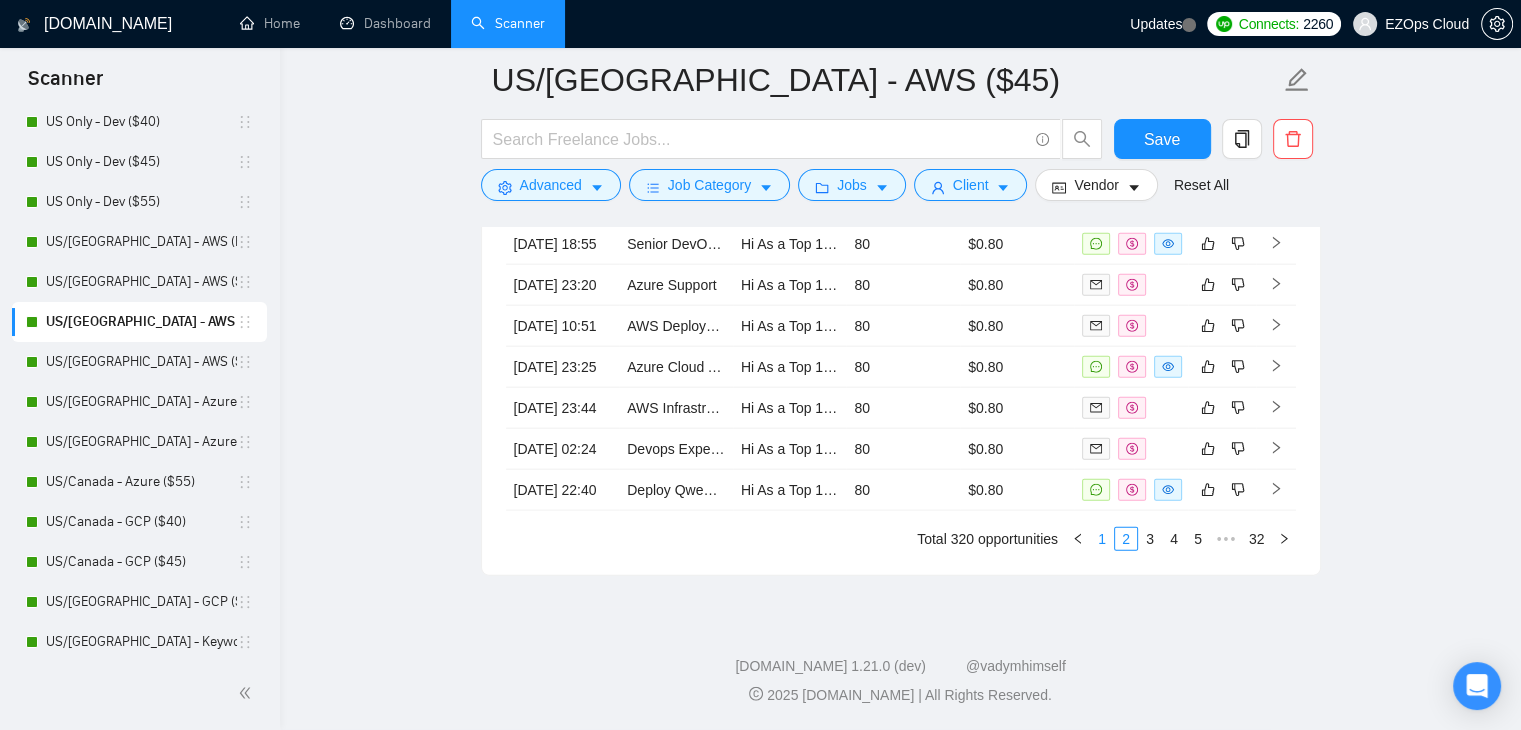 click on "1" at bounding box center (1102, 539) 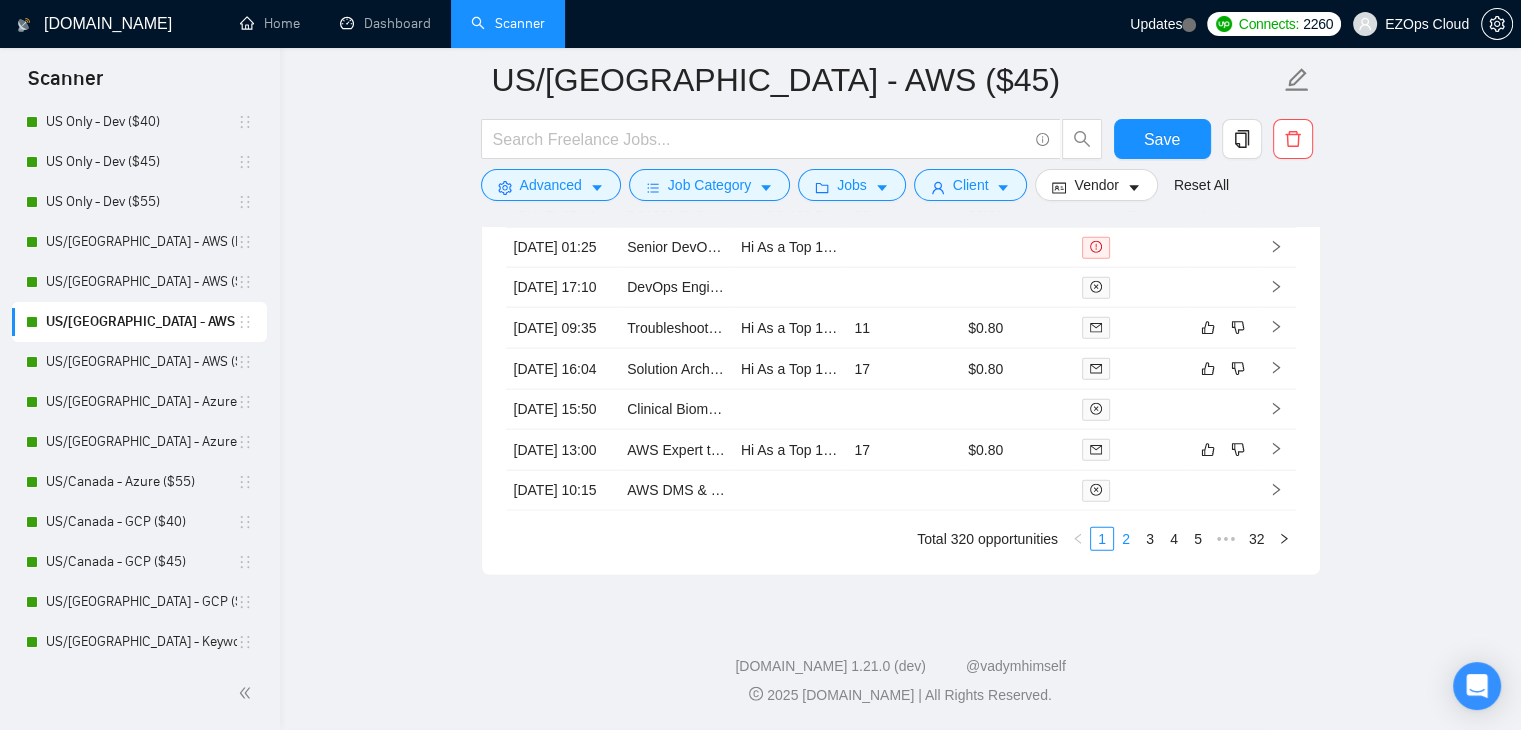 click on "2" at bounding box center [1126, 539] 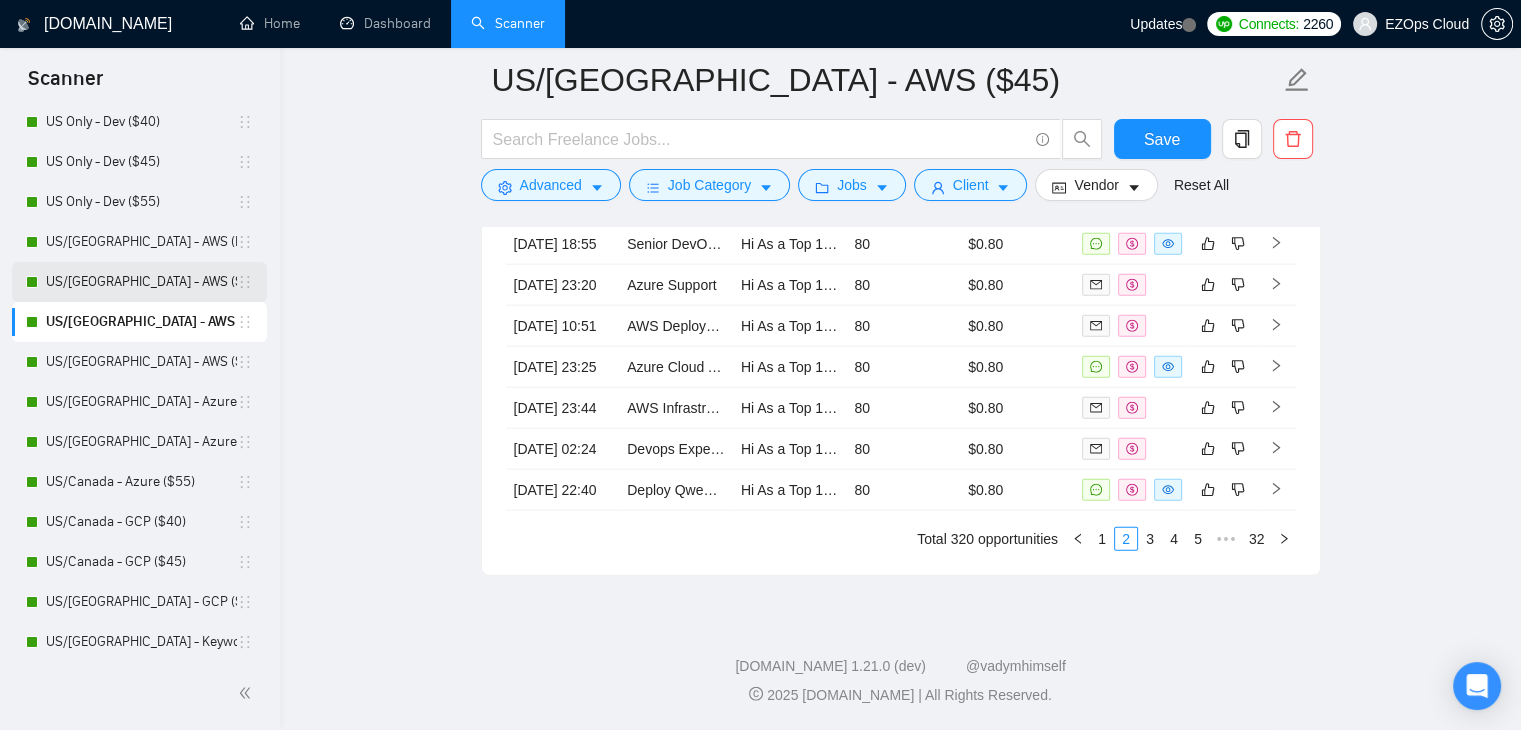 click on "US/[GEOGRAPHIC_DATA] - AWS ($40)" at bounding box center [141, 282] 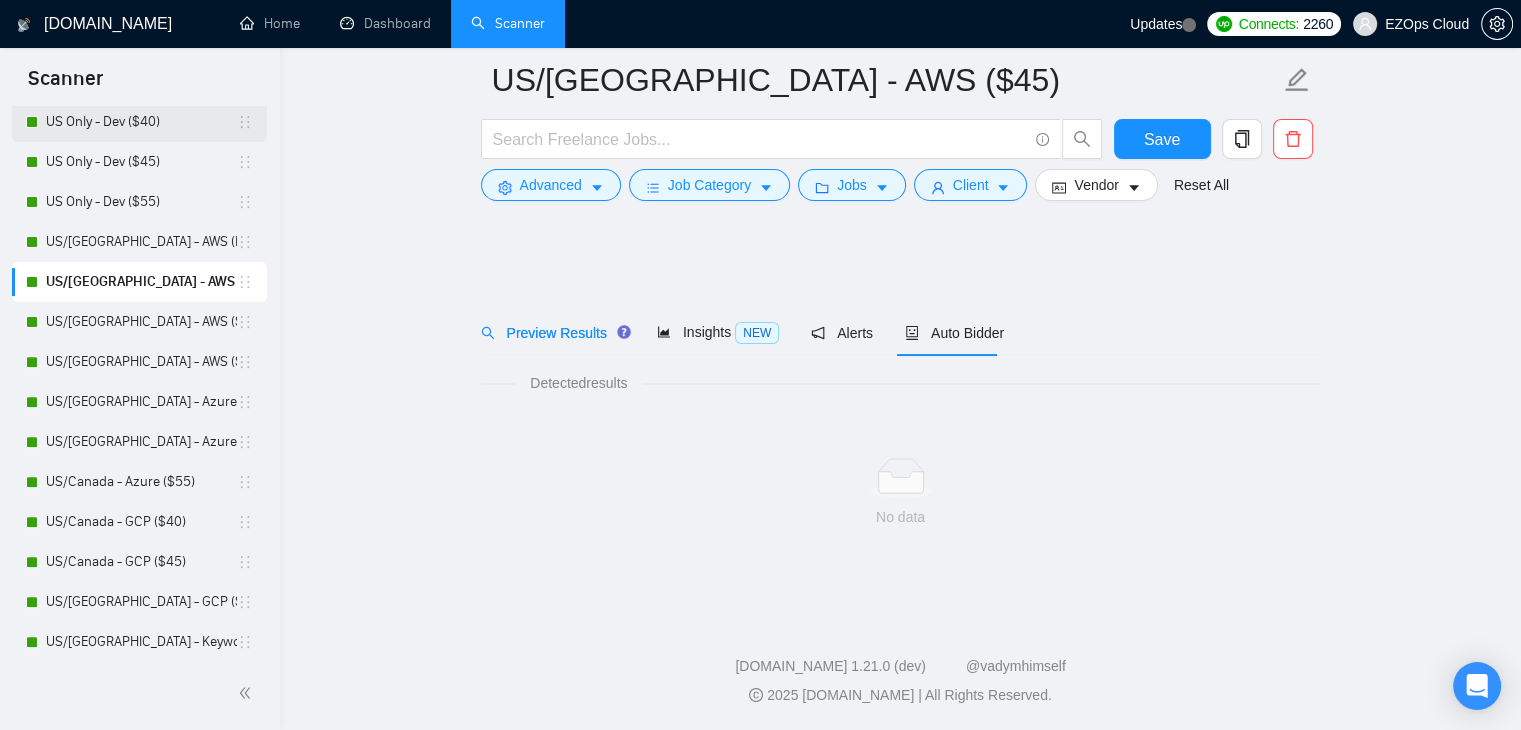 scroll, scrollTop: 0, scrollLeft: 0, axis: both 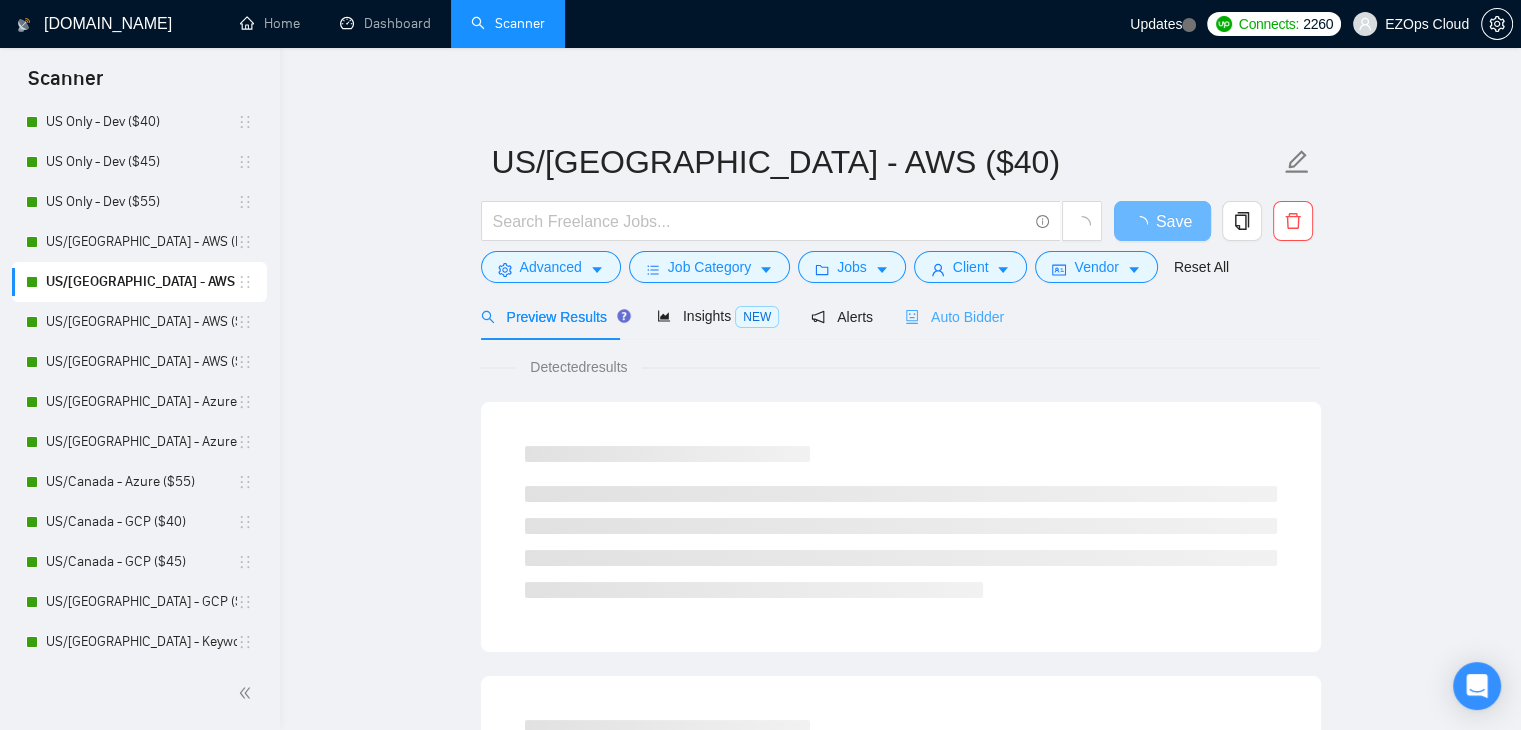 click on "Auto Bidder" at bounding box center [954, 316] 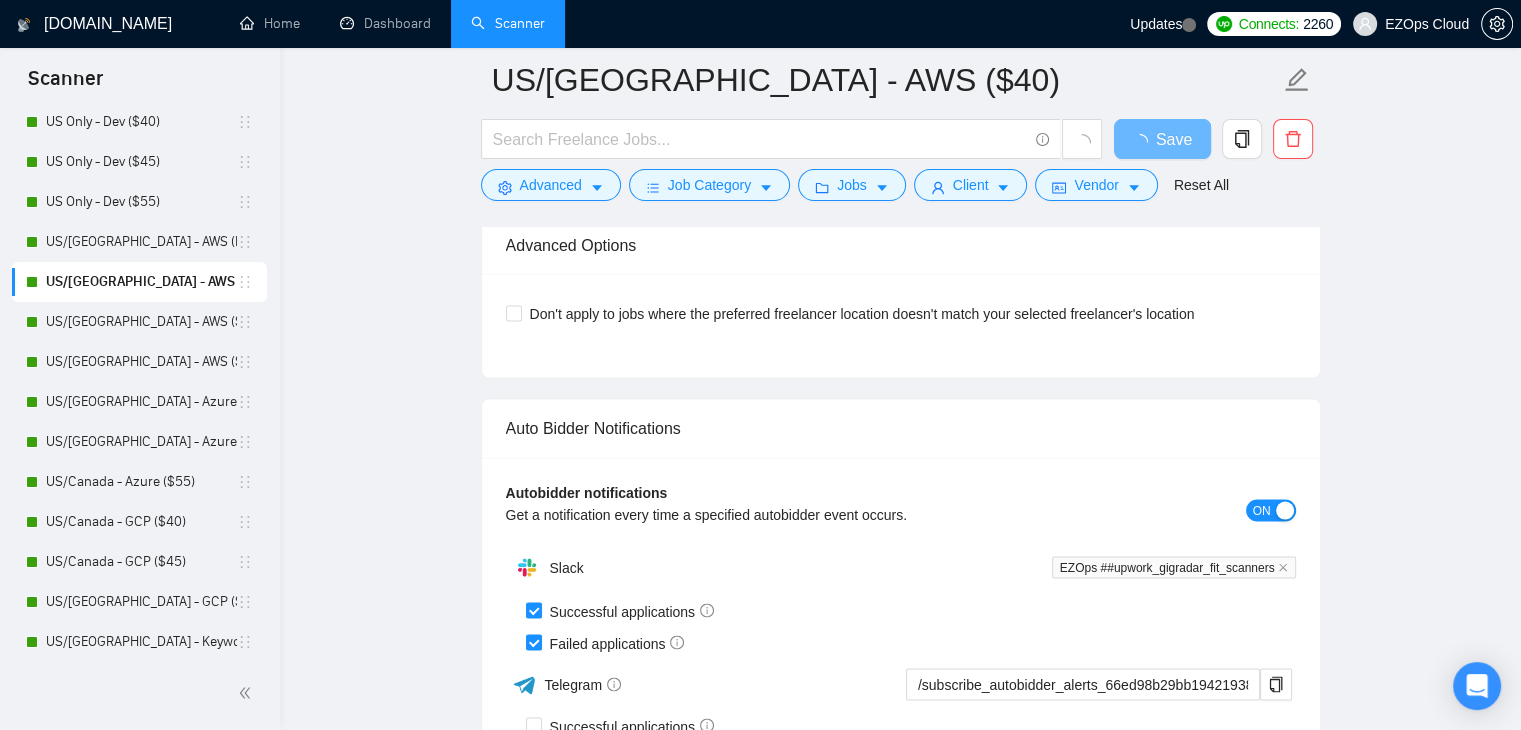 scroll, scrollTop: 4225, scrollLeft: 0, axis: vertical 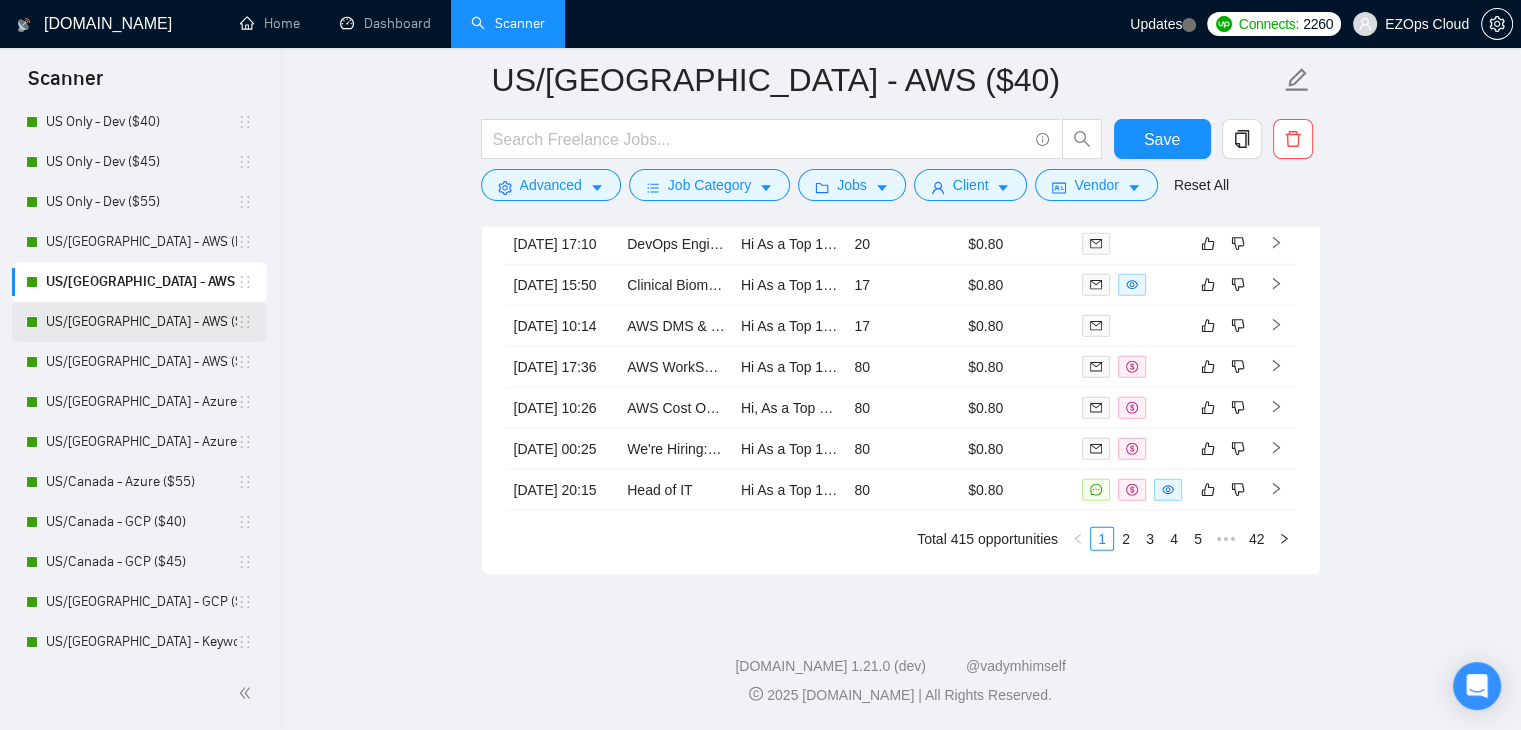 click on "US/[GEOGRAPHIC_DATA] - AWS ($45)" at bounding box center (141, 322) 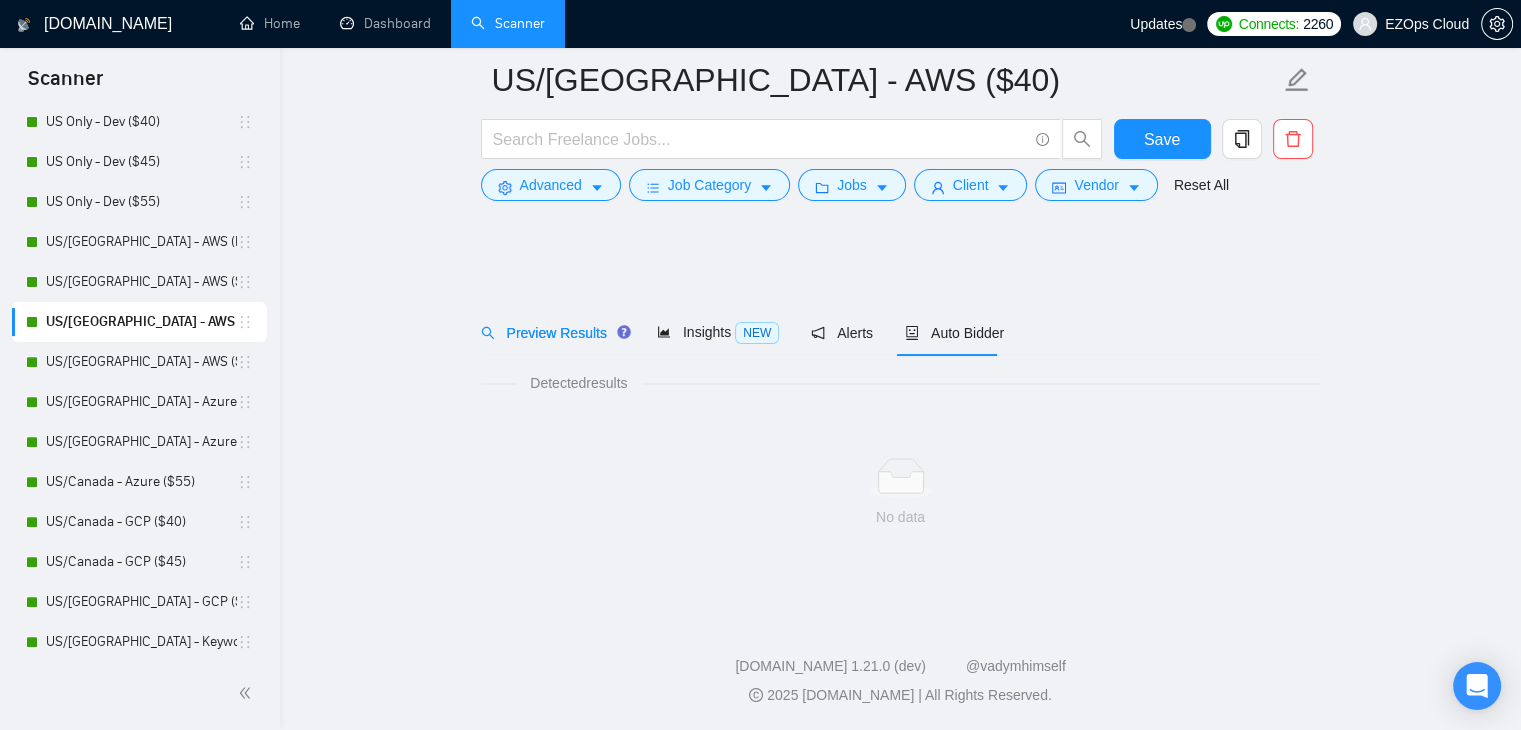 scroll, scrollTop: 0, scrollLeft: 0, axis: both 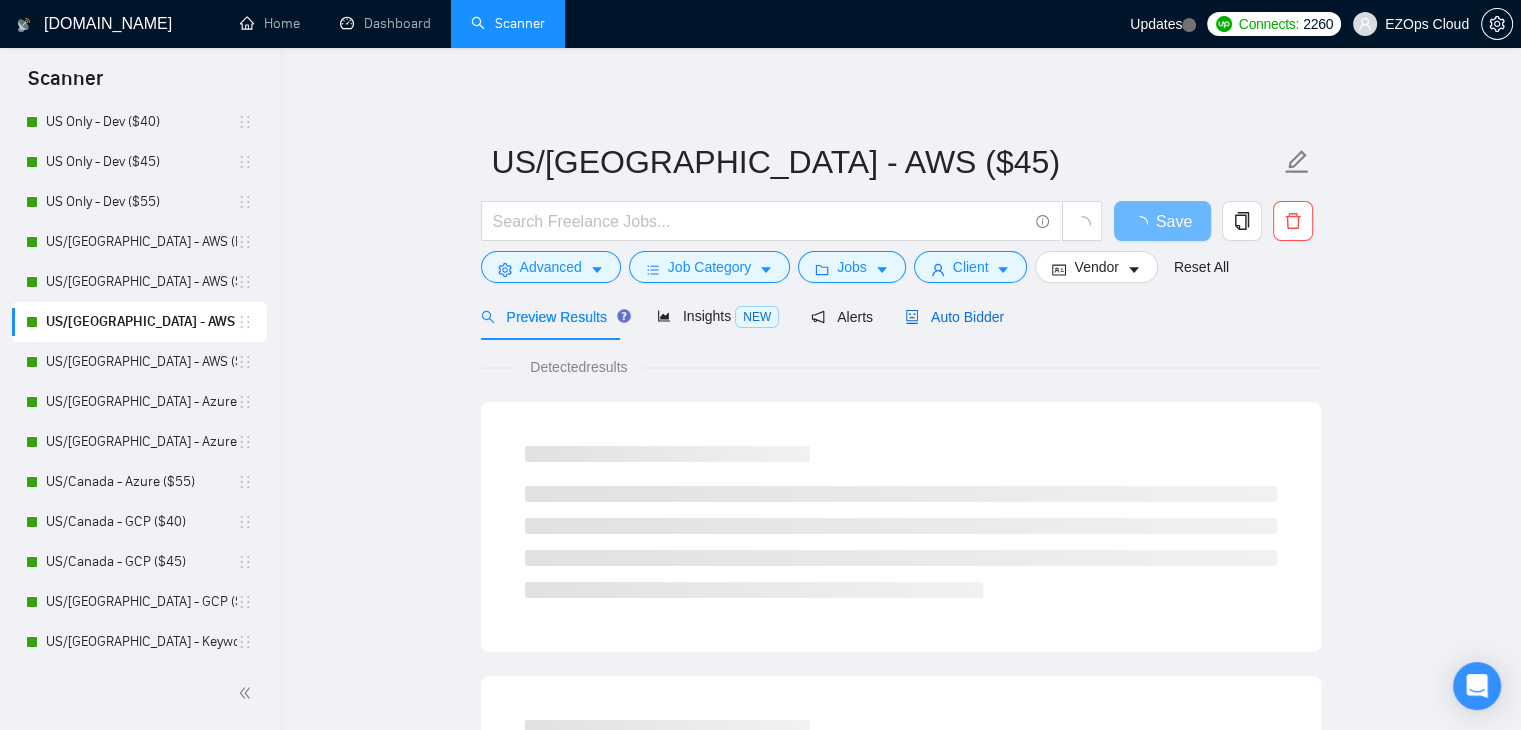 click on "Auto Bidder" at bounding box center [954, 317] 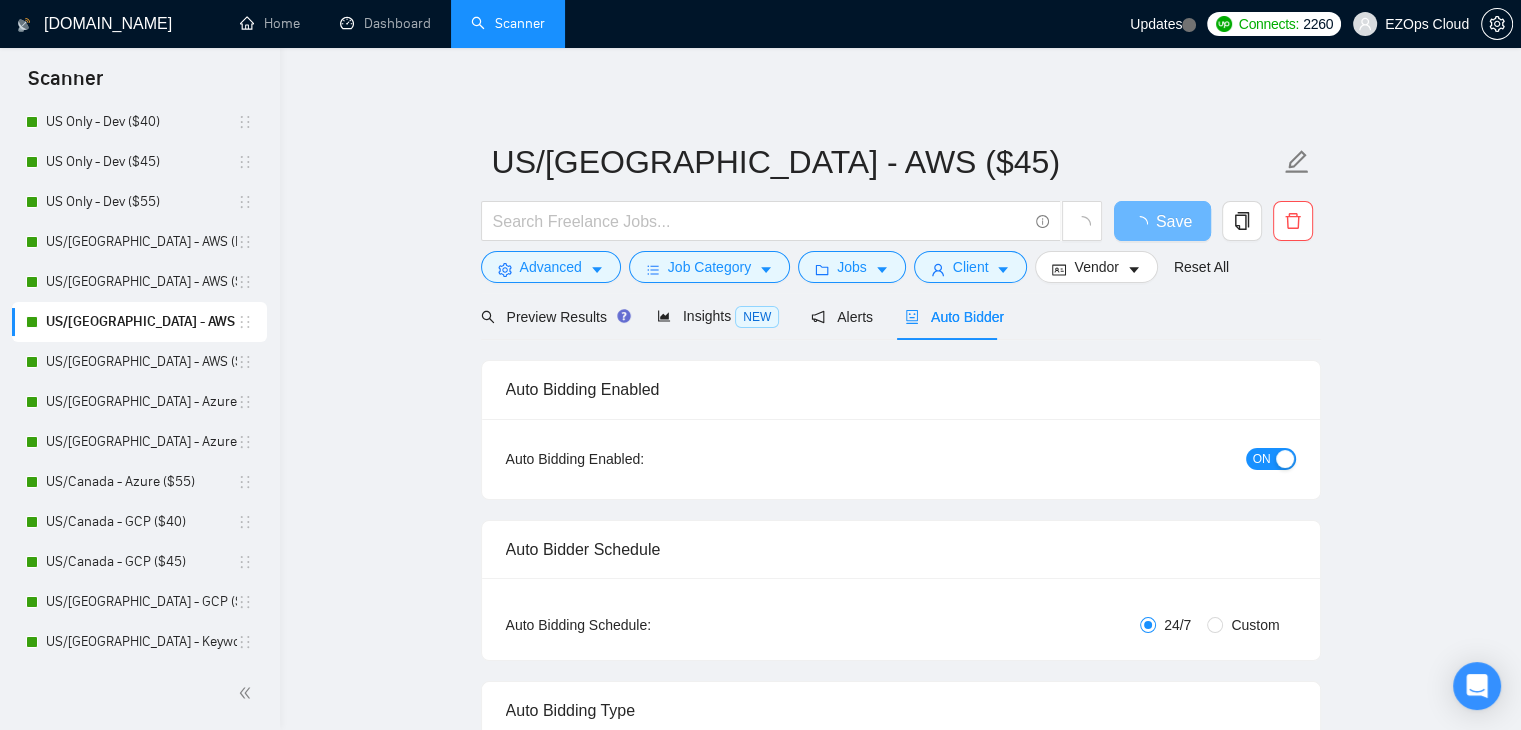type 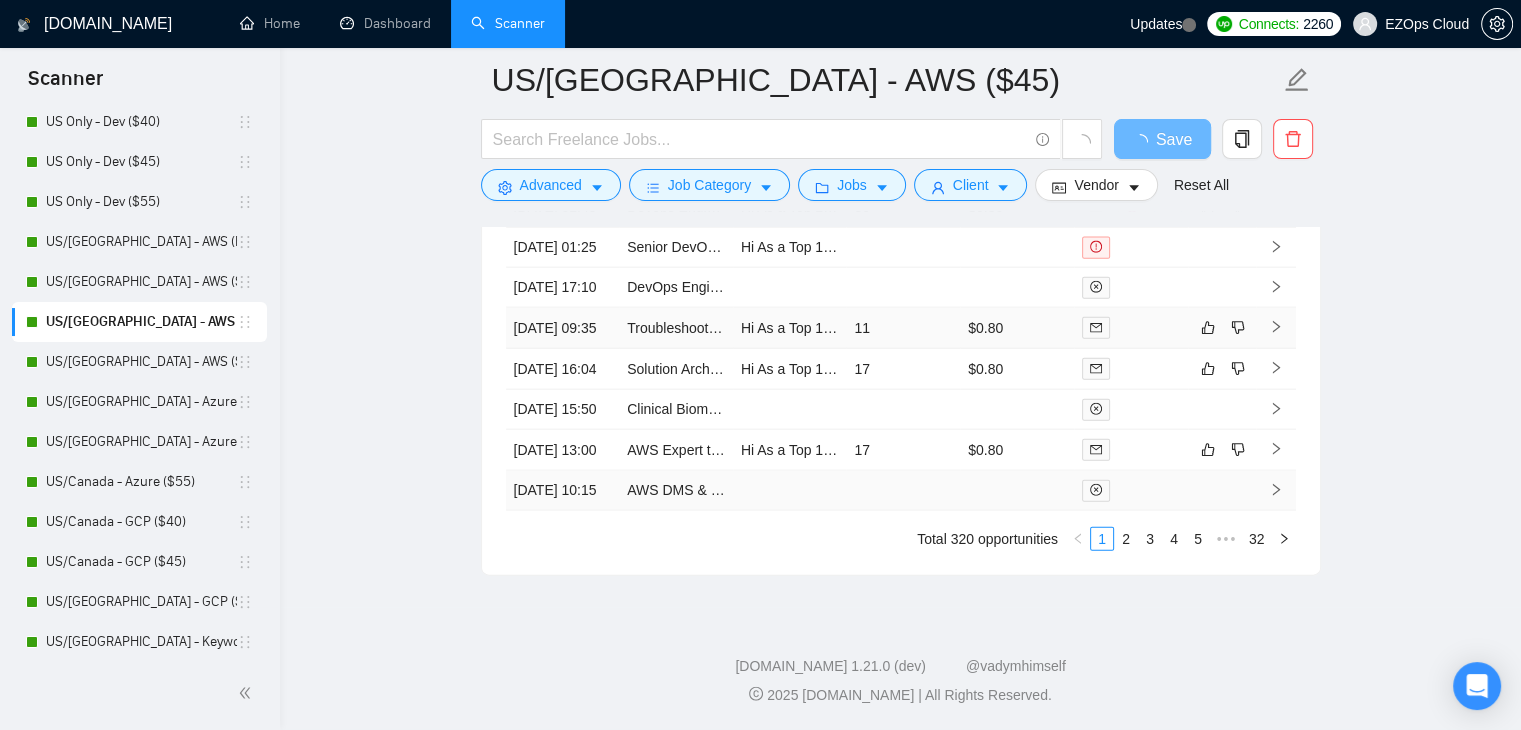 scroll, scrollTop: 4706, scrollLeft: 0, axis: vertical 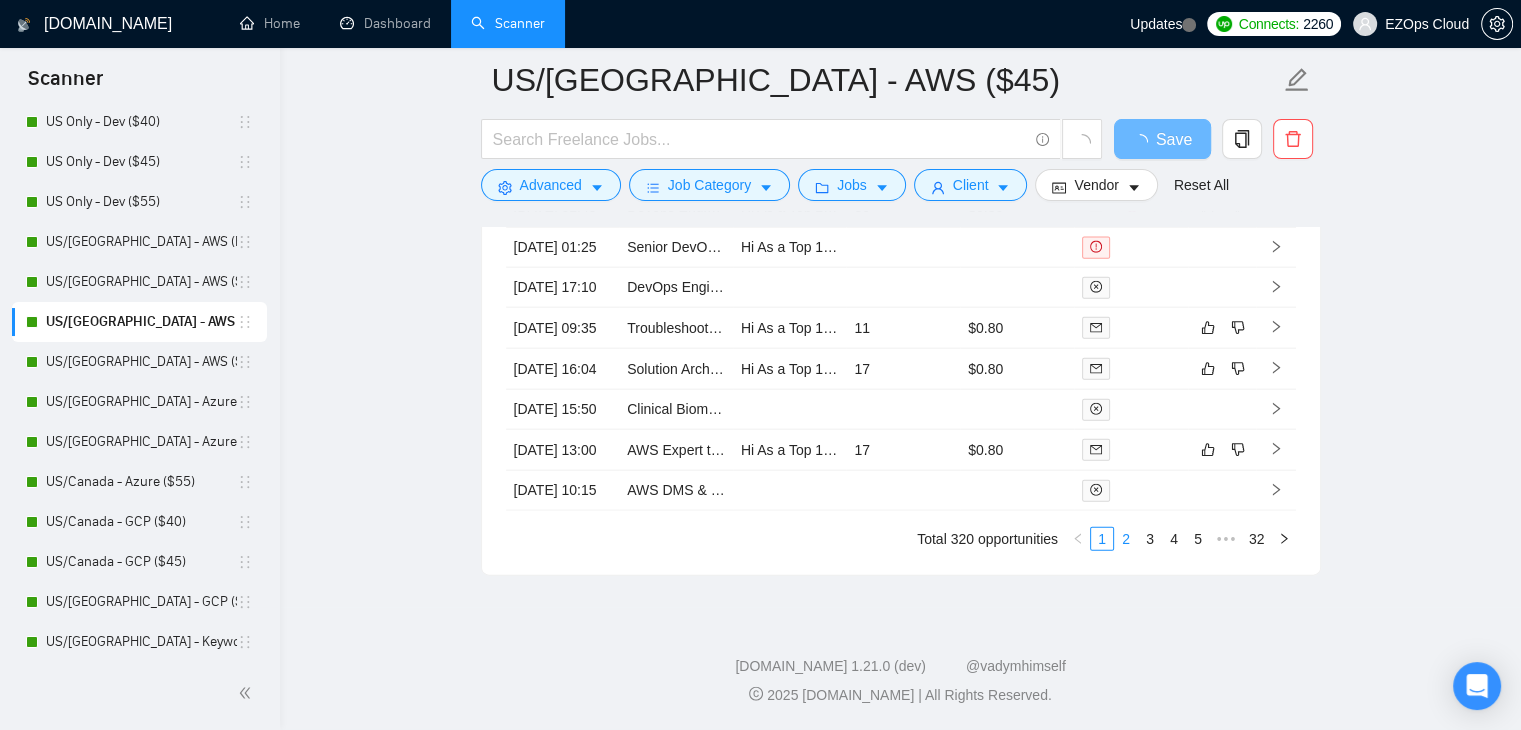 click on "2" at bounding box center (1126, 539) 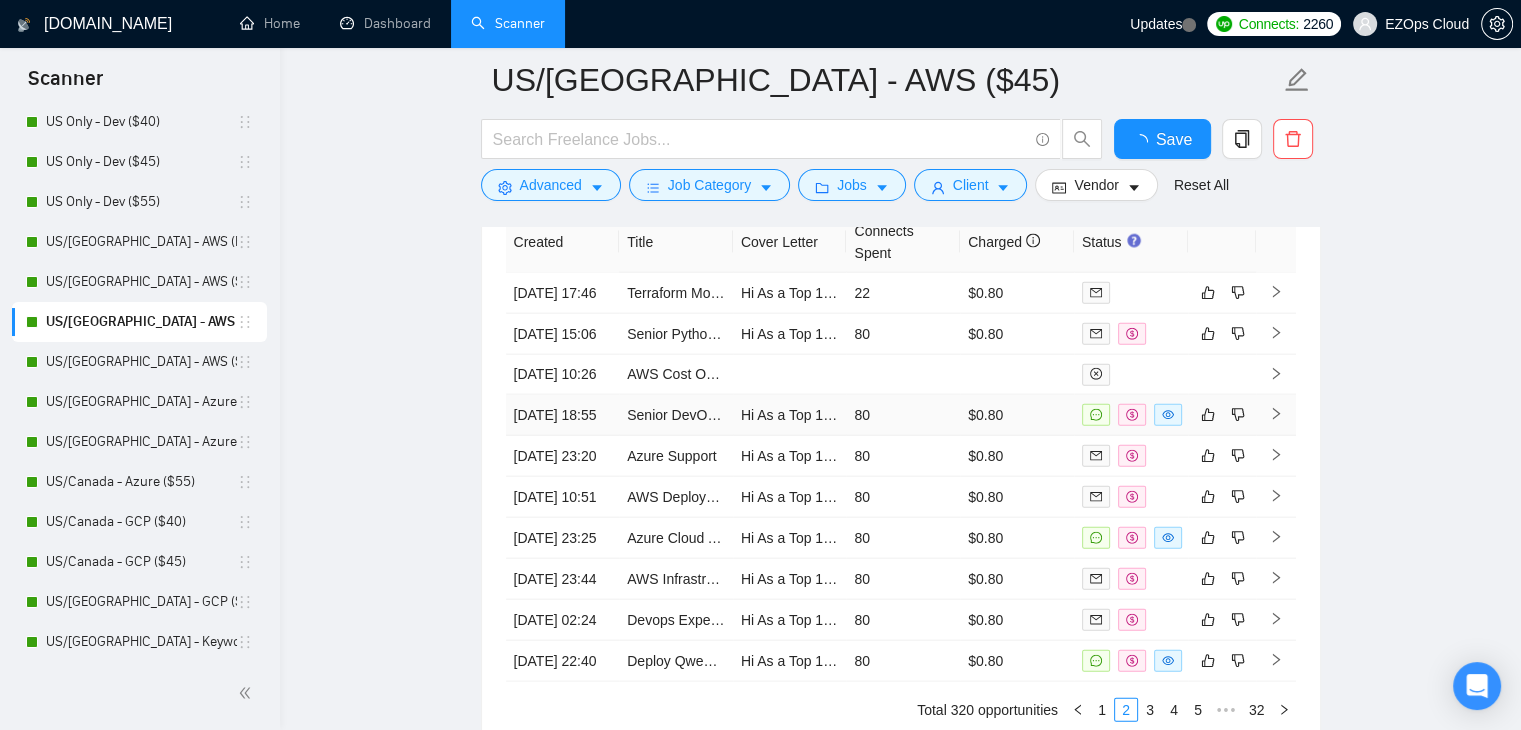 scroll, scrollTop: 4406, scrollLeft: 0, axis: vertical 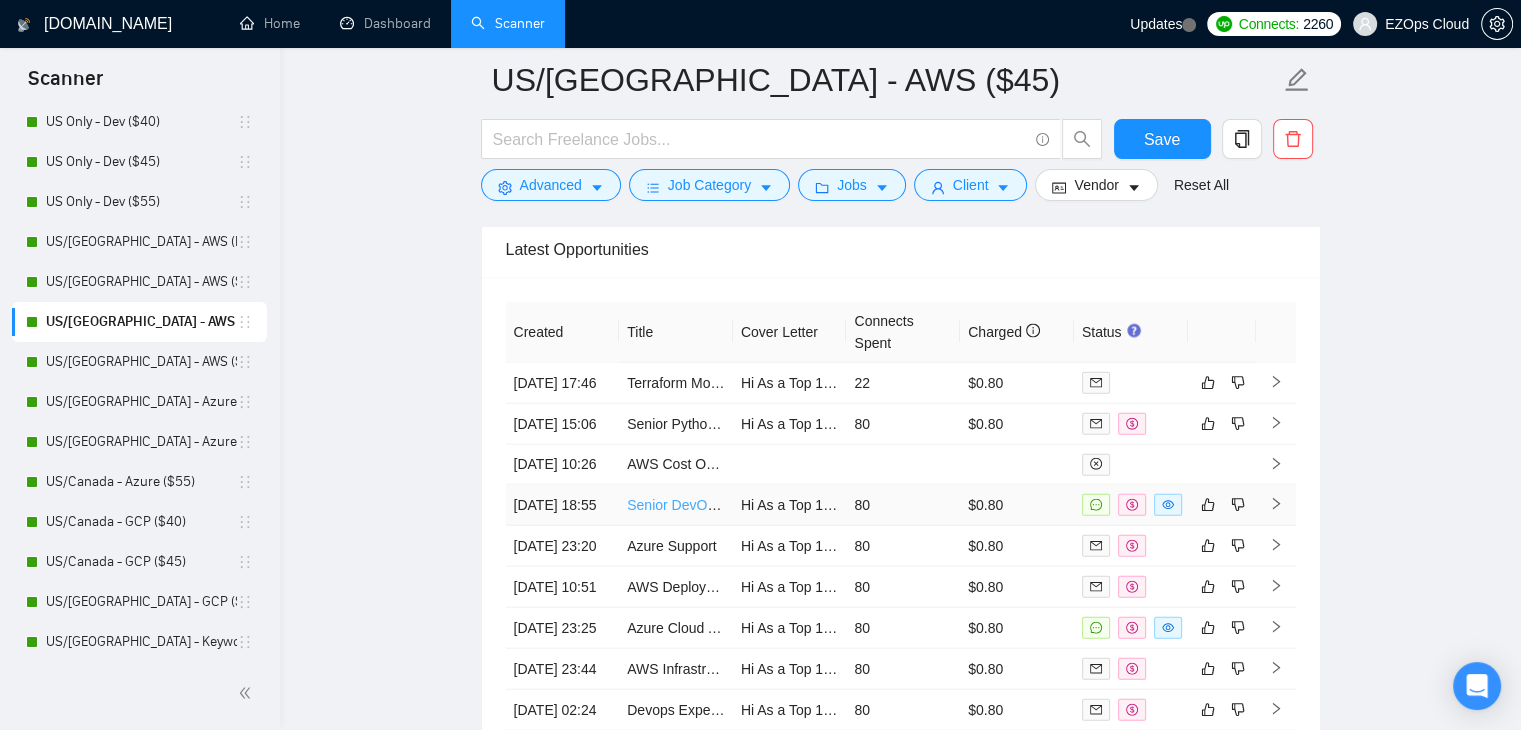 click on "Senior DevOps Engineers Needed for US Timezone Collaboration" at bounding box center [831, 505] 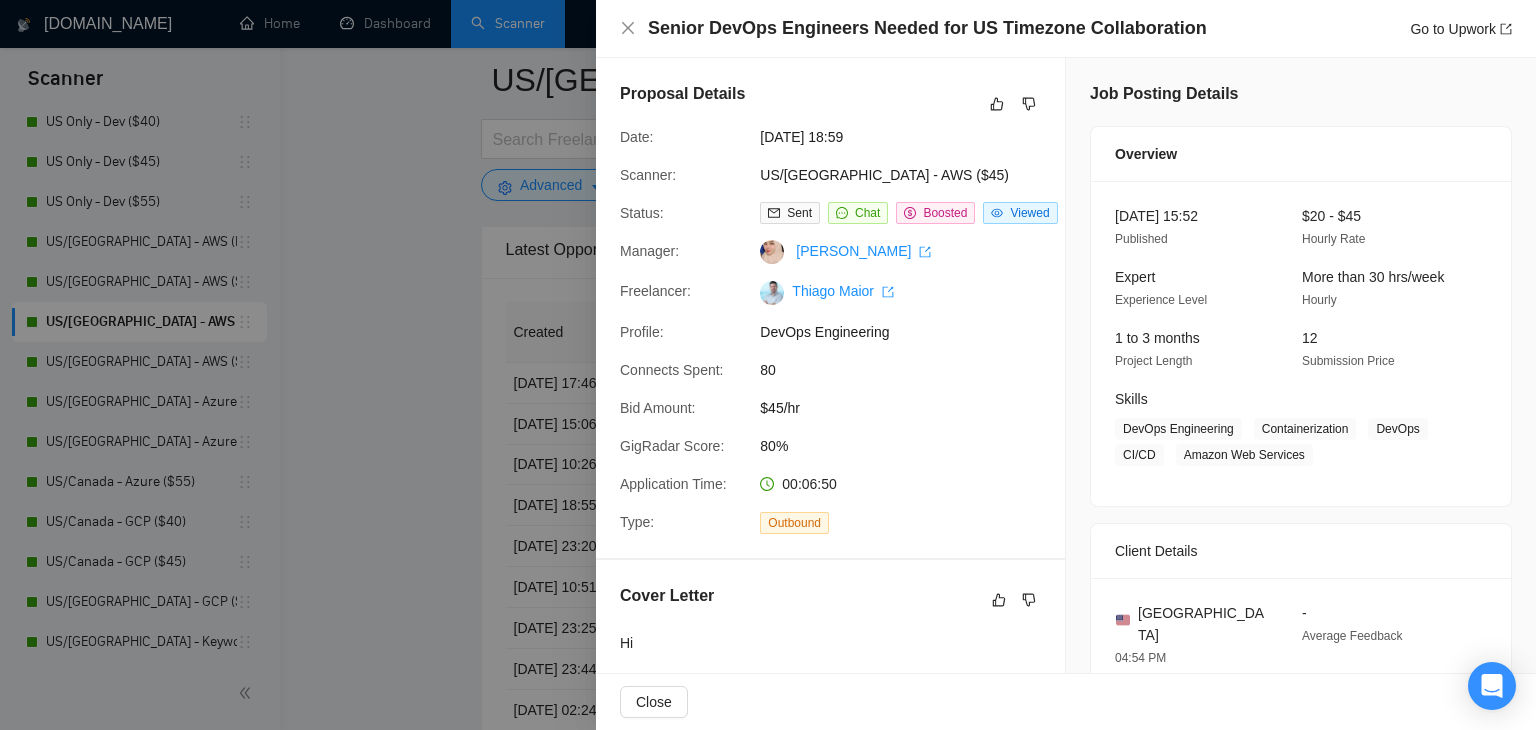 click at bounding box center (768, 365) 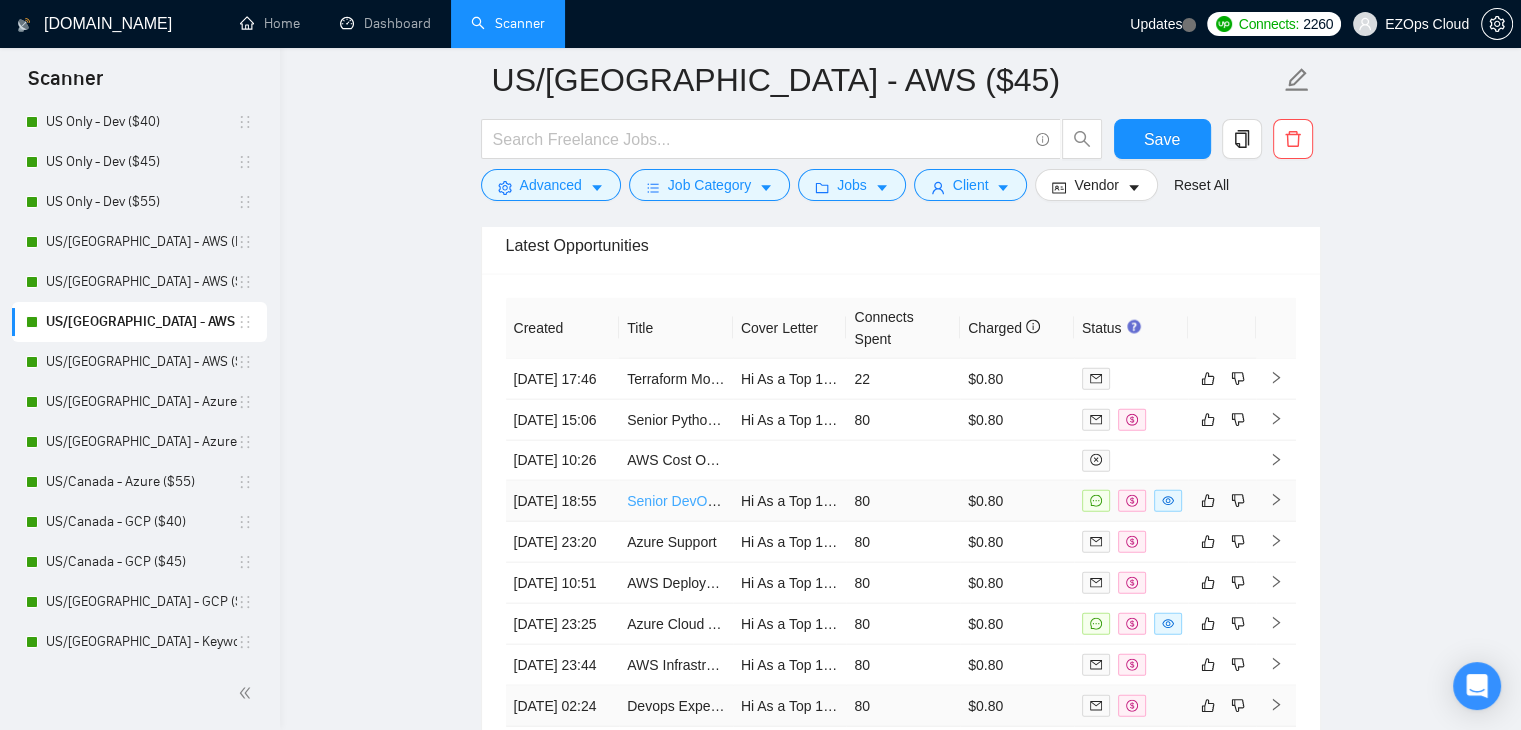 scroll, scrollTop: 4406, scrollLeft: 0, axis: vertical 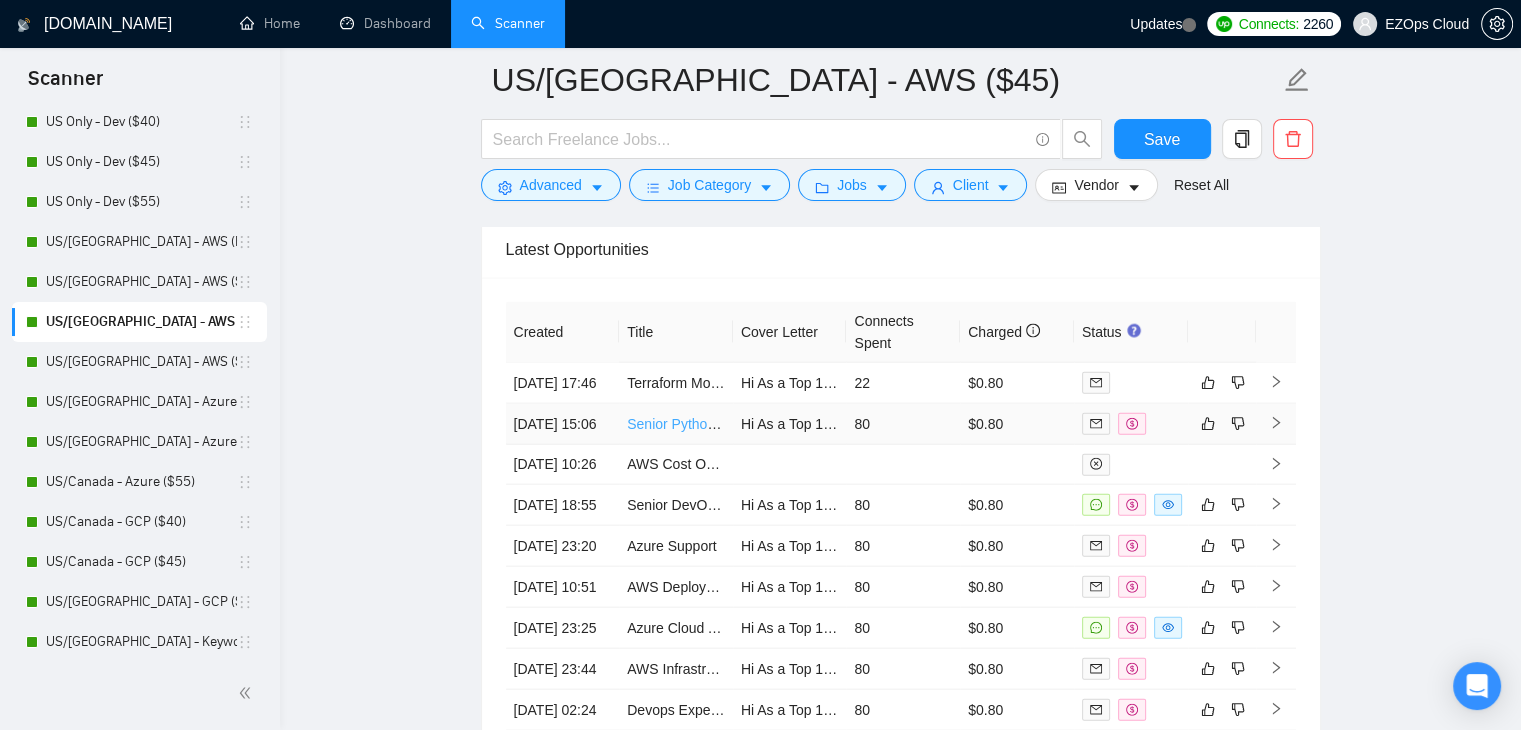 click on "Senior Python + DevOps Engineer for AI Video Infrastructure" at bounding box center (815, 424) 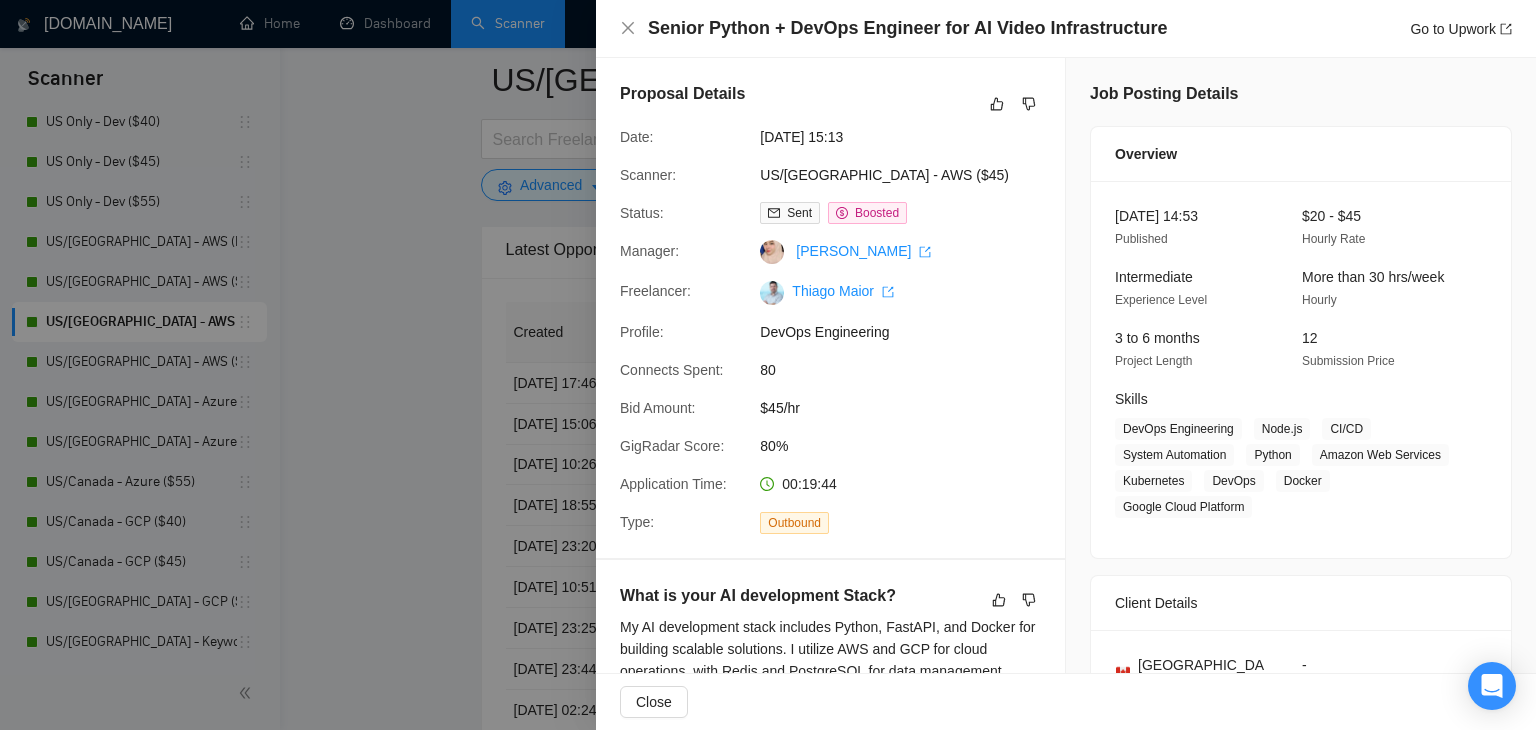 click at bounding box center (768, 365) 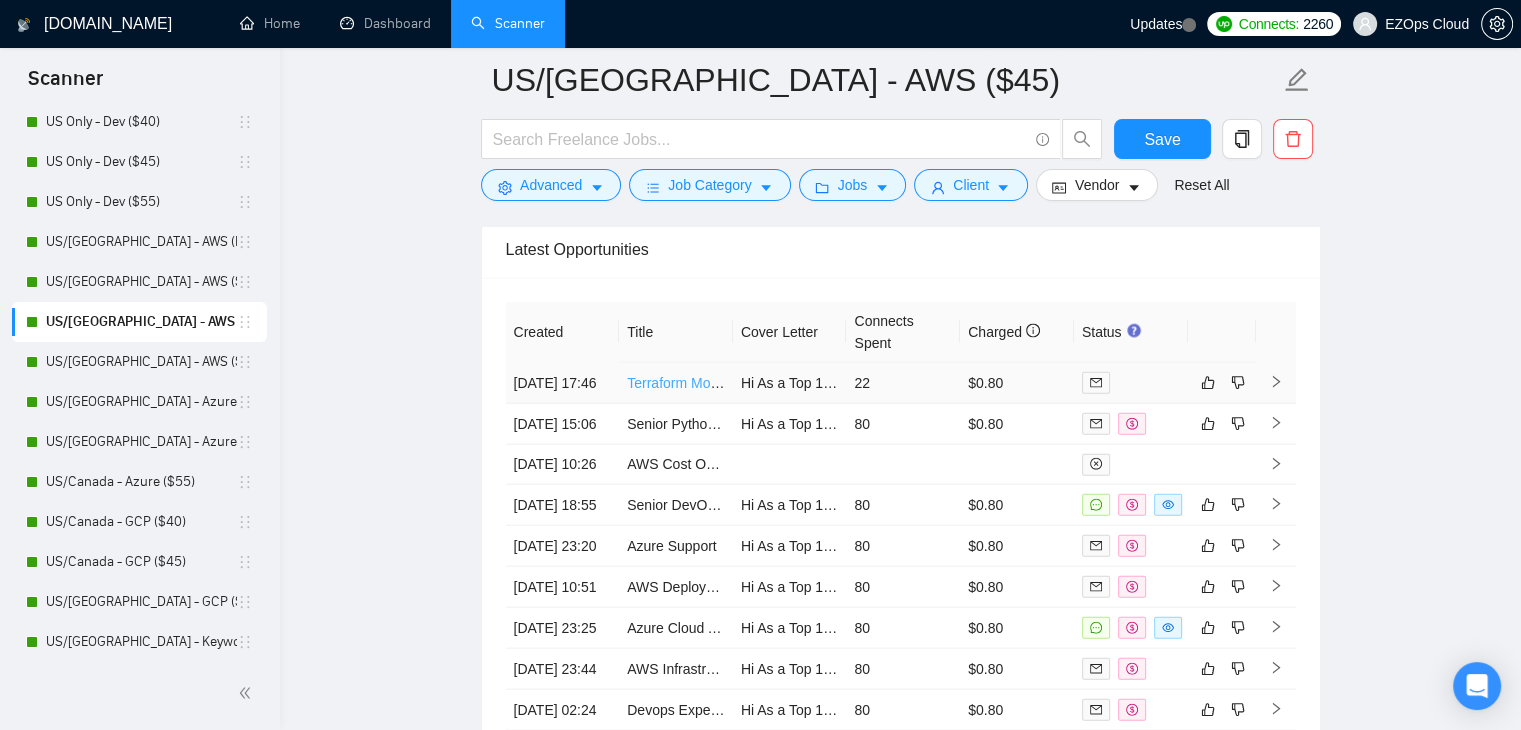 click on "Terraform Module Modification and Integration Specialist" at bounding box center [801, 383] 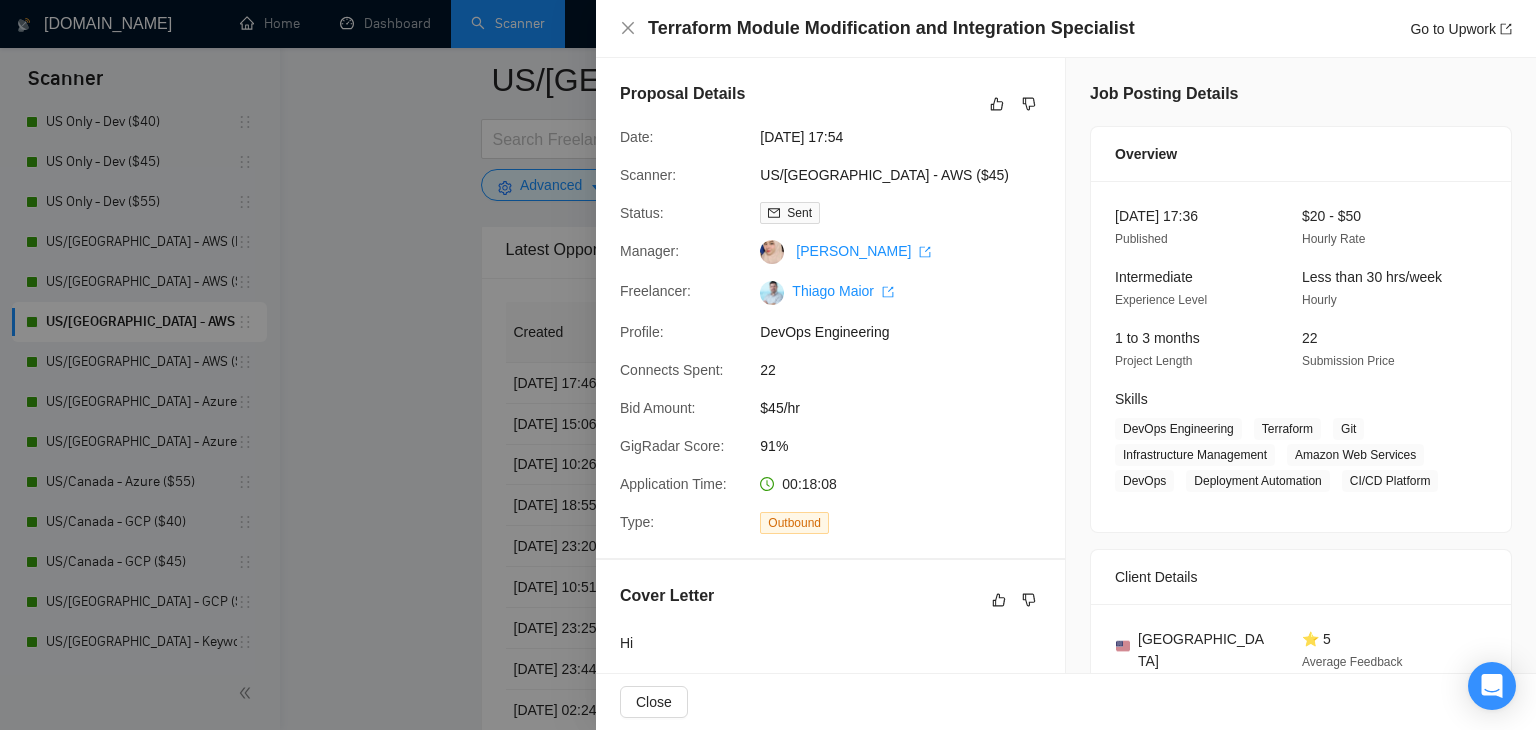 click at bounding box center [768, 365] 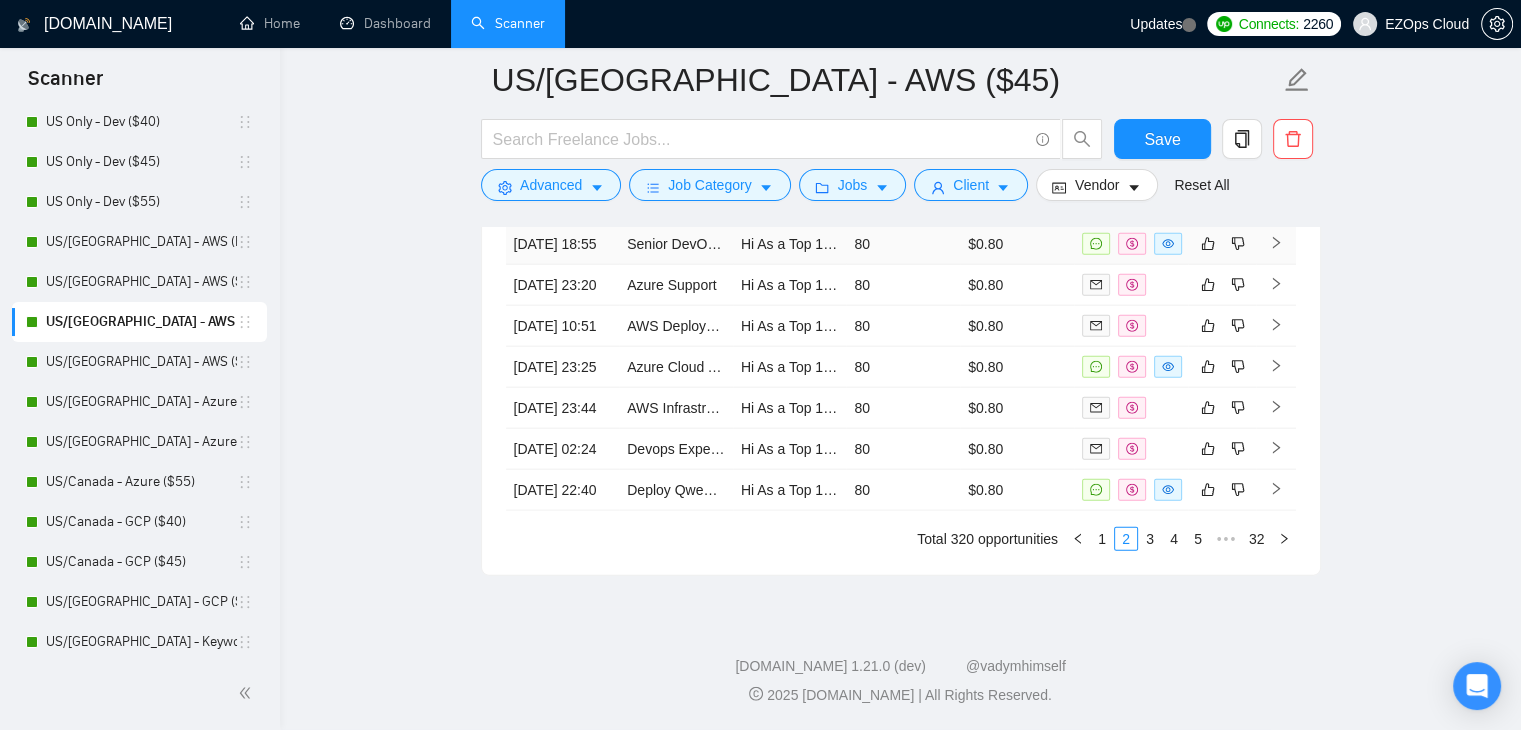 scroll, scrollTop: 4860, scrollLeft: 0, axis: vertical 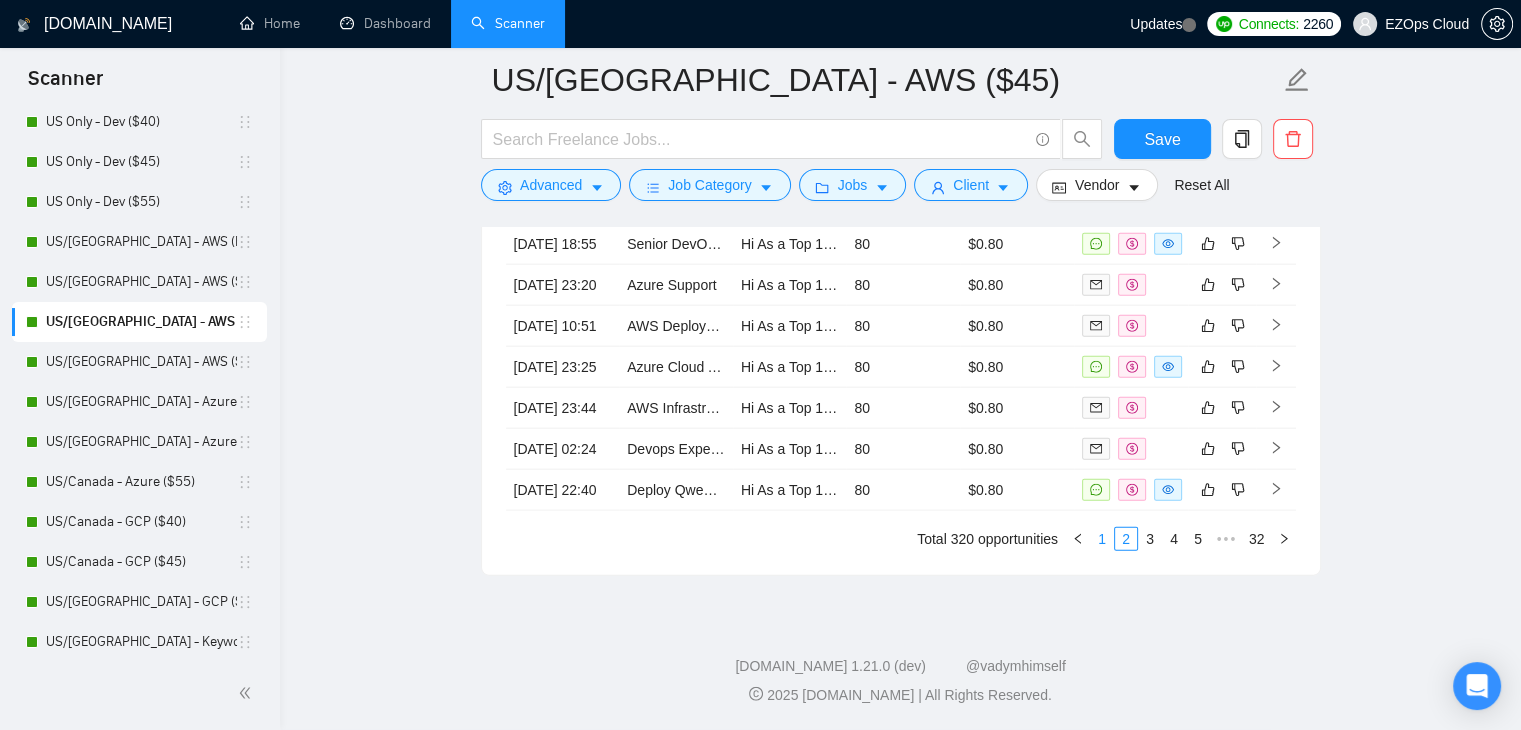 click on "1" at bounding box center [1102, 539] 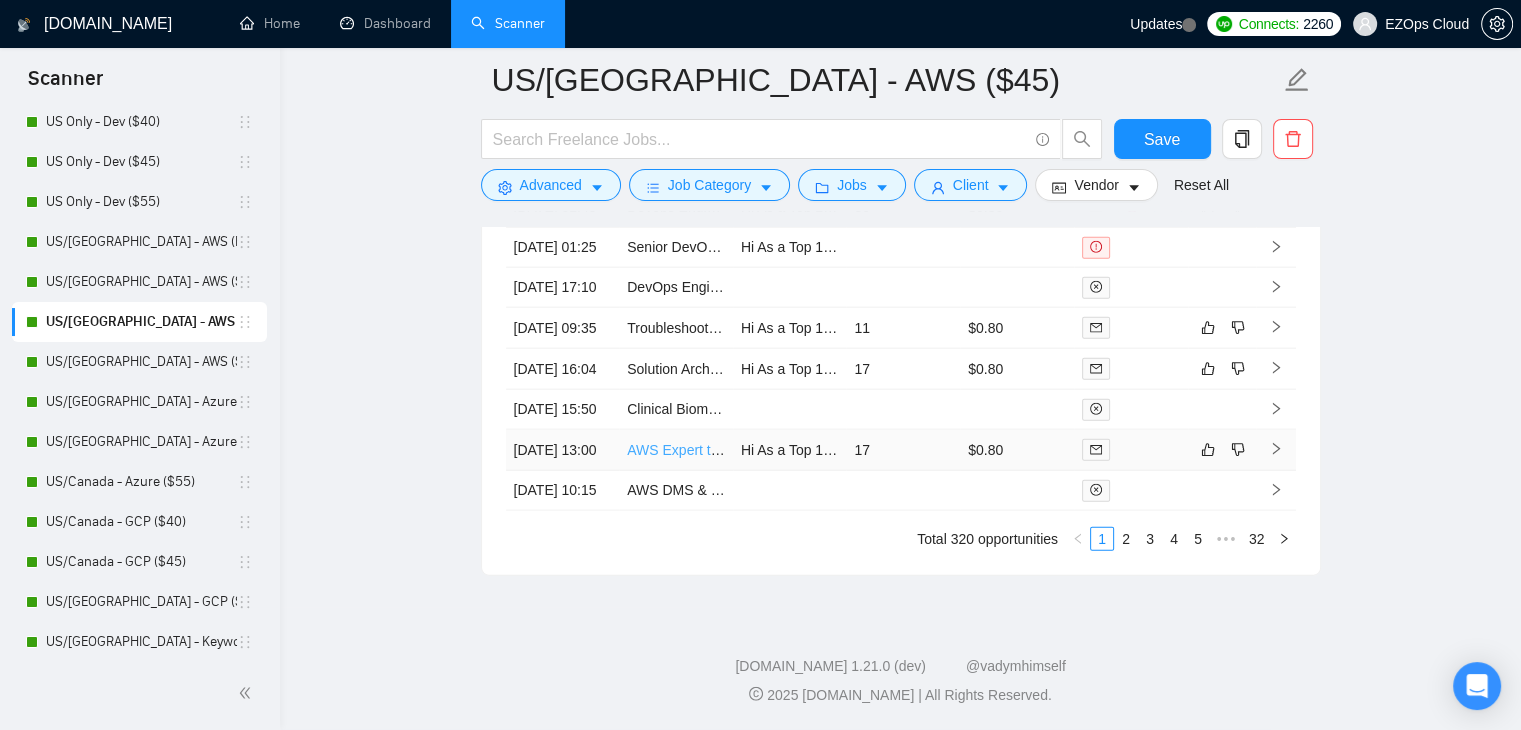 click on "AWS Expert to Assist with Environment Setup" at bounding box center [769, 450] 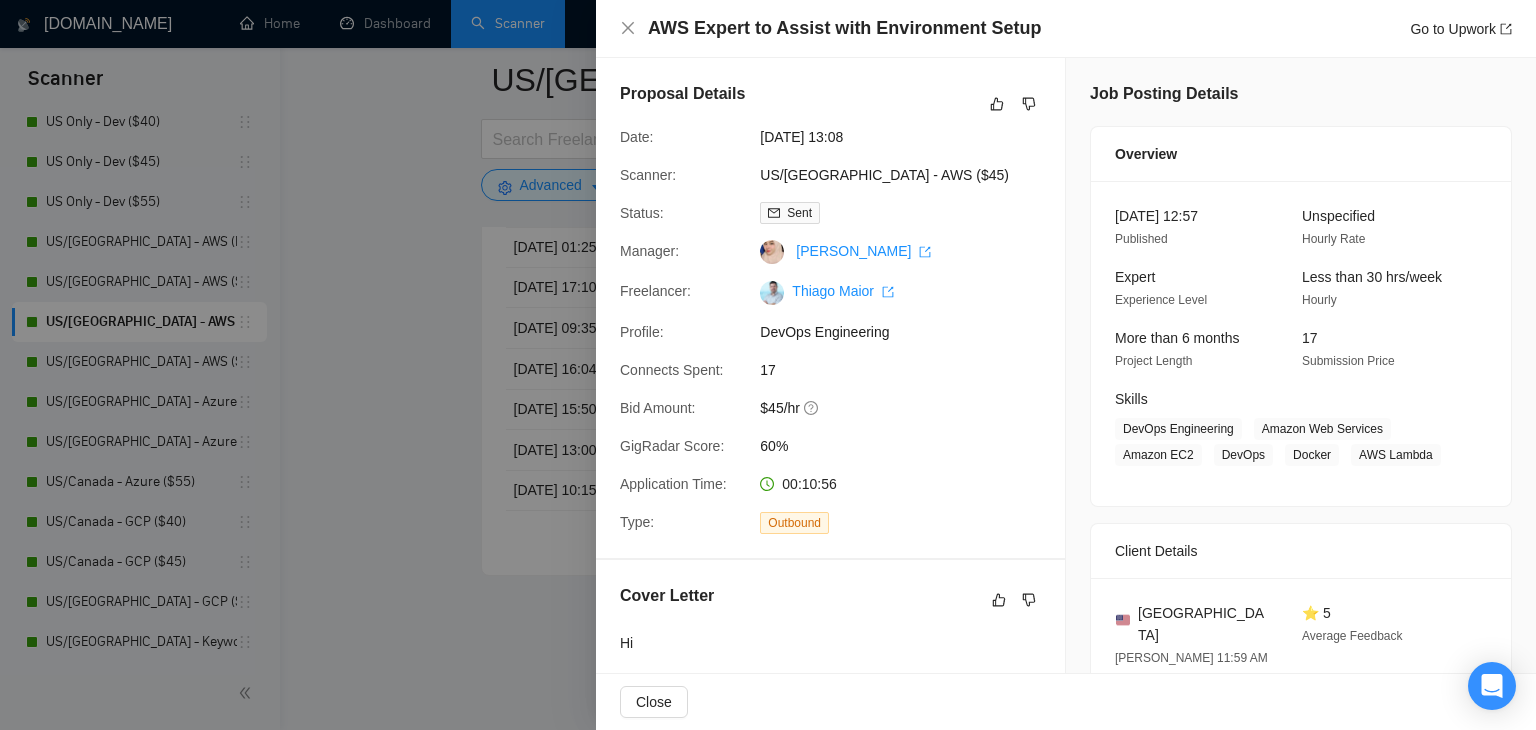 click at bounding box center (768, 365) 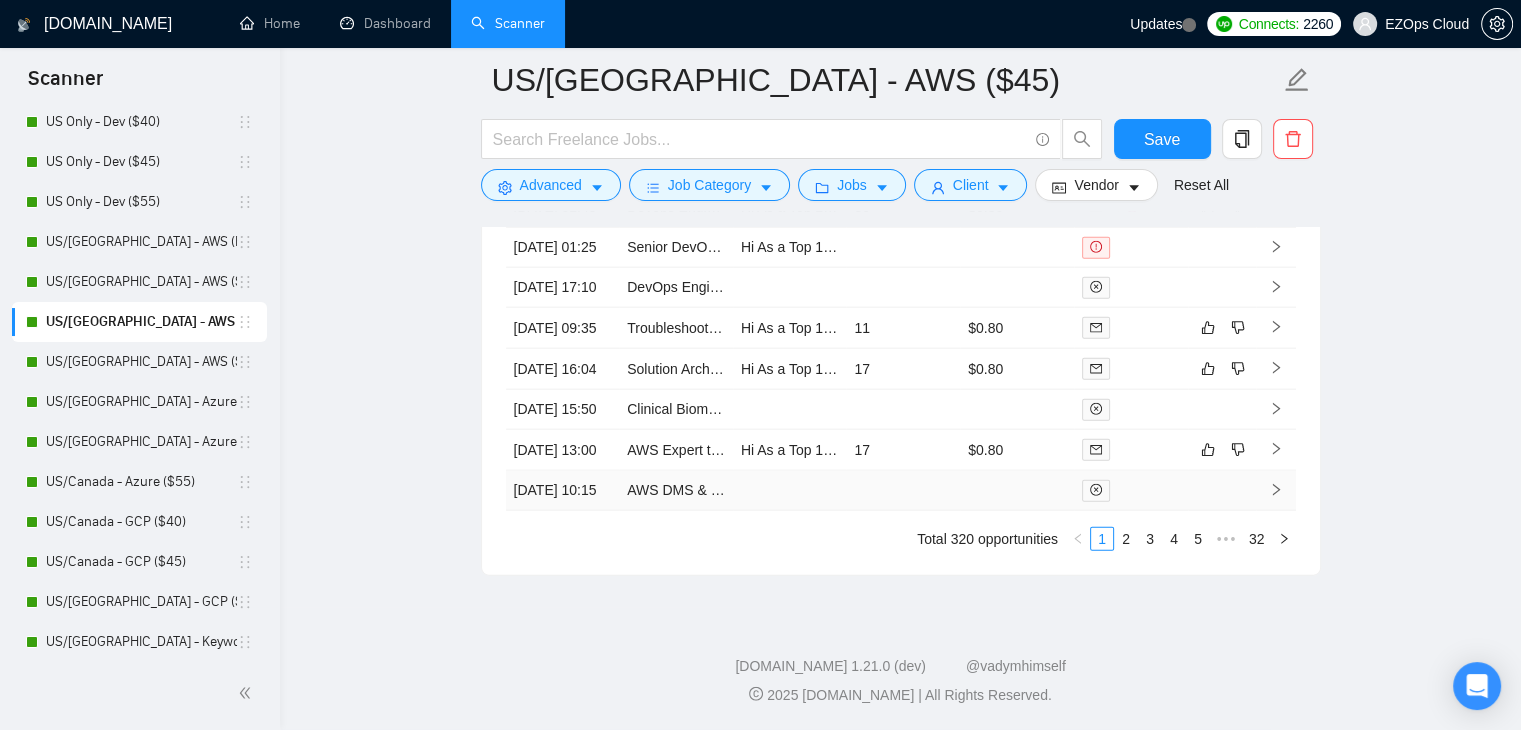 scroll, scrollTop: 4660, scrollLeft: 0, axis: vertical 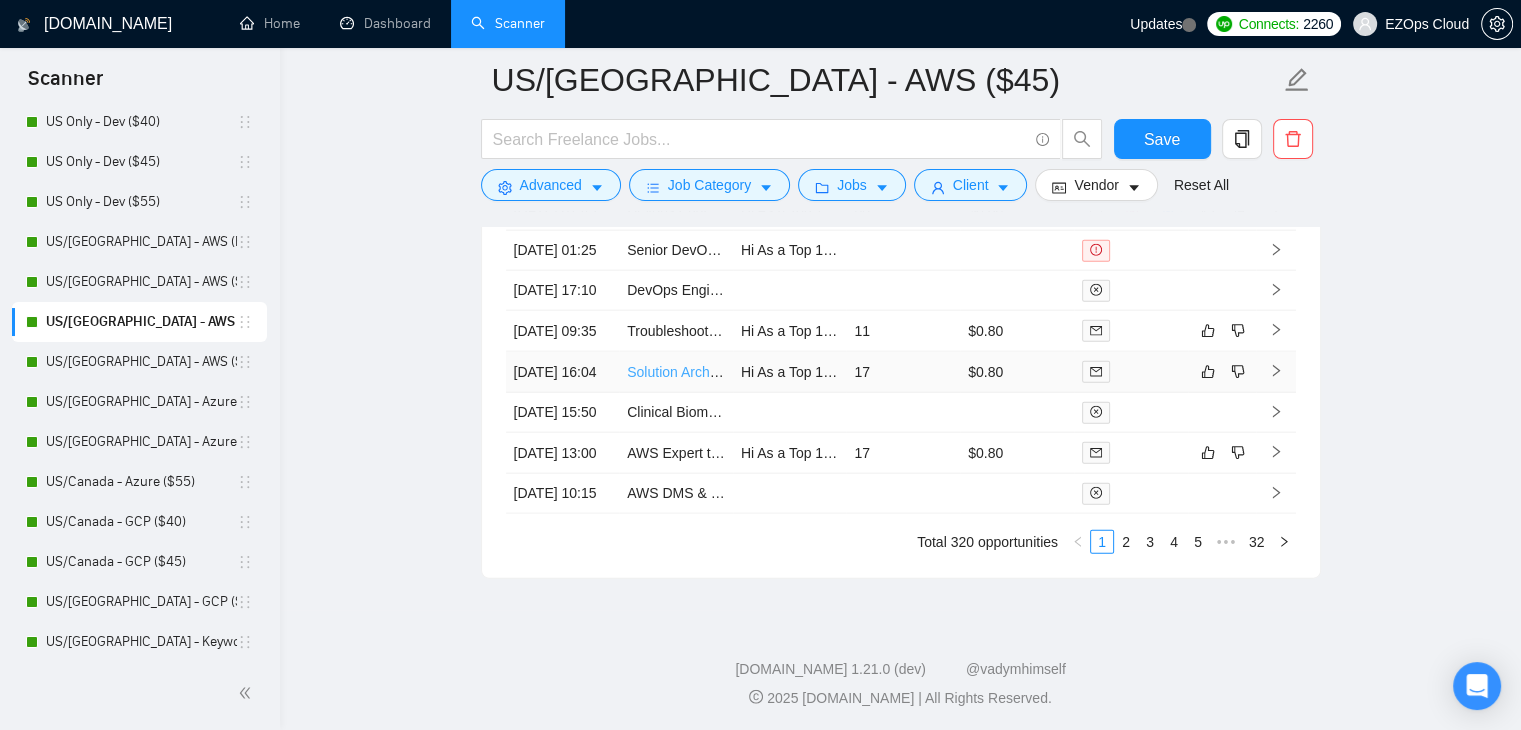click on "Solution Architect - Mainframe Migration to AWS" at bounding box center [776, 372] 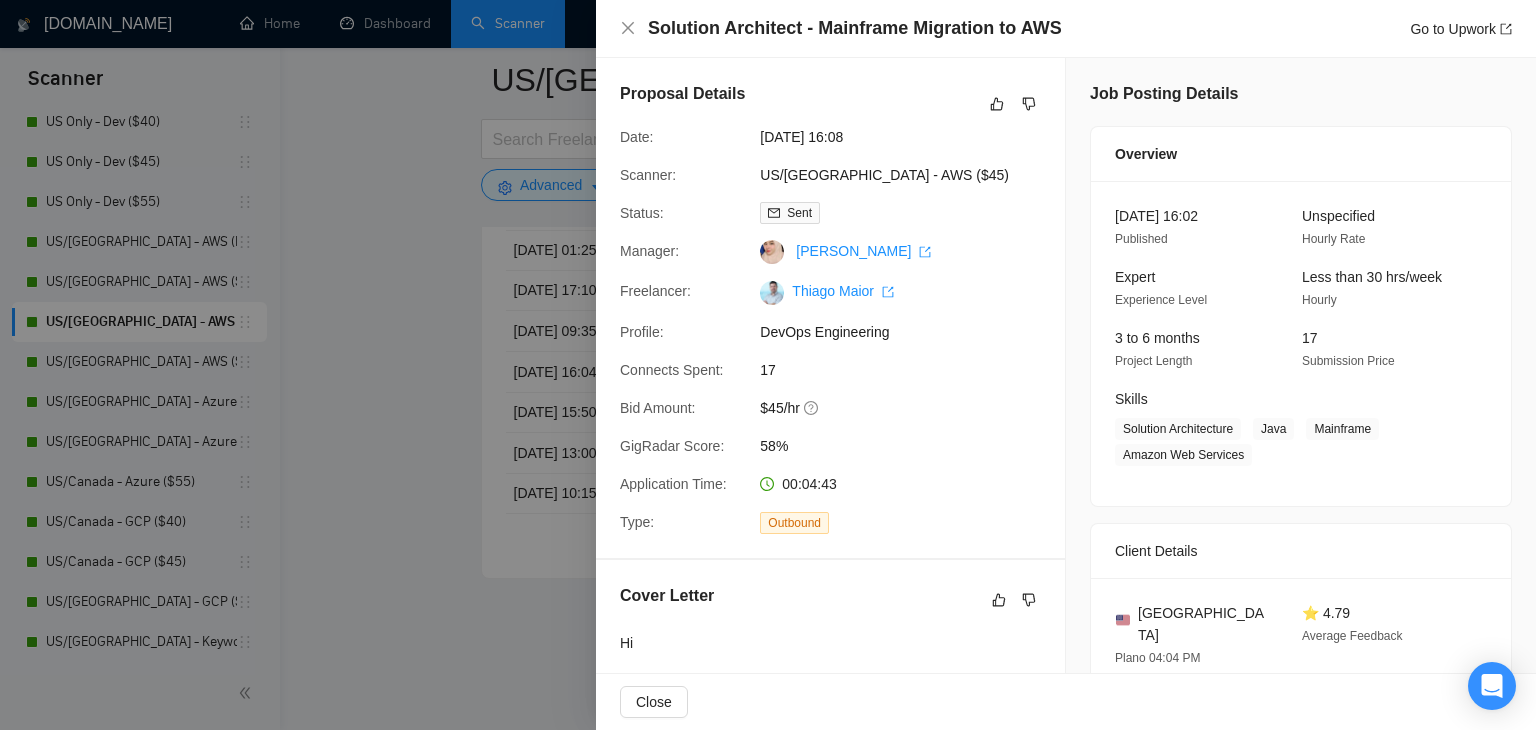 click at bounding box center (768, 365) 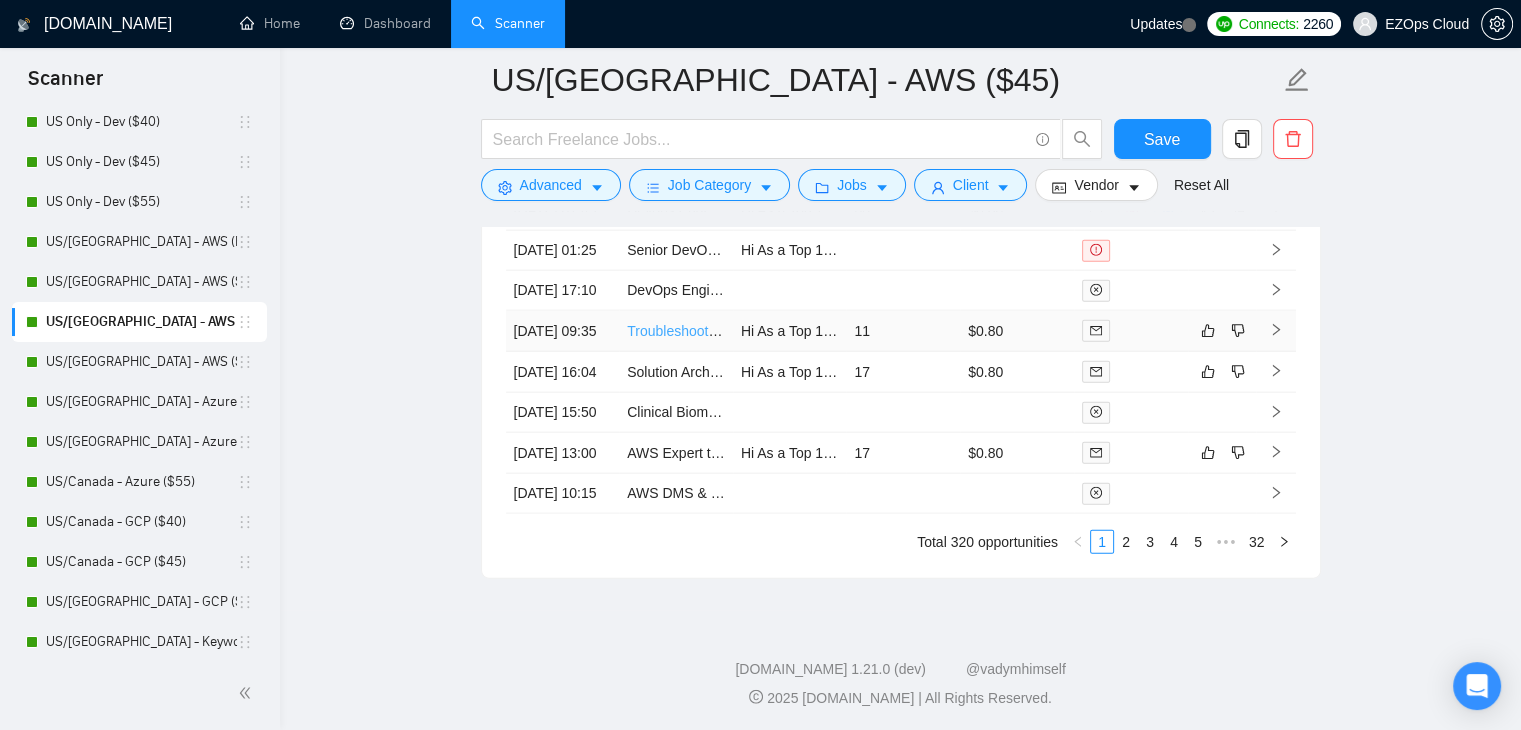 click on "Troubleshoot VPN route between AWS and GCP" at bounding box center (778, 331) 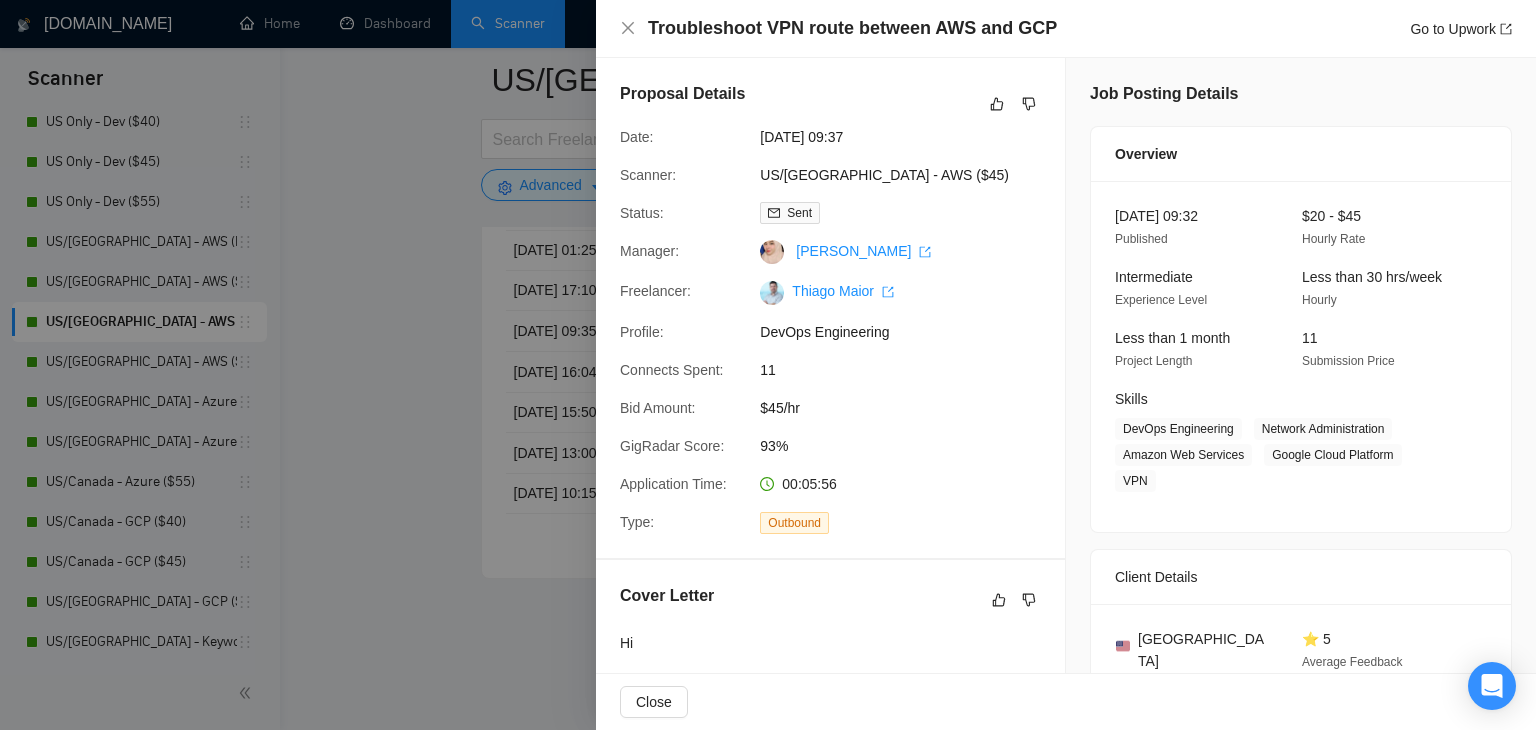 click at bounding box center [768, 365] 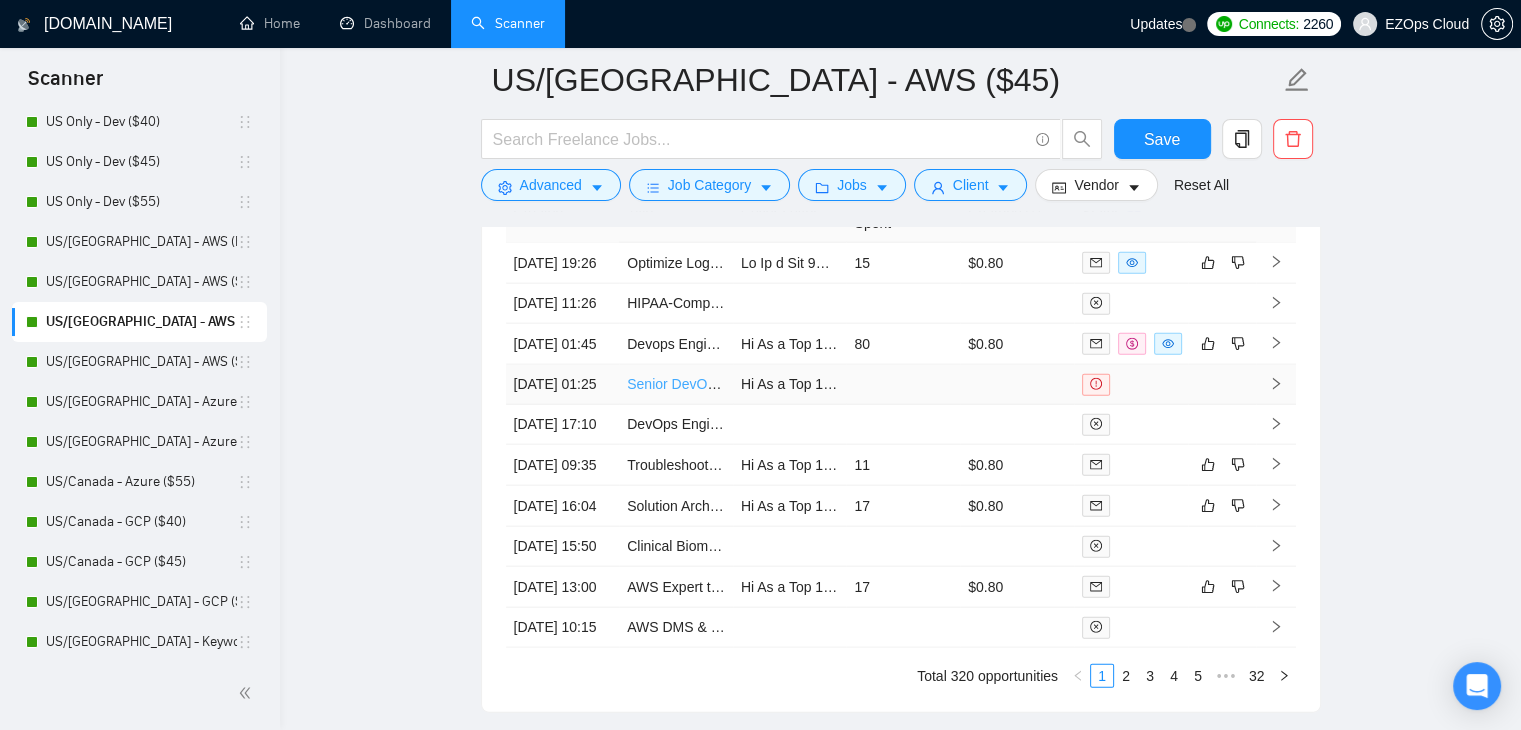 scroll, scrollTop: 4560, scrollLeft: 0, axis: vertical 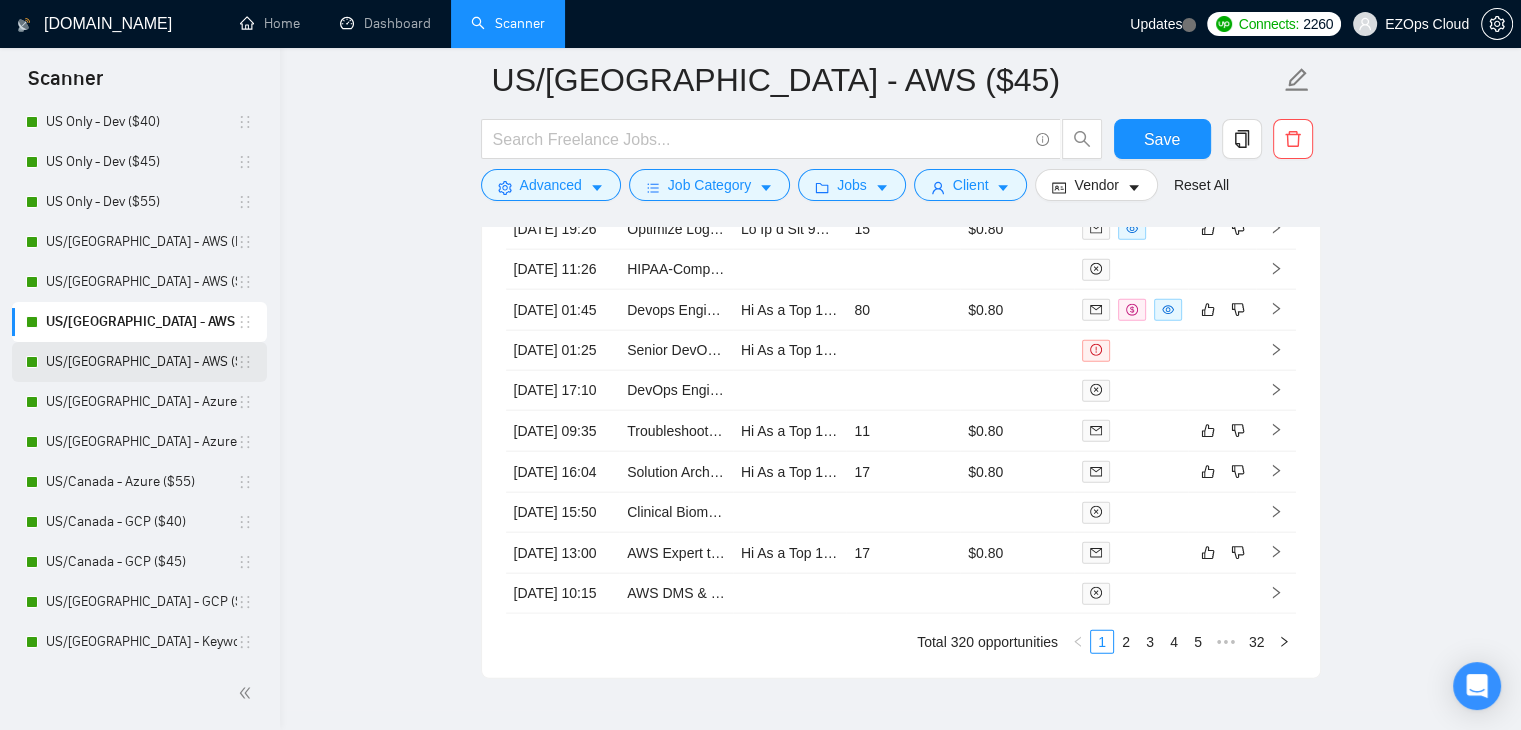 click on "US/[GEOGRAPHIC_DATA] - AWS ($55)" at bounding box center (141, 362) 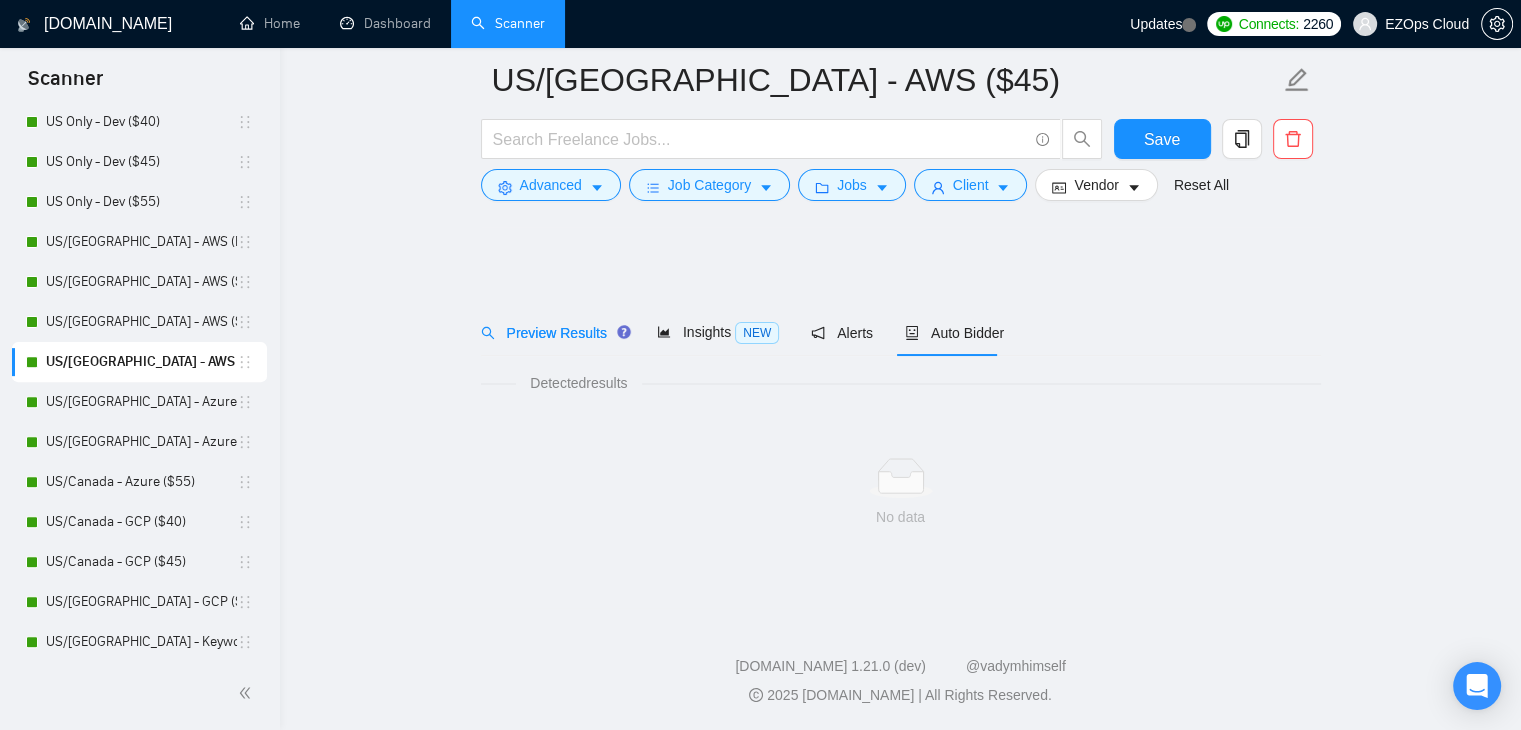 scroll, scrollTop: 0, scrollLeft: 0, axis: both 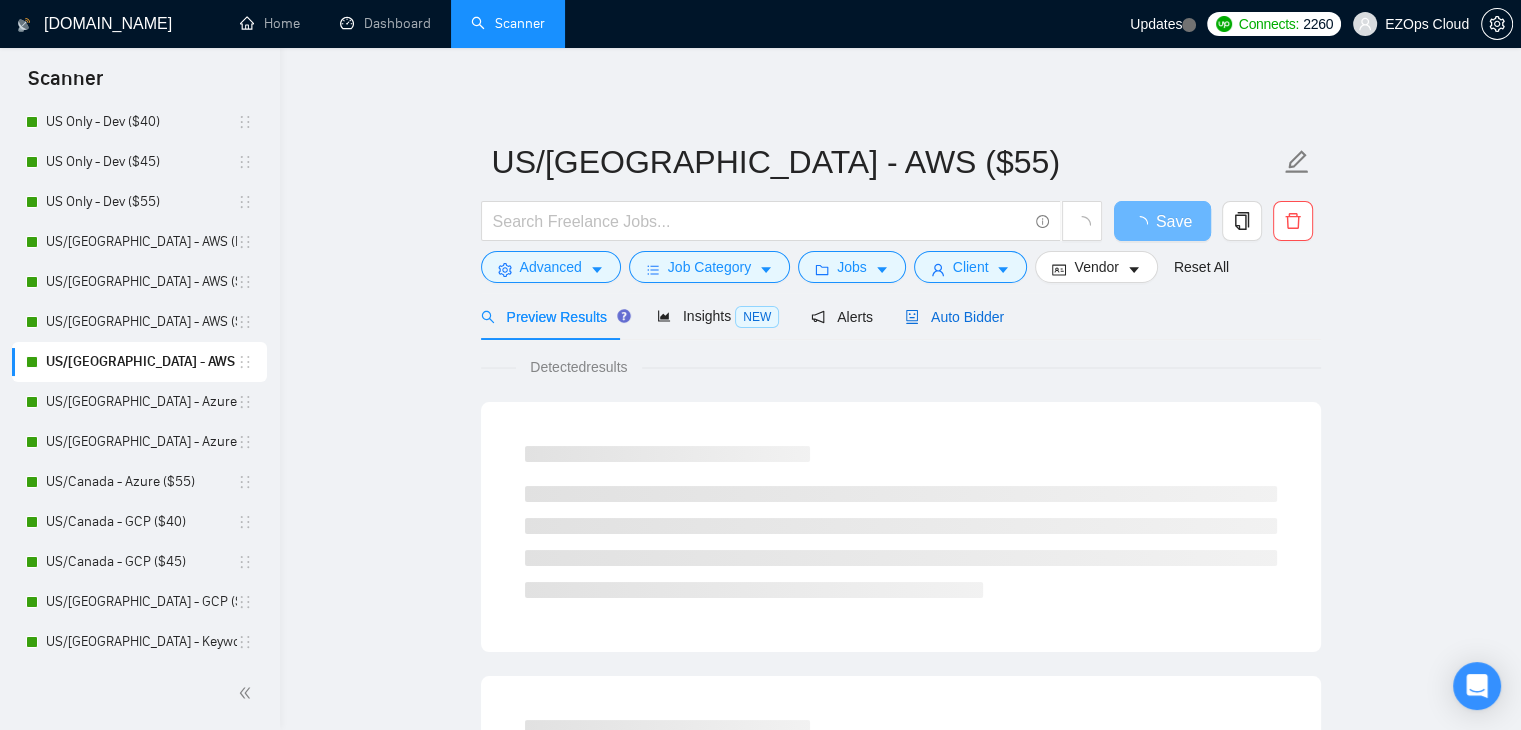click on "Auto Bidder" at bounding box center [954, 317] 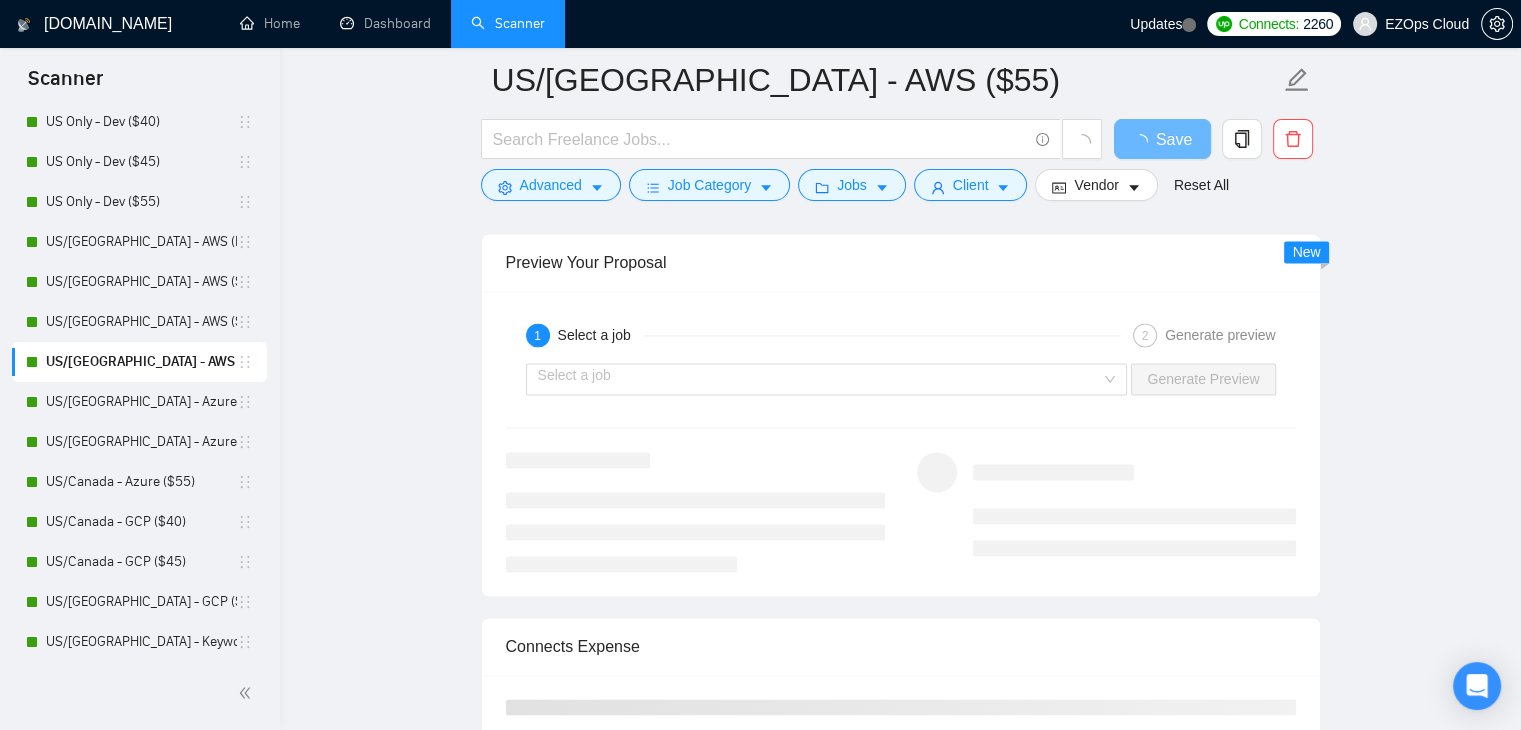 scroll, scrollTop: 4225, scrollLeft: 0, axis: vertical 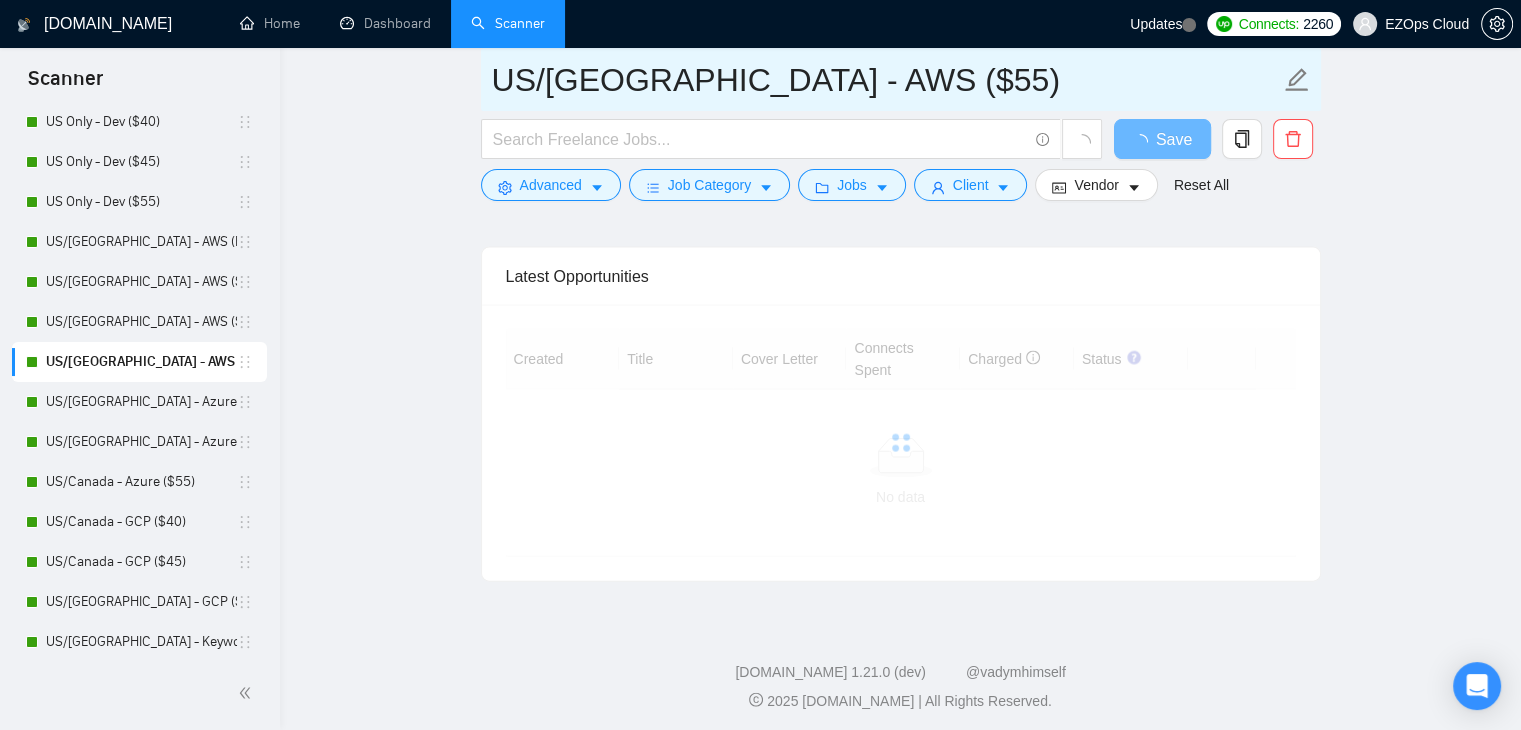 drag, startPoint x: 846, startPoint y: 96, endPoint x: 472, endPoint y: 74, distance: 374.6465 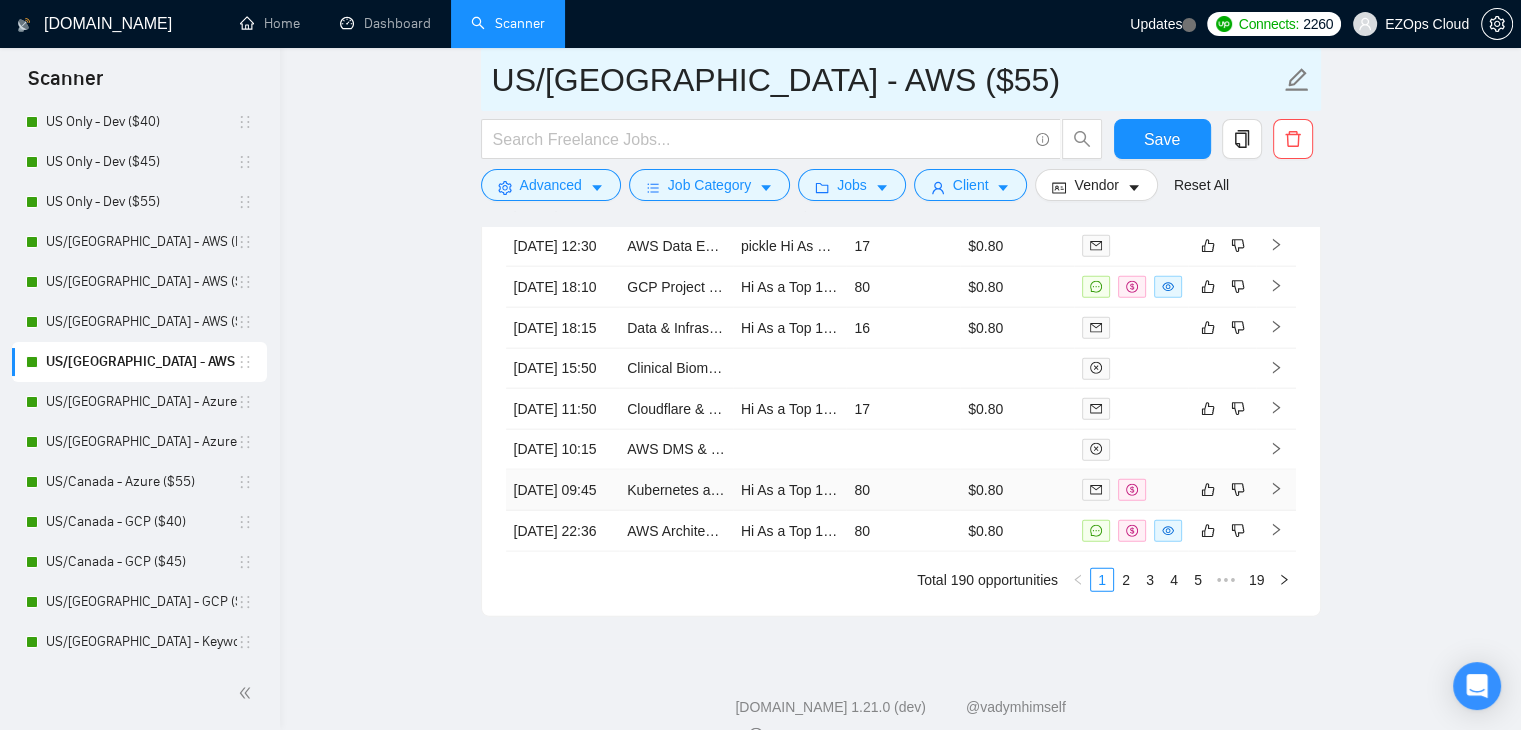 scroll, scrollTop: 4825, scrollLeft: 0, axis: vertical 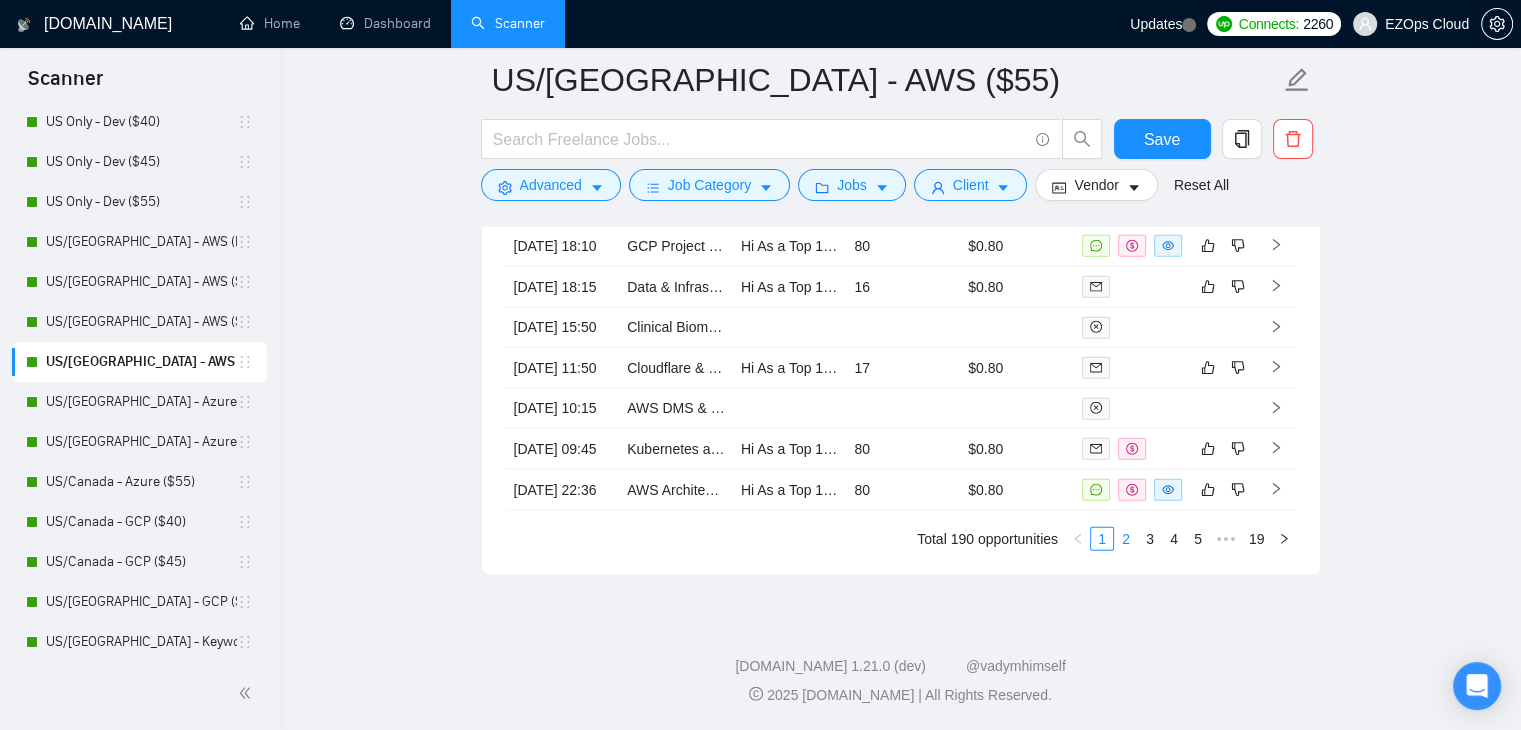 click on "2" at bounding box center (1126, 539) 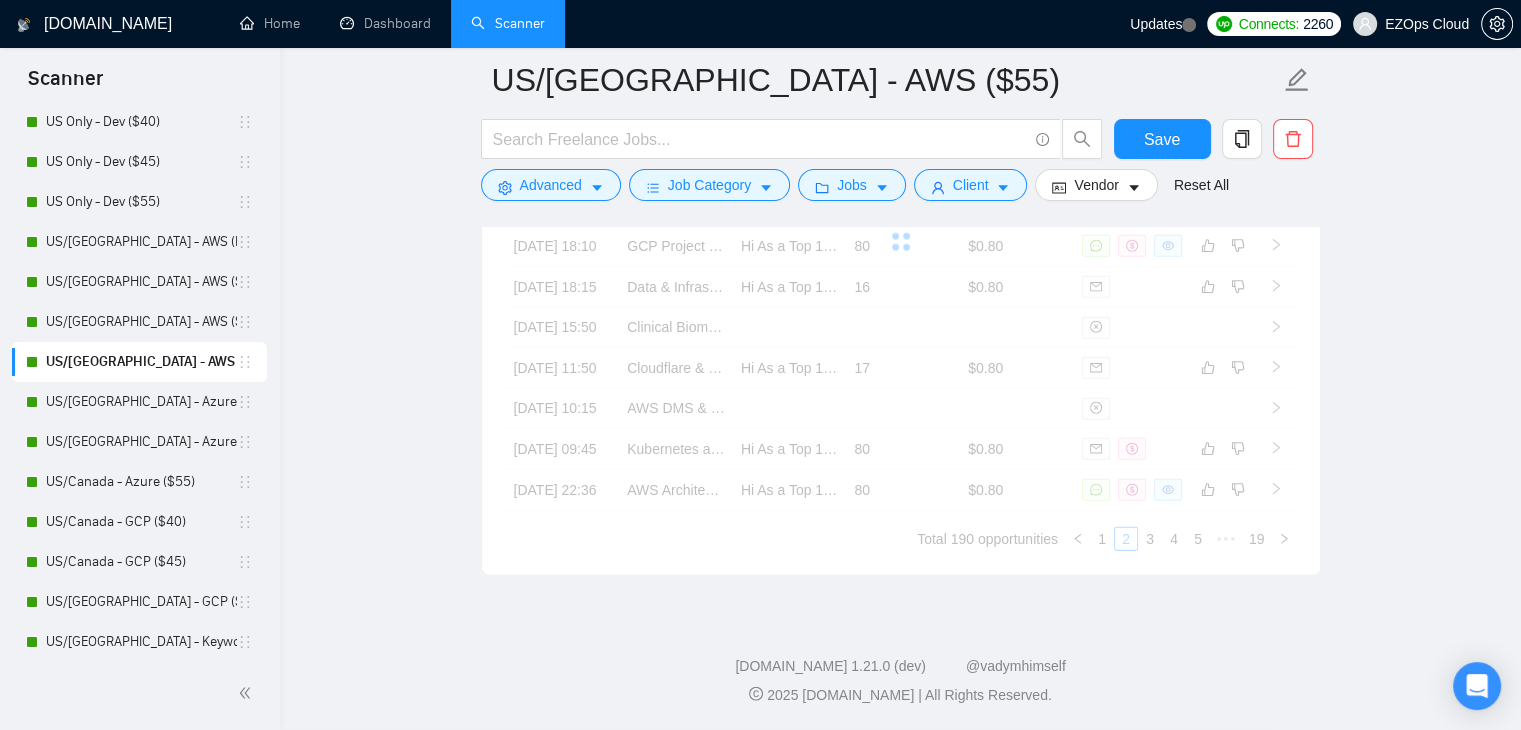 click on "Created Title Cover Letter Connects Spent Charged   Status                 [DATE] 20:48 AWS DevOps Support for Web Platform Hi
As a Top 1% talent recognized by Upwork, my 10 years of experience in AWS and DevOps practices equip me to efficiently optimize ECS instances, reduce AWS operational costs, and enhance API uptime for your web platform.
The challenge of high AWS operational costs and inconsistent API uptime can severely impact your platform's efficiency. Previously, I tackled a similar issue by implementing automated scaling and cost-monitoring scripts, achieving a 30% reduction in costs and a 99.9% API uptime.
Let's discuss how my expertise can ensure your platform runs efficiently and cost-effectively.undefined 22 $0.80 [DATE] 23:05 AWS Security Hub help 20 $0.80 [DATE] 12:30 AWS Data Engineer 17 $0.80 [DATE] 18:10 GCP Project Setup for Rails Application with CI/CD Pipelines 80 $0.80 [DATE] 18:15 Data & Infrastructure Security 16 $0.80 [DATE] 15:50   17" at bounding box center (901, 296) 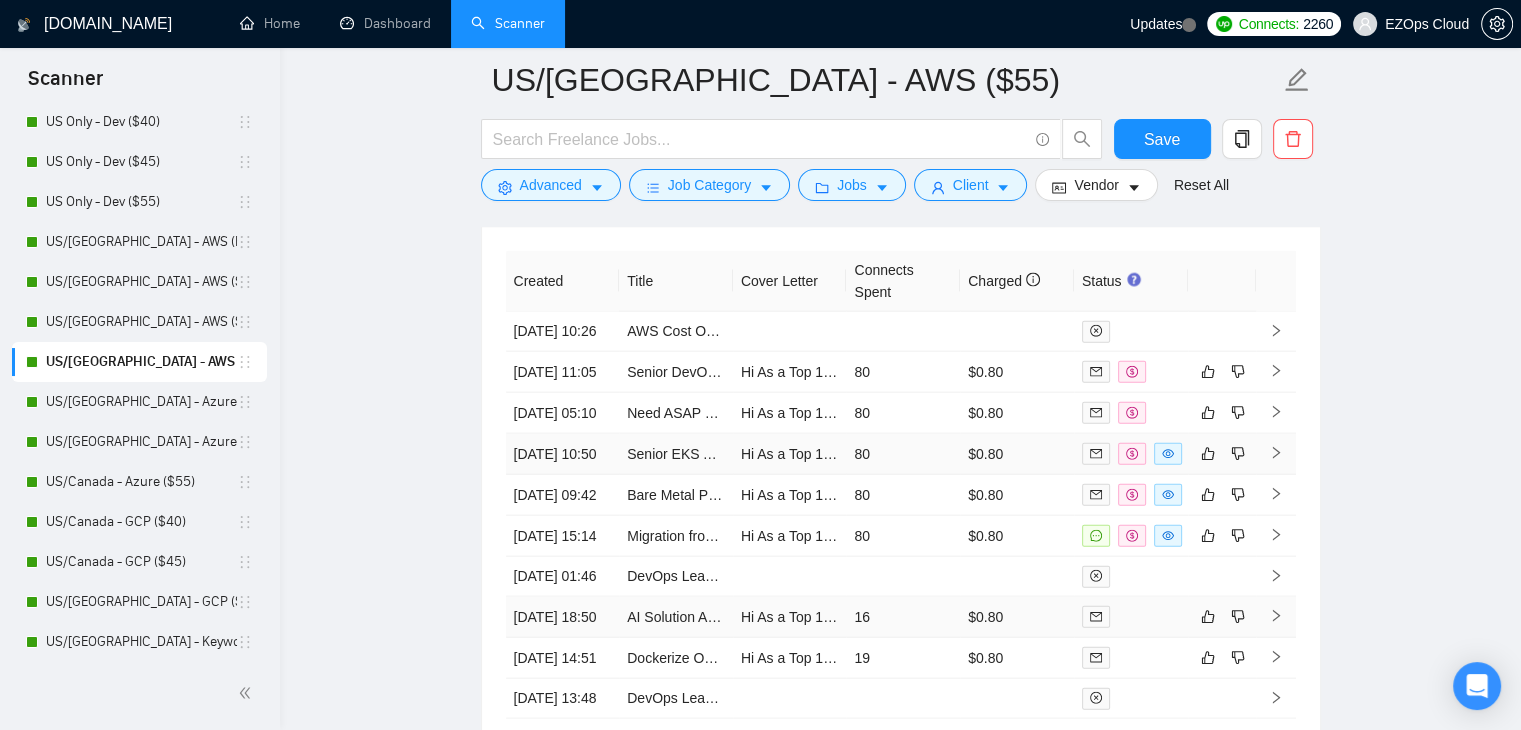 scroll, scrollTop: 4425, scrollLeft: 0, axis: vertical 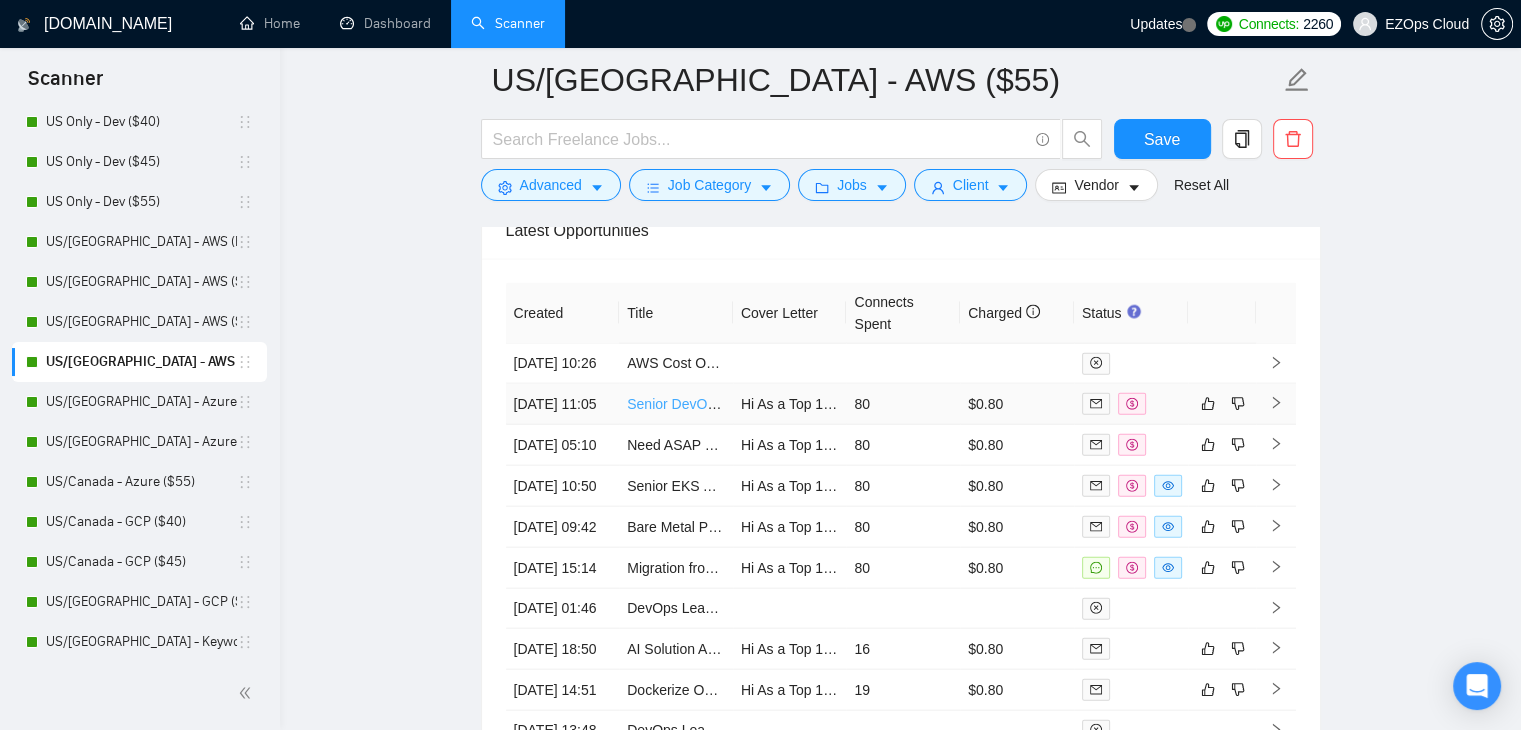 click on "Senior DevOps Engineer – Secure Hosting, RBAC Config + SOC2 Audit Infrastructure" at bounding box center [893, 404] 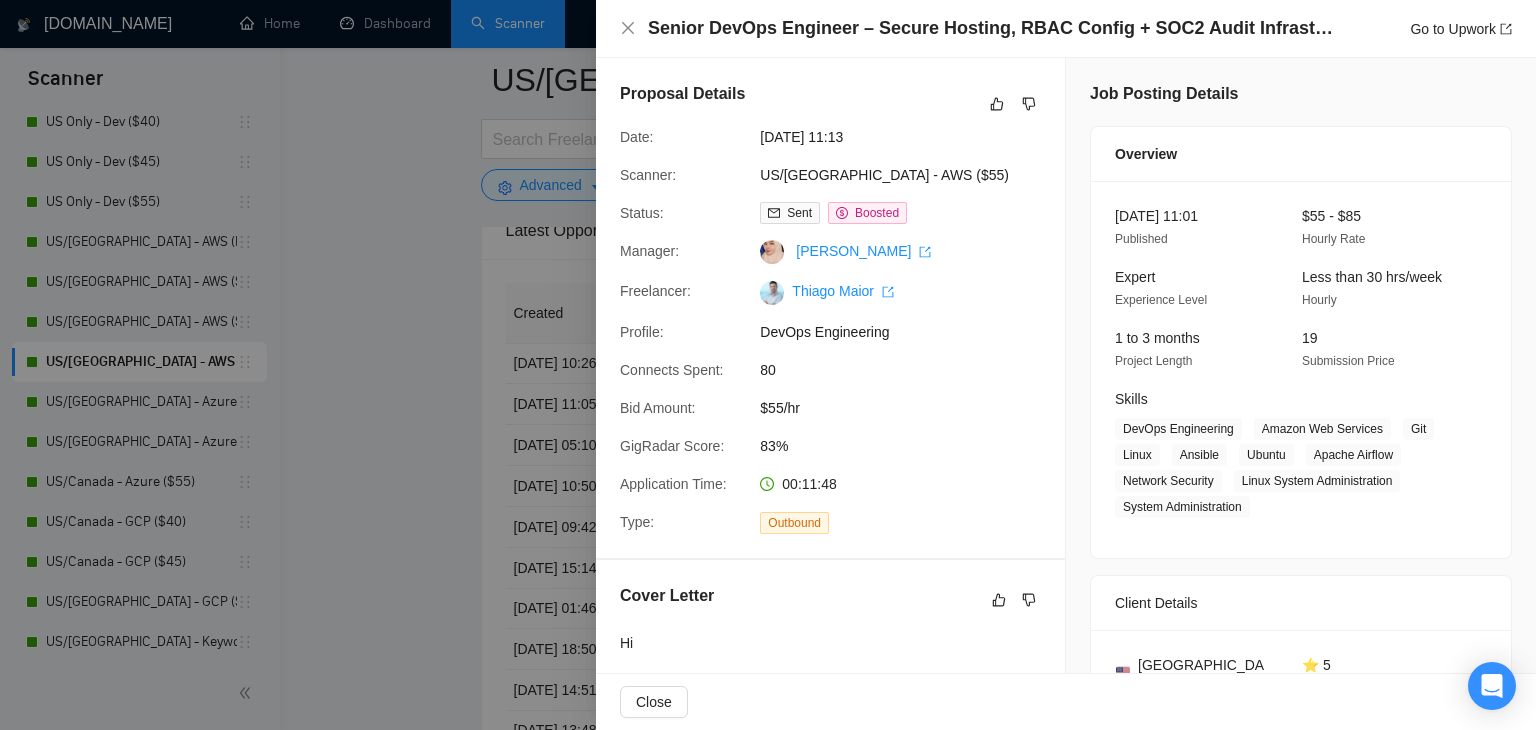 click at bounding box center (768, 365) 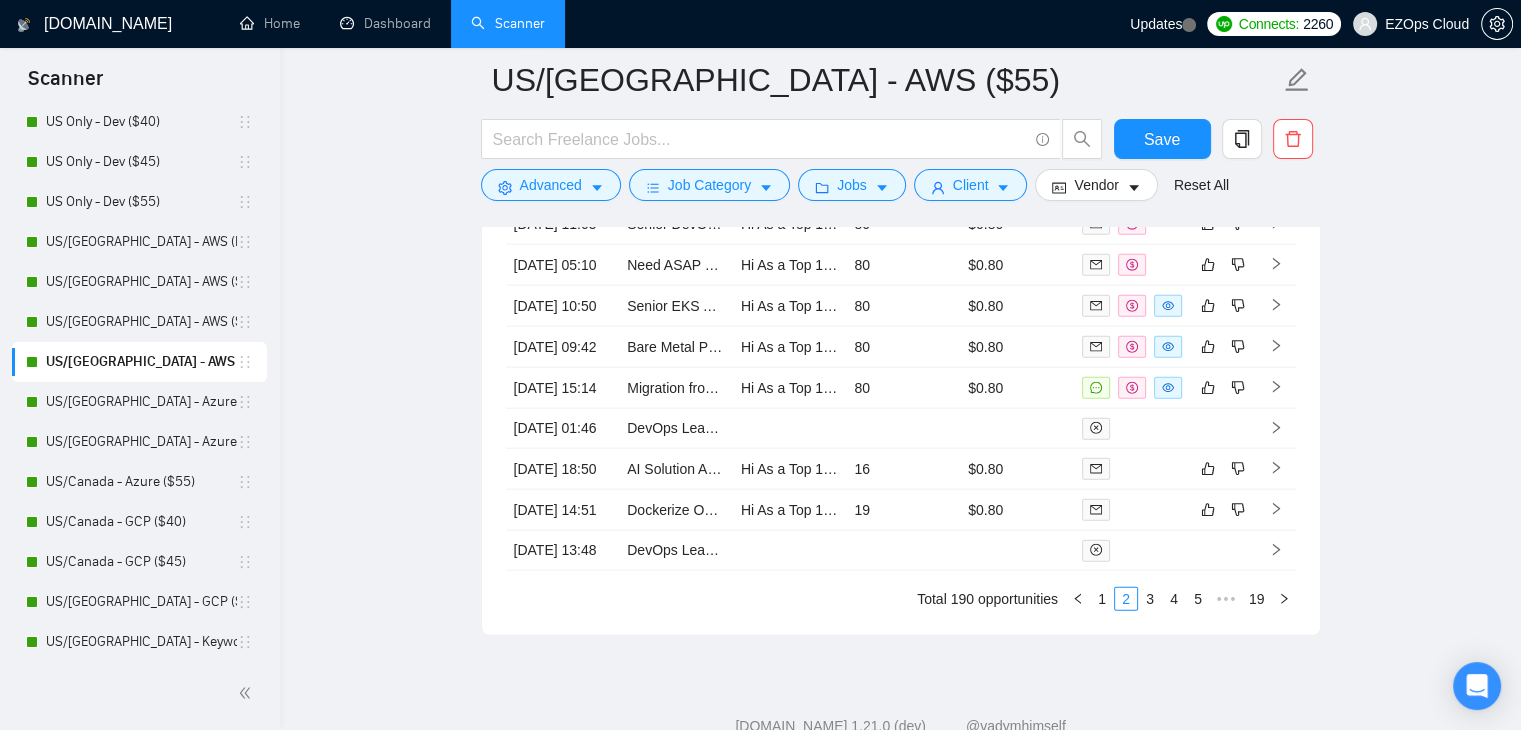scroll, scrollTop: 4460, scrollLeft: 0, axis: vertical 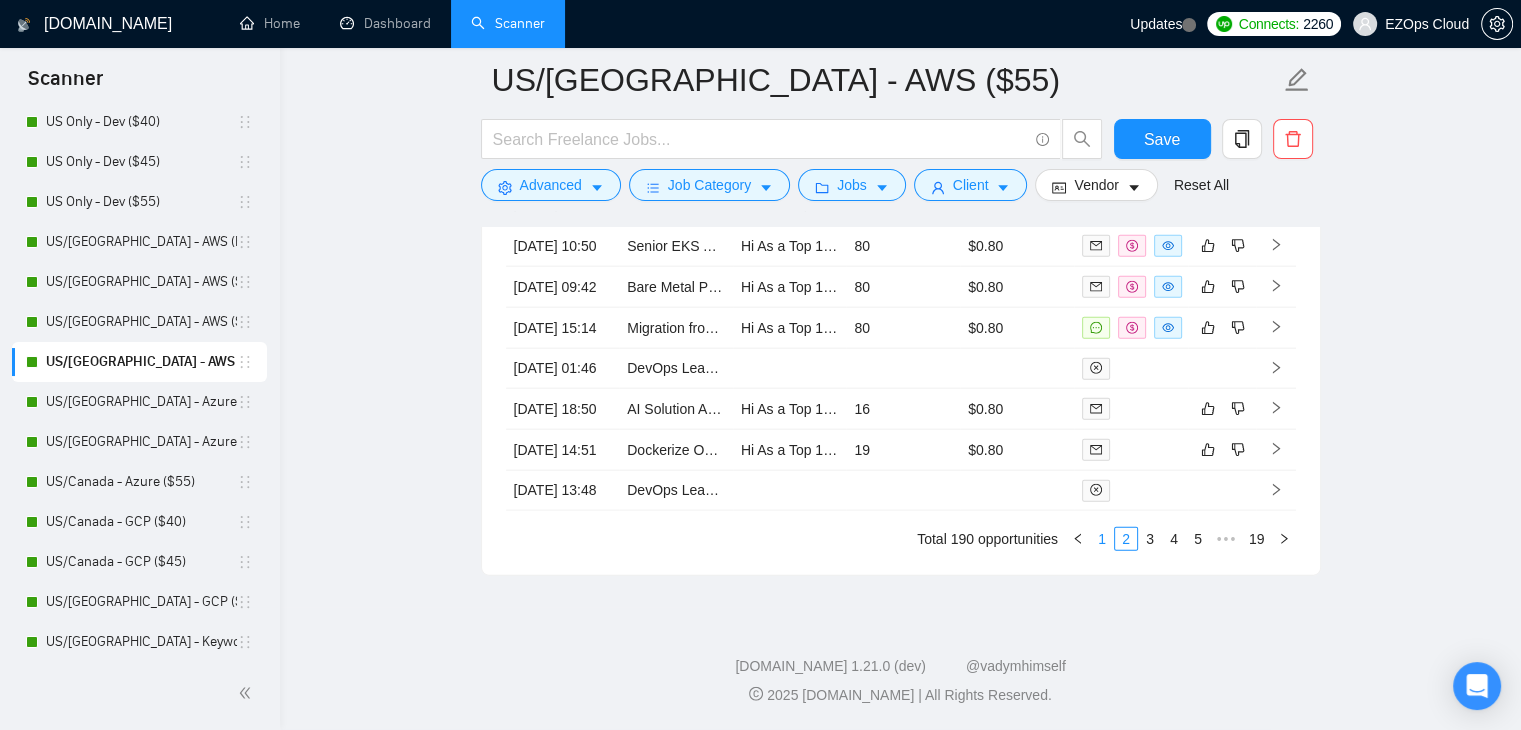 click on "1" at bounding box center (1102, 539) 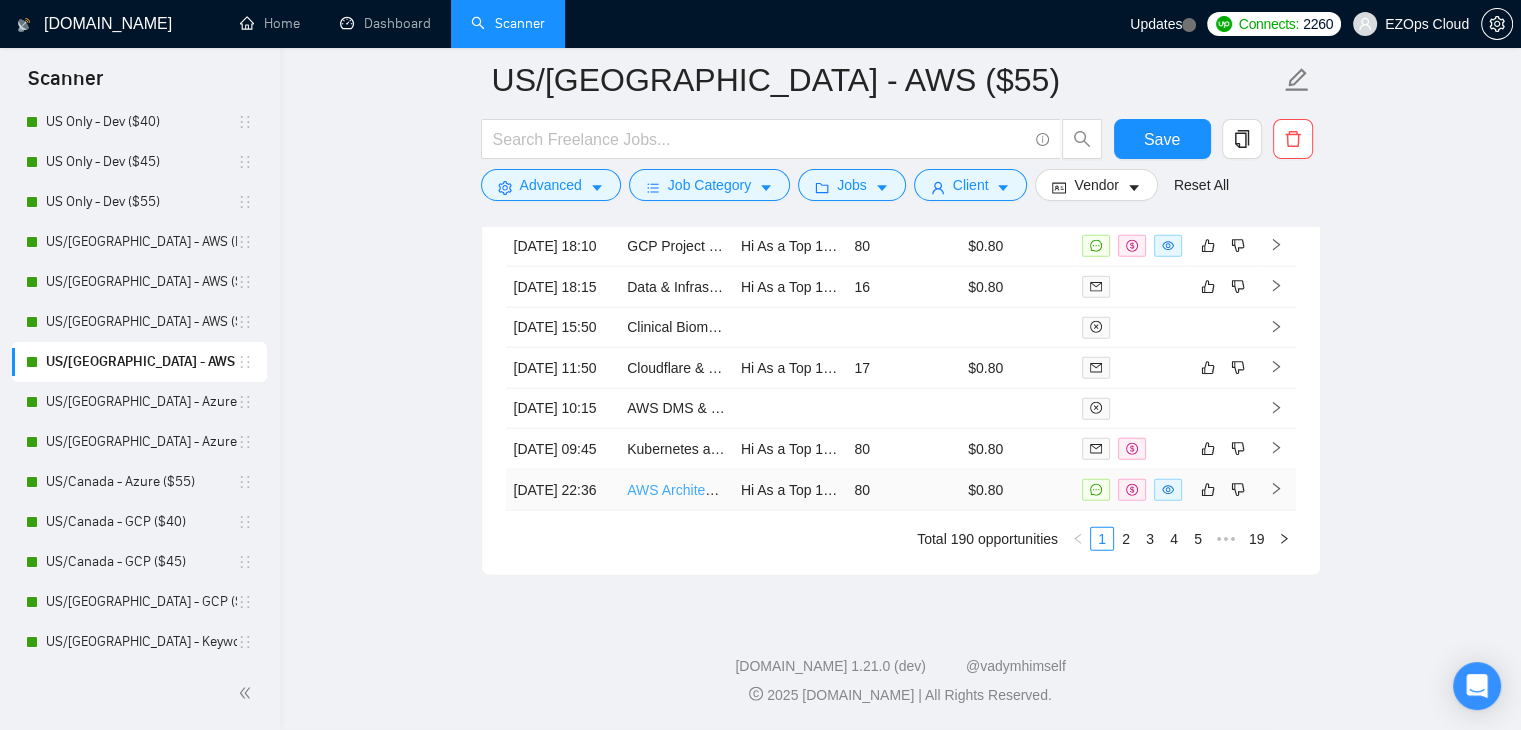 click on "AWS Architect review Terraform" at bounding box center [725, 490] 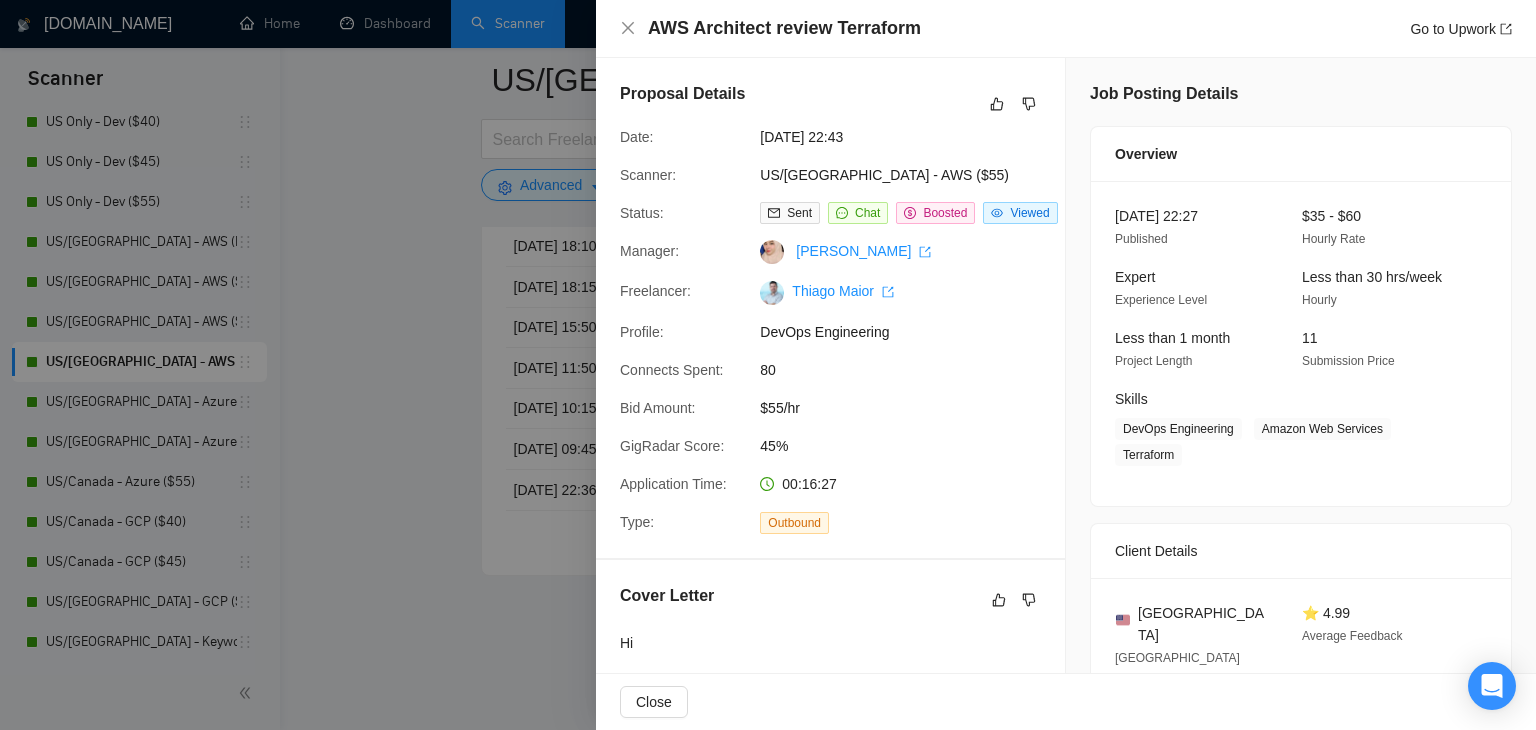 click at bounding box center [768, 365] 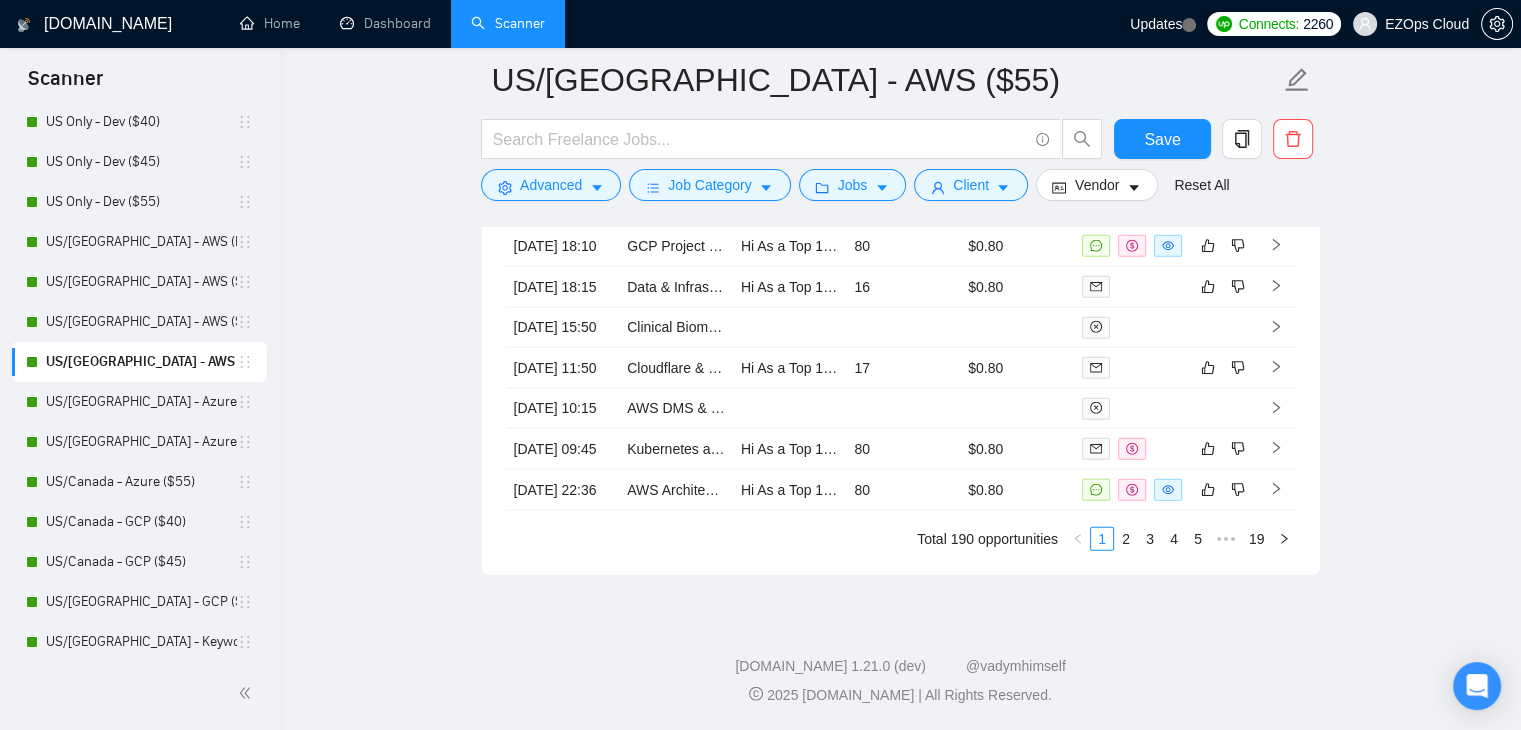 scroll, scrollTop: 4760, scrollLeft: 0, axis: vertical 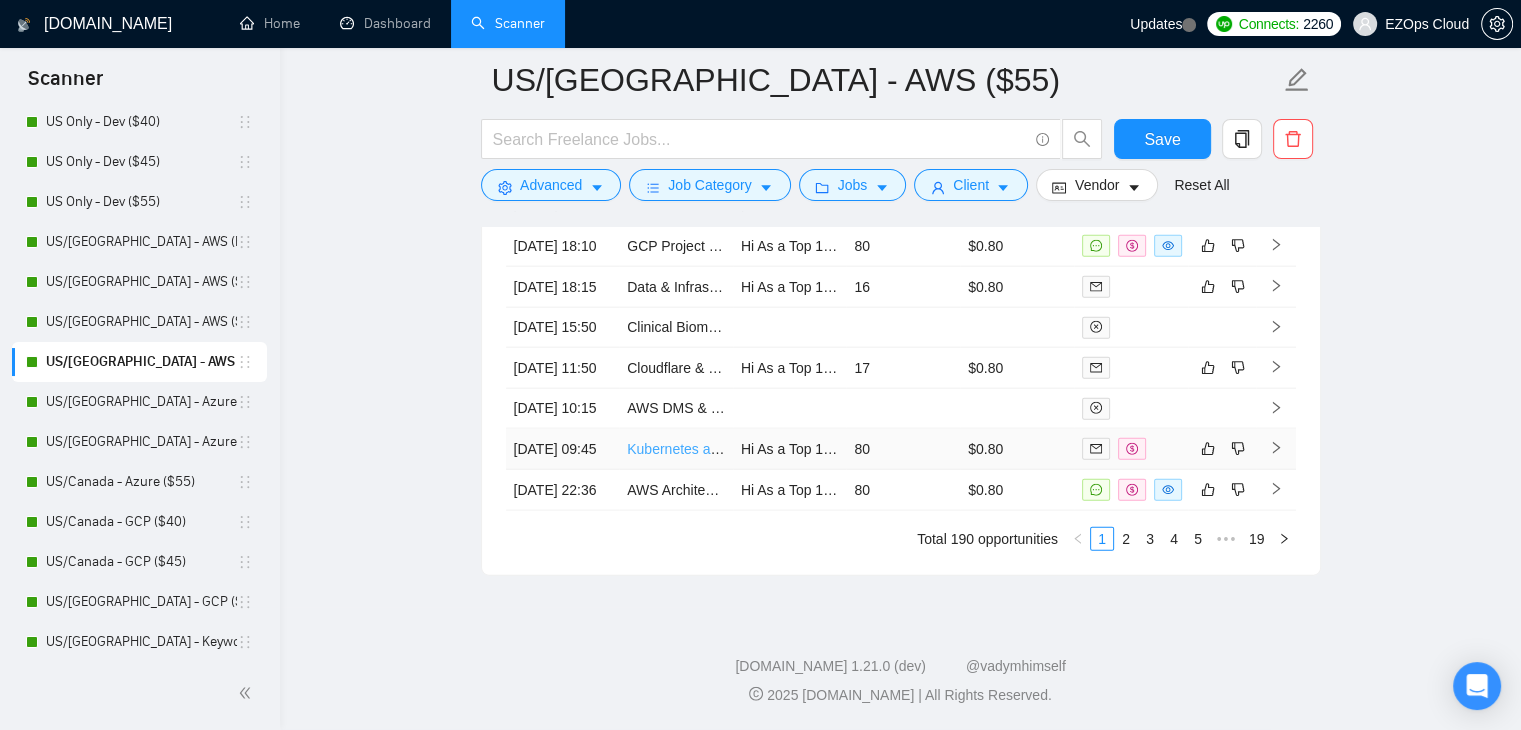 click on "Kubernetes and Docker Deployment Expert Needed for Linux & PHP Apps" at bounding box center (857, 449) 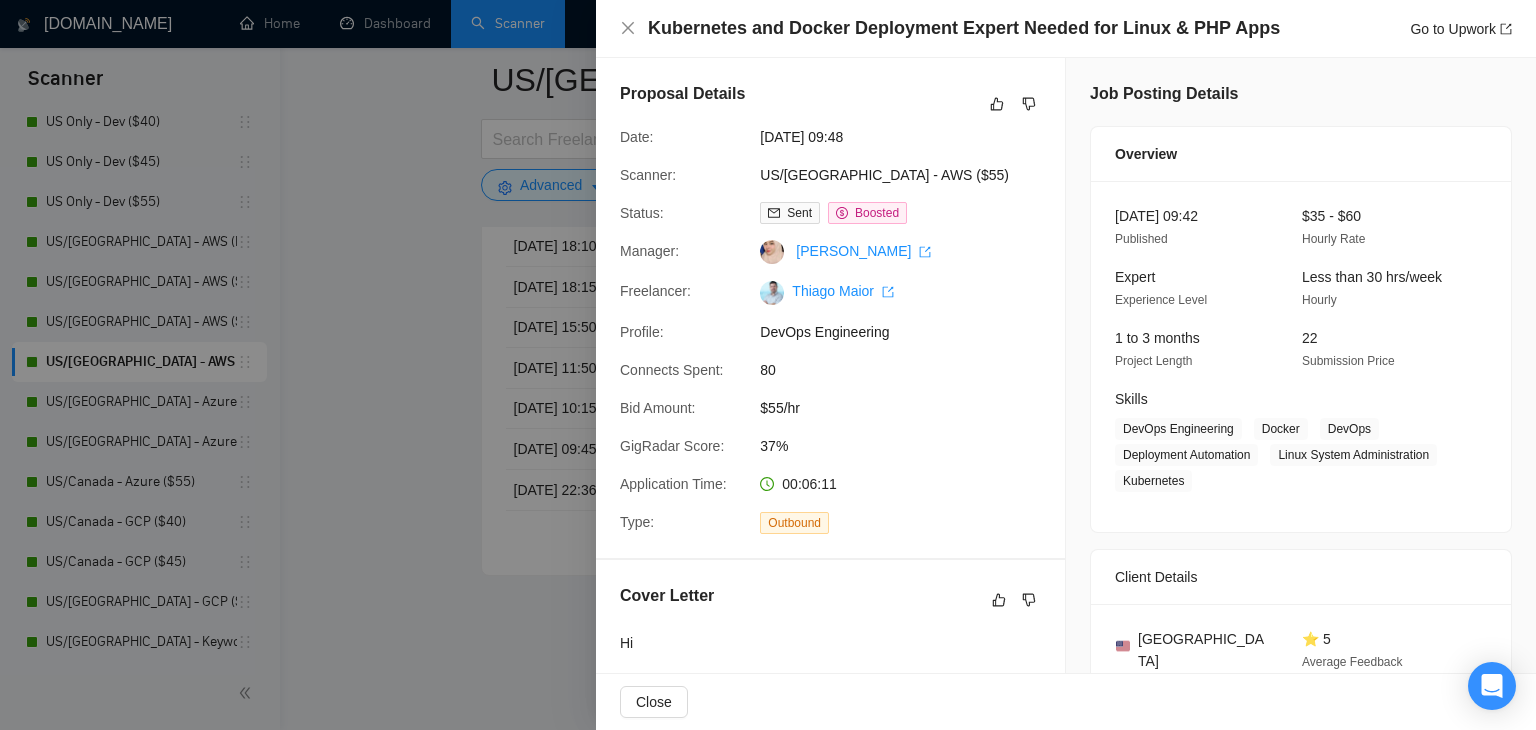click at bounding box center [768, 365] 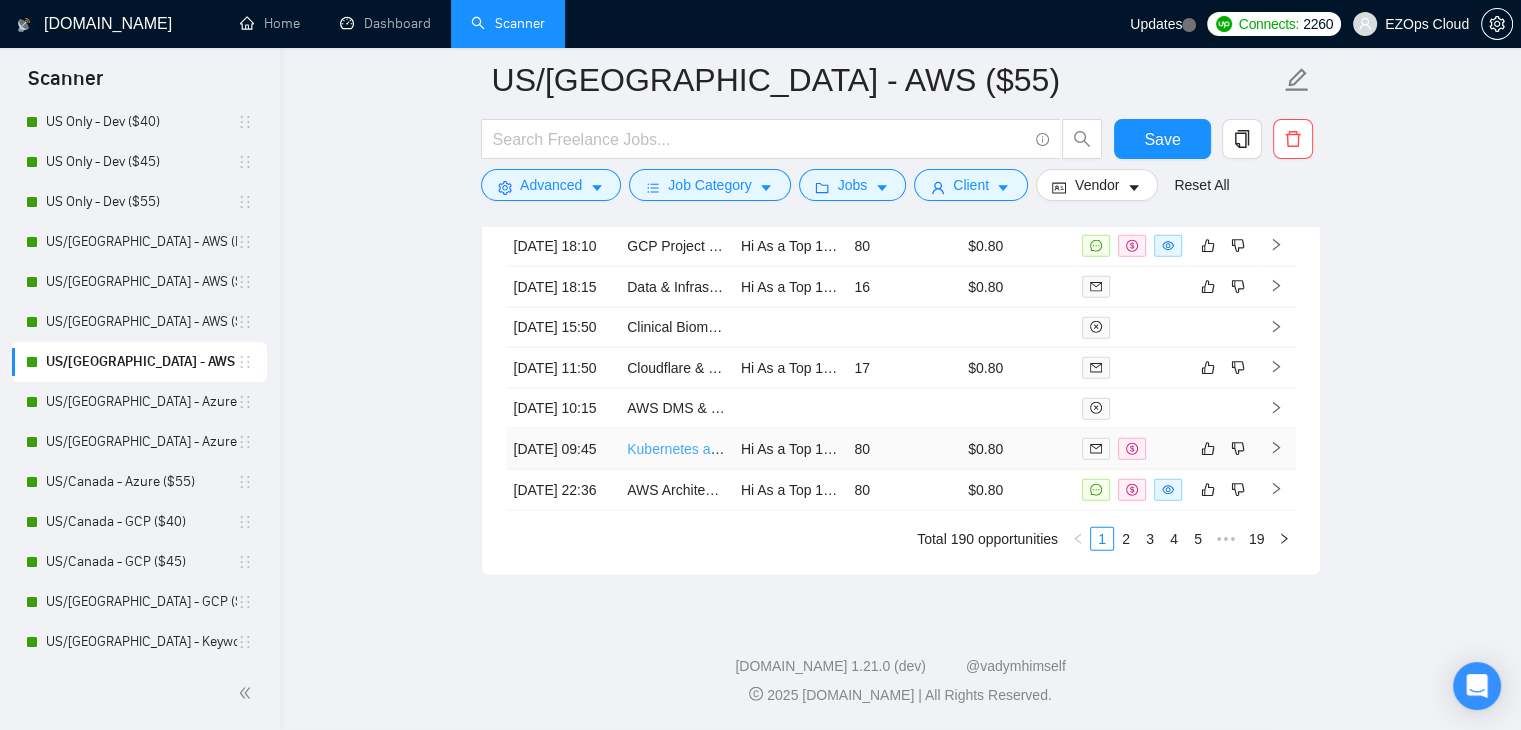 scroll, scrollTop: 4660, scrollLeft: 0, axis: vertical 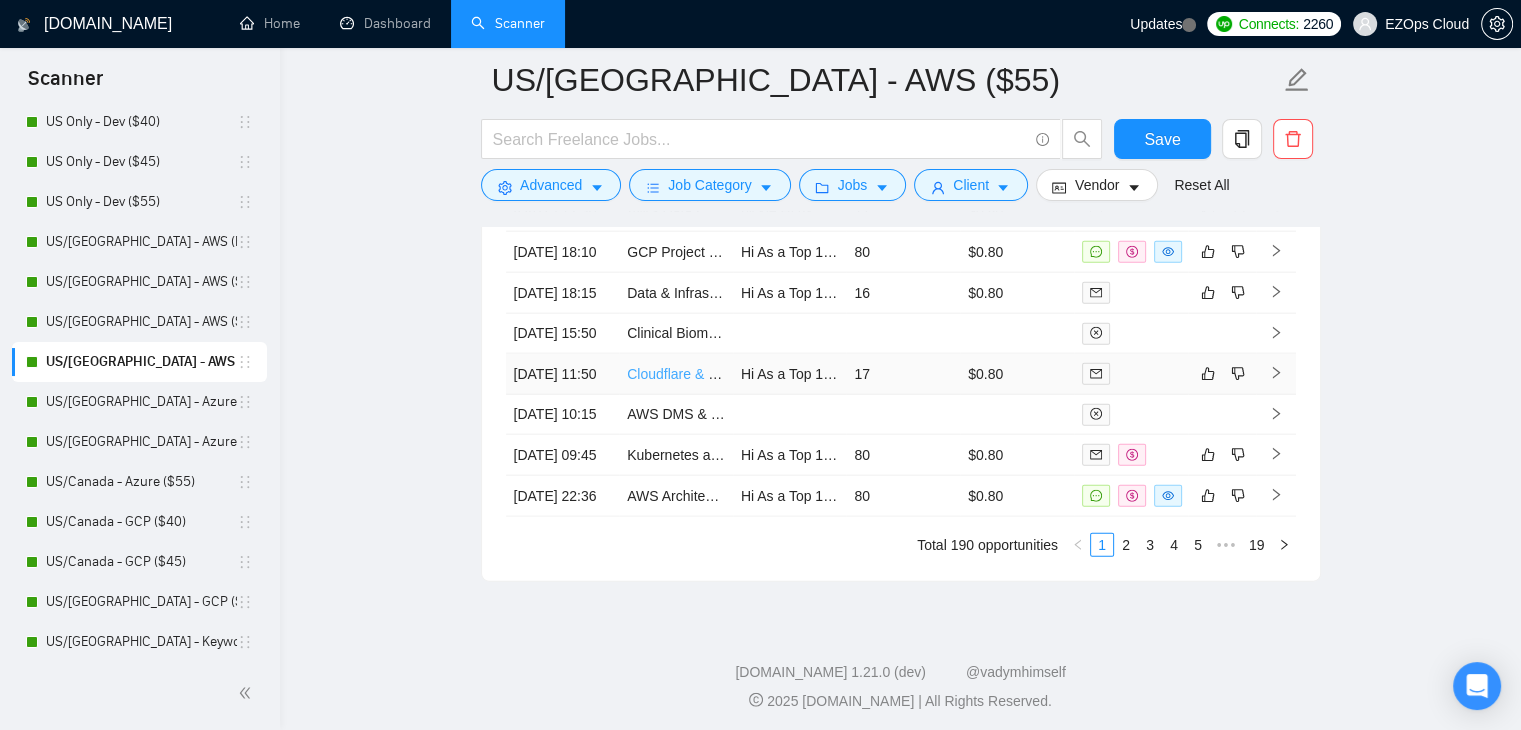 click on "Cloudflare & Cloud Infrastructure Engineer (AWS)" at bounding box center (781, 374) 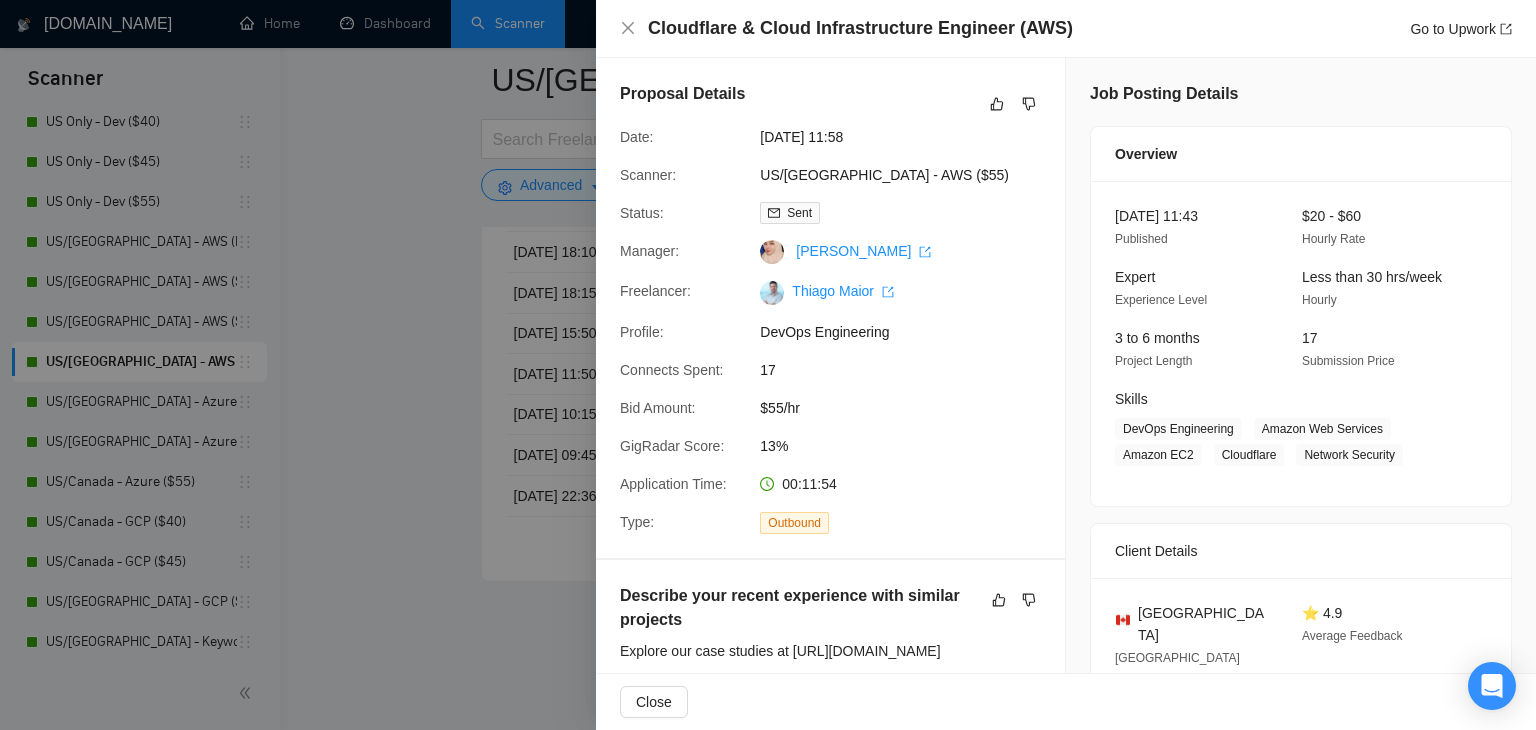 click at bounding box center [768, 365] 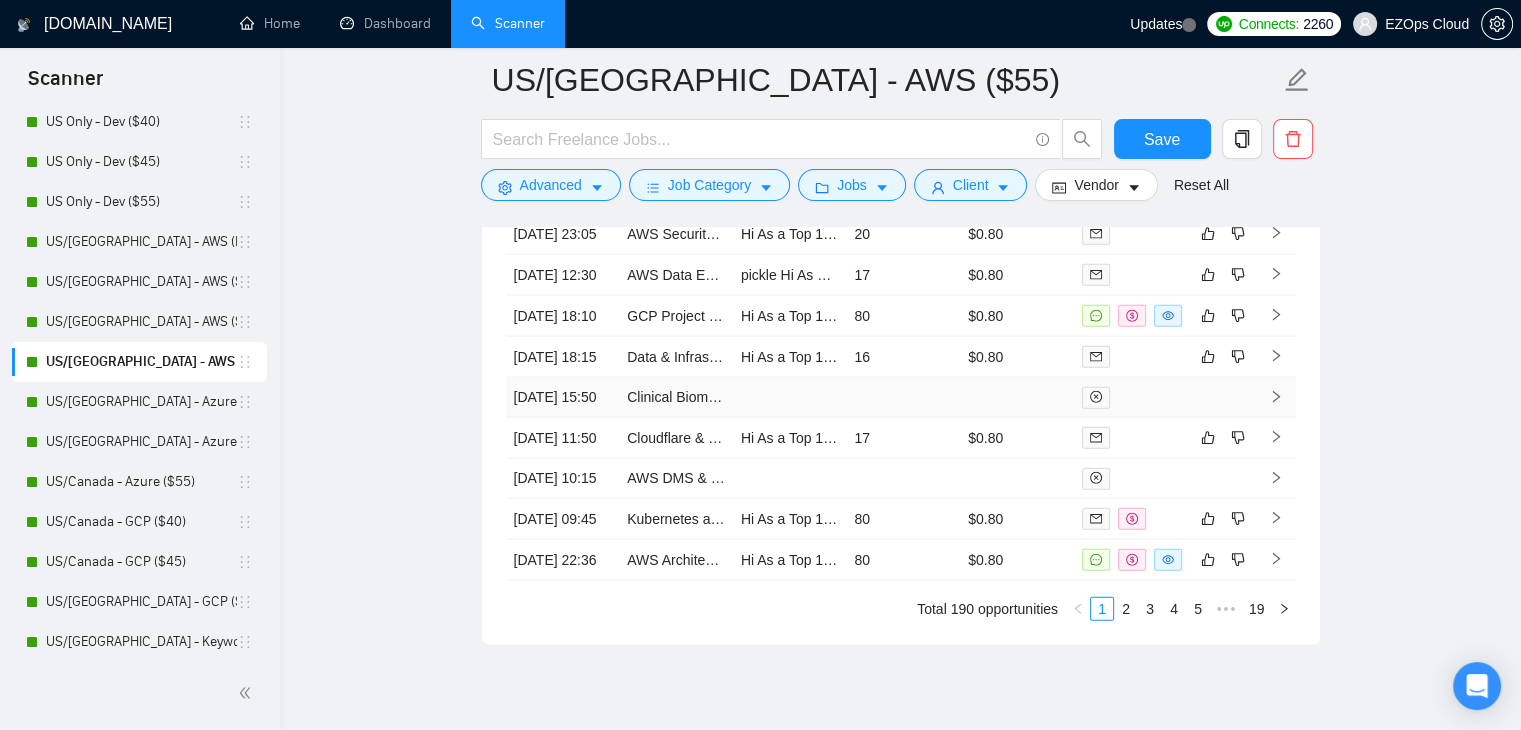 scroll, scrollTop: 4560, scrollLeft: 0, axis: vertical 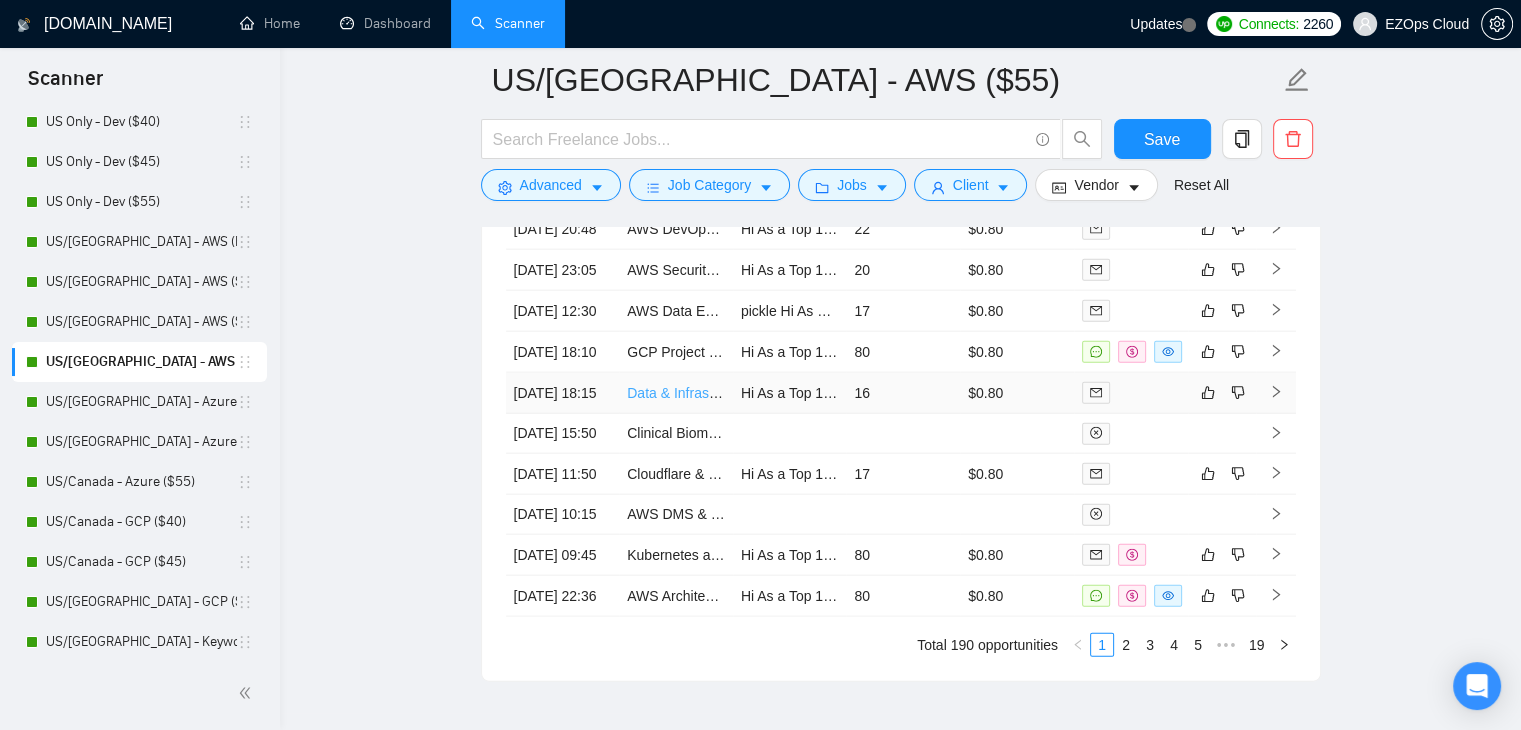 click on "Data & Infrastructure Security" at bounding box center [719, 393] 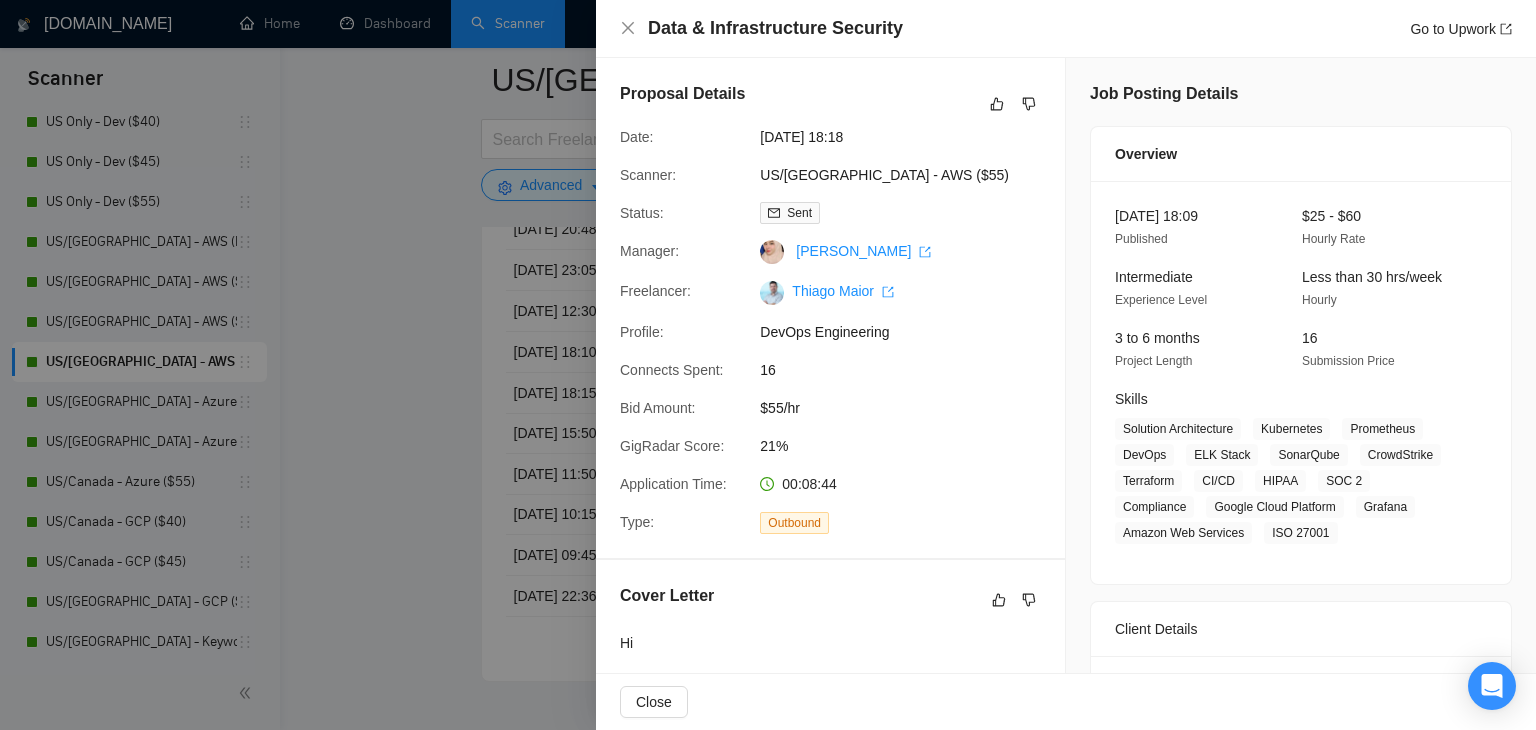click at bounding box center [768, 365] 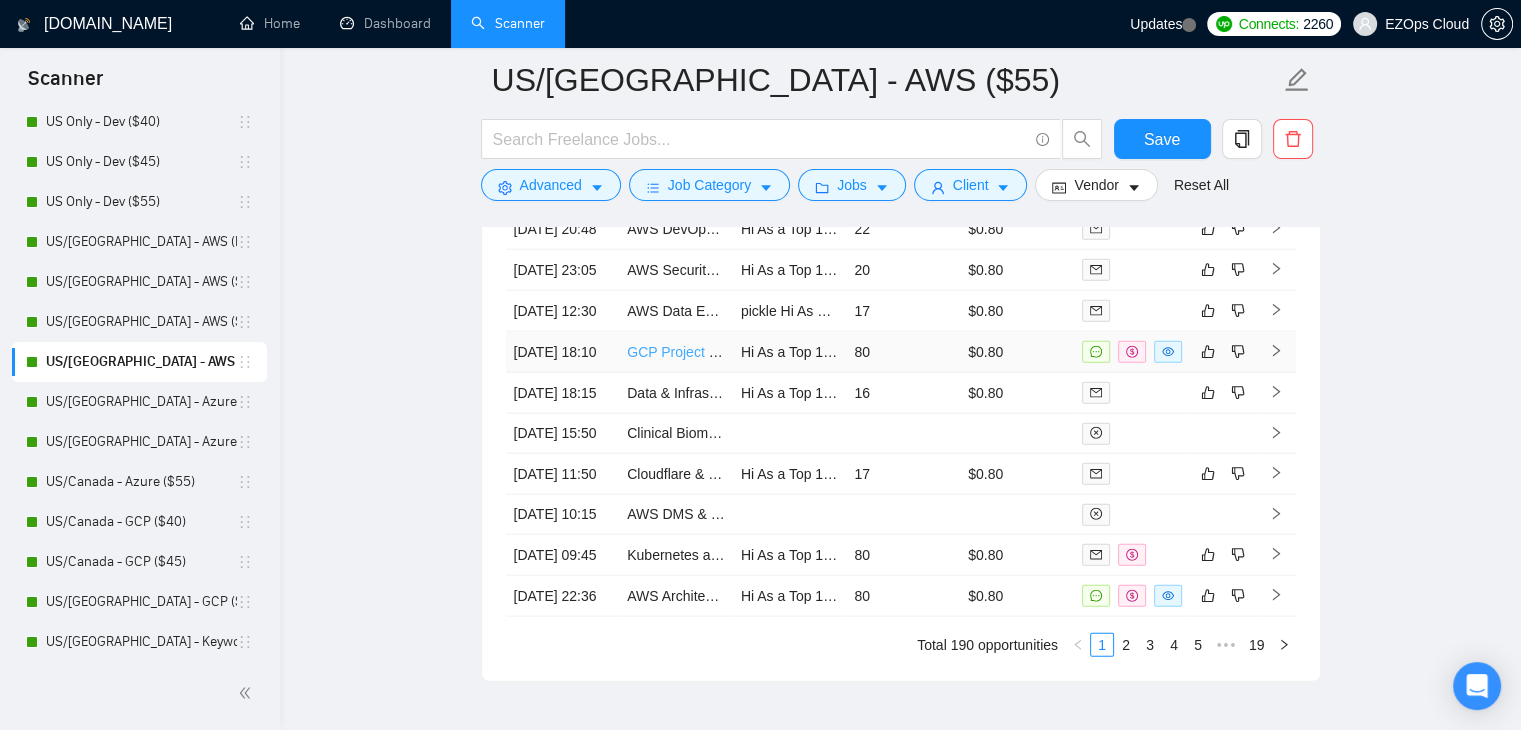 click on "GCP Project Setup for Rails Application with CI/CD Pipelines" at bounding box center [815, 352] 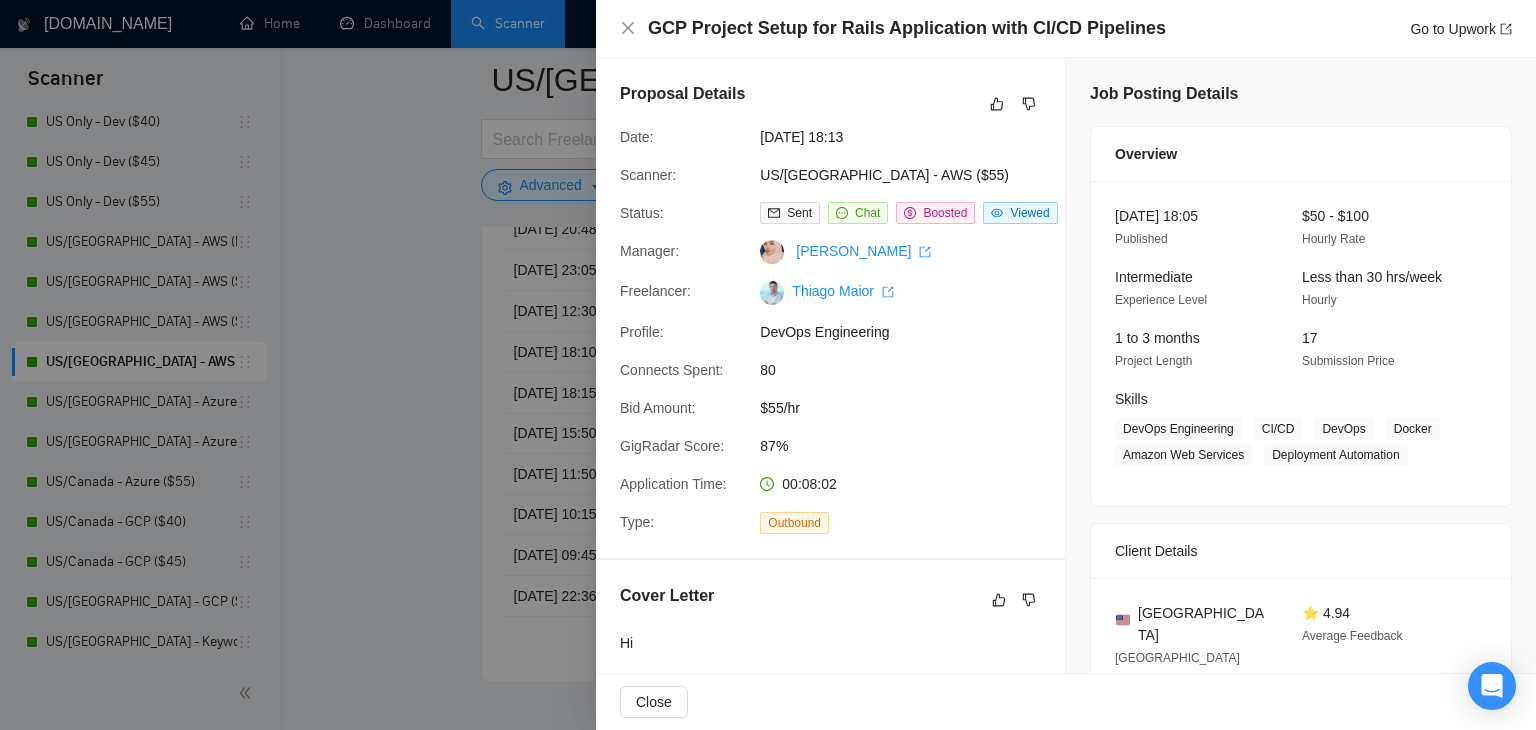 click at bounding box center [768, 365] 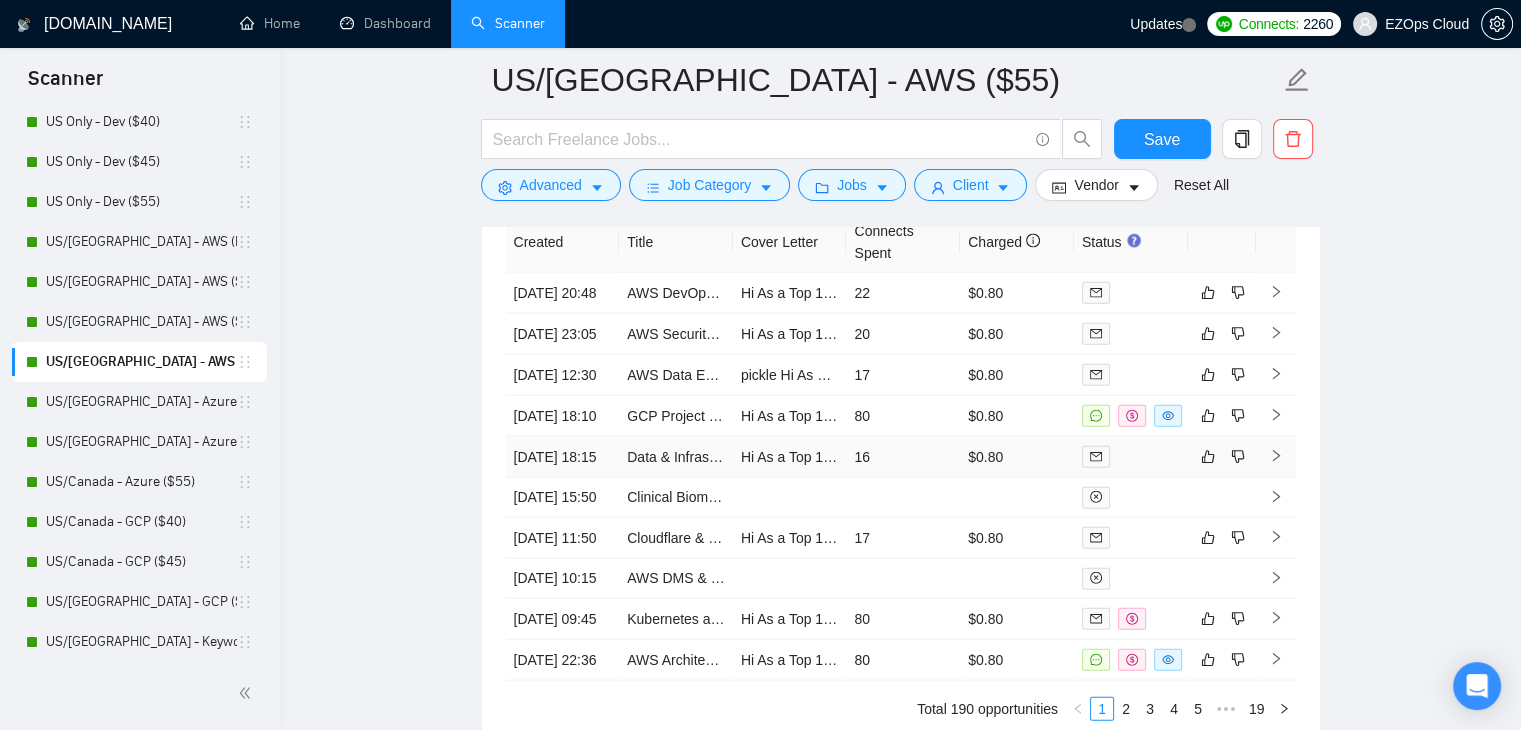 scroll, scrollTop: 4460, scrollLeft: 0, axis: vertical 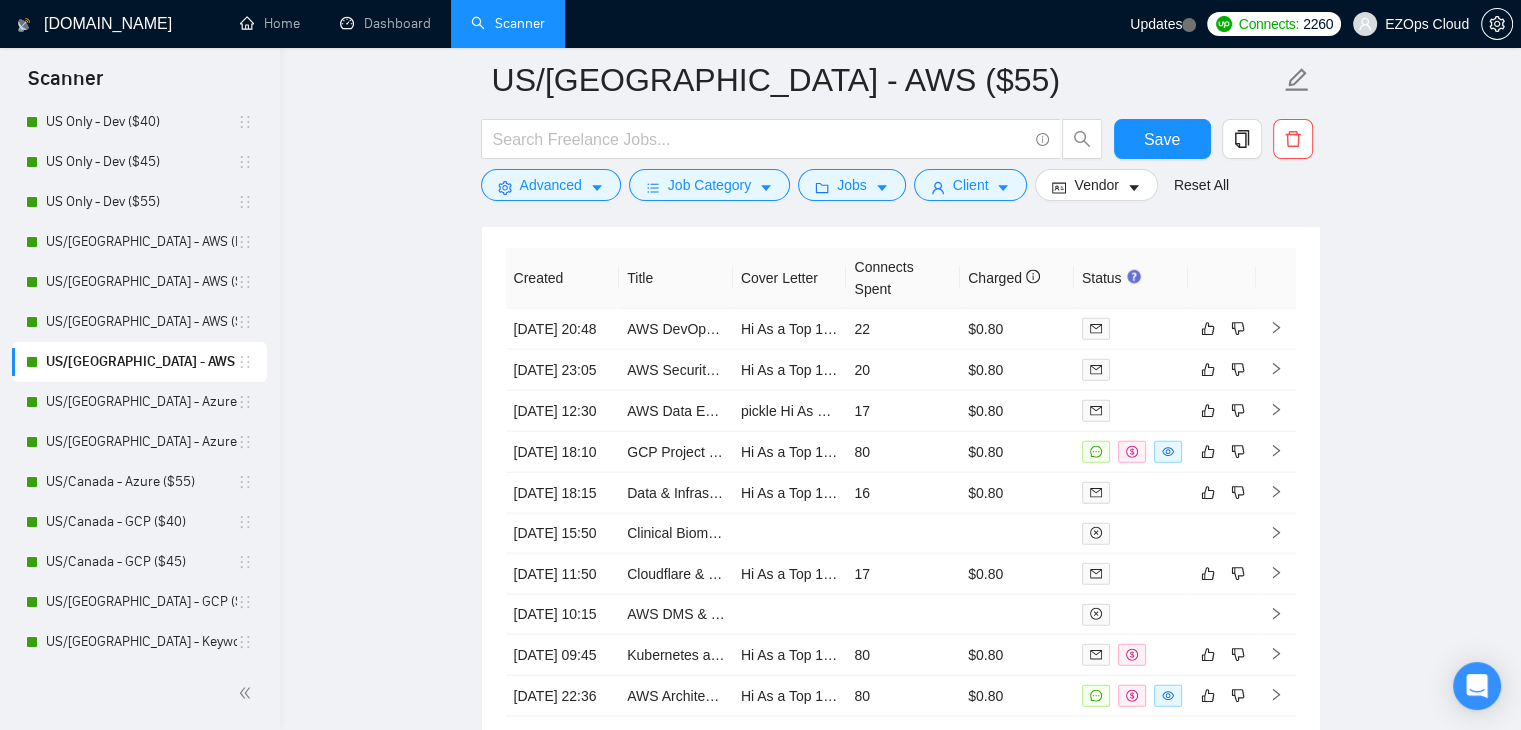 drag, startPoint x: 144, startPoint y: 405, endPoint x: 152, endPoint y: 7, distance: 398.08038 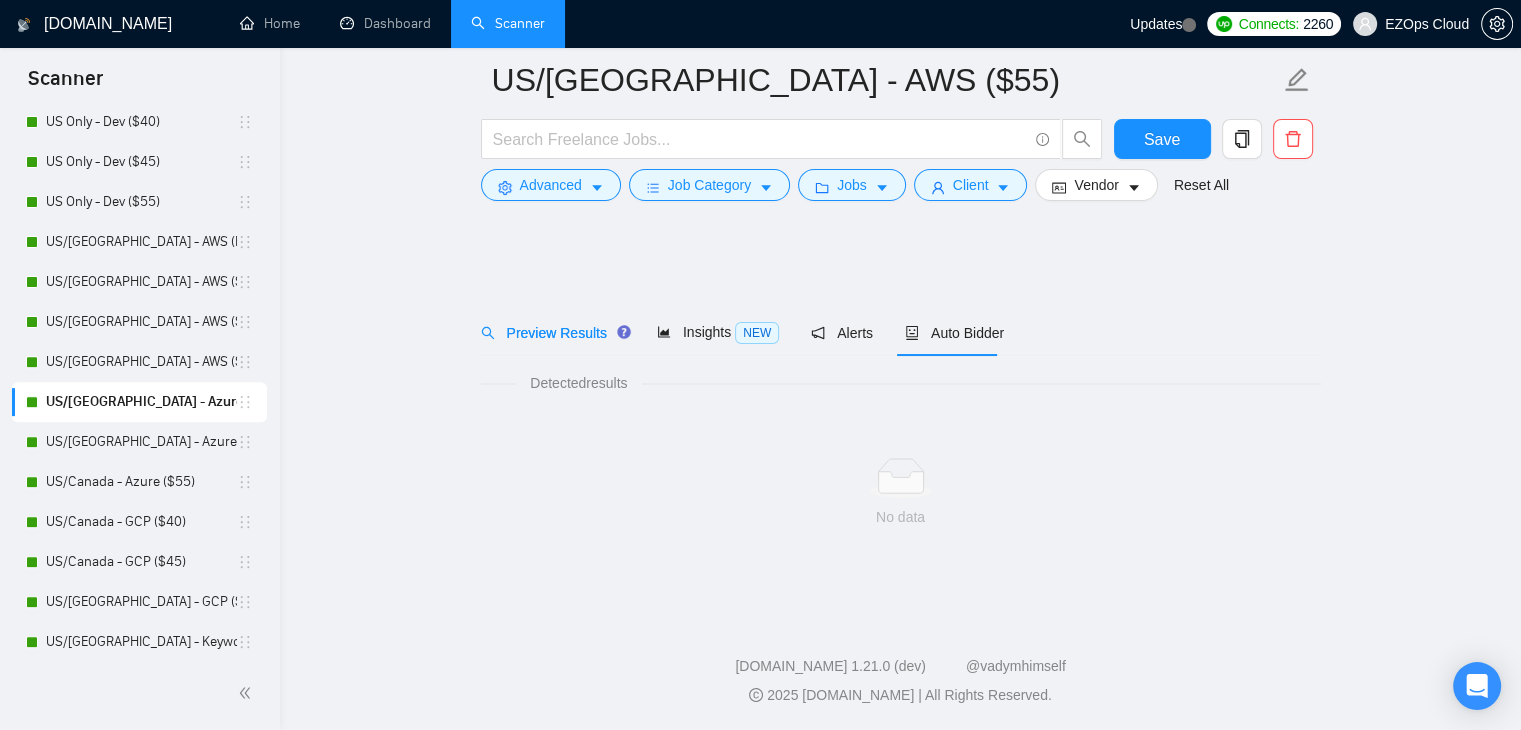 scroll, scrollTop: 0, scrollLeft: 0, axis: both 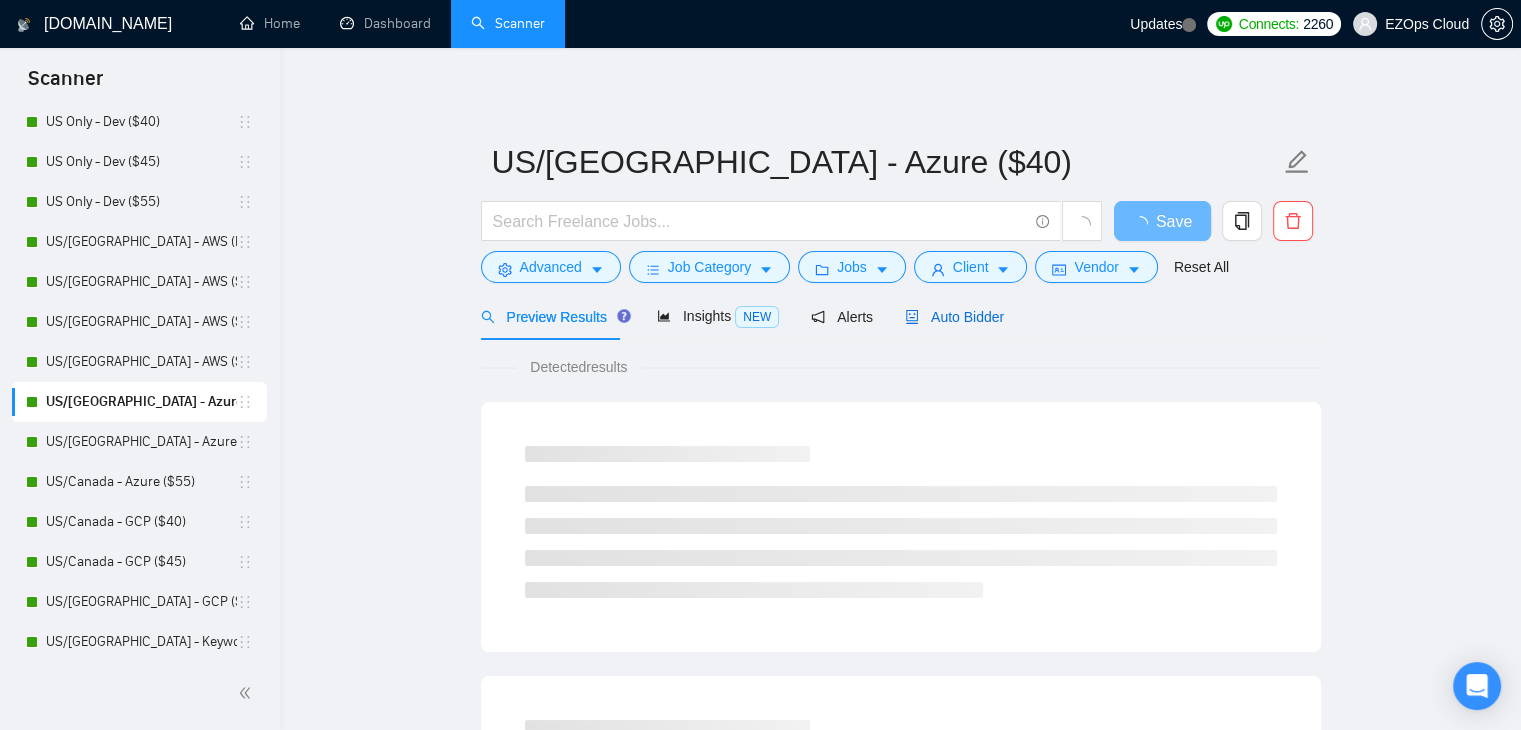 click on "Auto Bidder" at bounding box center [954, 317] 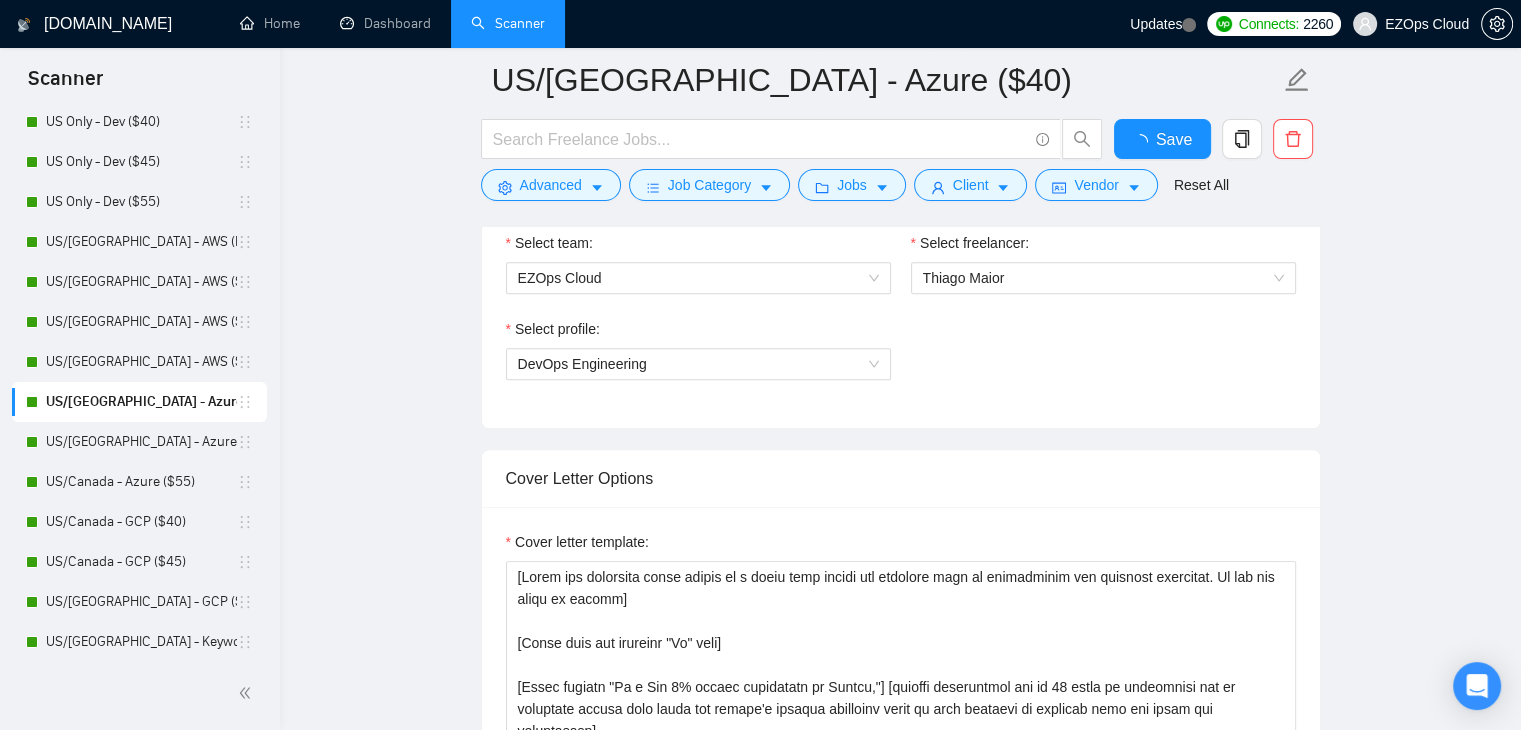 type 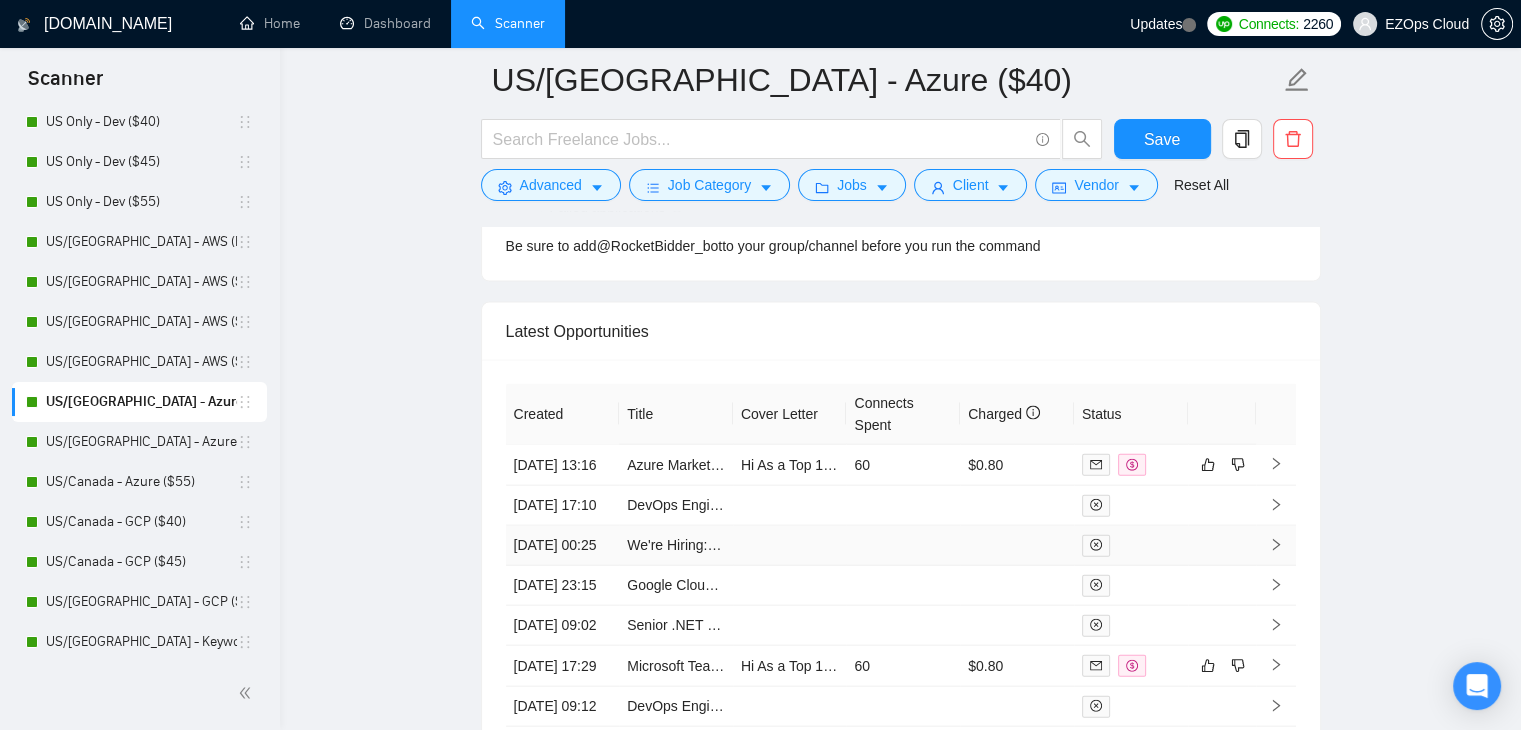scroll, scrollTop: 4428, scrollLeft: 0, axis: vertical 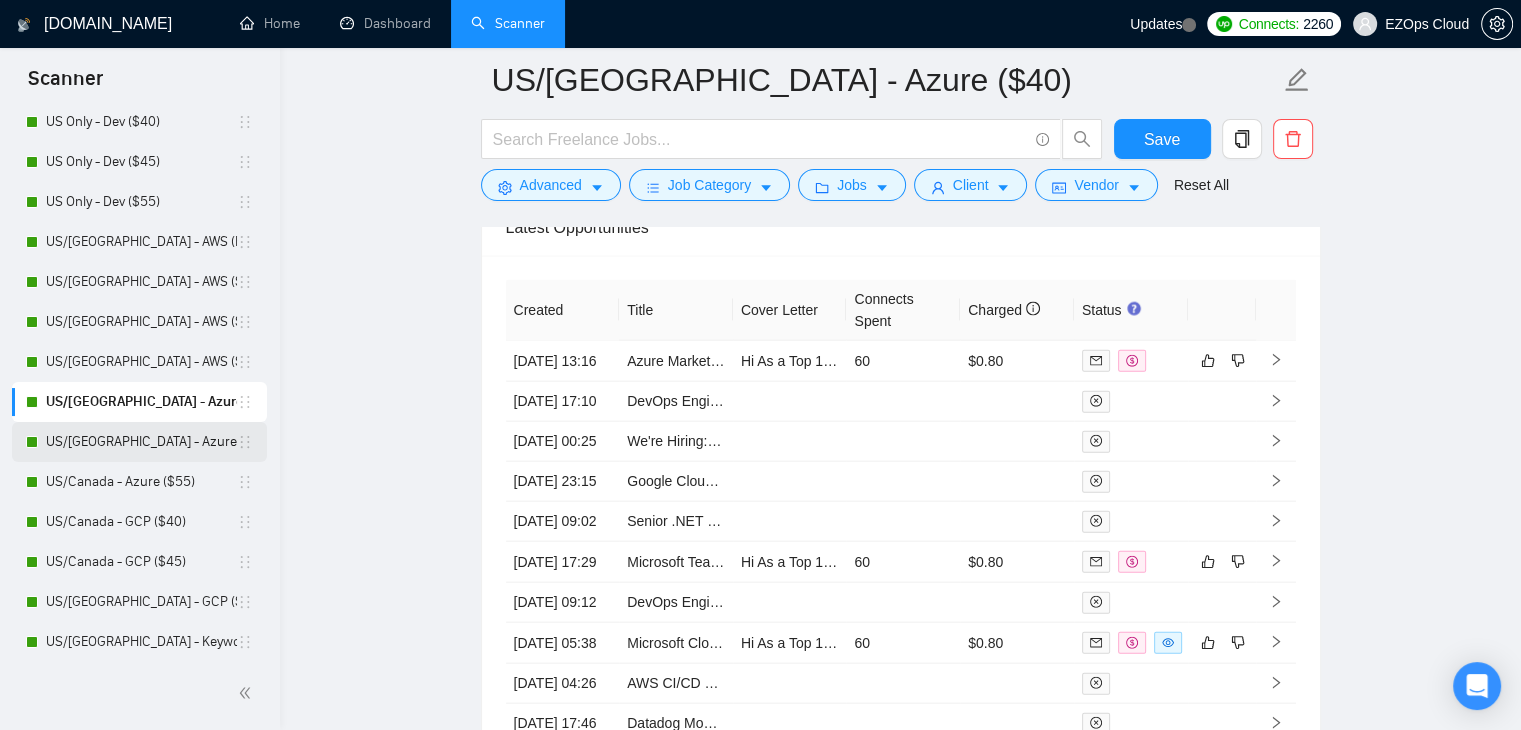 click on "US/[GEOGRAPHIC_DATA] - Azure ($45)" at bounding box center (141, 442) 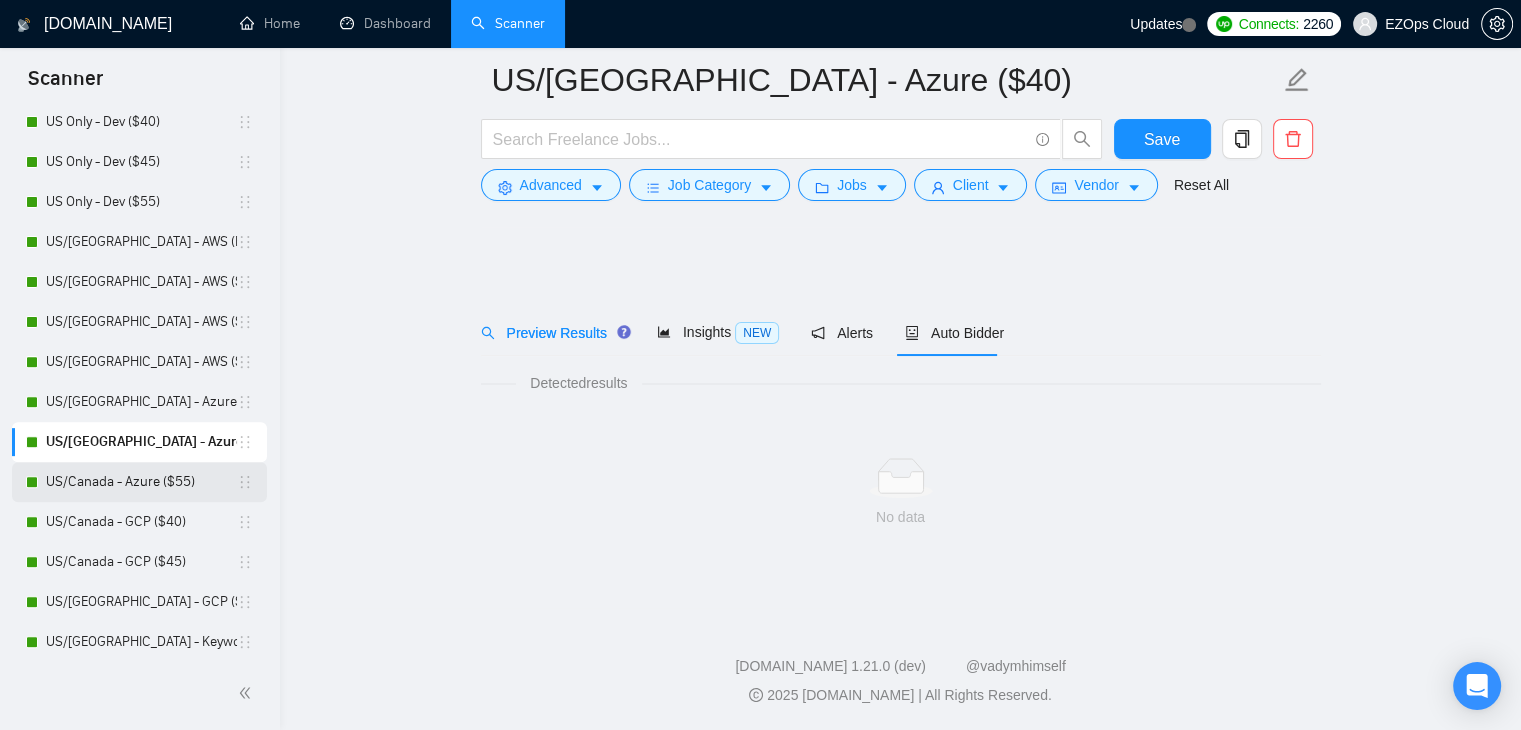 scroll, scrollTop: 0, scrollLeft: 0, axis: both 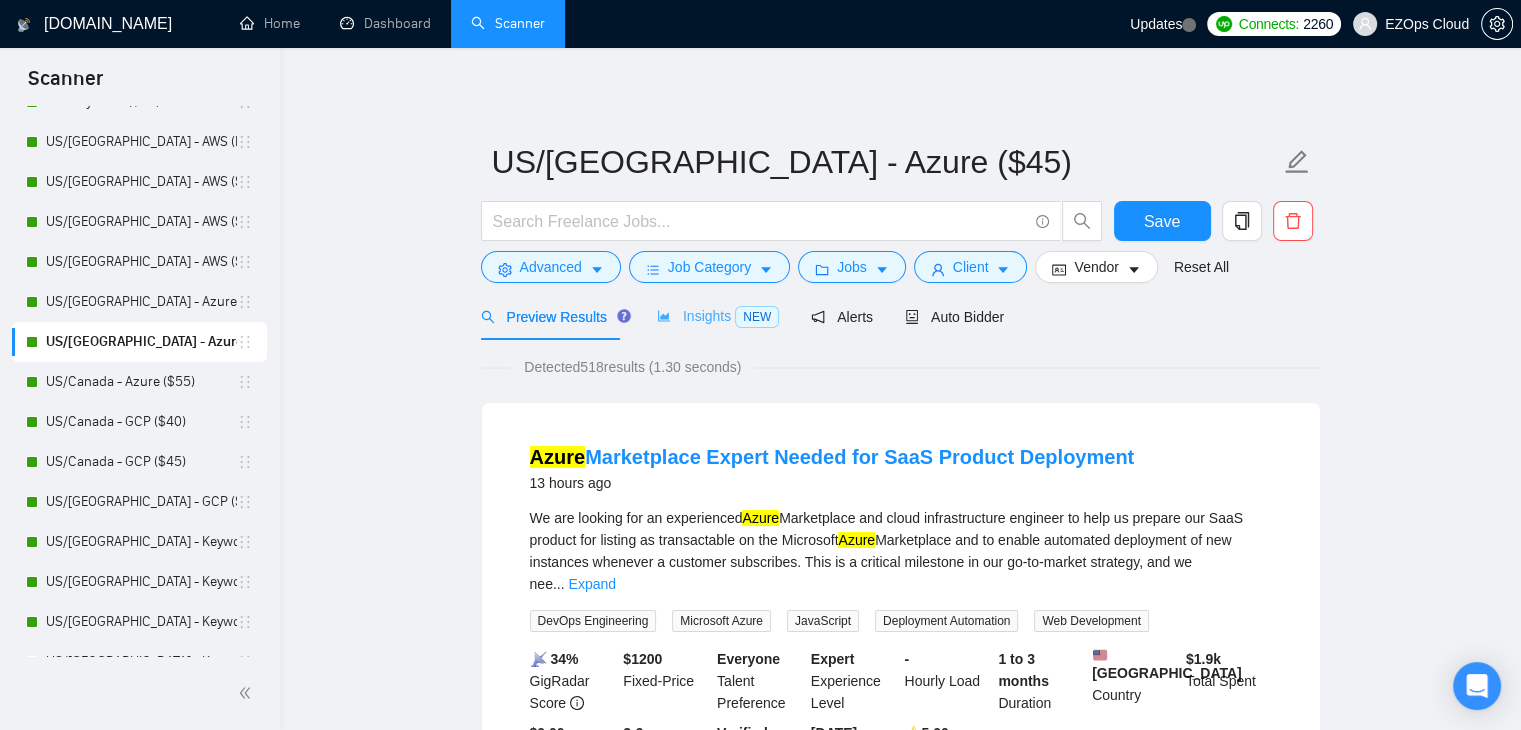 drag, startPoint x: 956, startPoint y: 337, endPoint x: 768, endPoint y: 334, distance: 188.02394 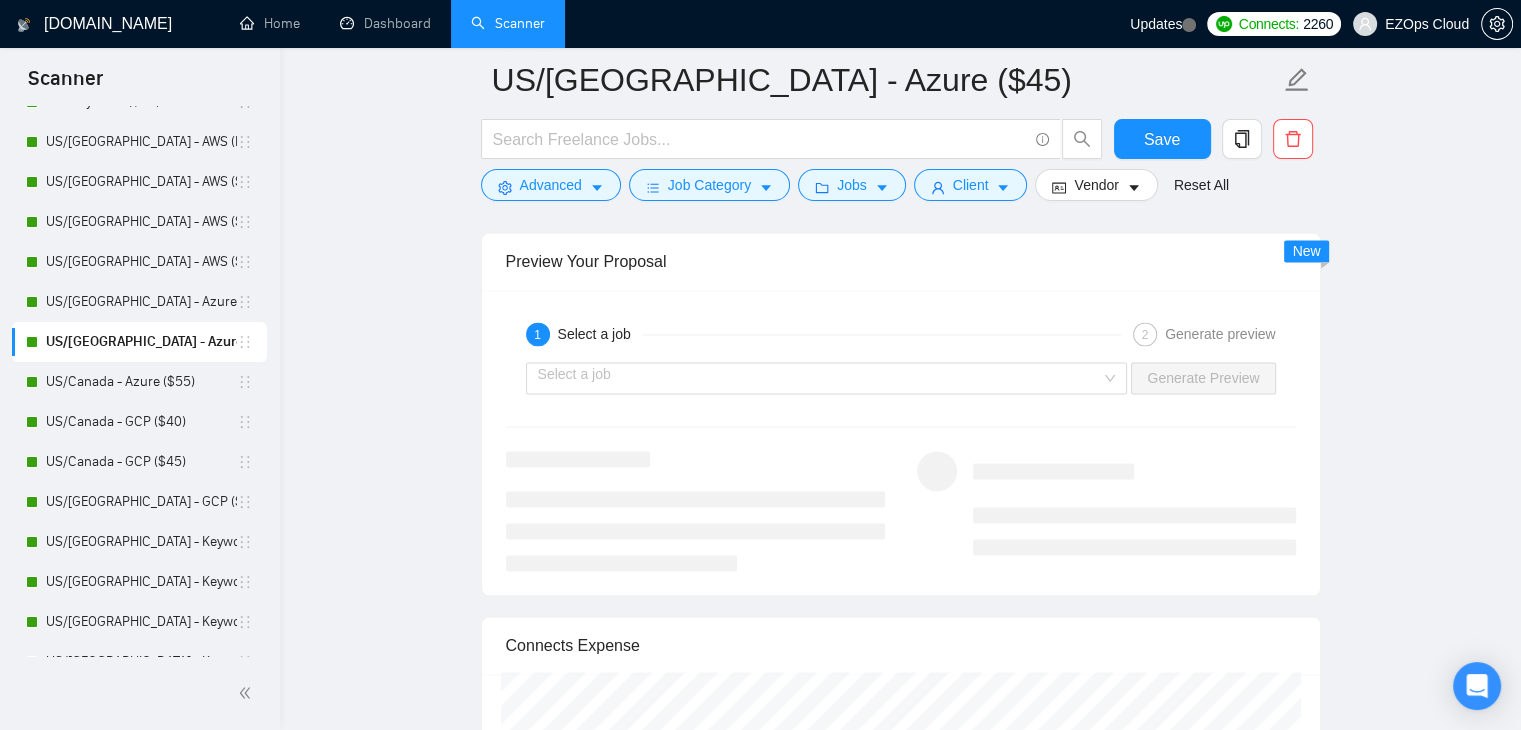 scroll, scrollTop: 4256, scrollLeft: 0, axis: vertical 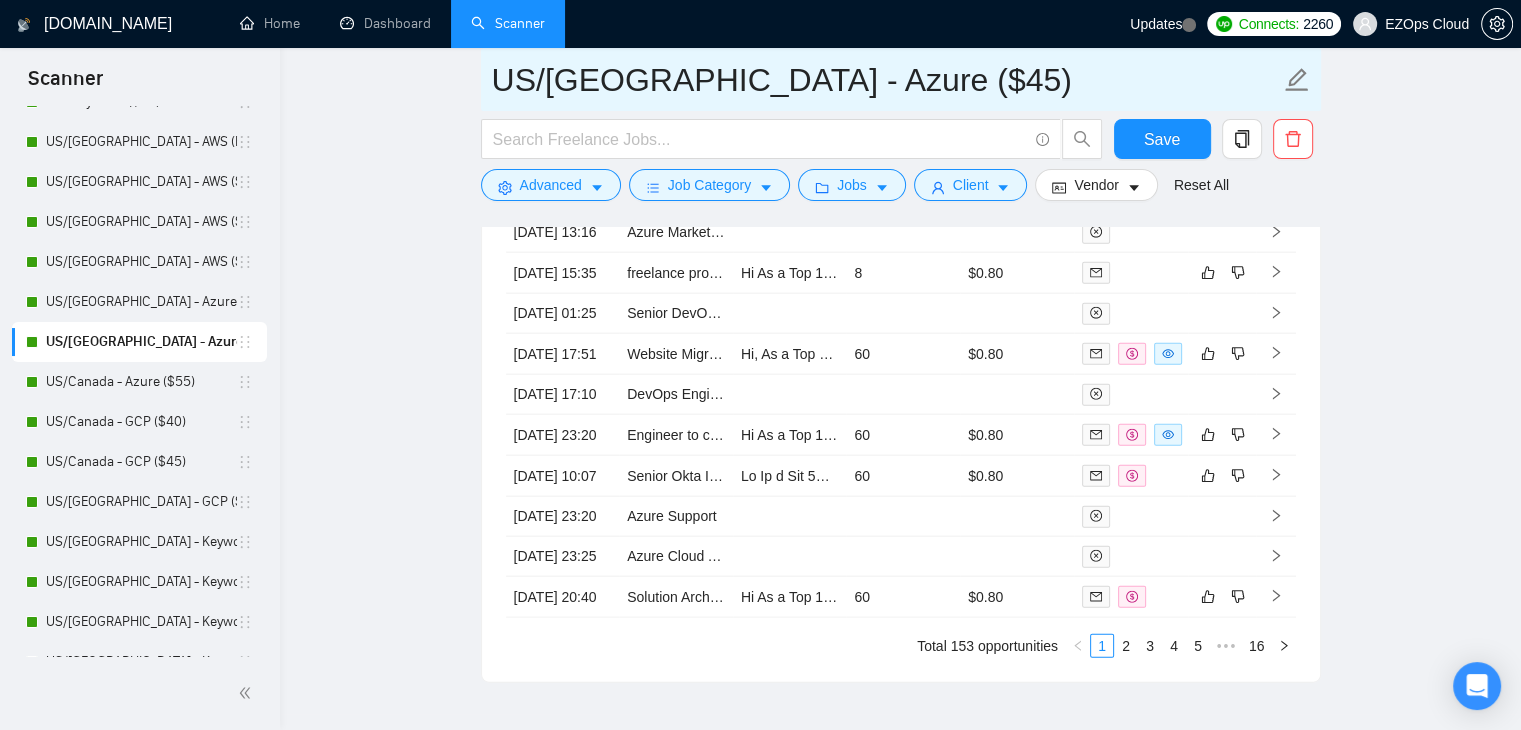 drag, startPoint x: 826, startPoint y: 94, endPoint x: 414, endPoint y: 106, distance: 412.1747 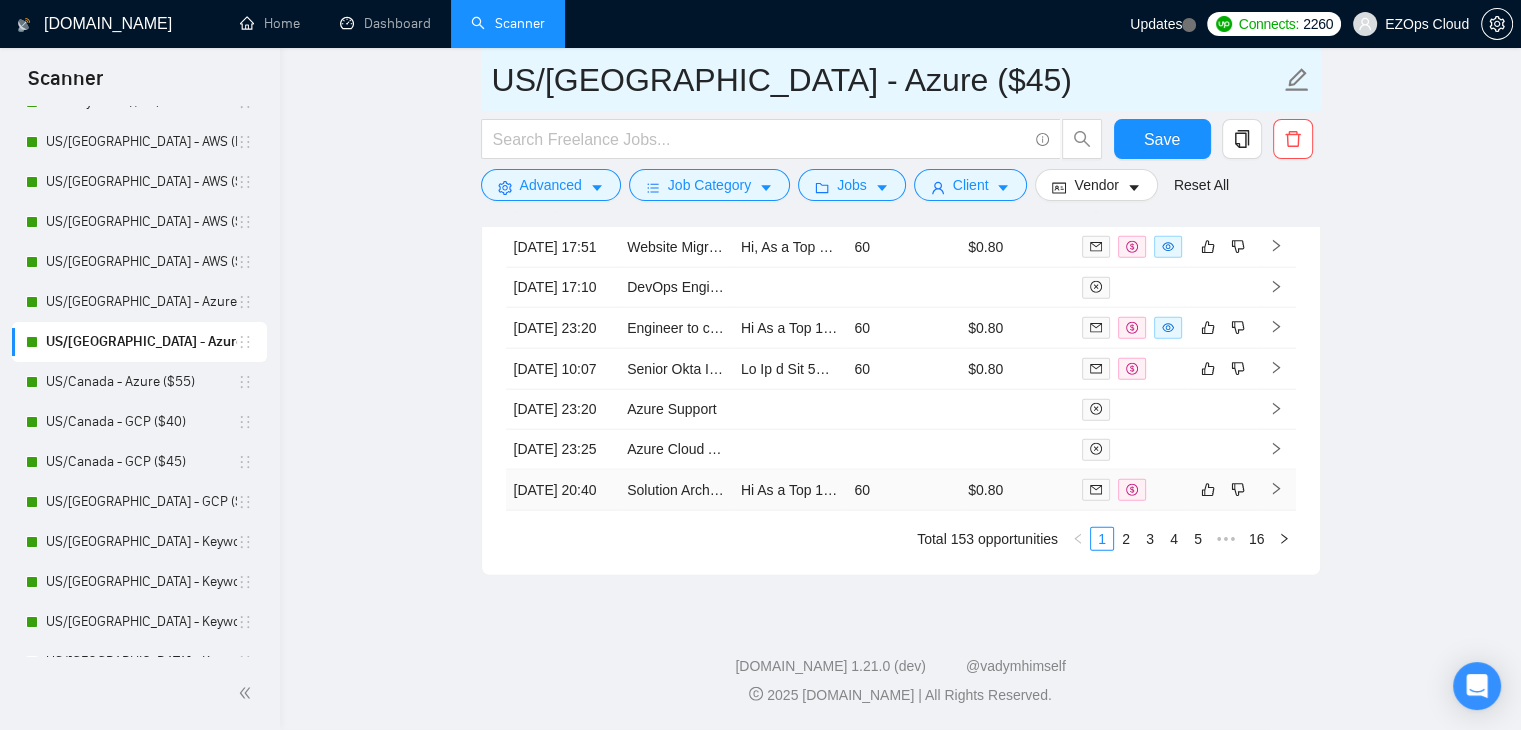 scroll, scrollTop: 4656, scrollLeft: 0, axis: vertical 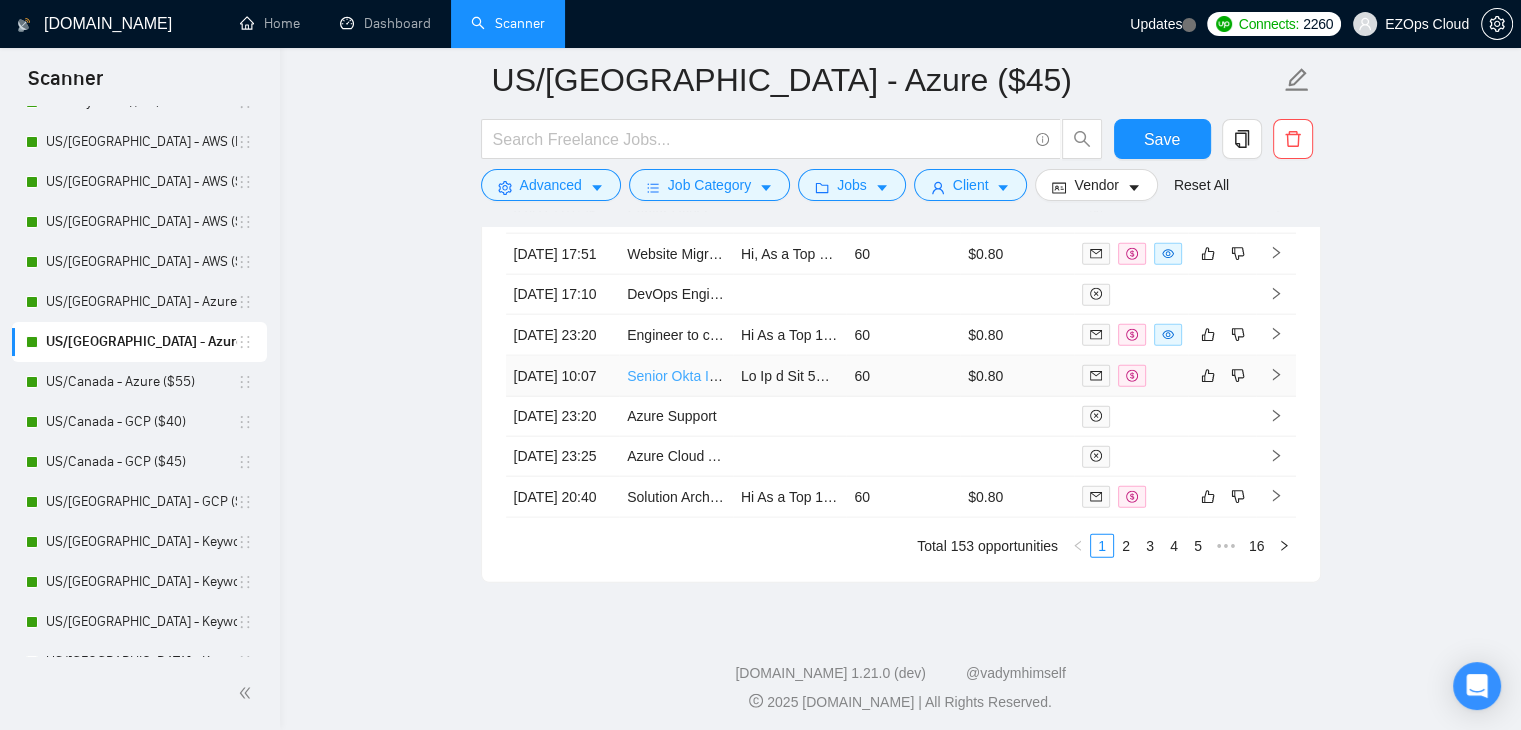 click on "Senior Okta Integration & Multi-Platform Environment Specialist" at bounding box center (824, 376) 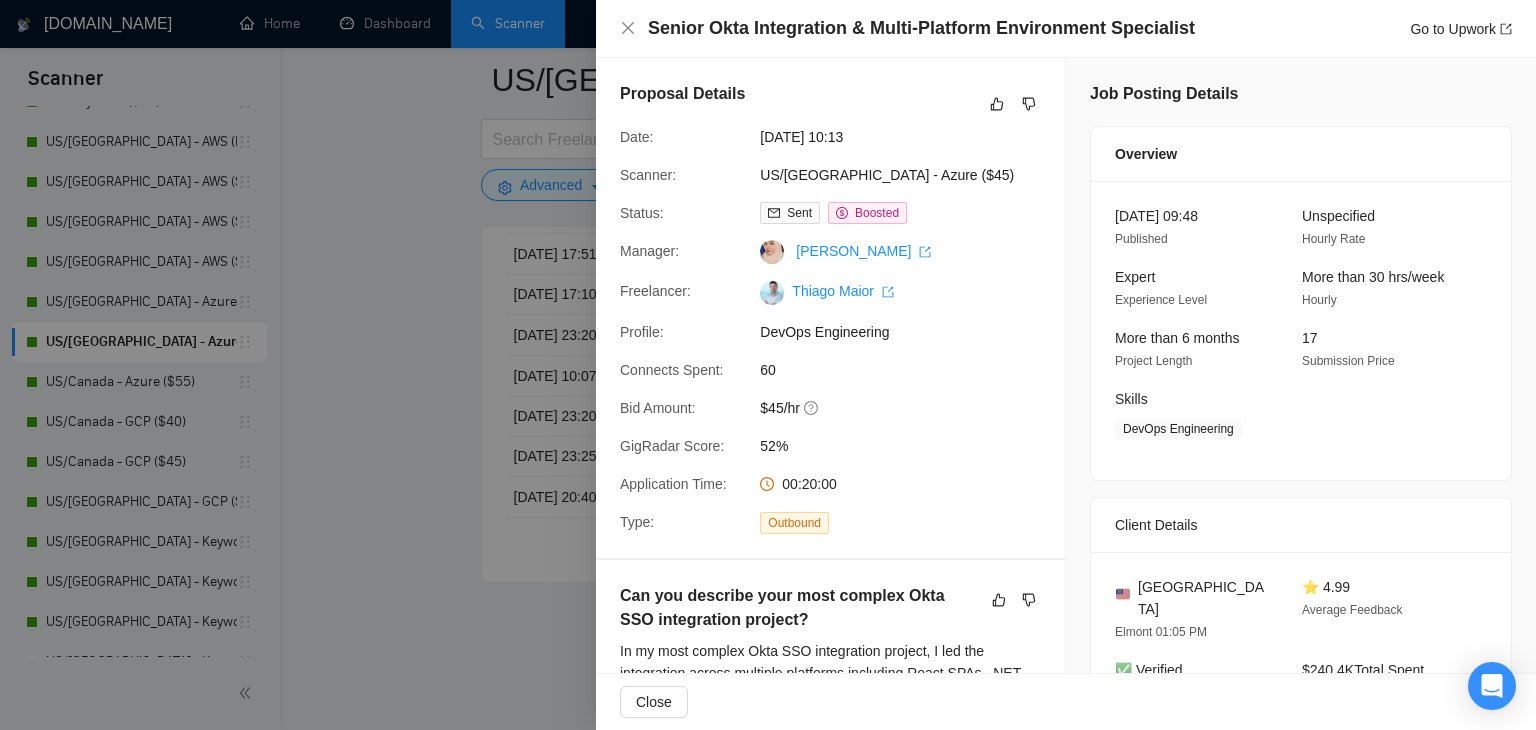 click at bounding box center [768, 365] 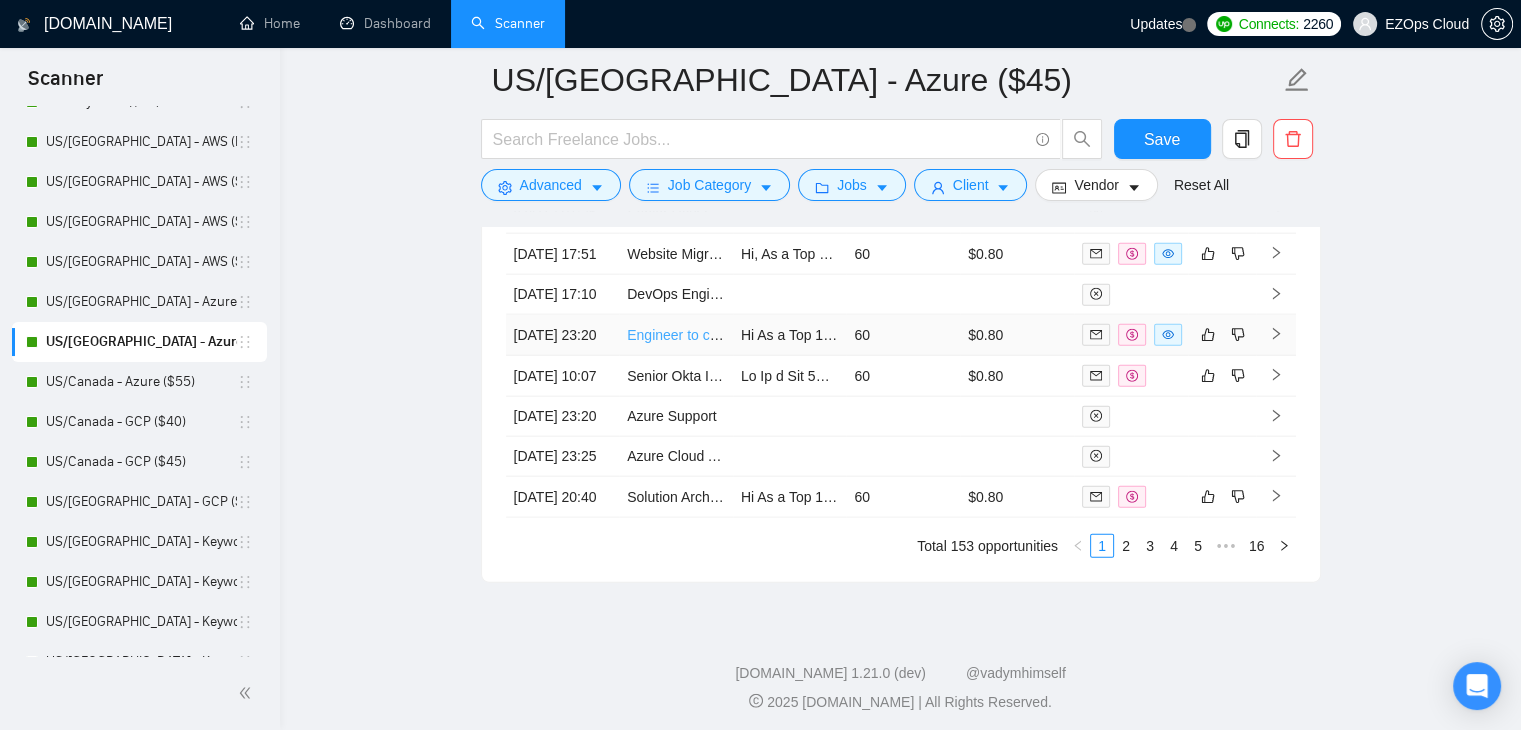 click on "Engineer to create CosmosDB MCP Server" at bounding box center (761, 335) 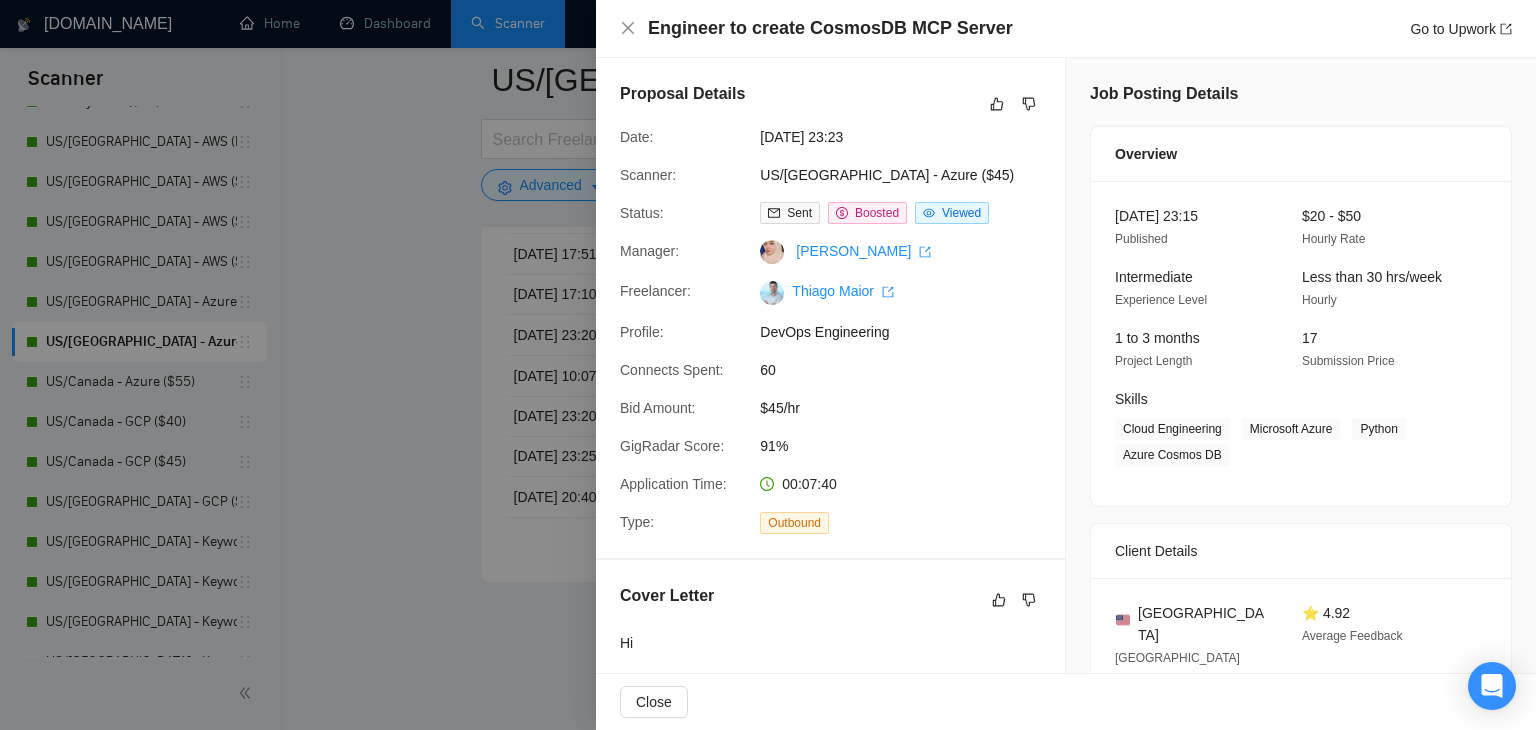 click at bounding box center [768, 365] 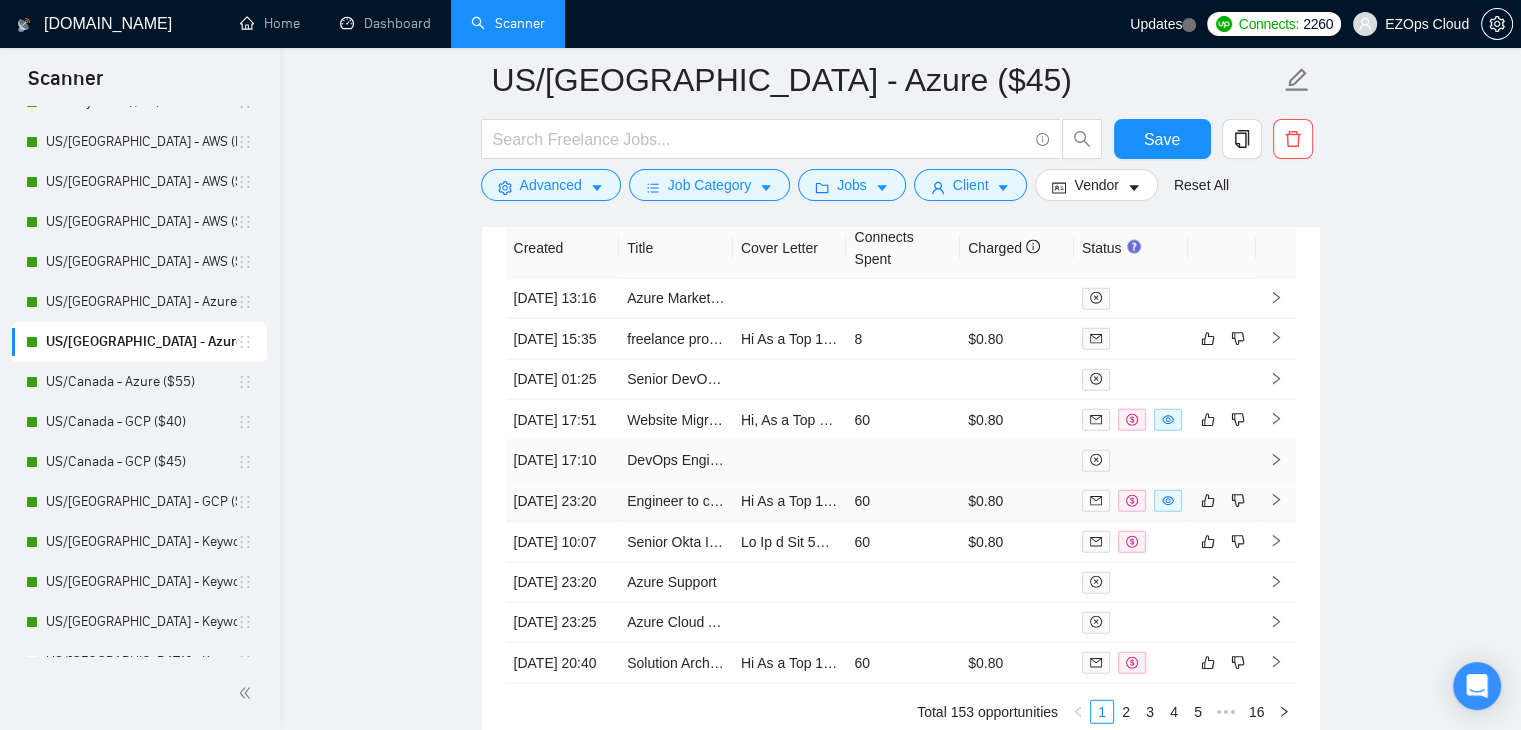 scroll, scrollTop: 4456, scrollLeft: 0, axis: vertical 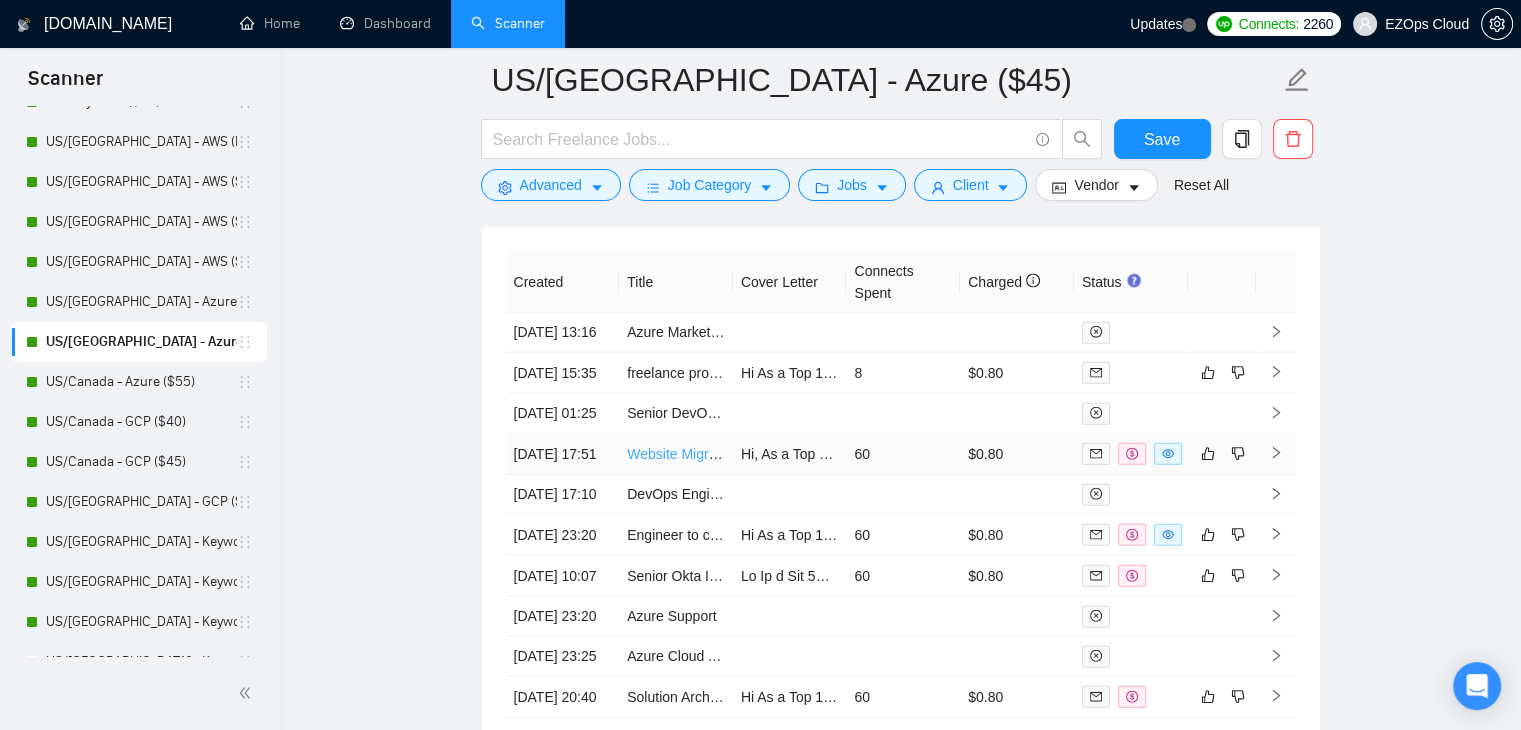 click on "Website Migration: React + Strapi (Node.js) from Azure to DigitalOcean (NGINX, SSL, DNS)" at bounding box center [912, 454] 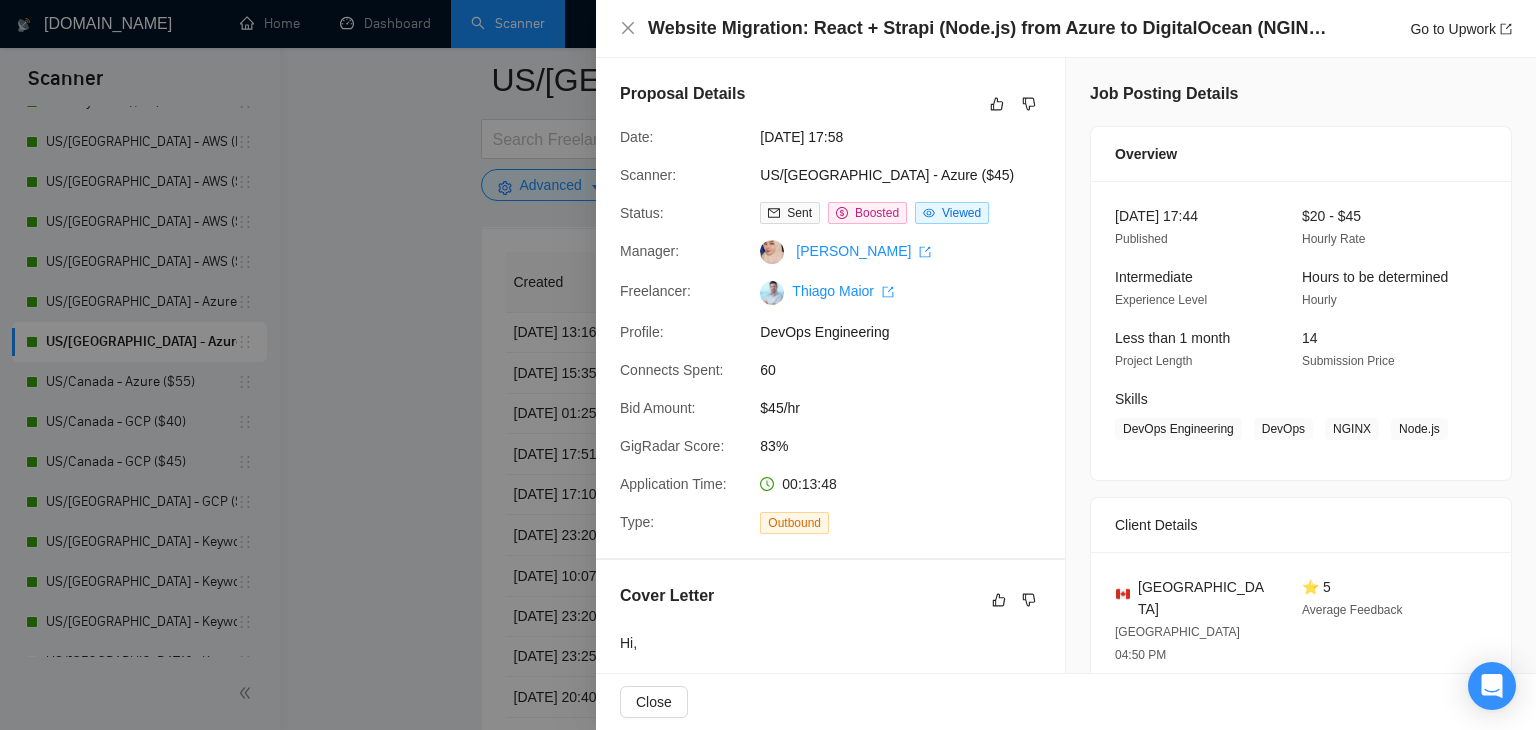 click at bounding box center [768, 365] 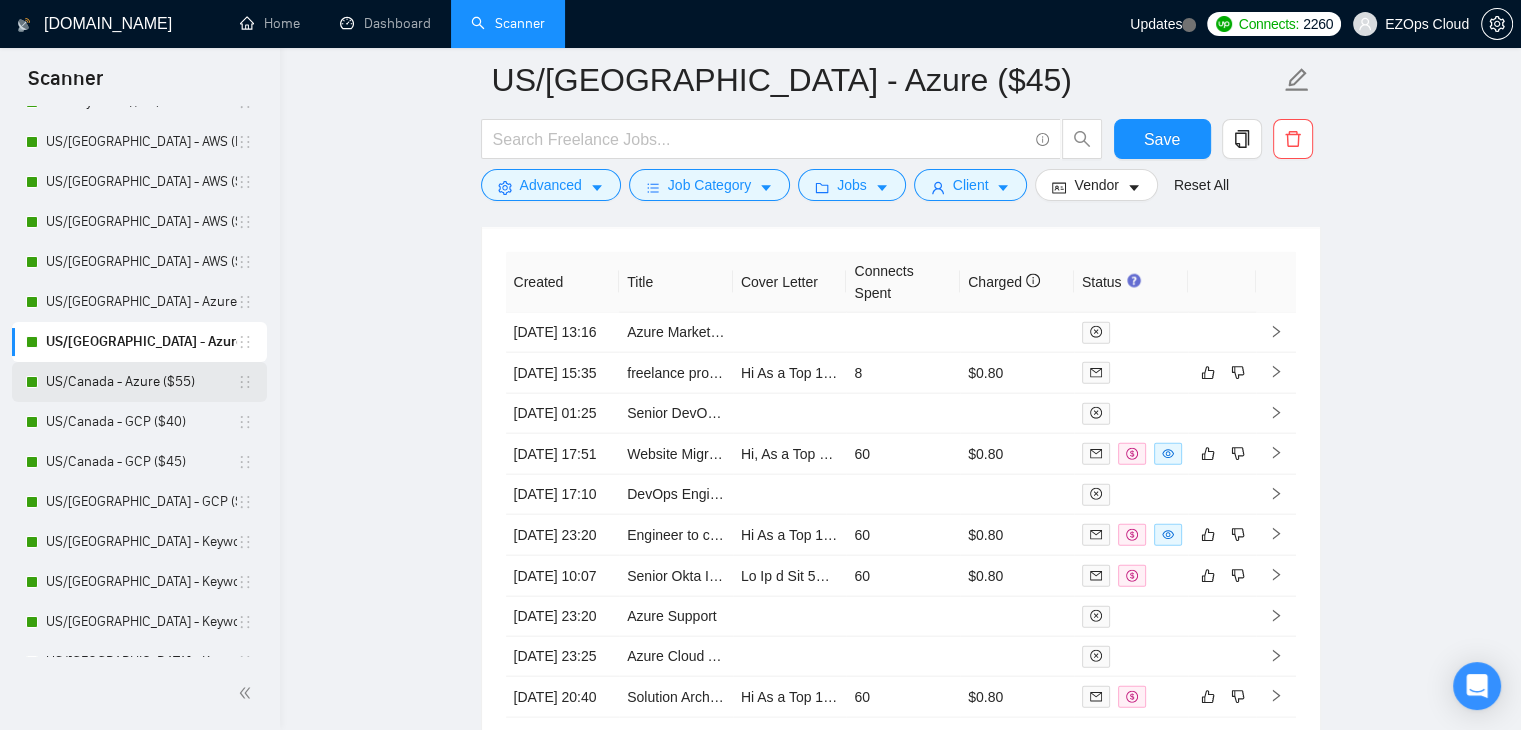 click on "US/Canada - Azure ($55)" at bounding box center [141, 382] 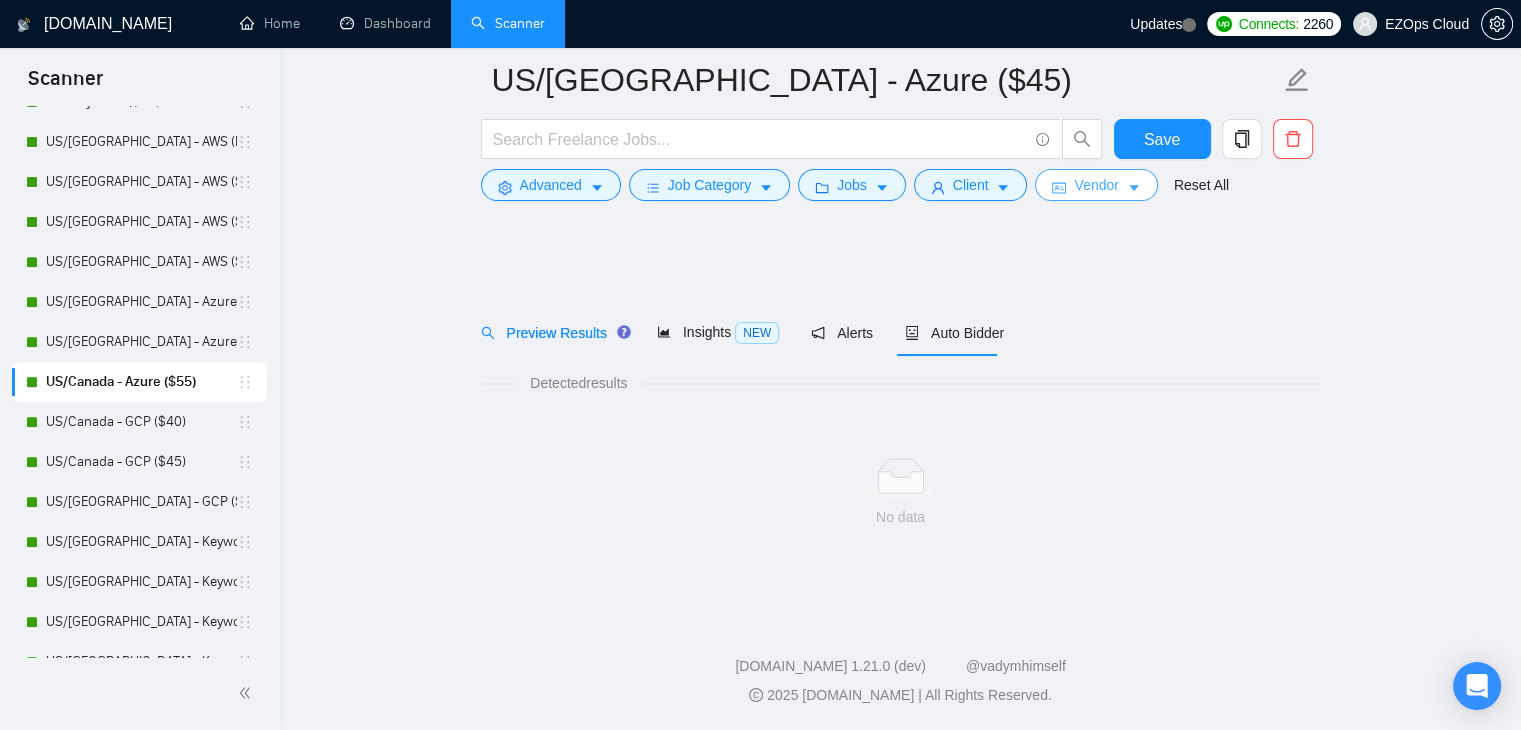 scroll, scrollTop: 0, scrollLeft: 0, axis: both 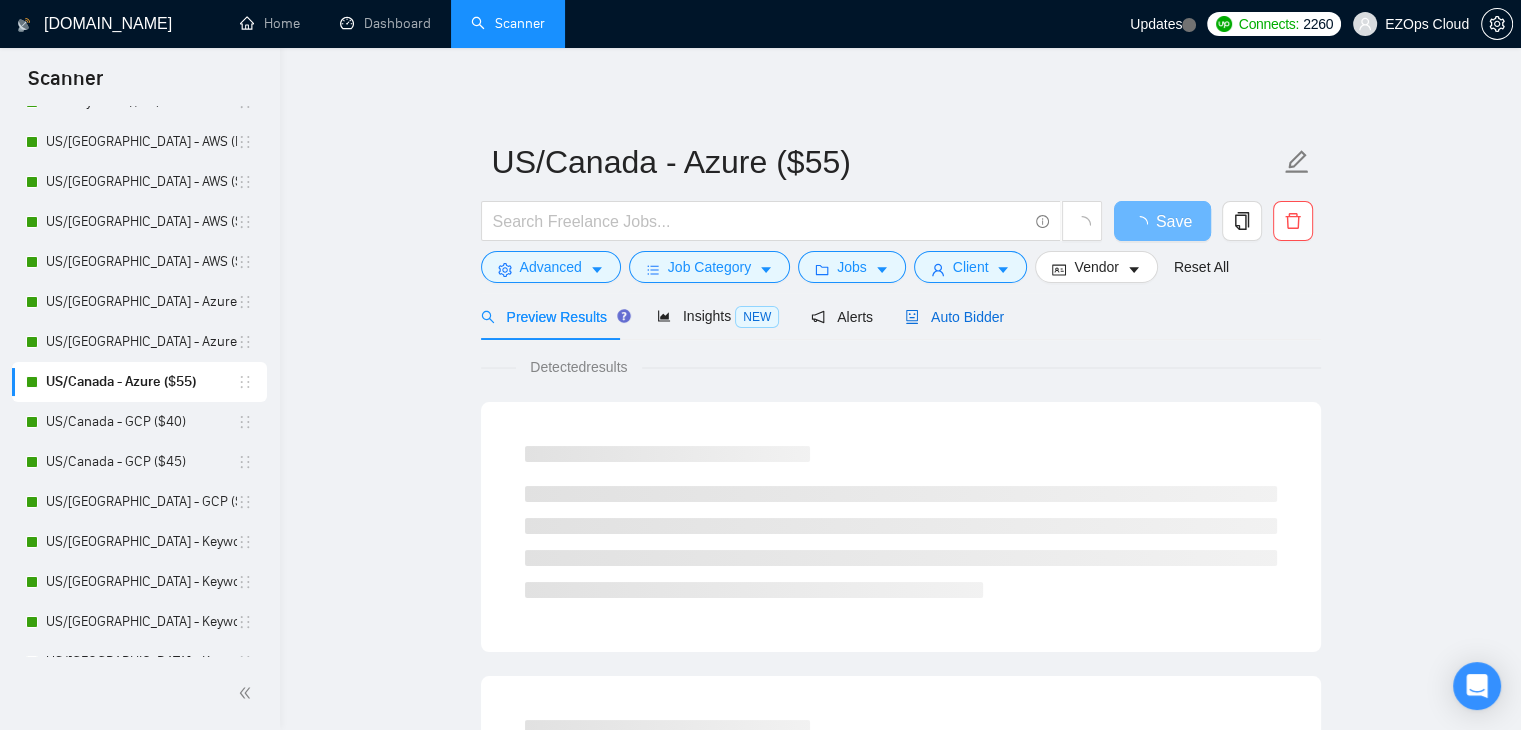 click on "Auto Bidder" at bounding box center [954, 317] 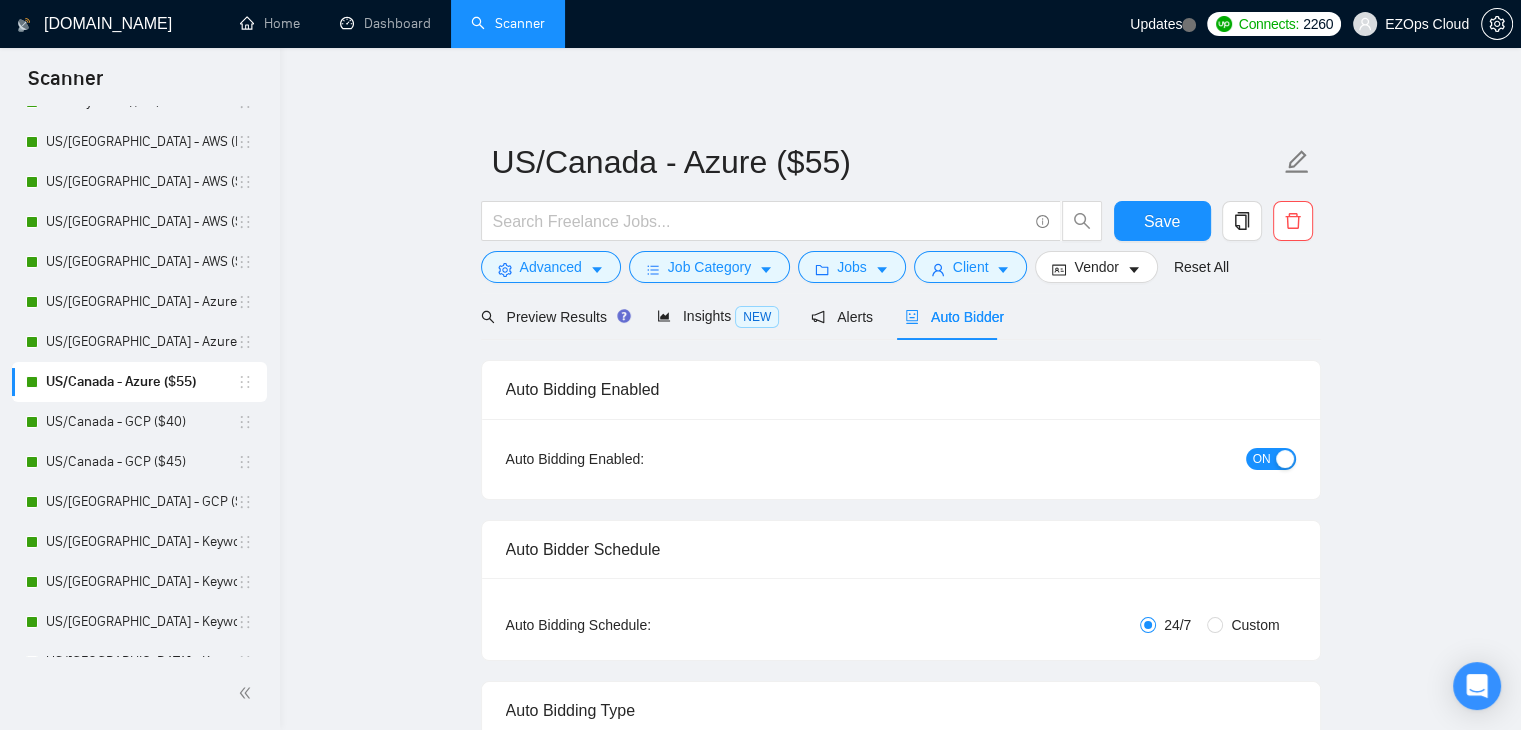click on "Auto Bidder" at bounding box center (954, 316) 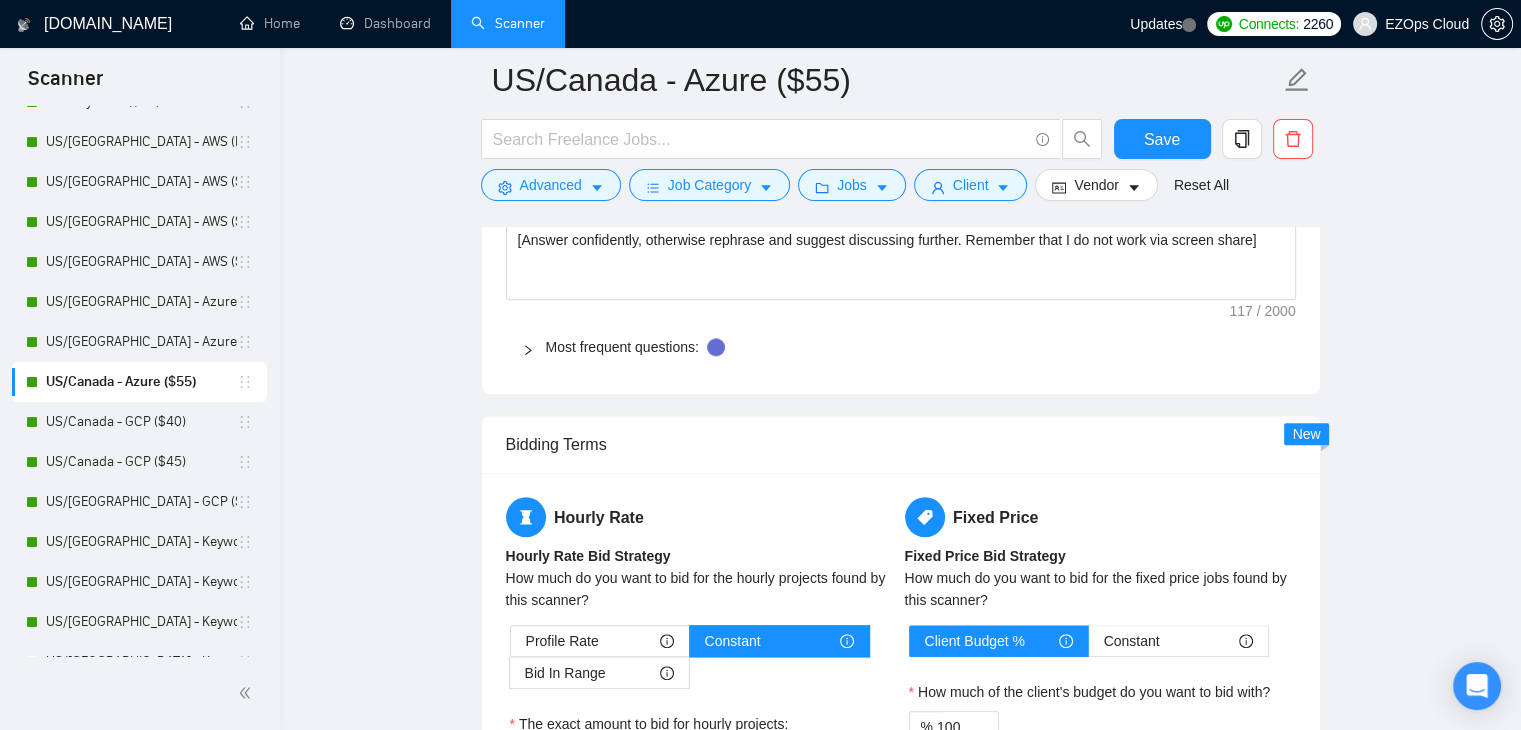 scroll, scrollTop: 4602, scrollLeft: 0, axis: vertical 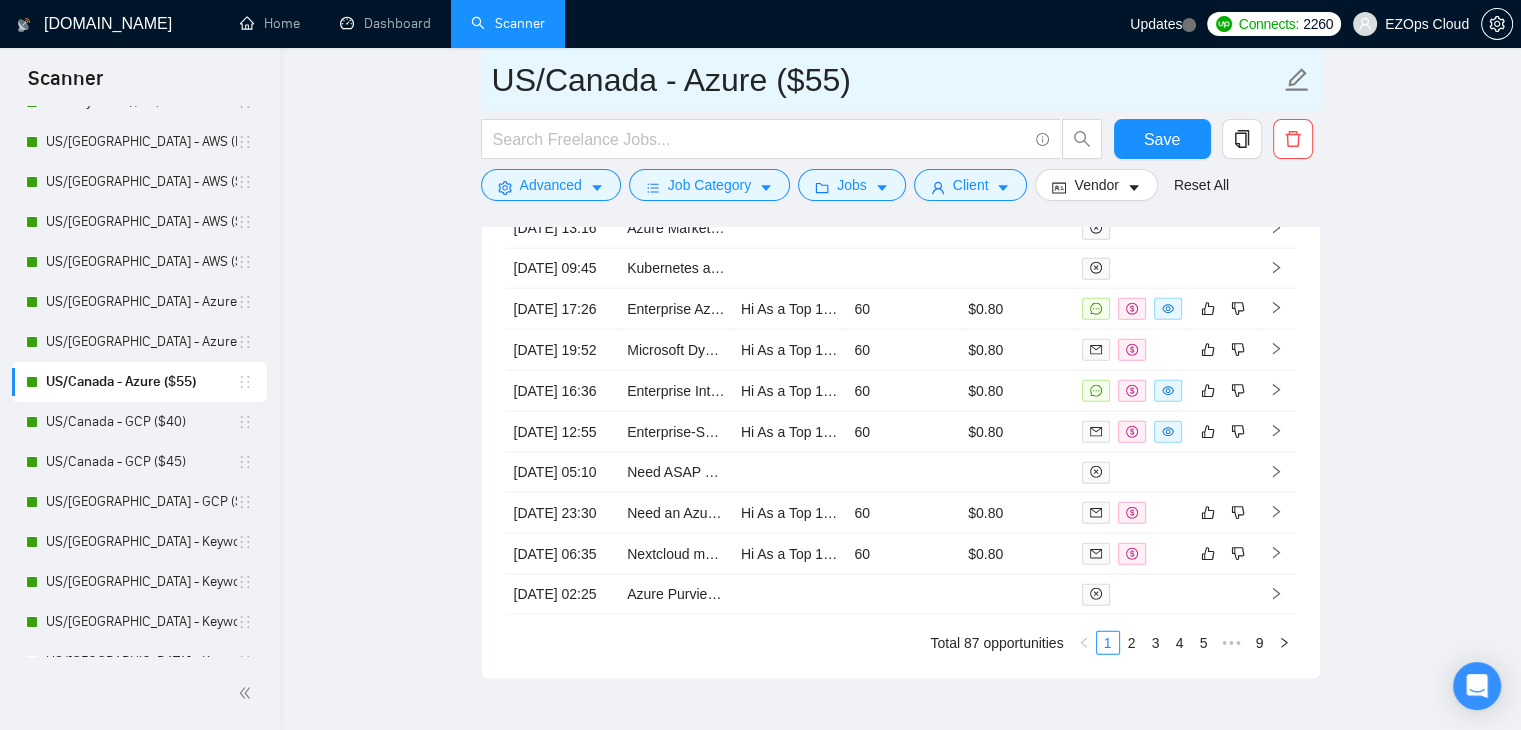 drag, startPoint x: 896, startPoint y: 84, endPoint x: 472, endPoint y: 87, distance: 424.01062 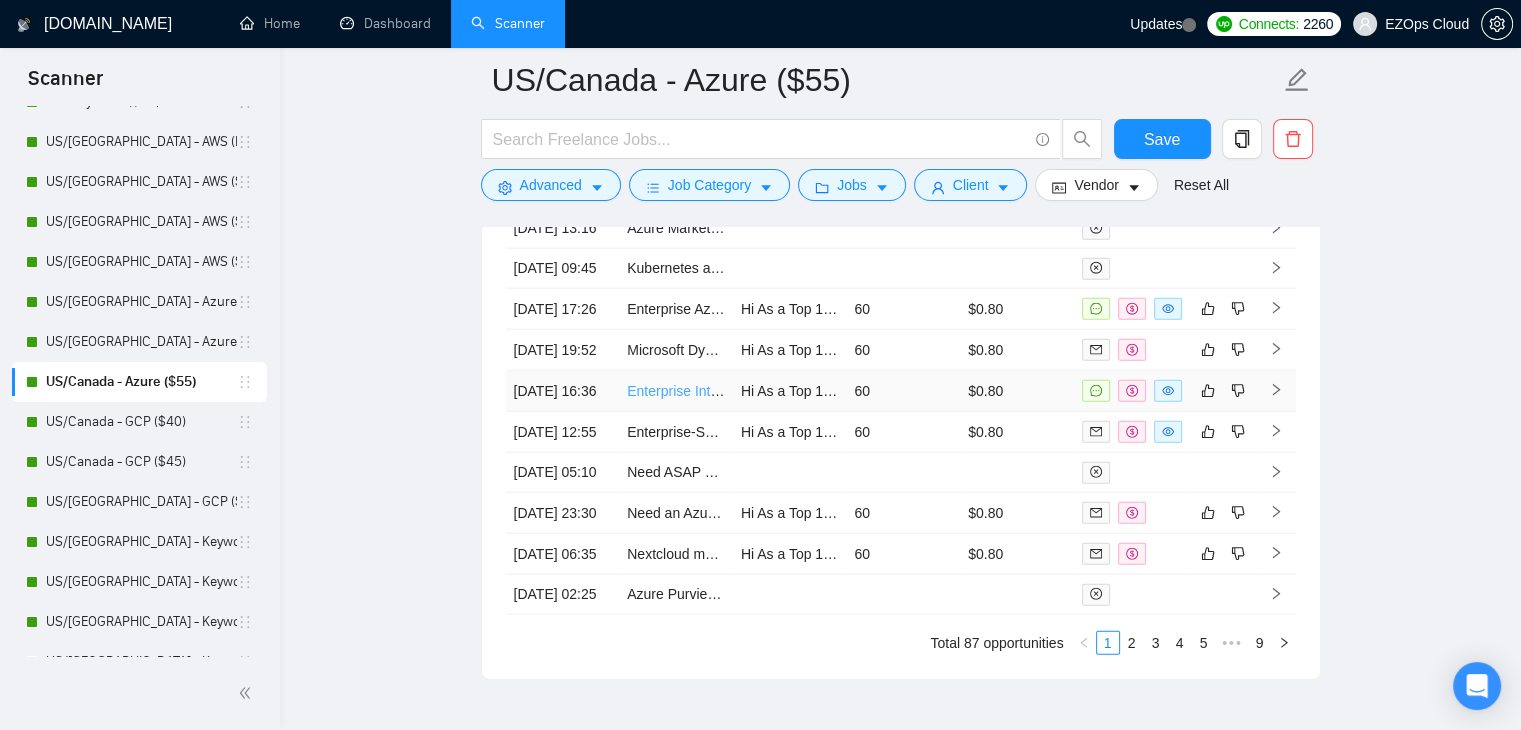 click on "Enterprise Integration Microsoft Expert [GEOGRAPHIC_DATA]" at bounding box center (821, 391) 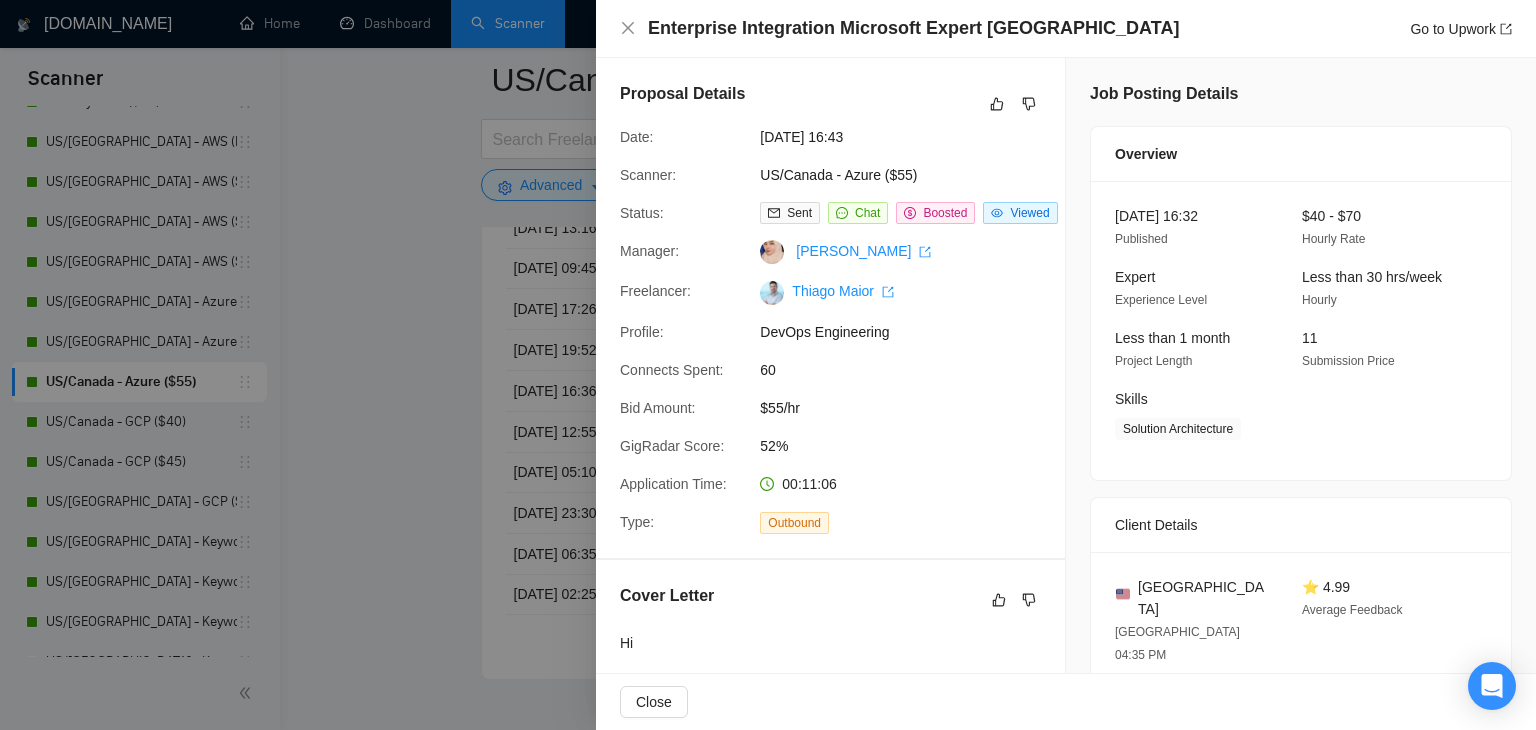 click at bounding box center (768, 365) 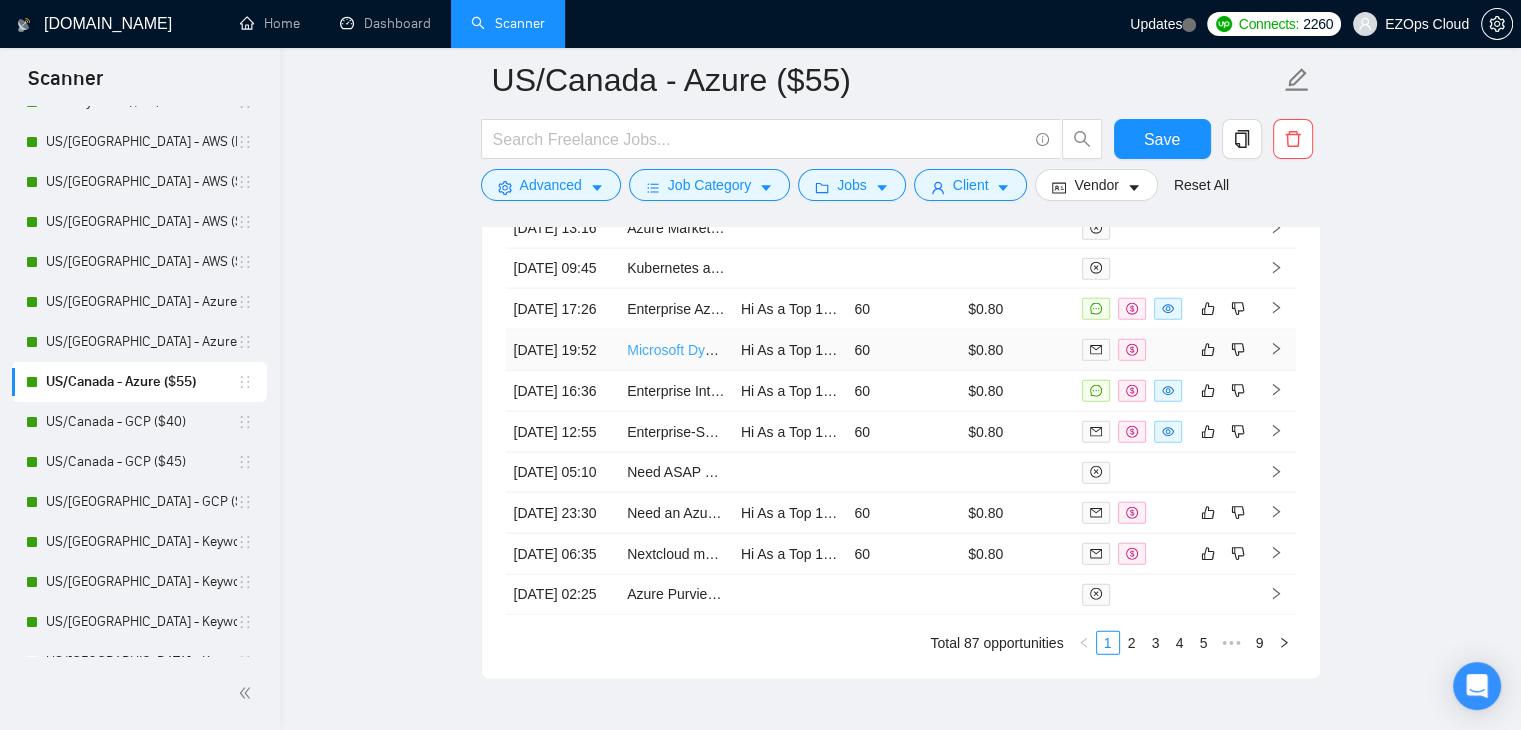 click on "Microsoft Dynamics 365 Solution Engineer" at bounding box center [759, 350] 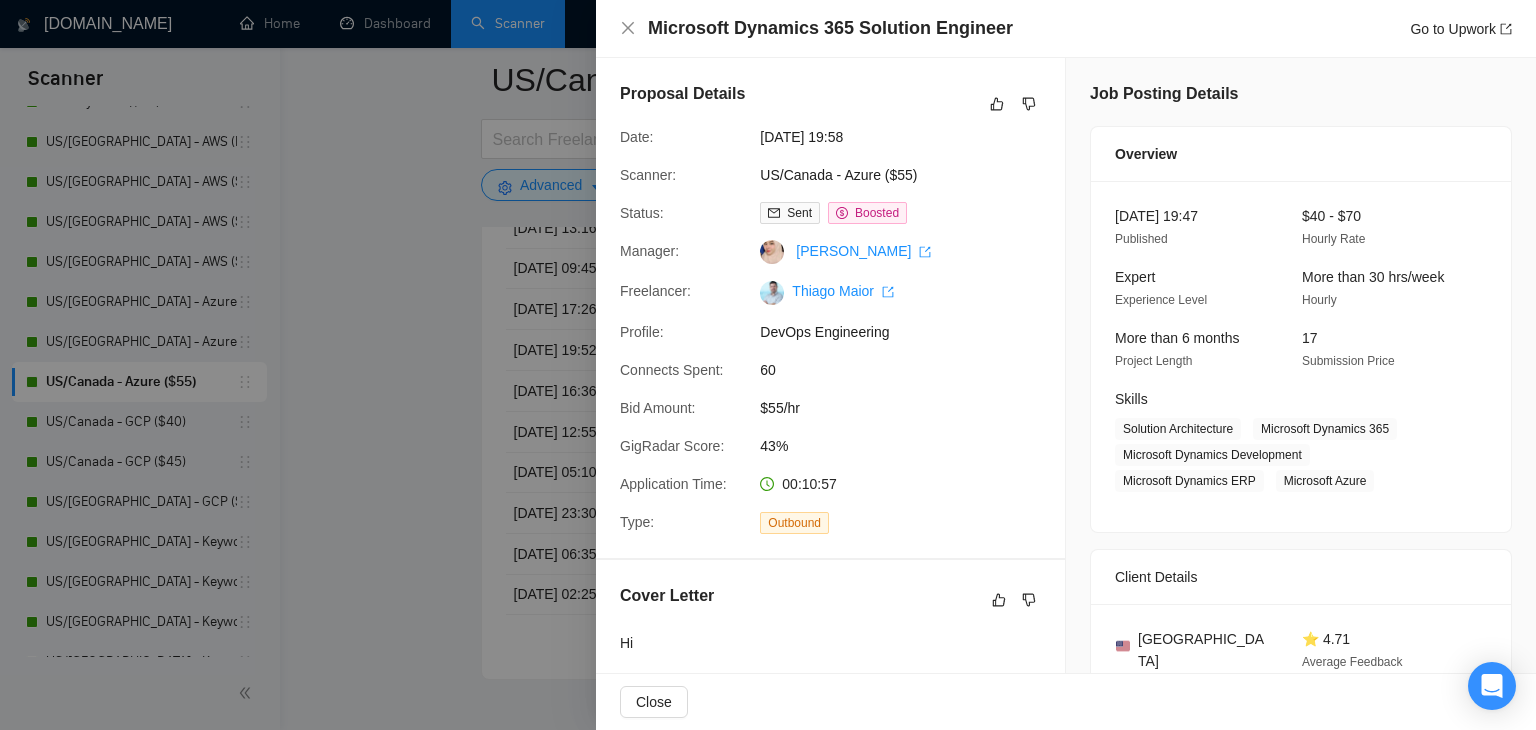 click at bounding box center (768, 365) 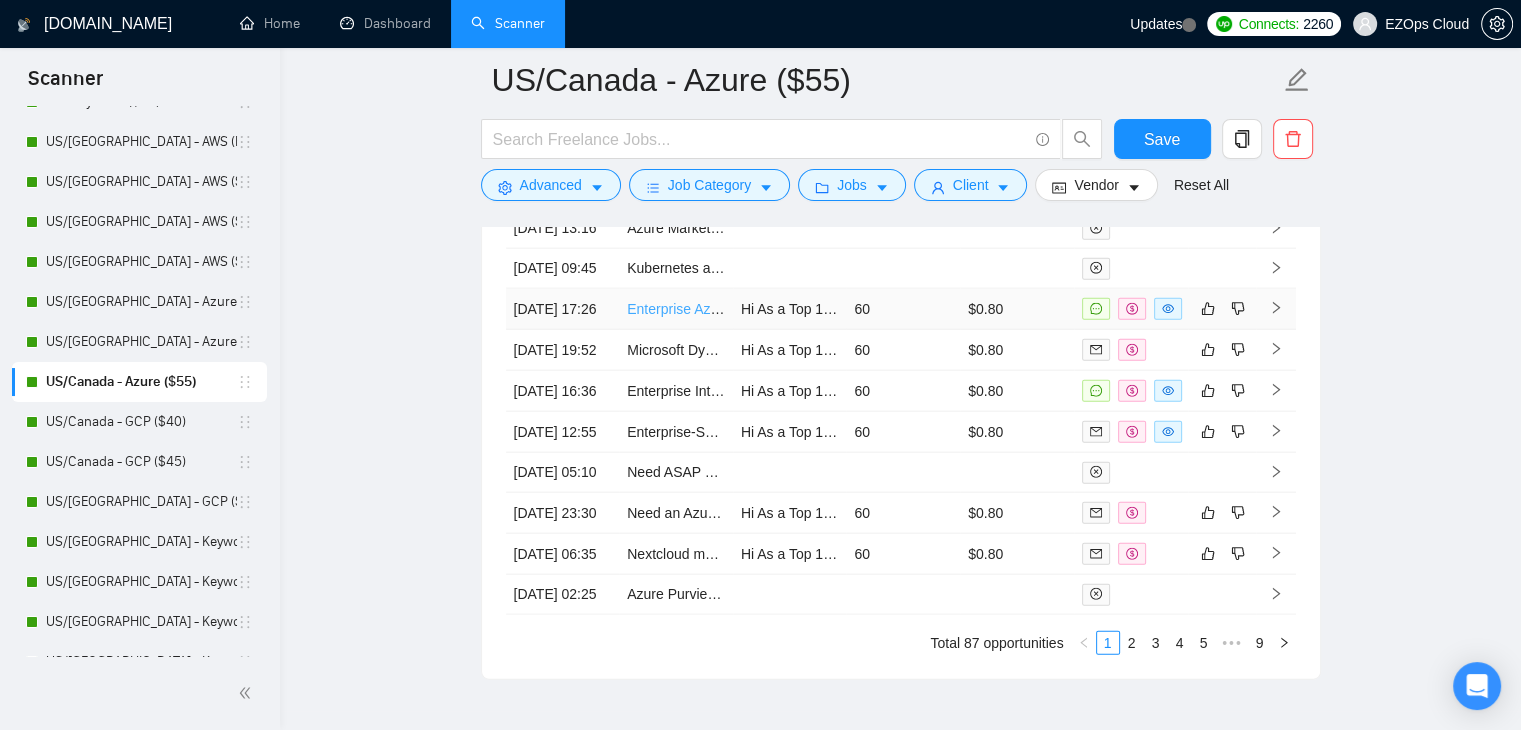 click on "Enterprise Azure Microsoft Graph Expert" at bounding box center [752, 309] 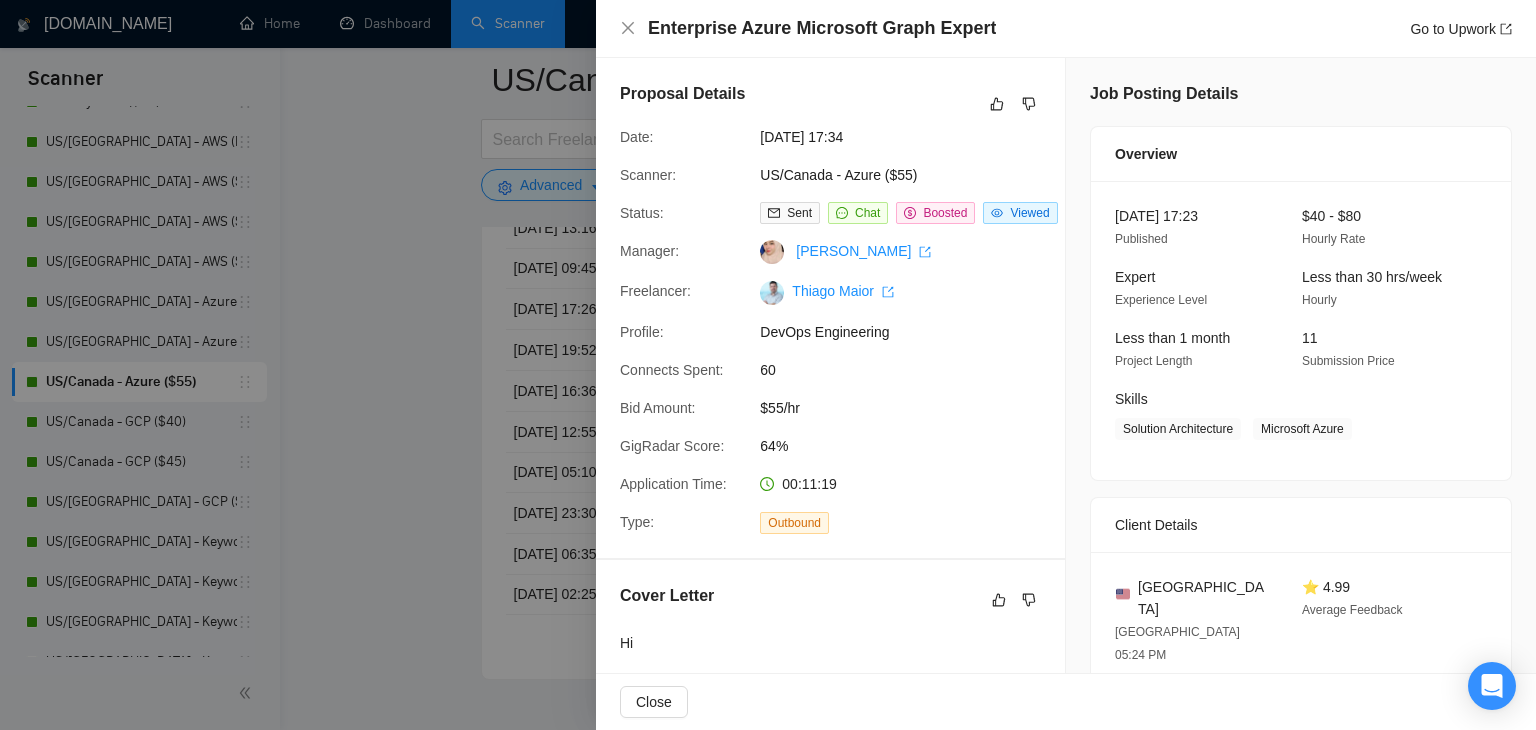 click at bounding box center (768, 365) 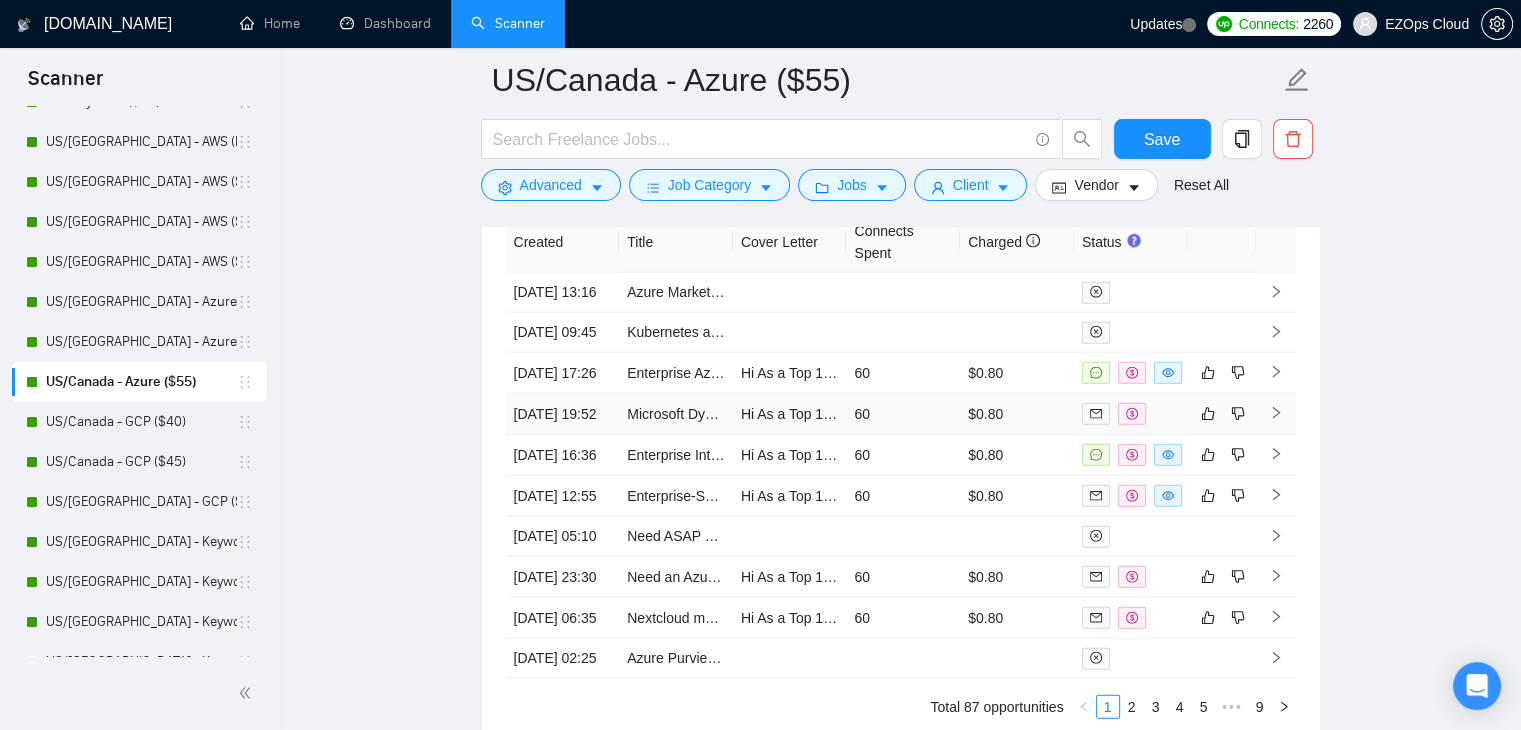 scroll, scrollTop: 4460, scrollLeft: 0, axis: vertical 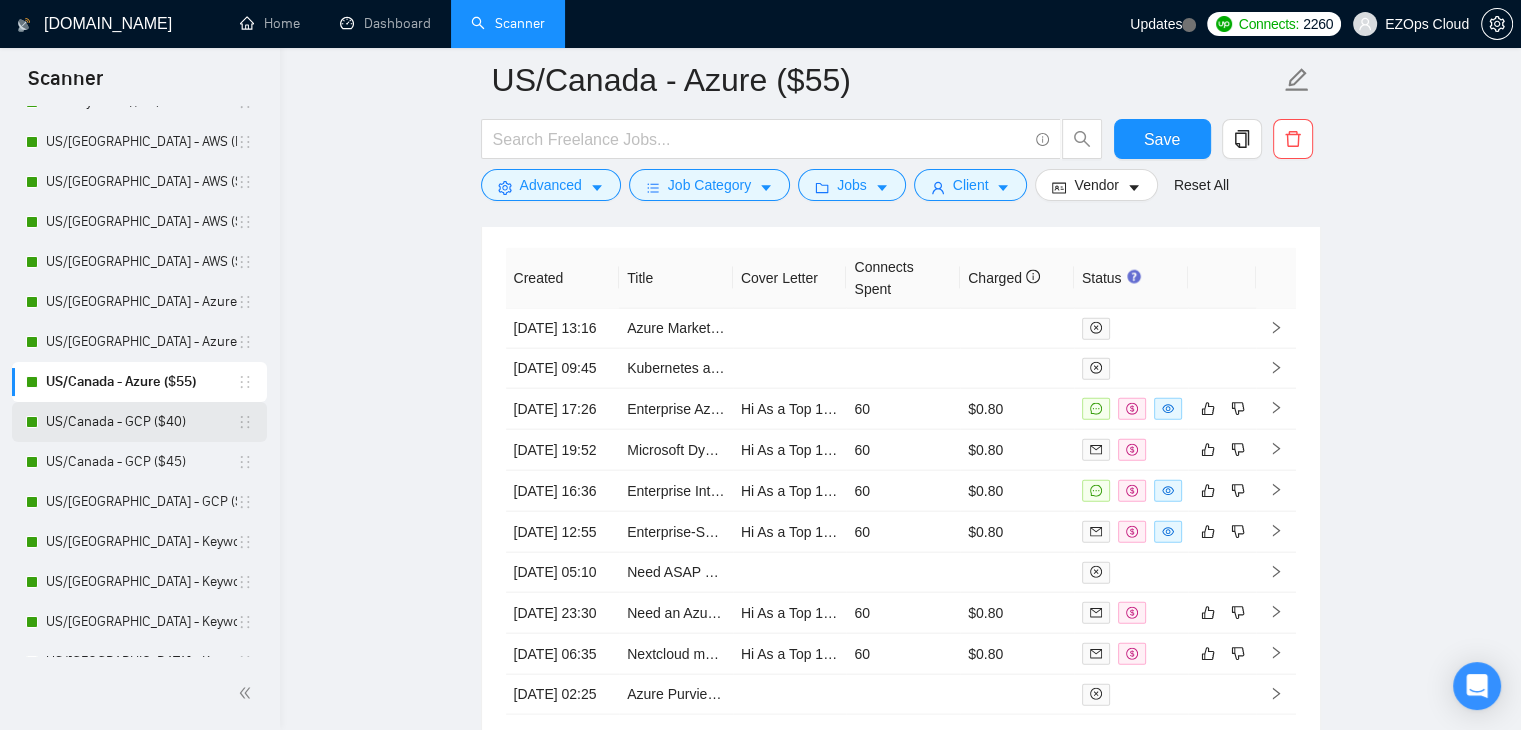 click on "US/Canada - GCP ($40)" at bounding box center [141, 422] 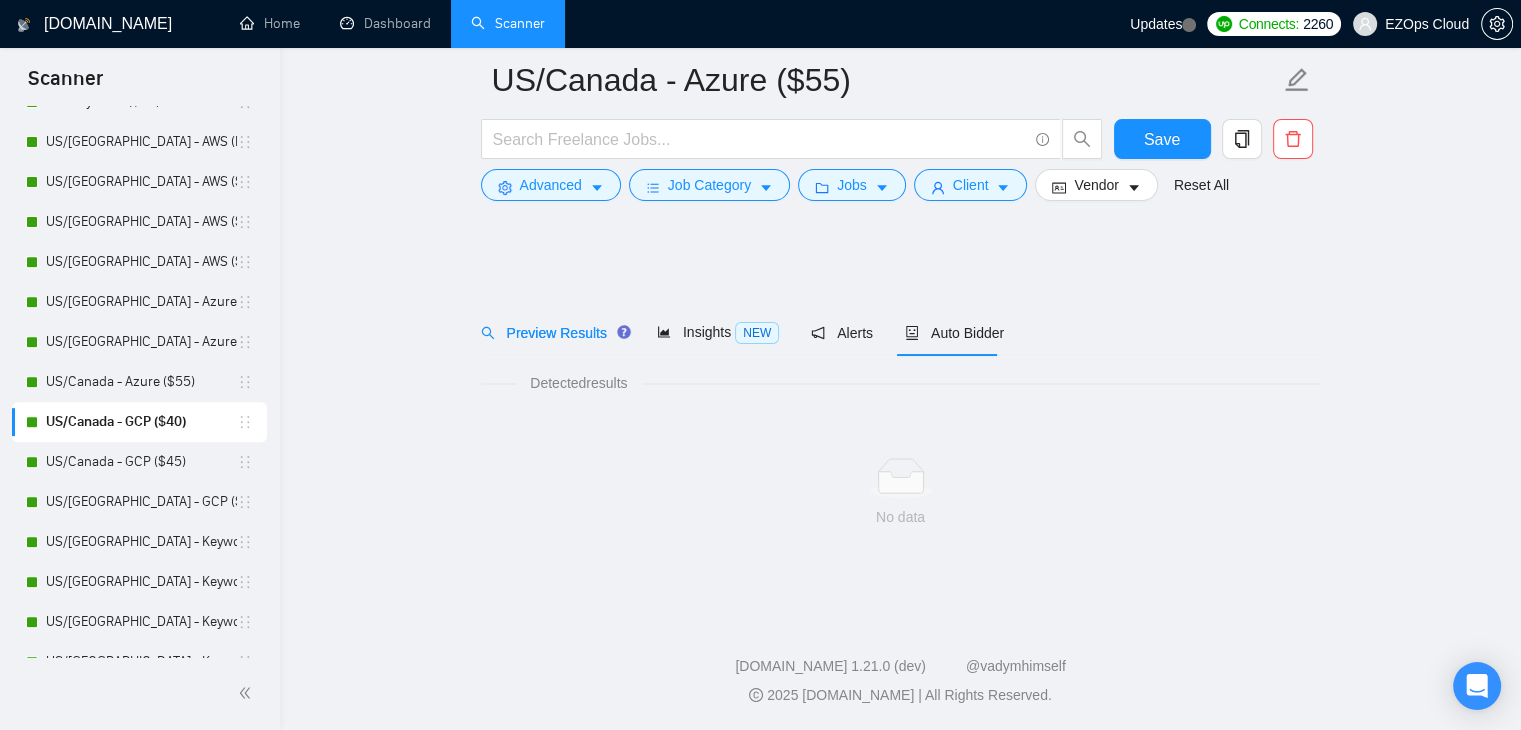 scroll, scrollTop: 0, scrollLeft: 0, axis: both 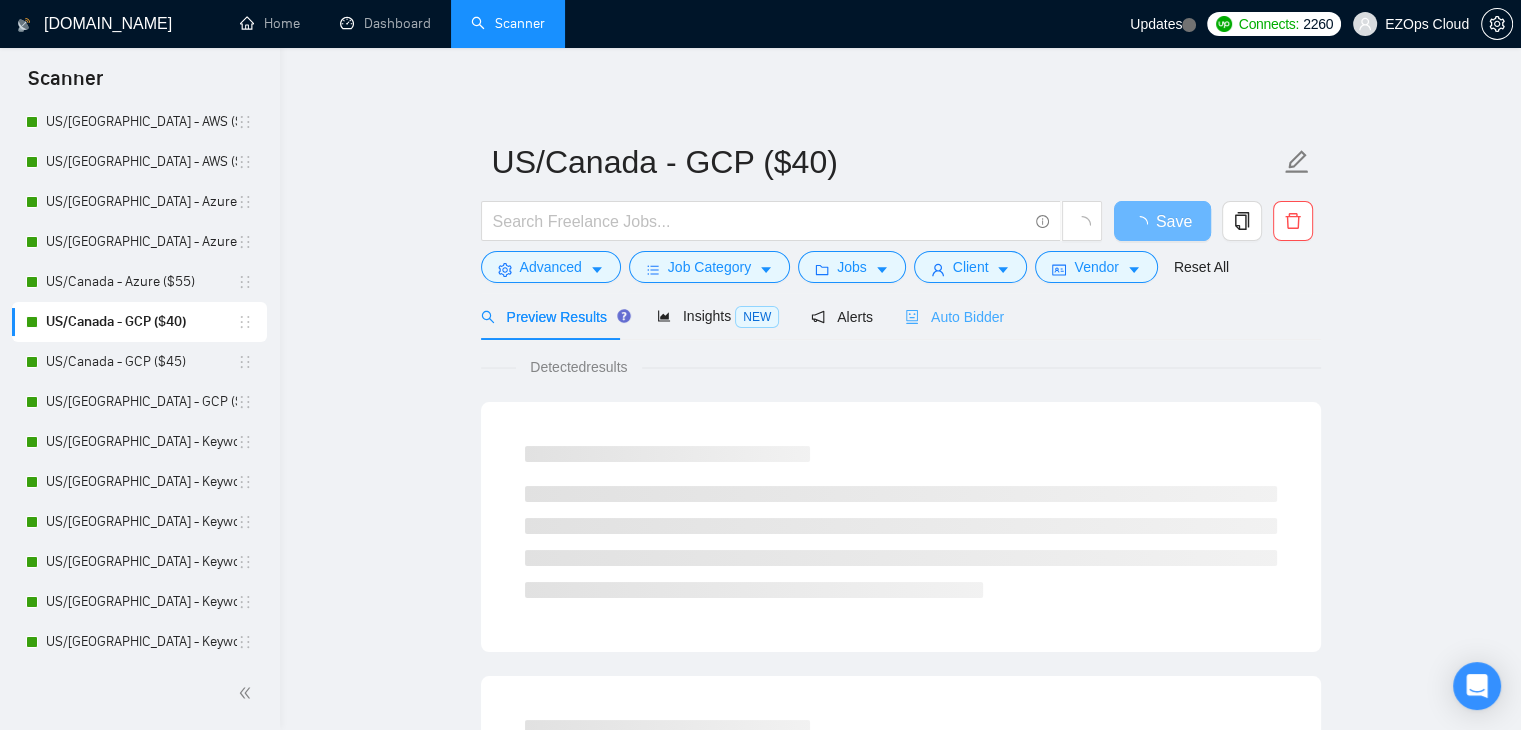 drag, startPoint x: 999, startPoint y: 313, endPoint x: 944, endPoint y: 321, distance: 55.578773 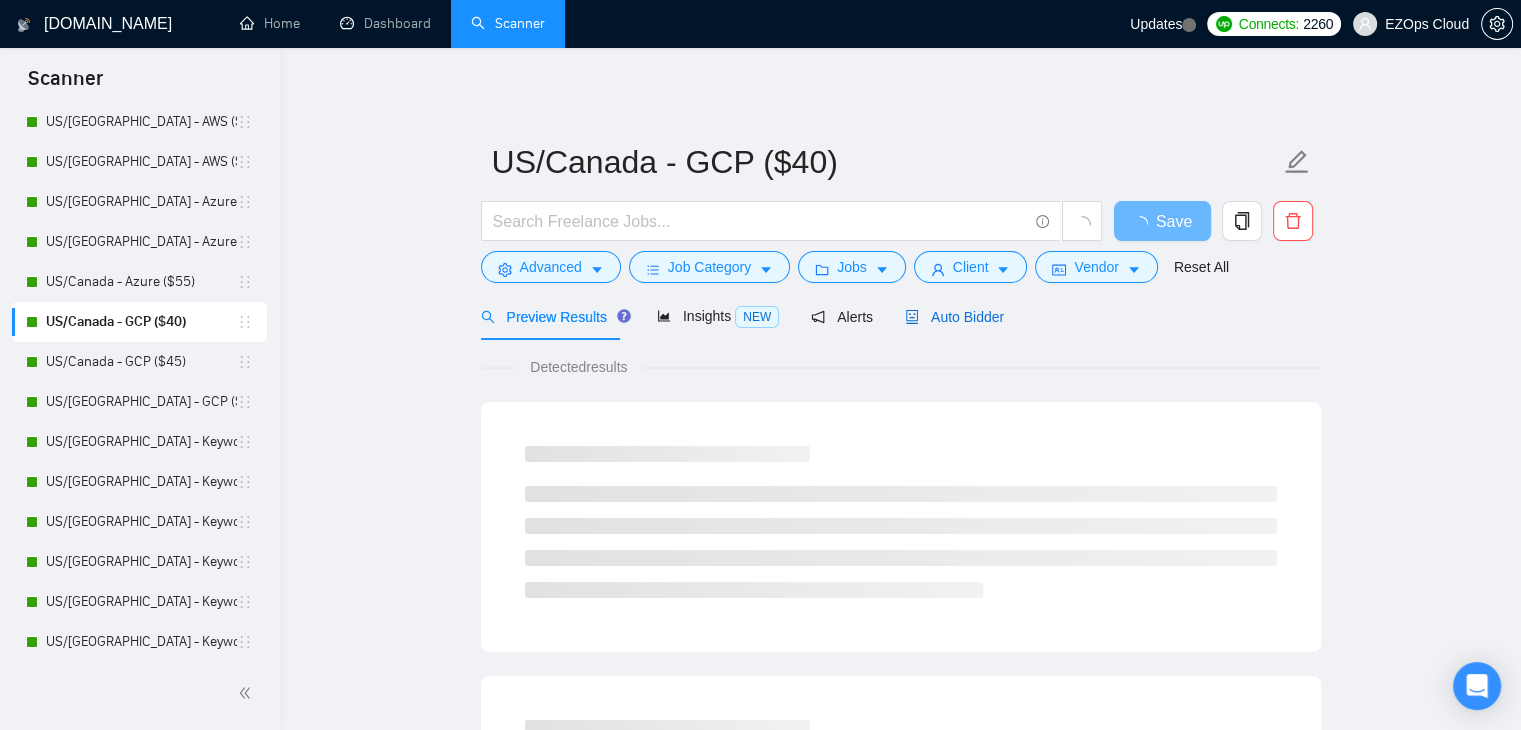 click on "Auto Bidder" at bounding box center [954, 317] 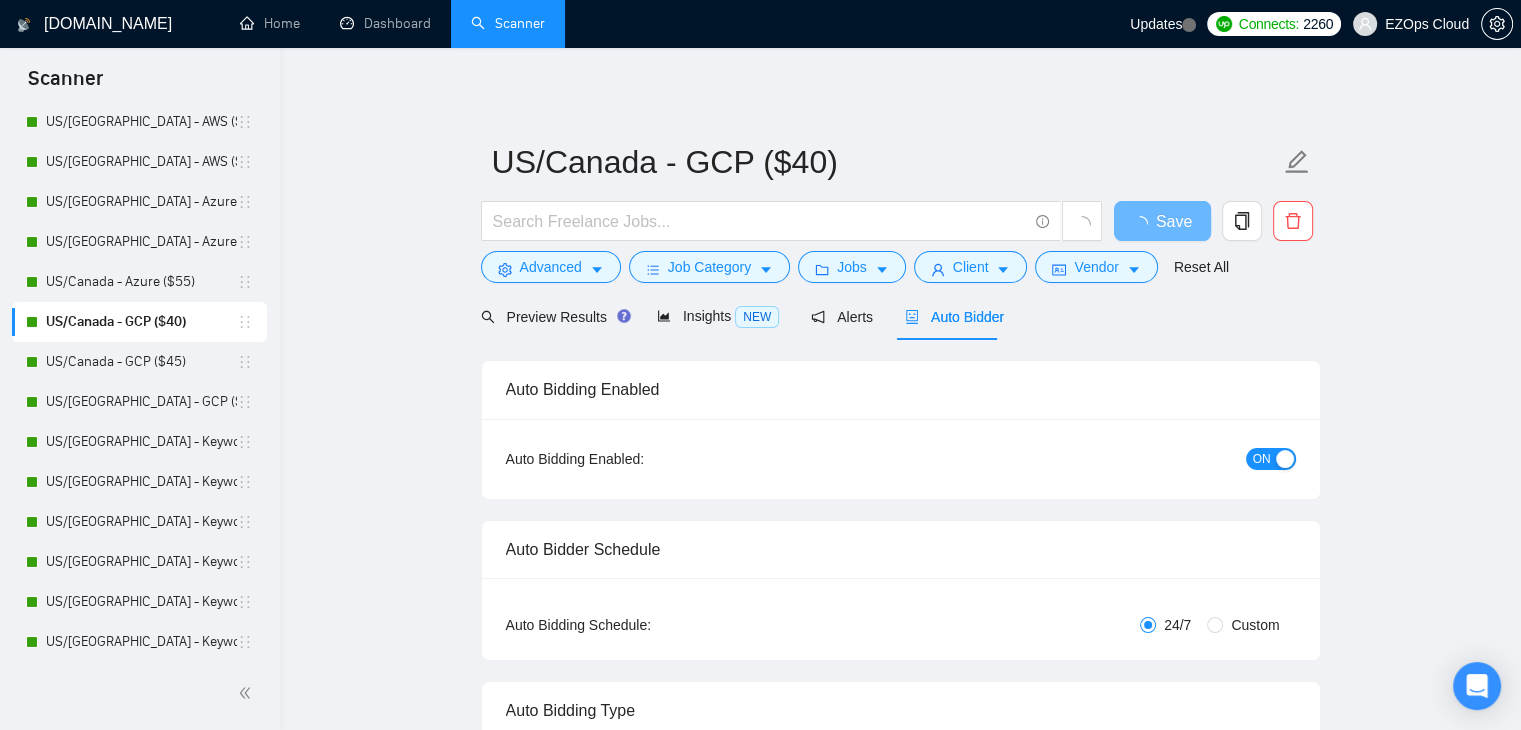 type 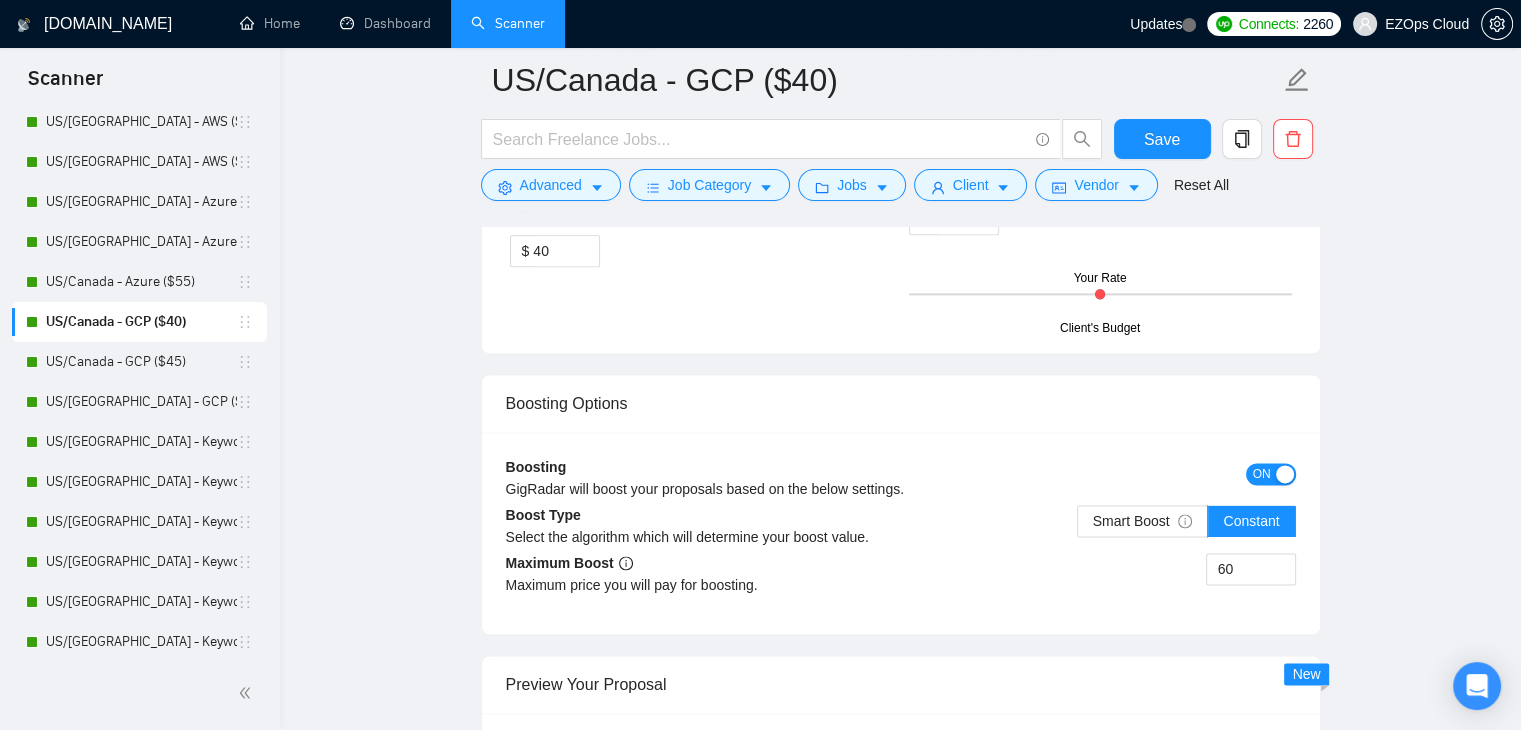 scroll, scrollTop: 4043, scrollLeft: 0, axis: vertical 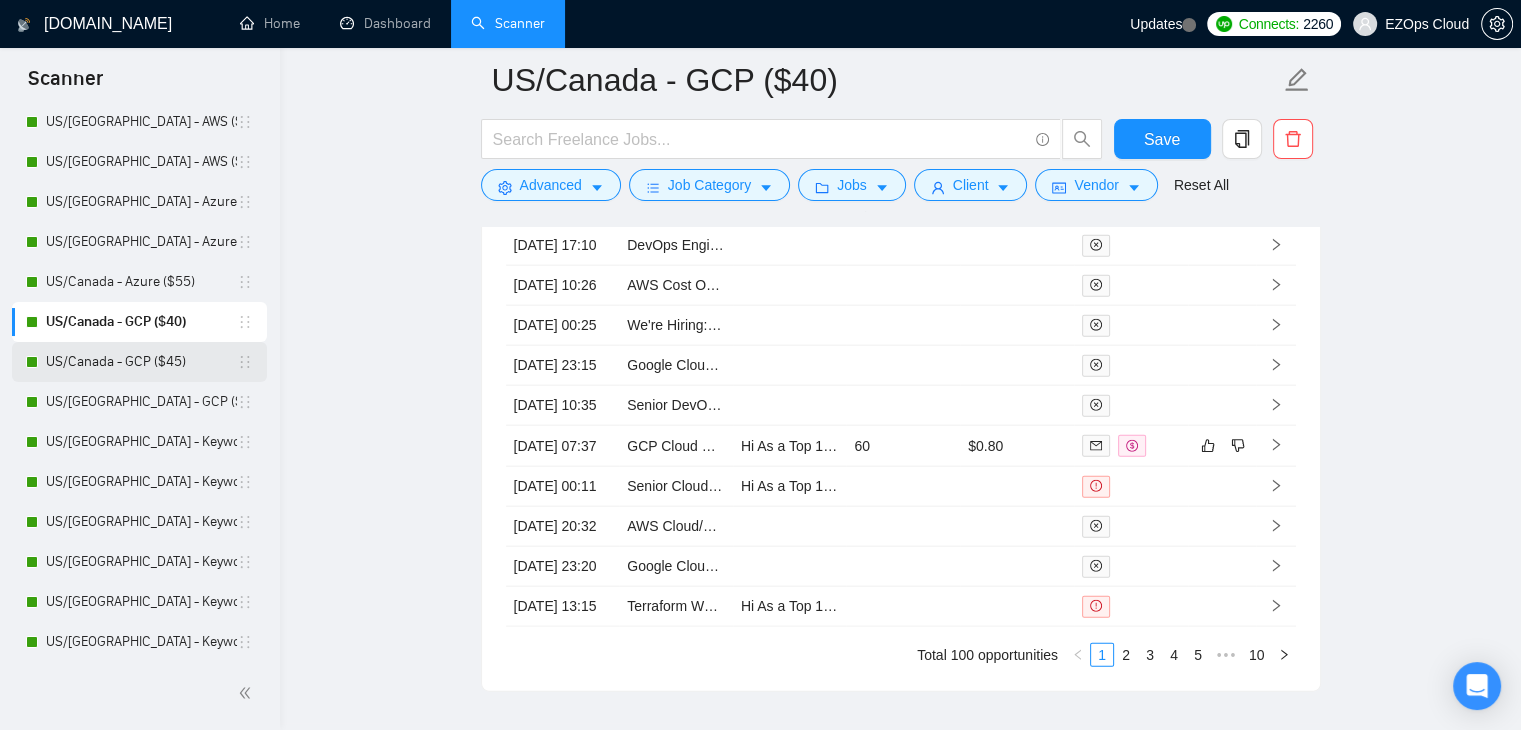 click on "US/Canada - GCP ($45)" at bounding box center (141, 362) 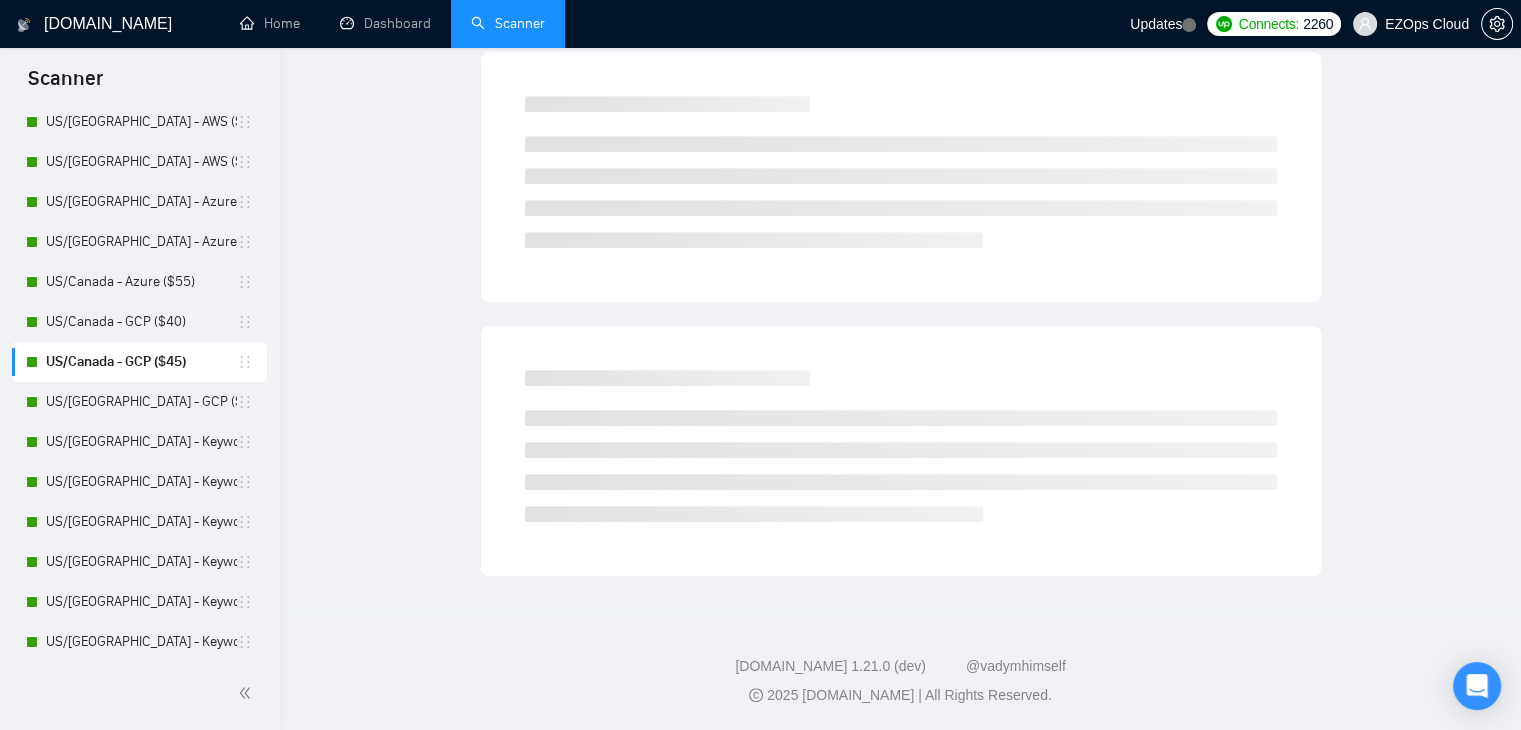 scroll, scrollTop: 0, scrollLeft: 0, axis: both 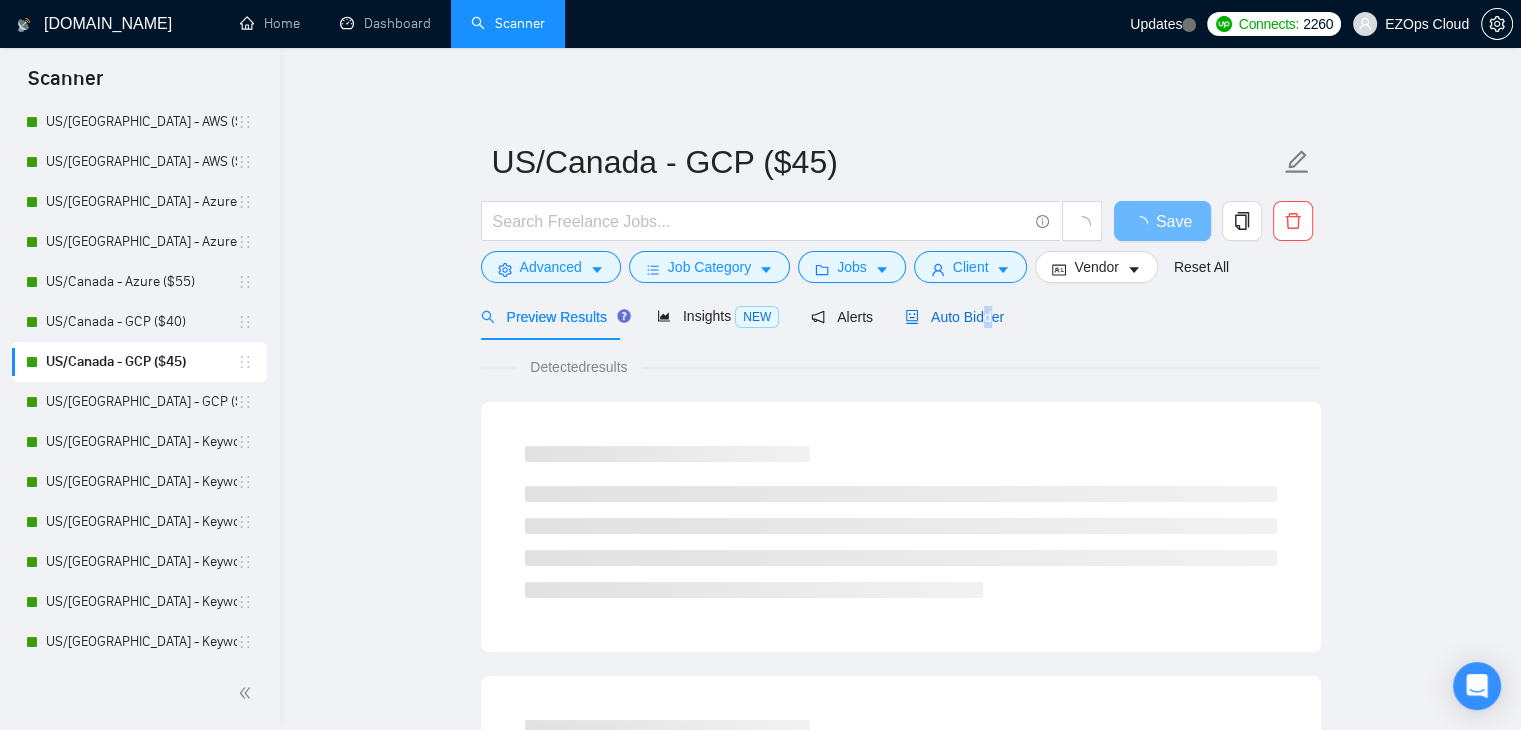 click on "Auto Bidder" at bounding box center [954, 317] 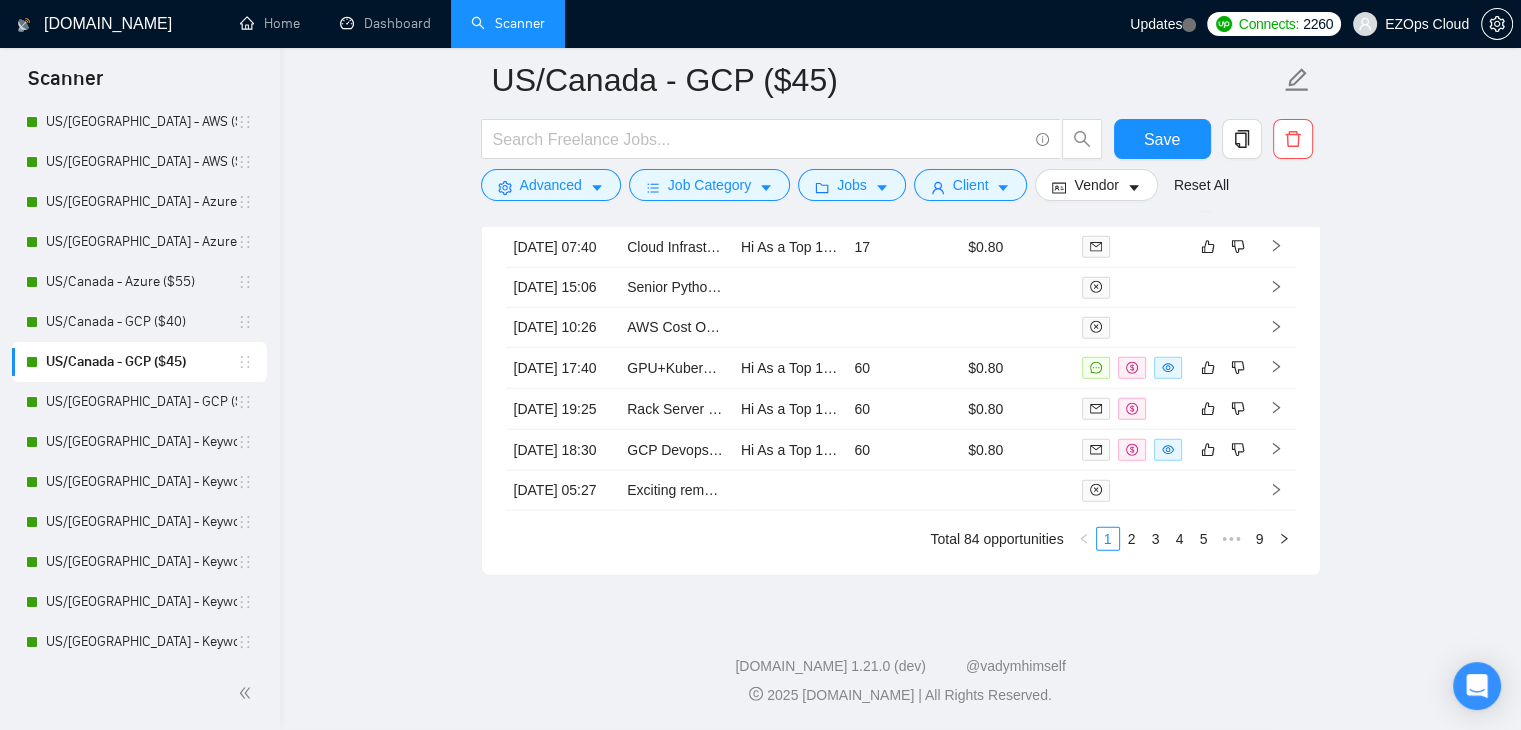 scroll, scrollTop: 4579, scrollLeft: 0, axis: vertical 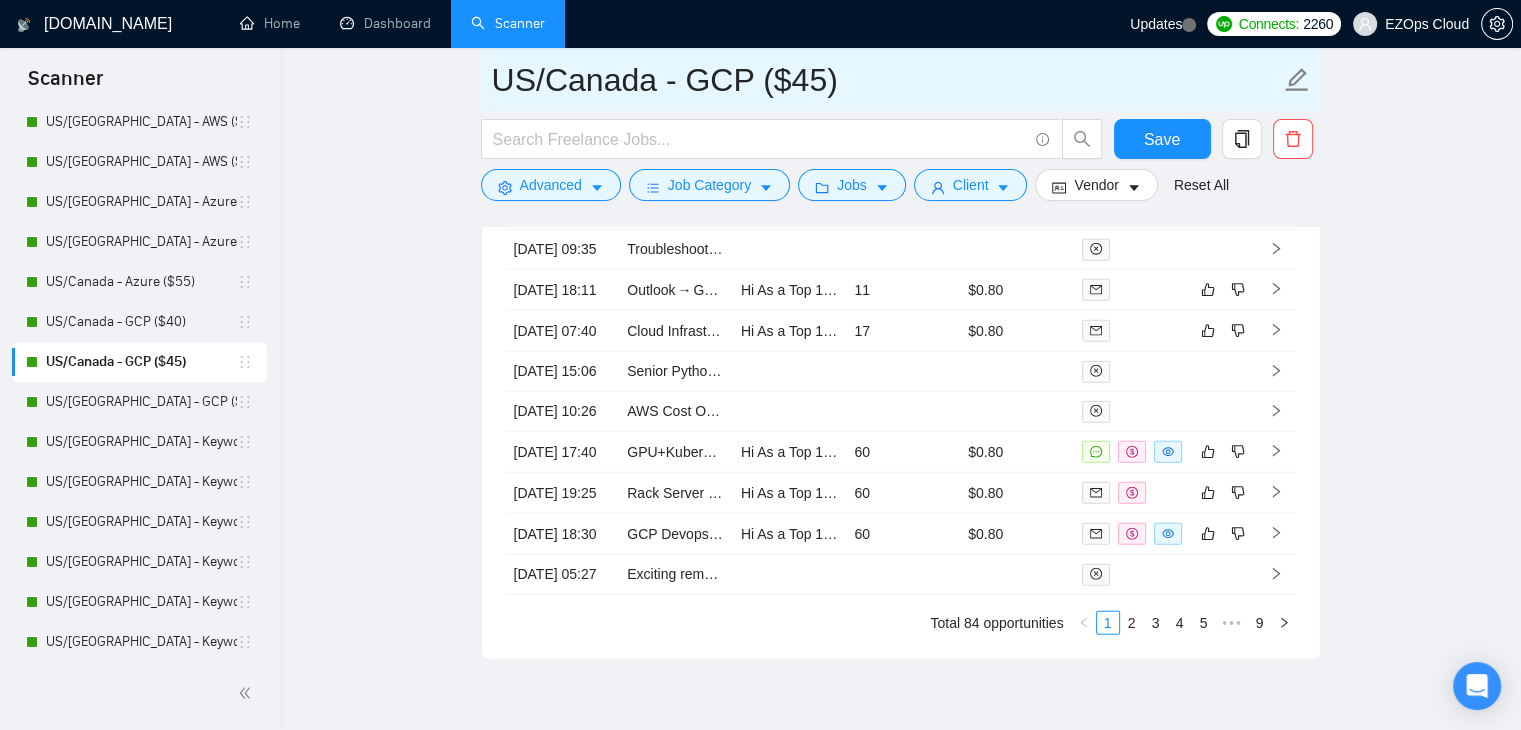 drag, startPoint x: 850, startPoint y: 78, endPoint x: 461, endPoint y: 9, distance: 395.07214 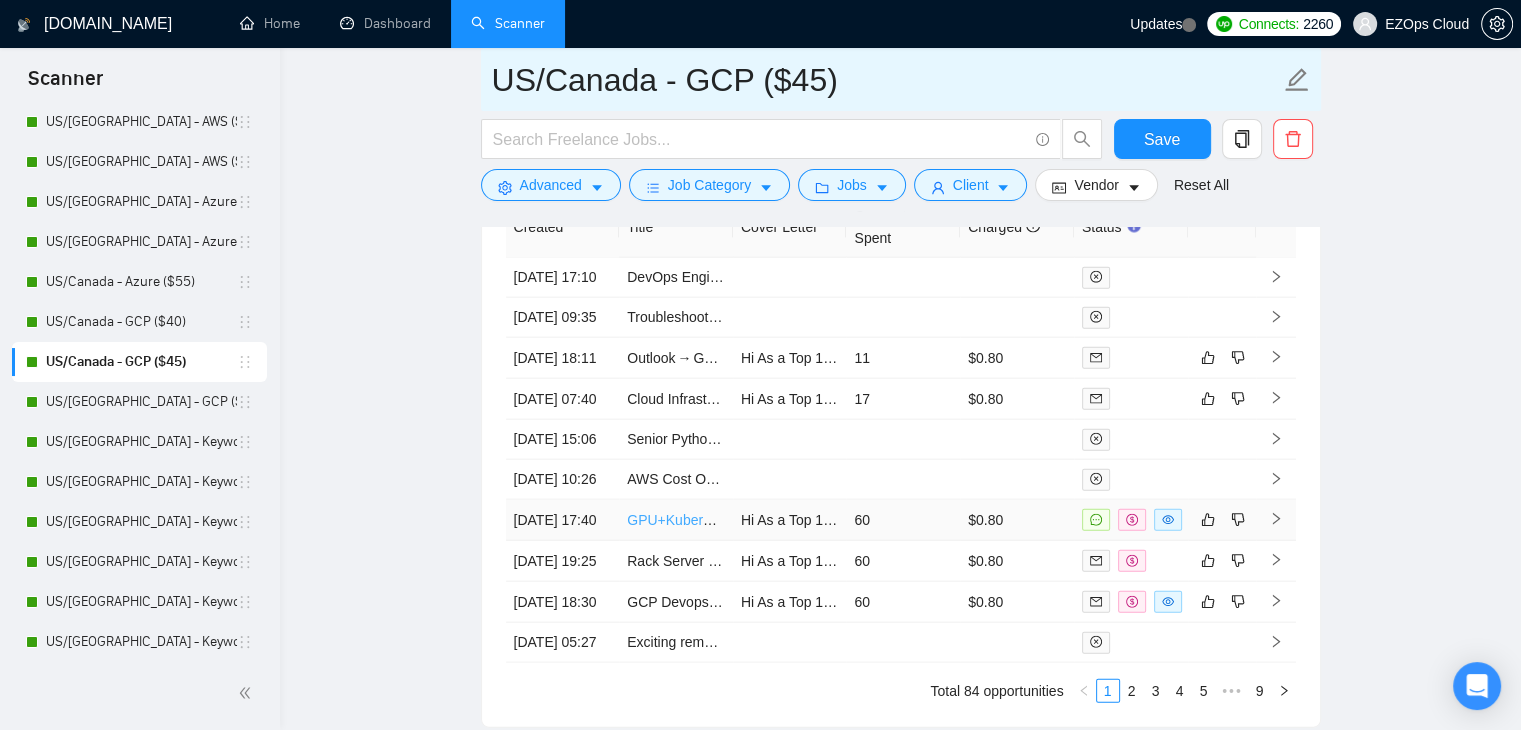 scroll, scrollTop: 4479, scrollLeft: 0, axis: vertical 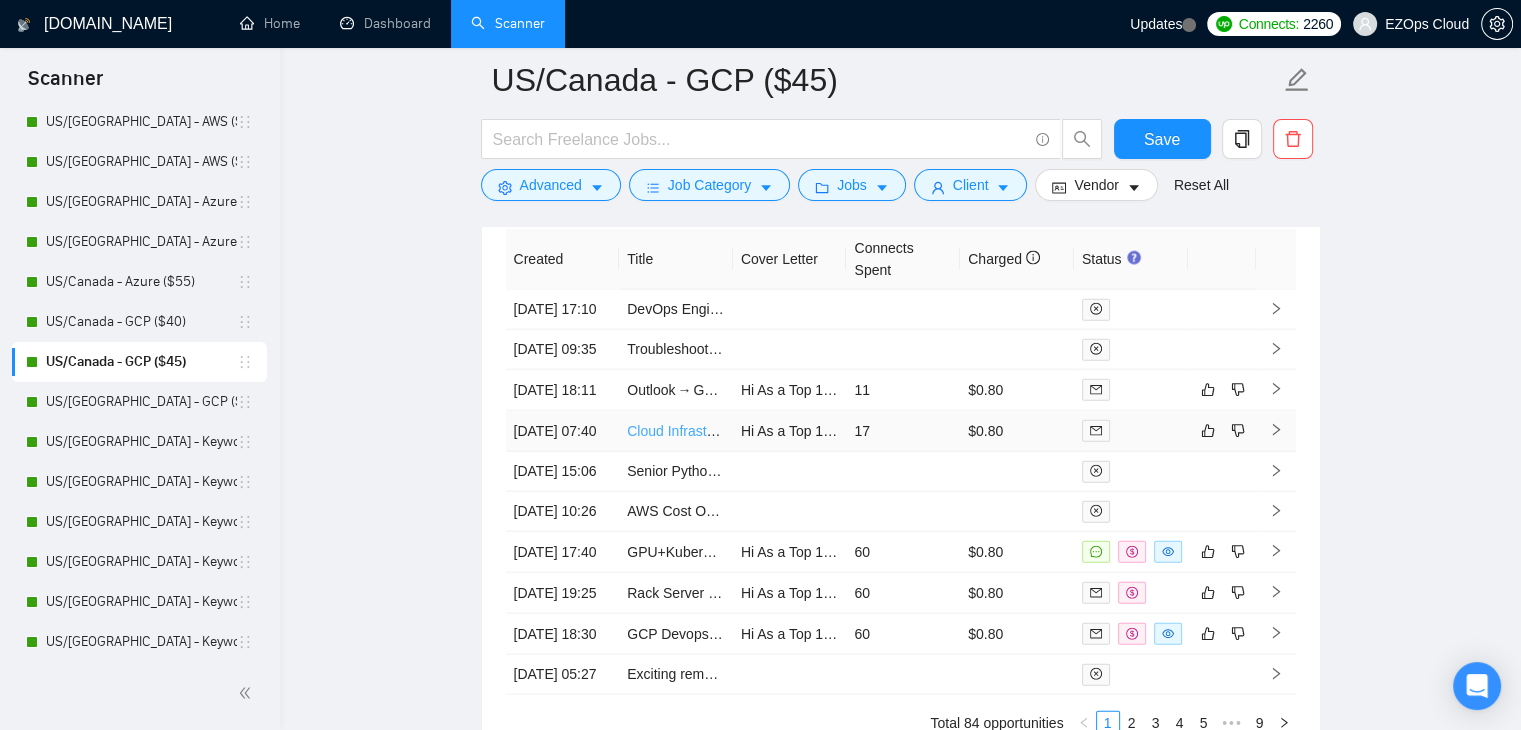 click on "Cloud Infrastructure Engineer (GCP)" at bounding box center (740, 431) 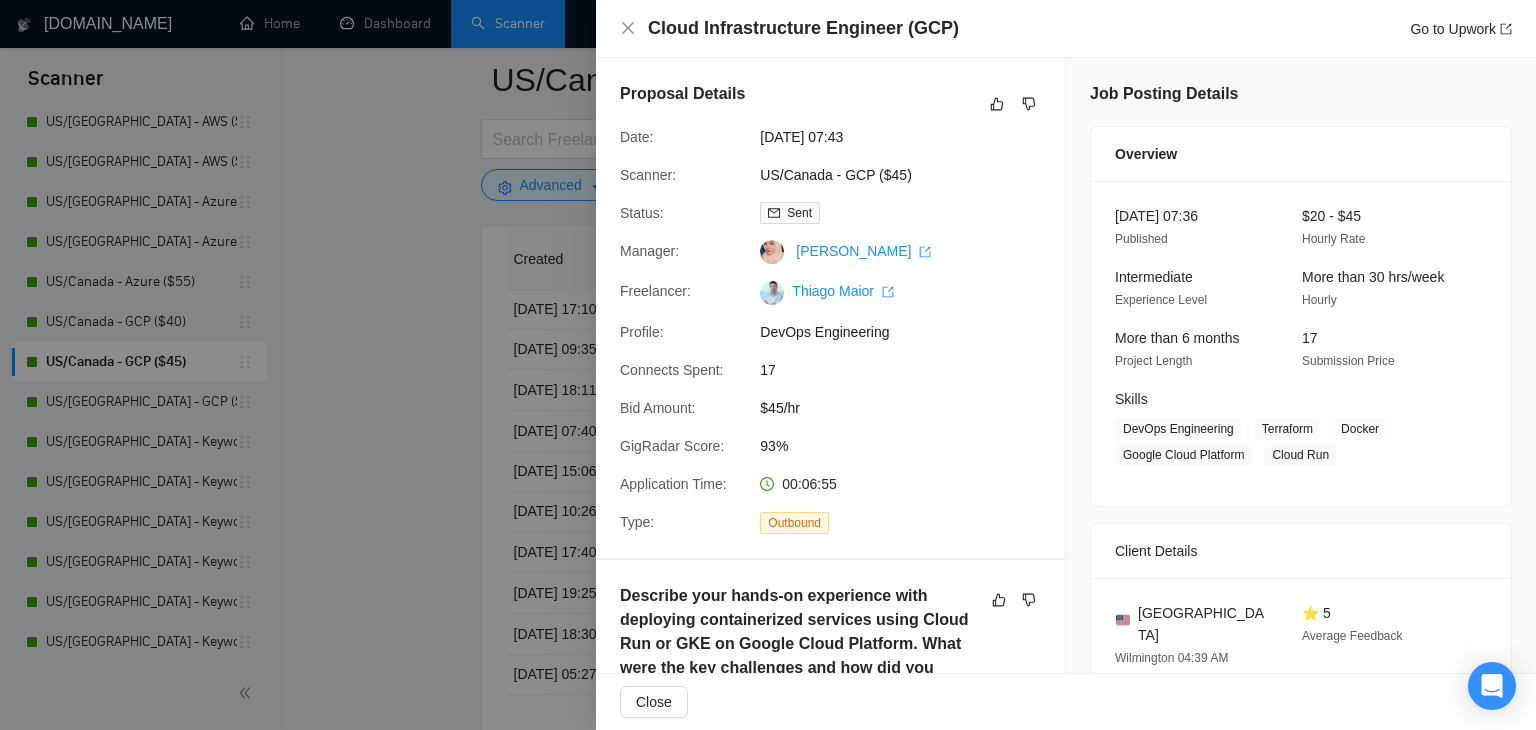 click at bounding box center (768, 365) 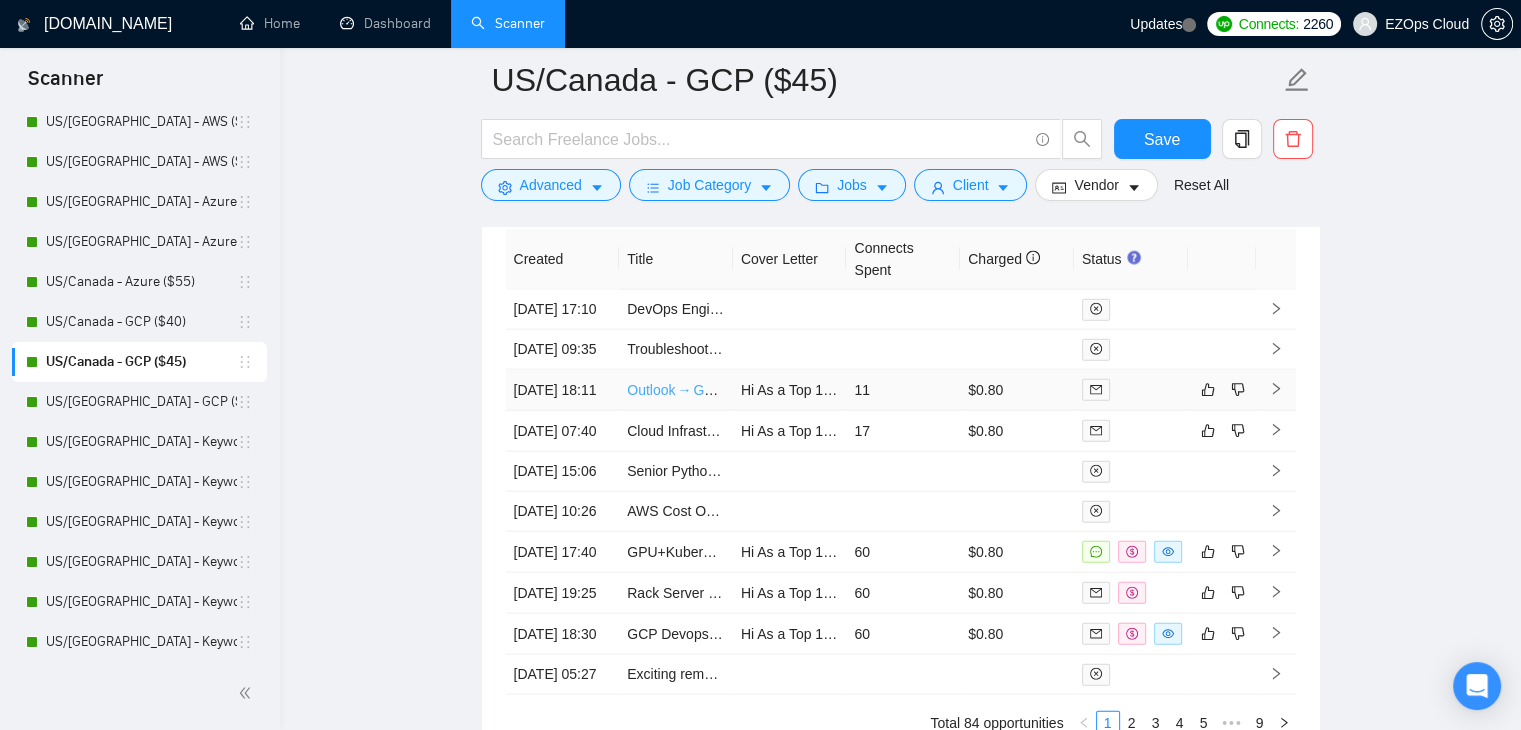 click on "Outlook → Google Workspace Migration — White‑Glove & Super‑Admin Fix" at bounding box center (860, 390) 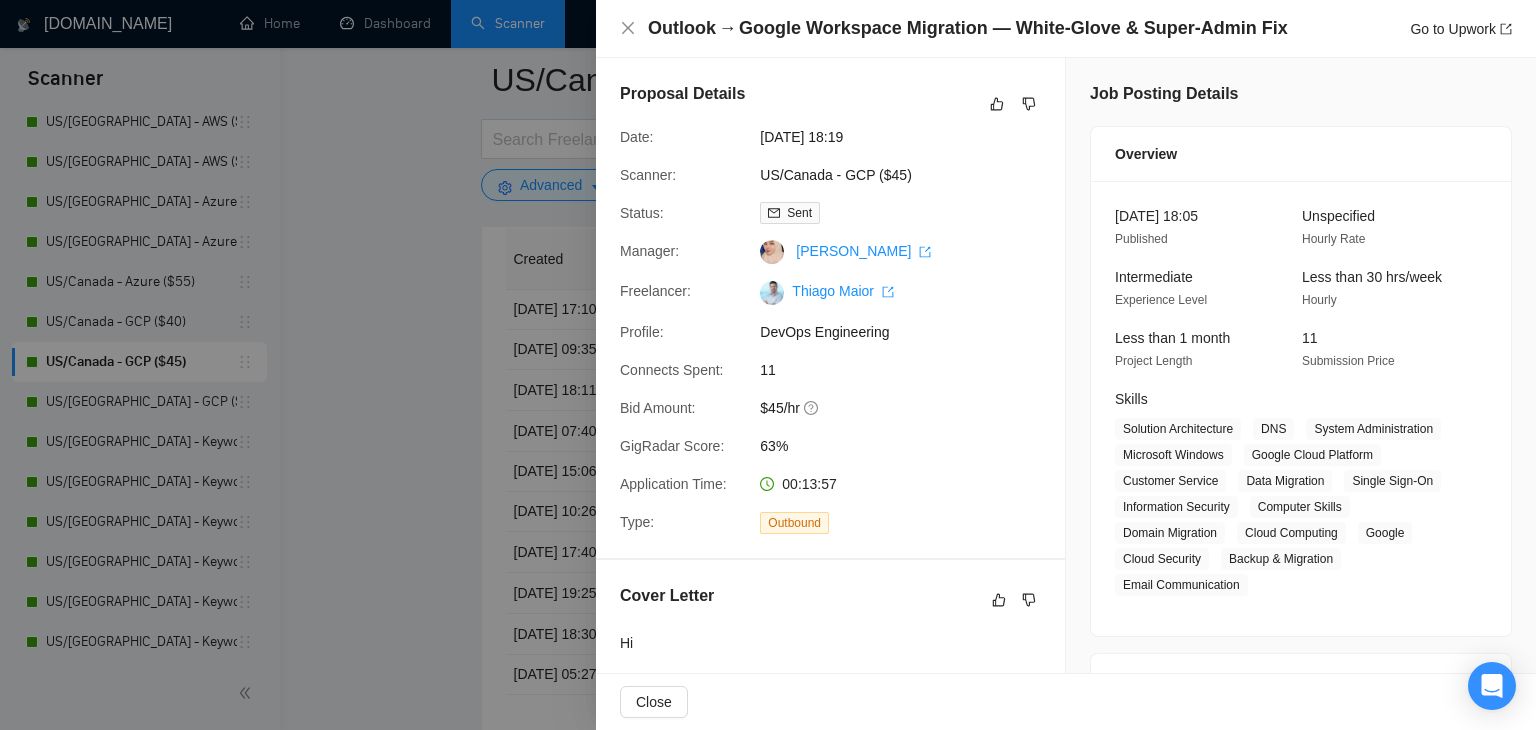 click at bounding box center [768, 365] 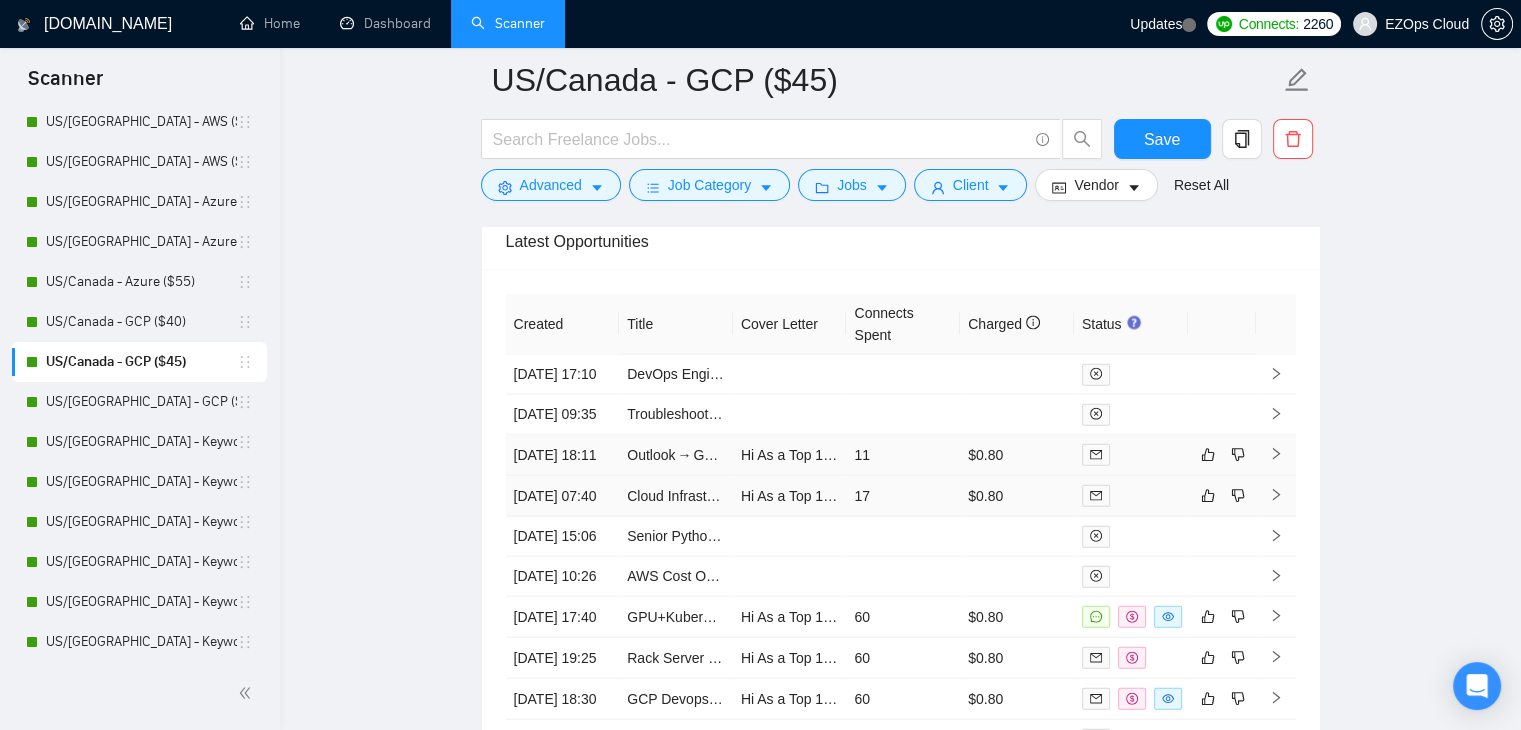 scroll, scrollTop: 4379, scrollLeft: 0, axis: vertical 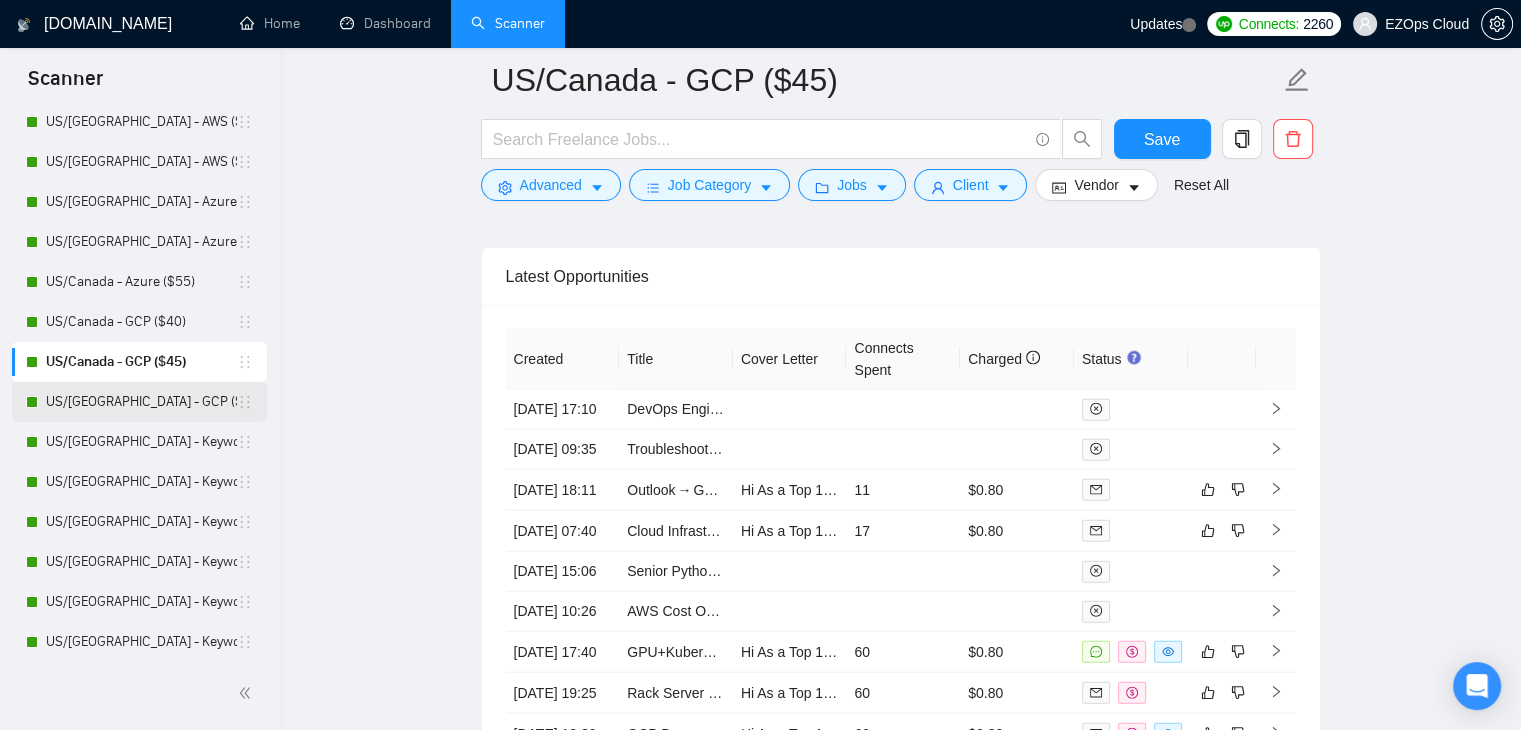 click on "US/[GEOGRAPHIC_DATA] - GCP ($55)" at bounding box center [141, 402] 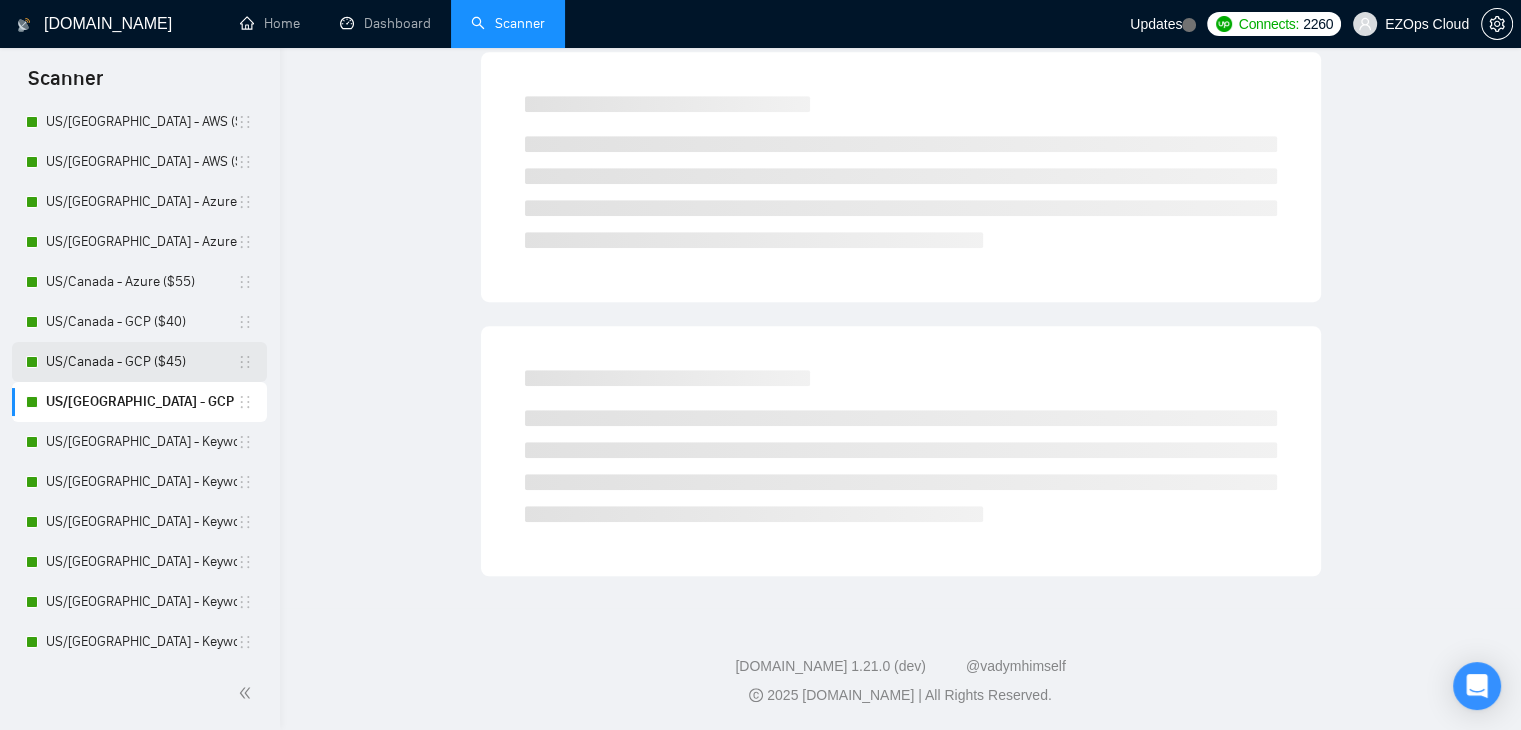 scroll, scrollTop: 0, scrollLeft: 0, axis: both 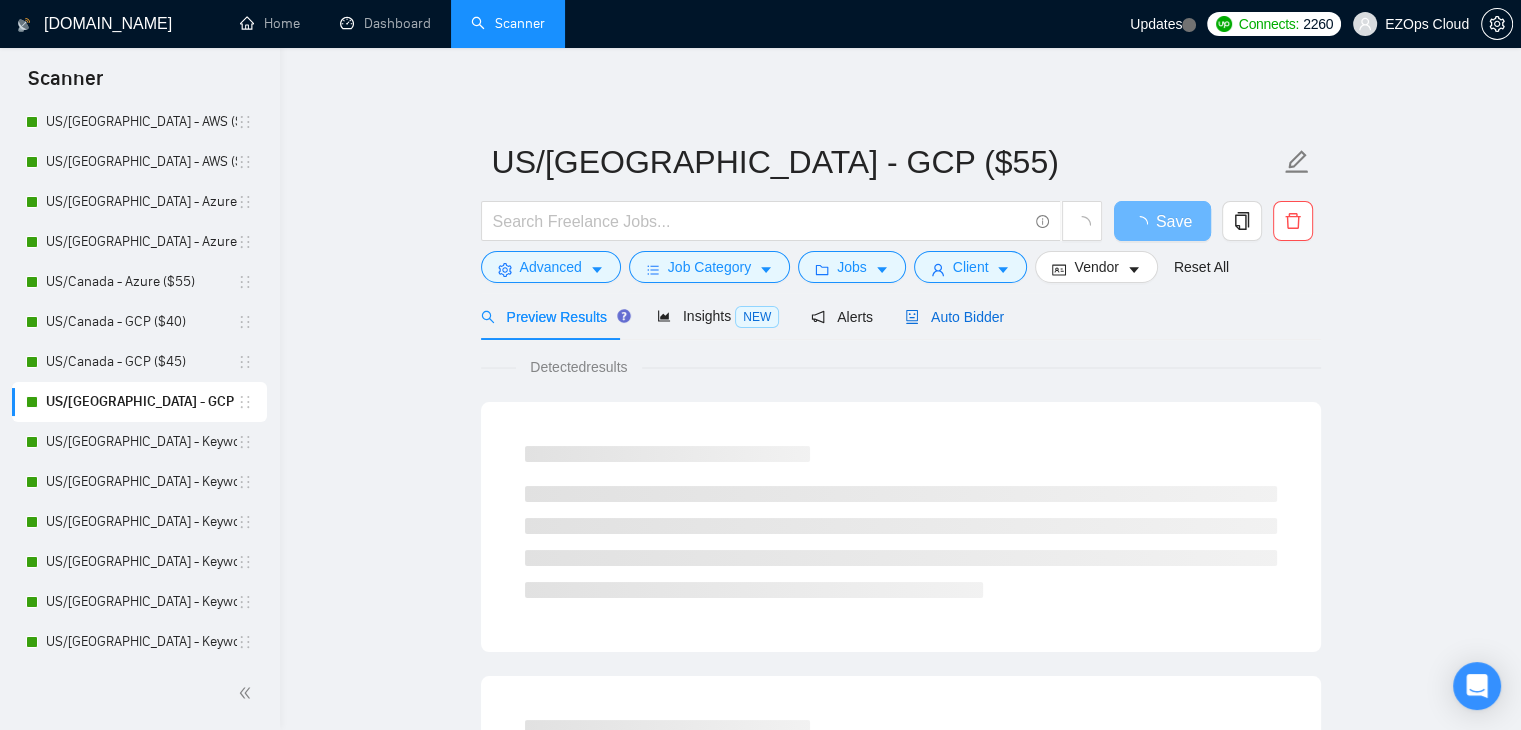 click on "Auto Bidder" at bounding box center (954, 317) 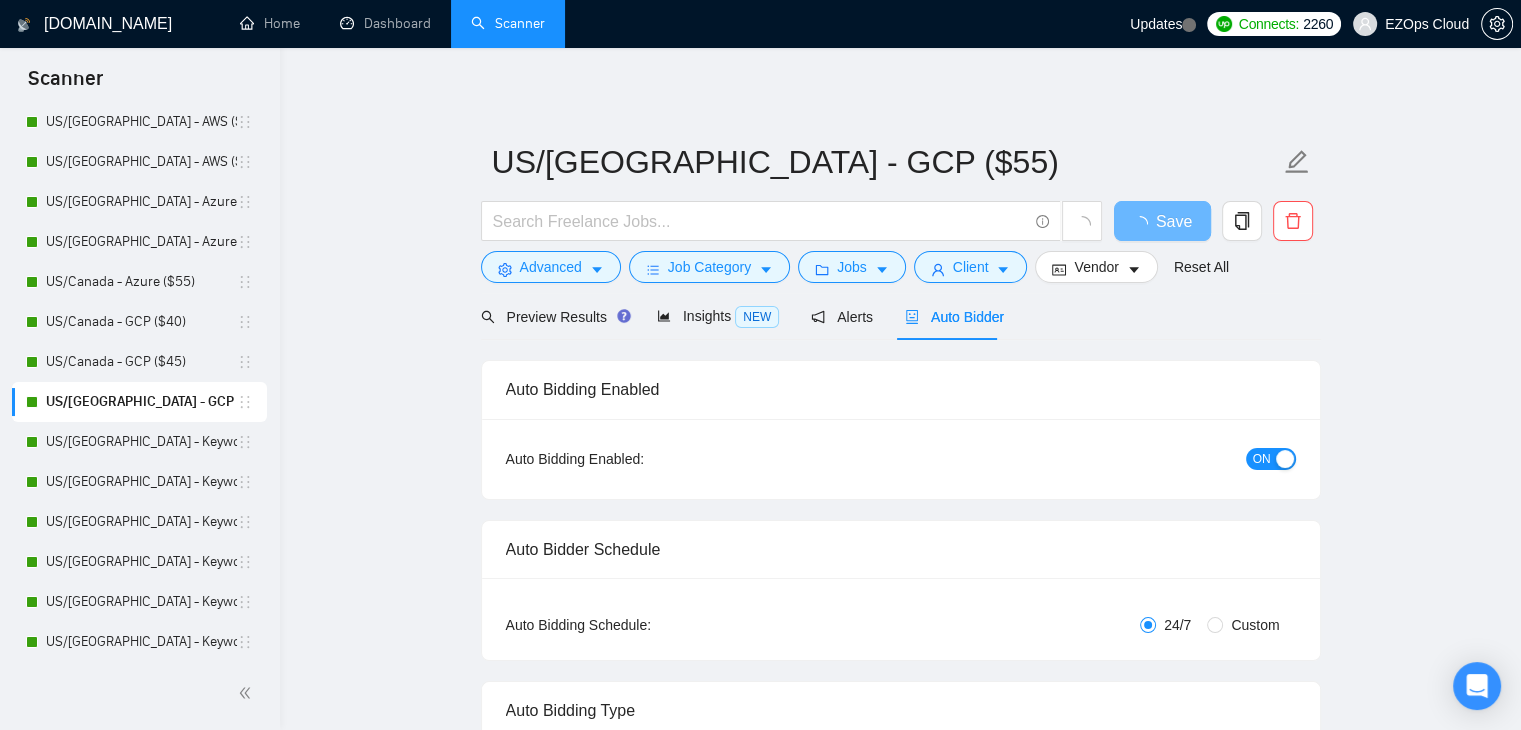 type 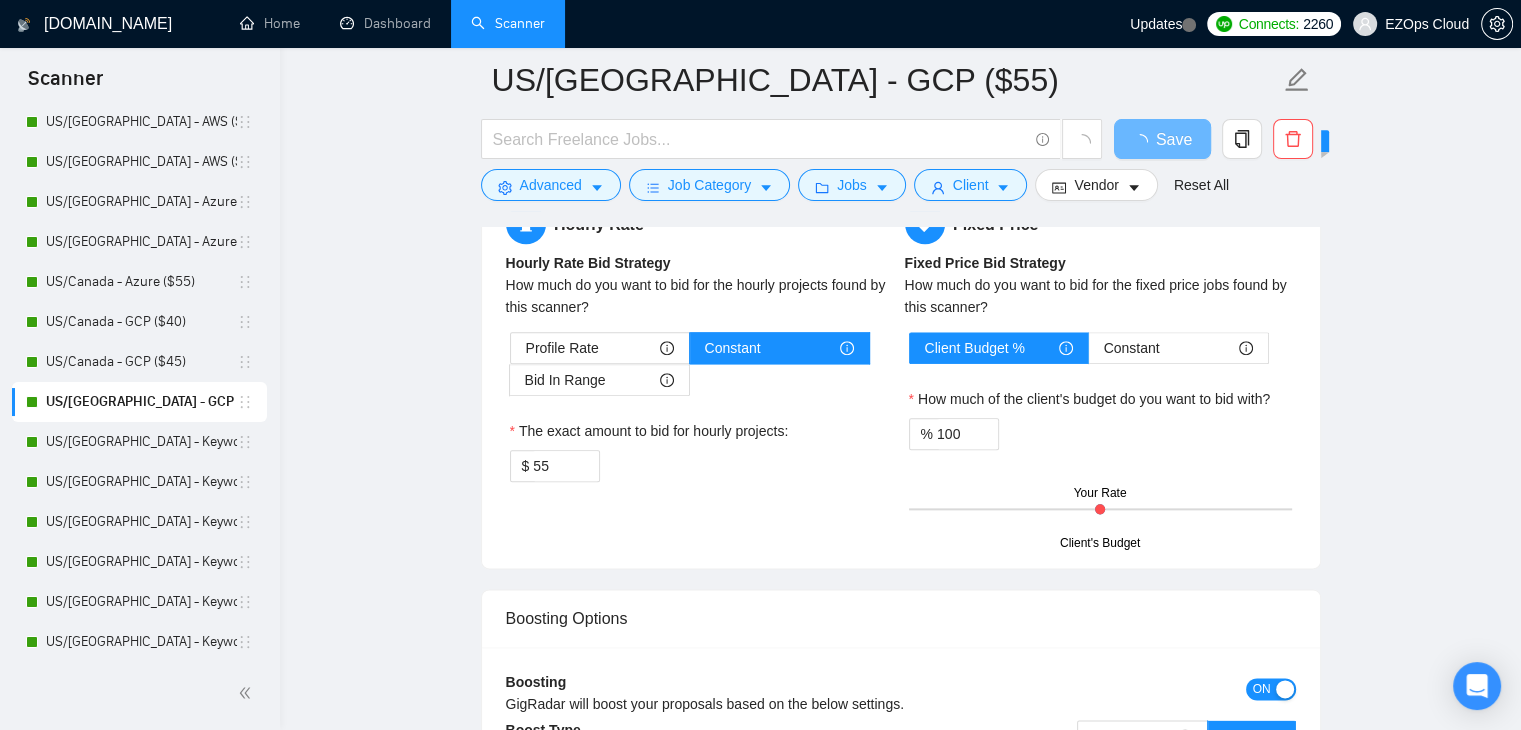 scroll, scrollTop: 3833, scrollLeft: 0, axis: vertical 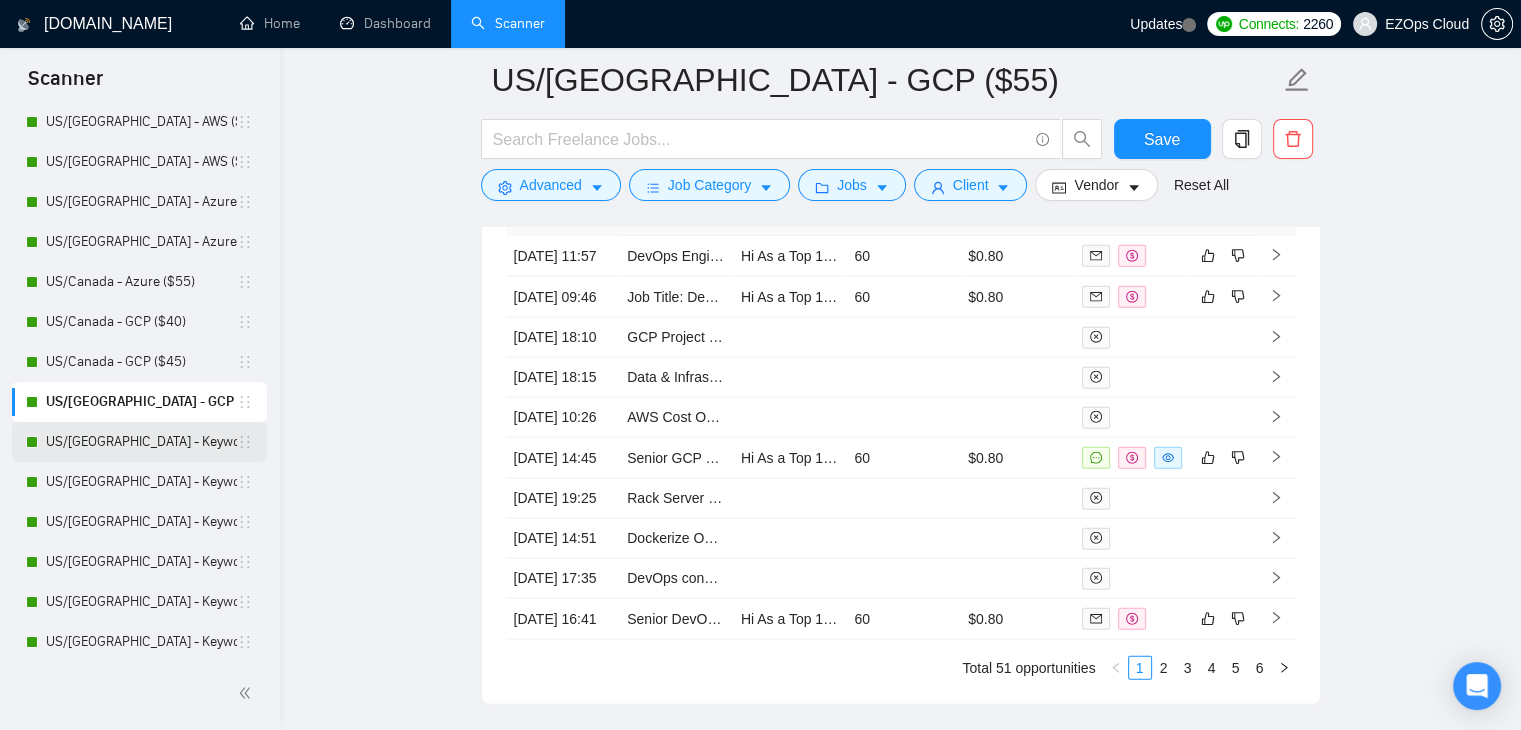 click on "US/[GEOGRAPHIC_DATA] - Keywords ($40)" at bounding box center (141, 442) 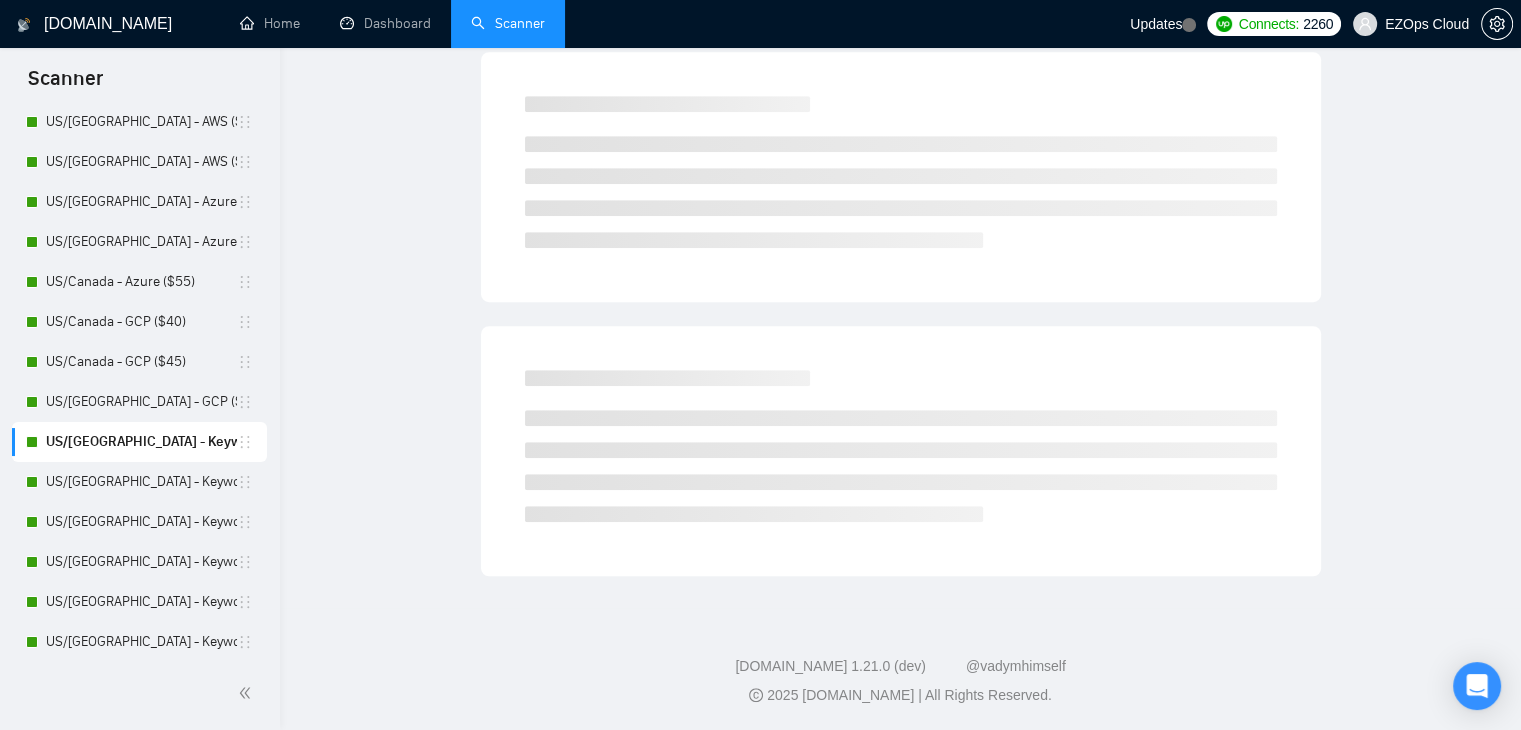 scroll, scrollTop: 0, scrollLeft: 0, axis: both 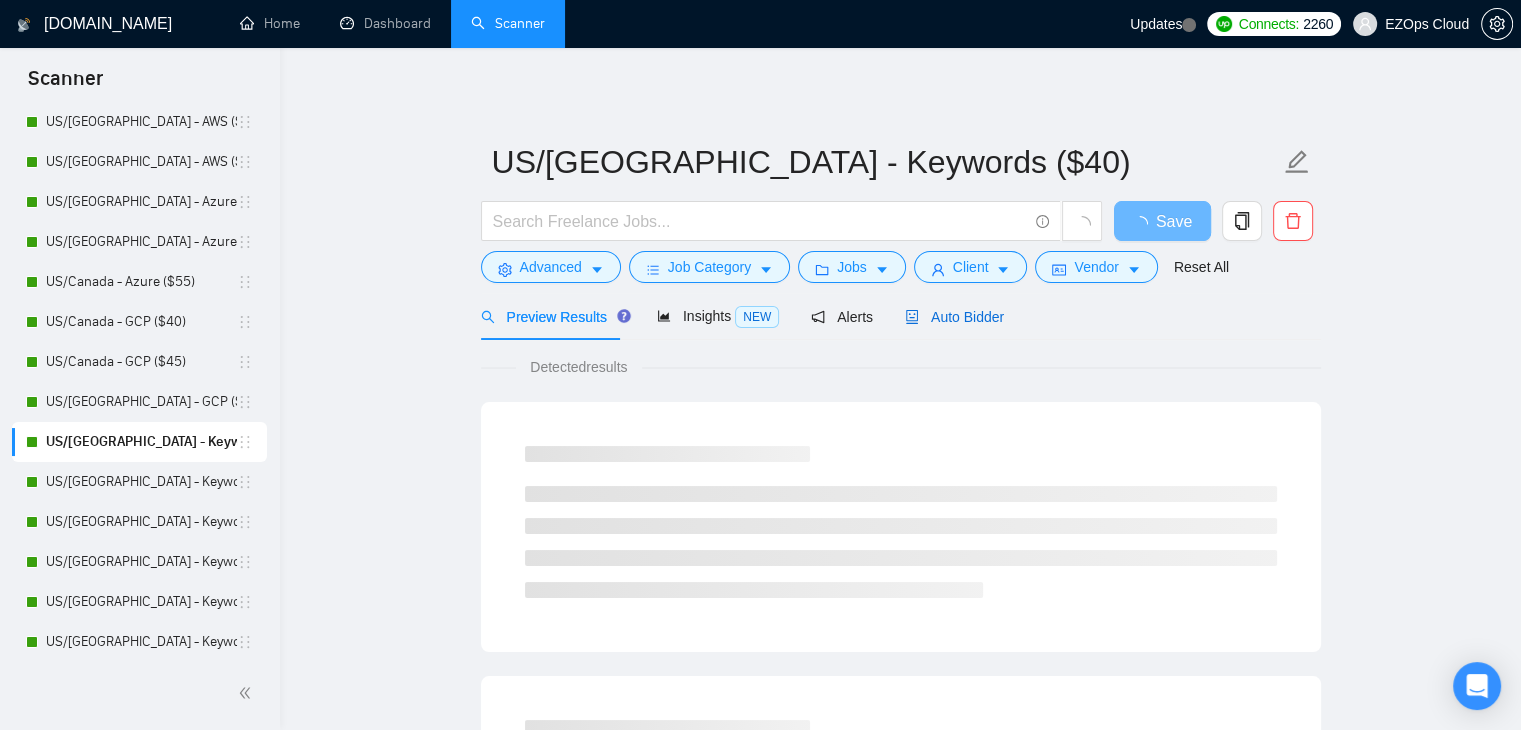 click on "Auto Bidder" at bounding box center (954, 317) 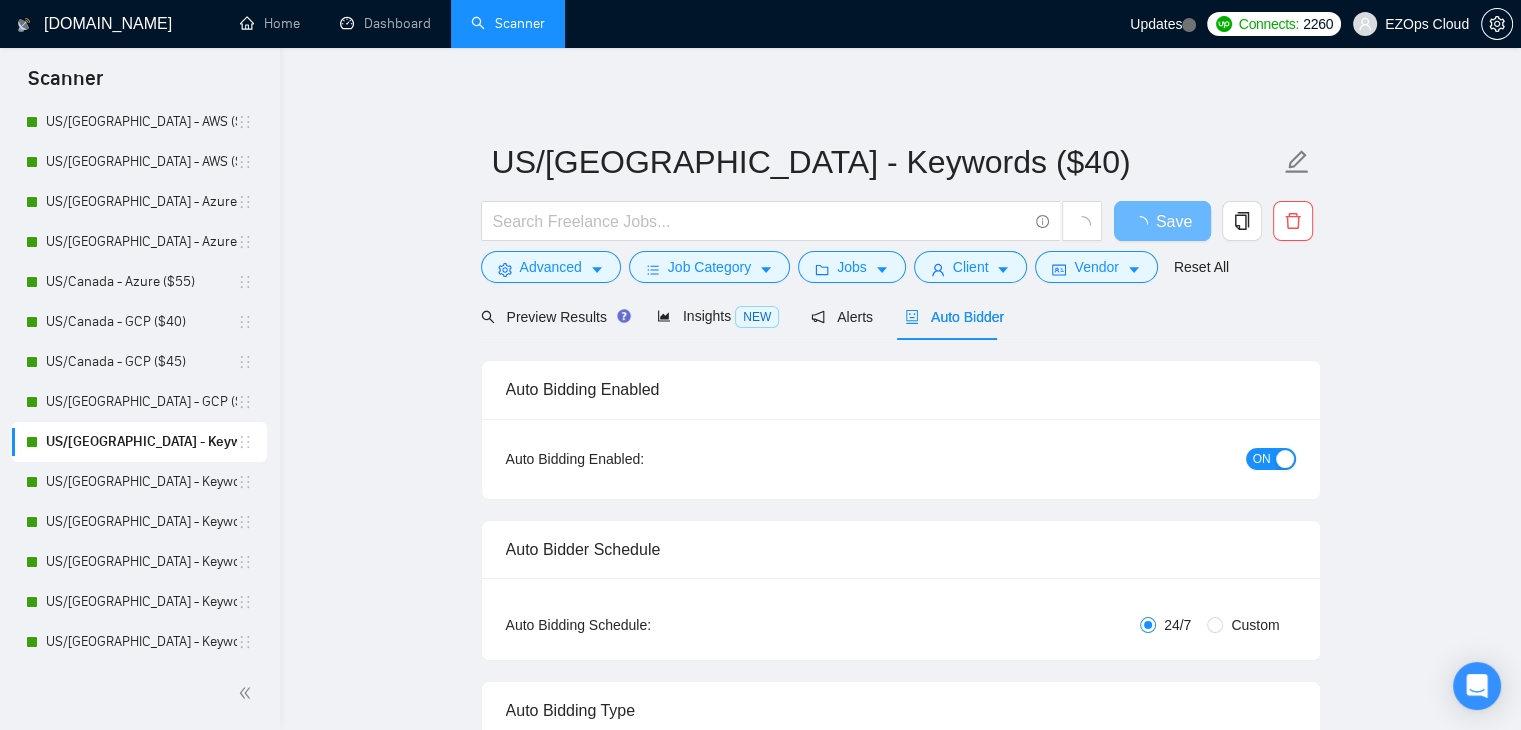type 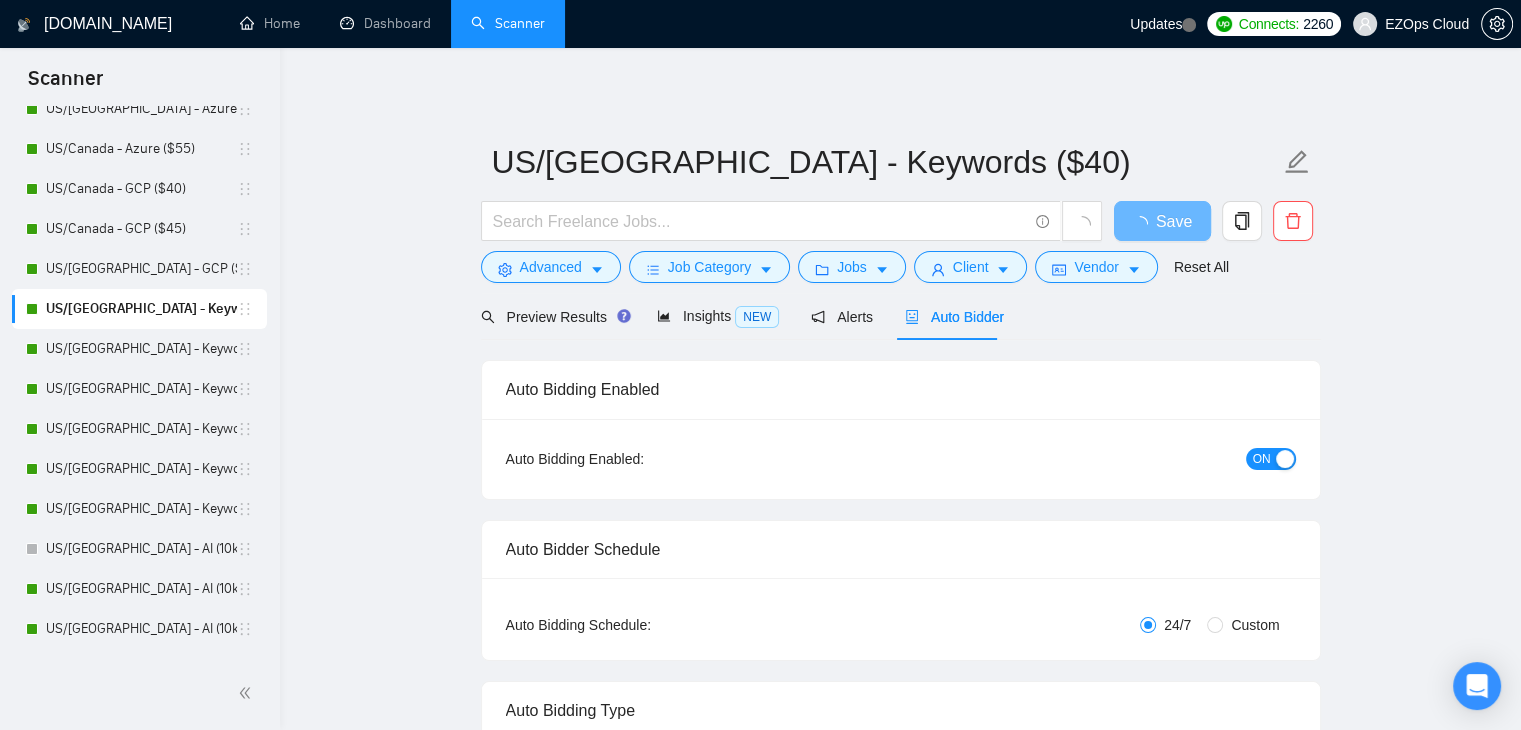 scroll, scrollTop: 1000, scrollLeft: 0, axis: vertical 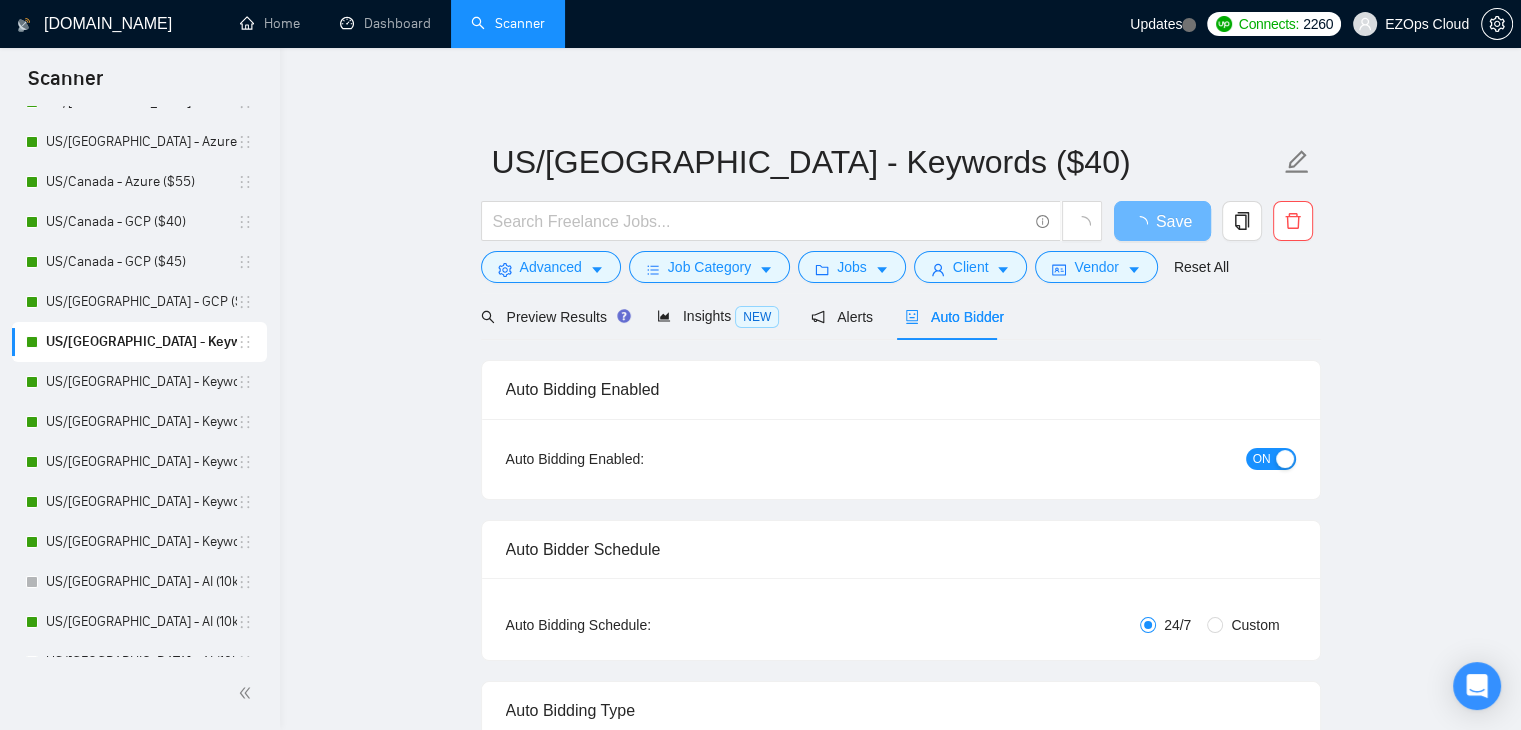 drag, startPoint x: 1497, startPoint y: 594, endPoint x: 1535, endPoint y: 645, distance: 63.600315 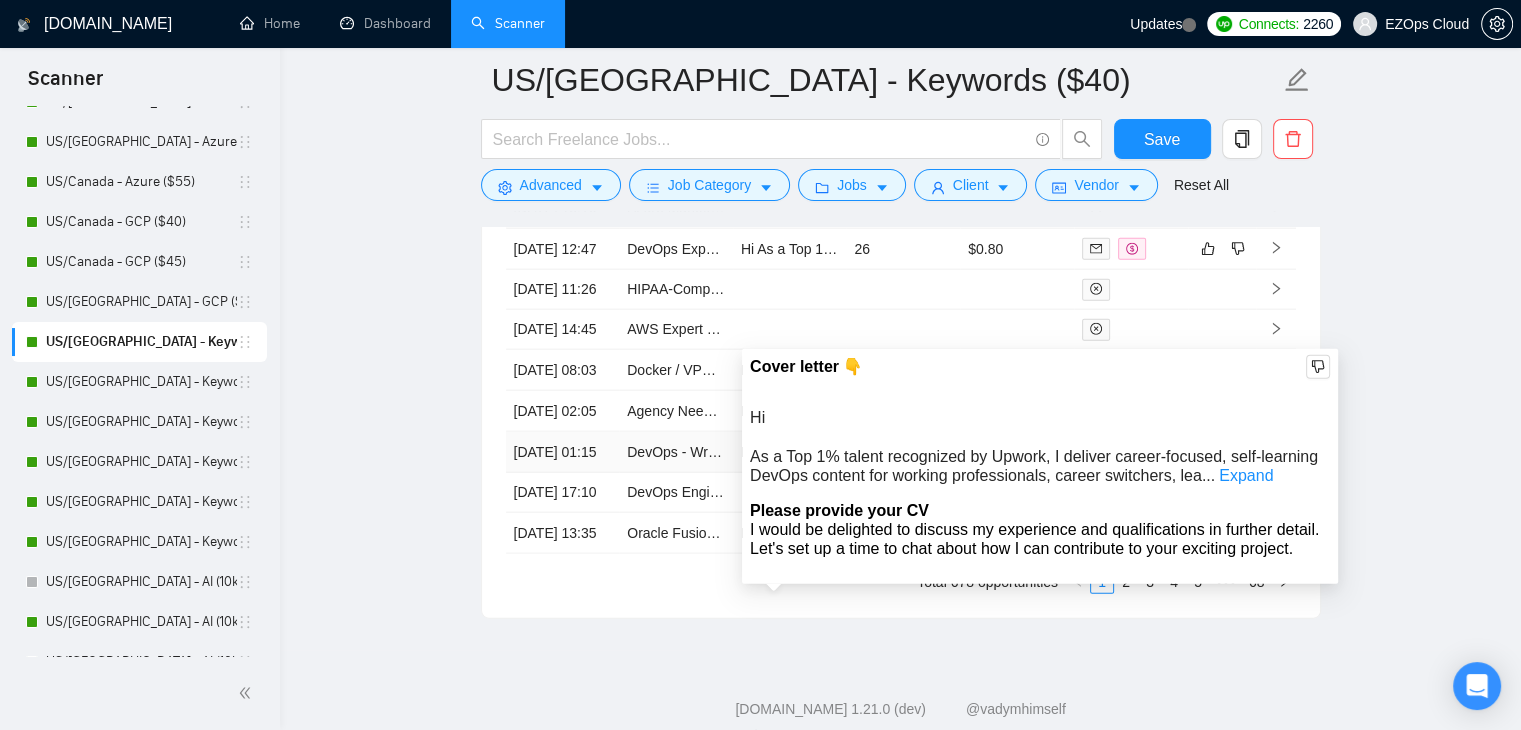 scroll, scrollTop: 4780, scrollLeft: 0, axis: vertical 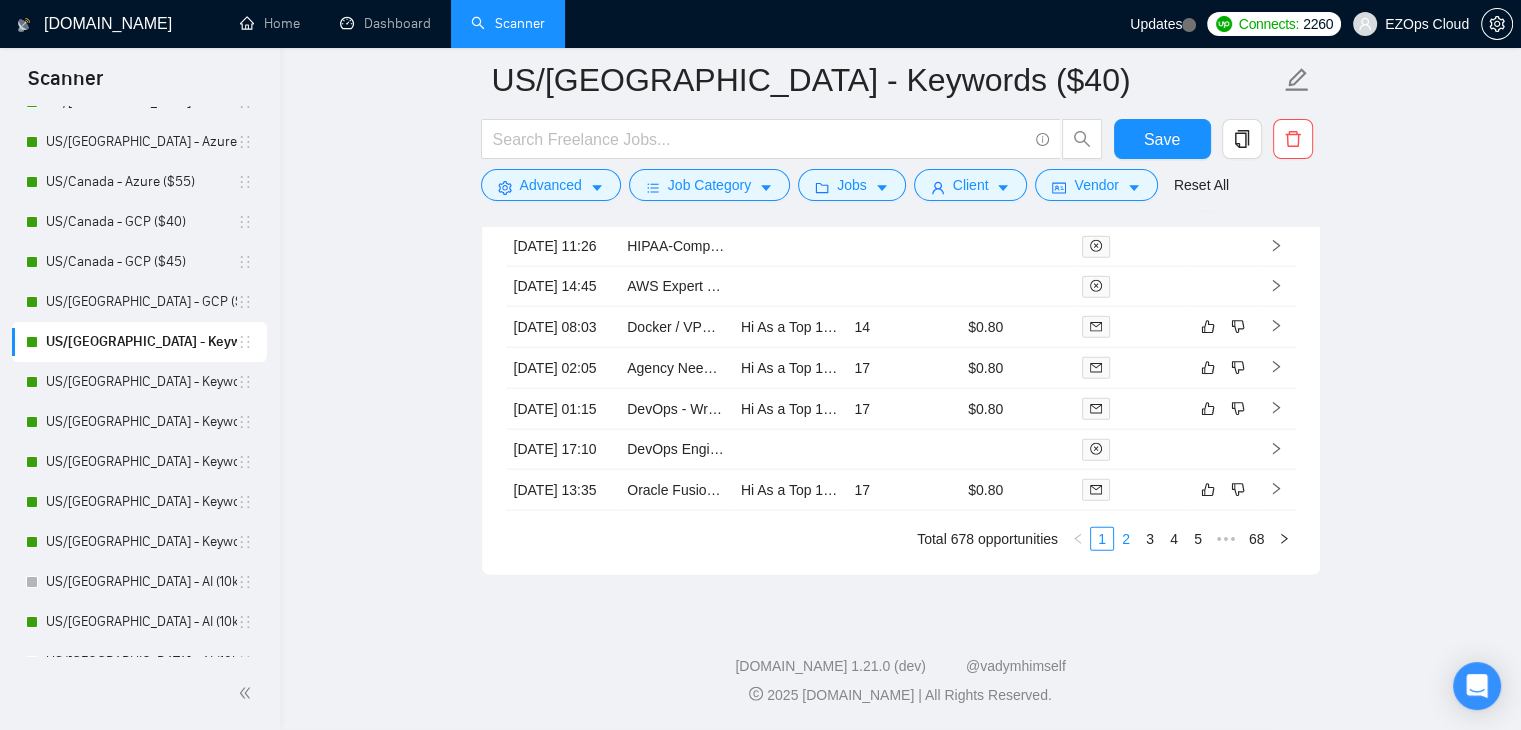 click on "2" at bounding box center (1126, 539) 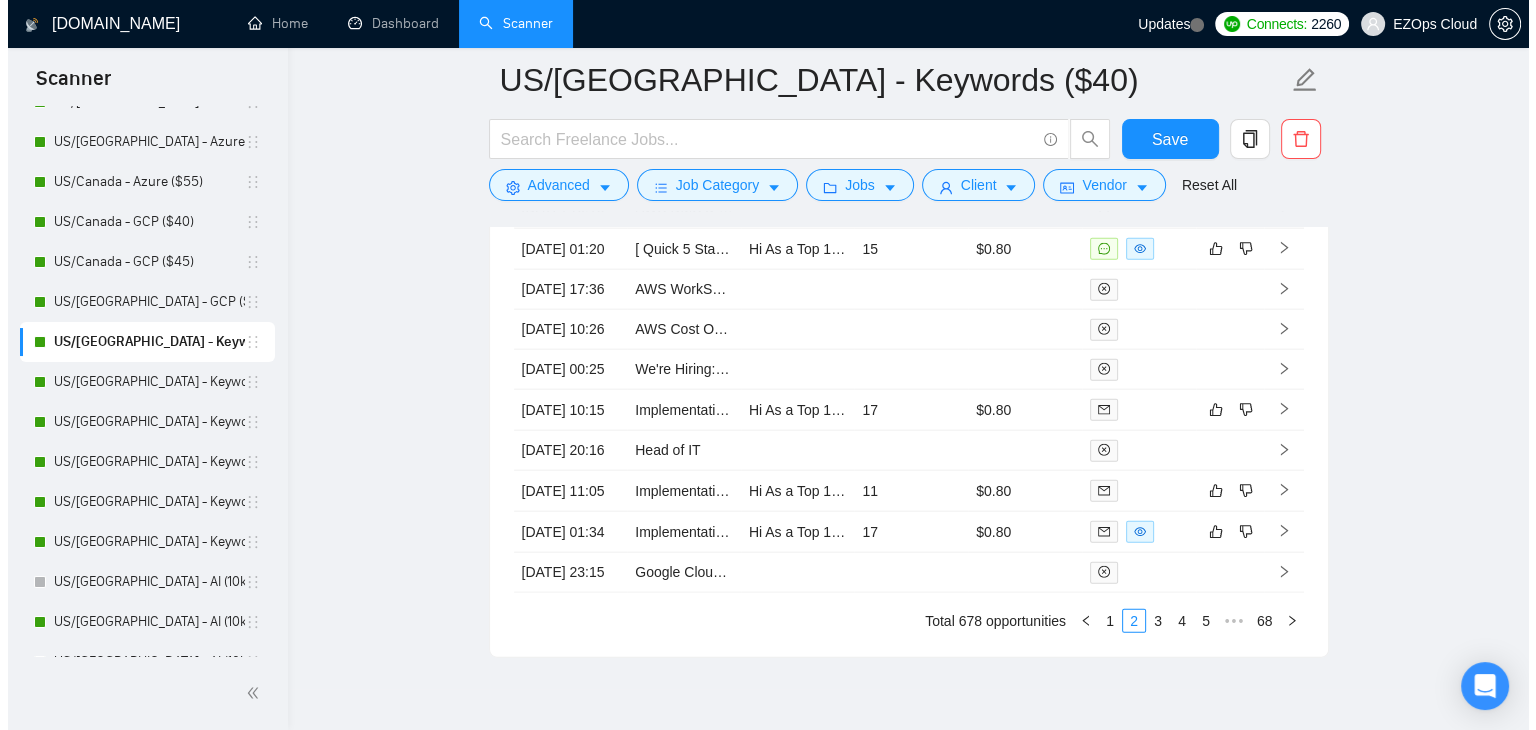 scroll, scrollTop: 4480, scrollLeft: 0, axis: vertical 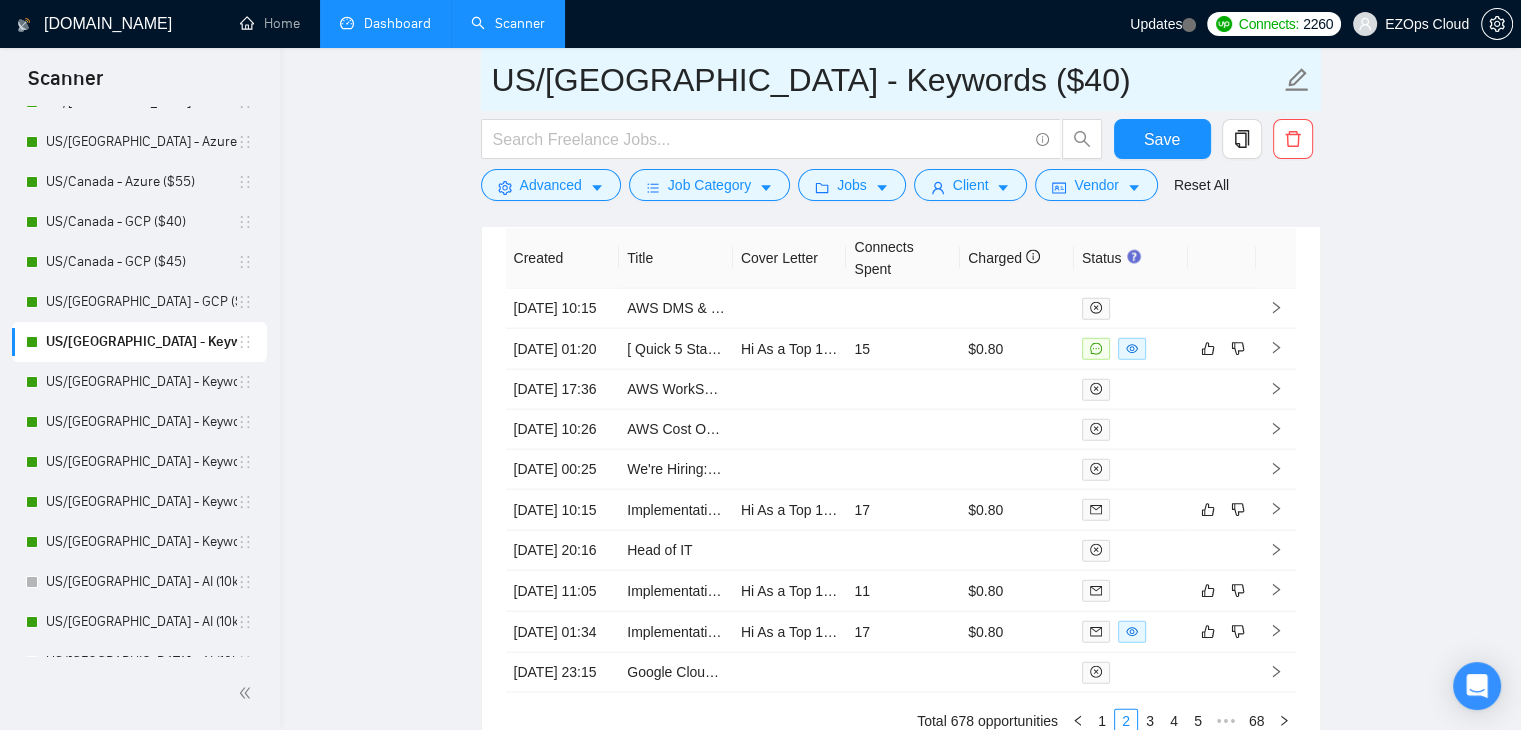 drag, startPoint x: 931, startPoint y: 83, endPoint x: 412, endPoint y: 40, distance: 520.77826 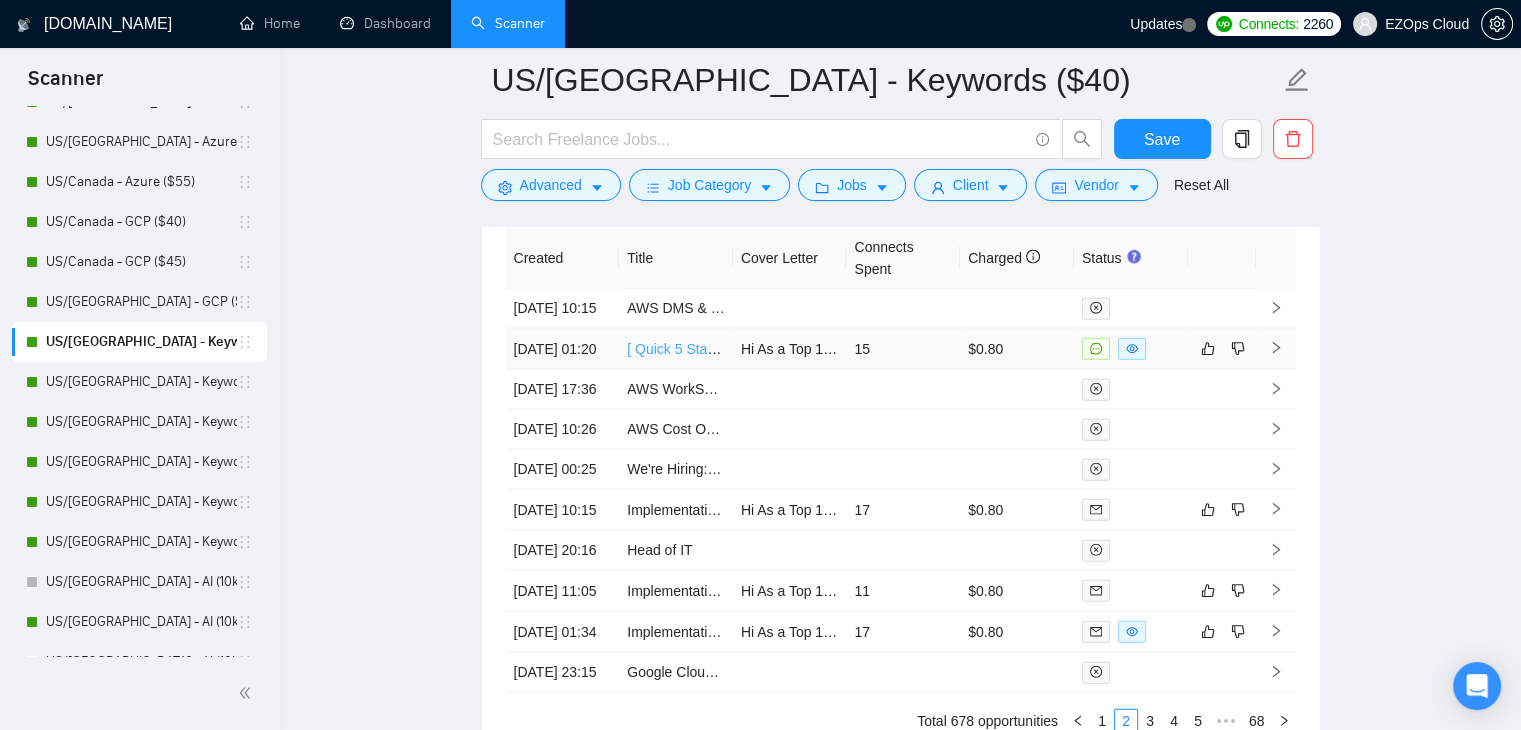 click on "[ Quick 5 Star ] GitHub Expert for Repo Mirroring Setup" at bounding box center (798, 349) 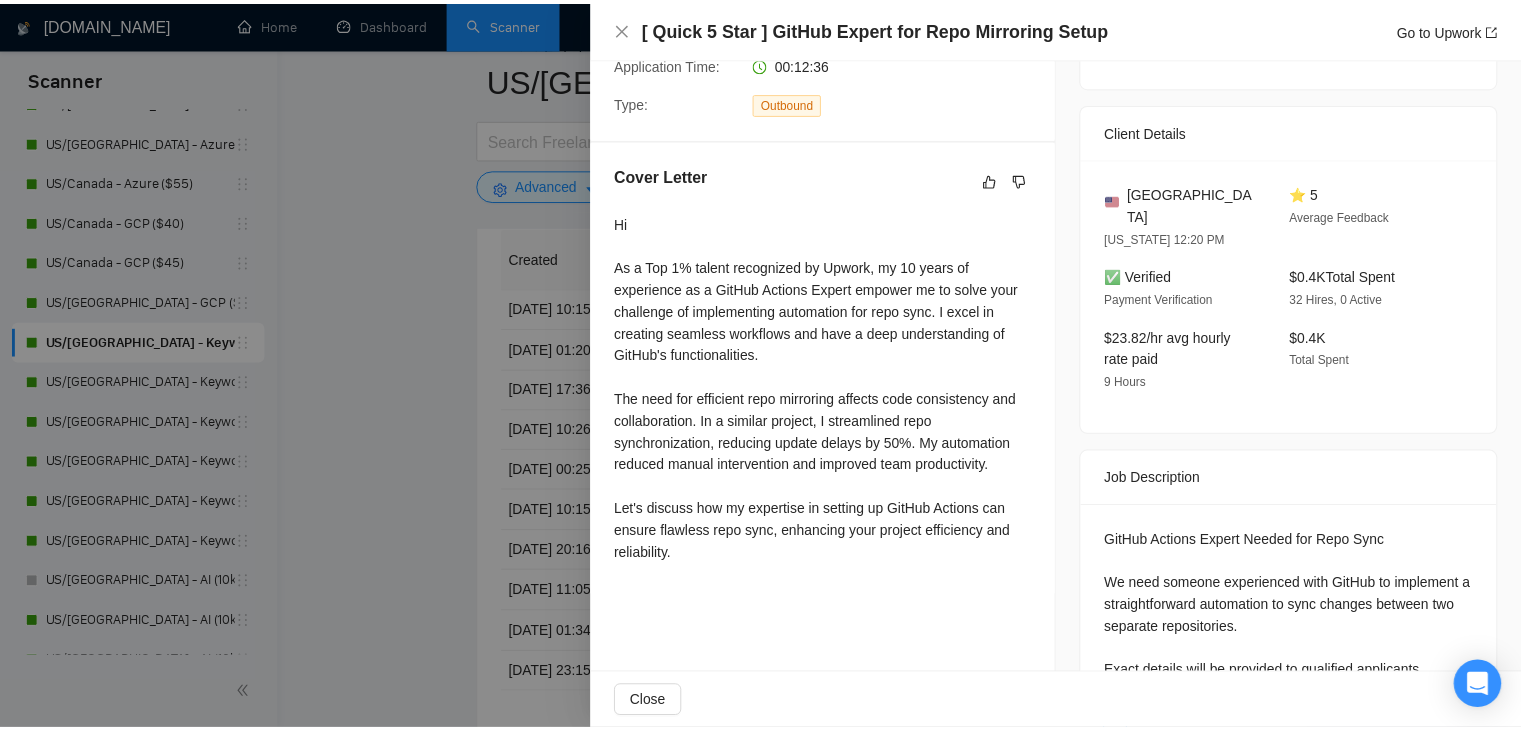 scroll, scrollTop: 576, scrollLeft: 0, axis: vertical 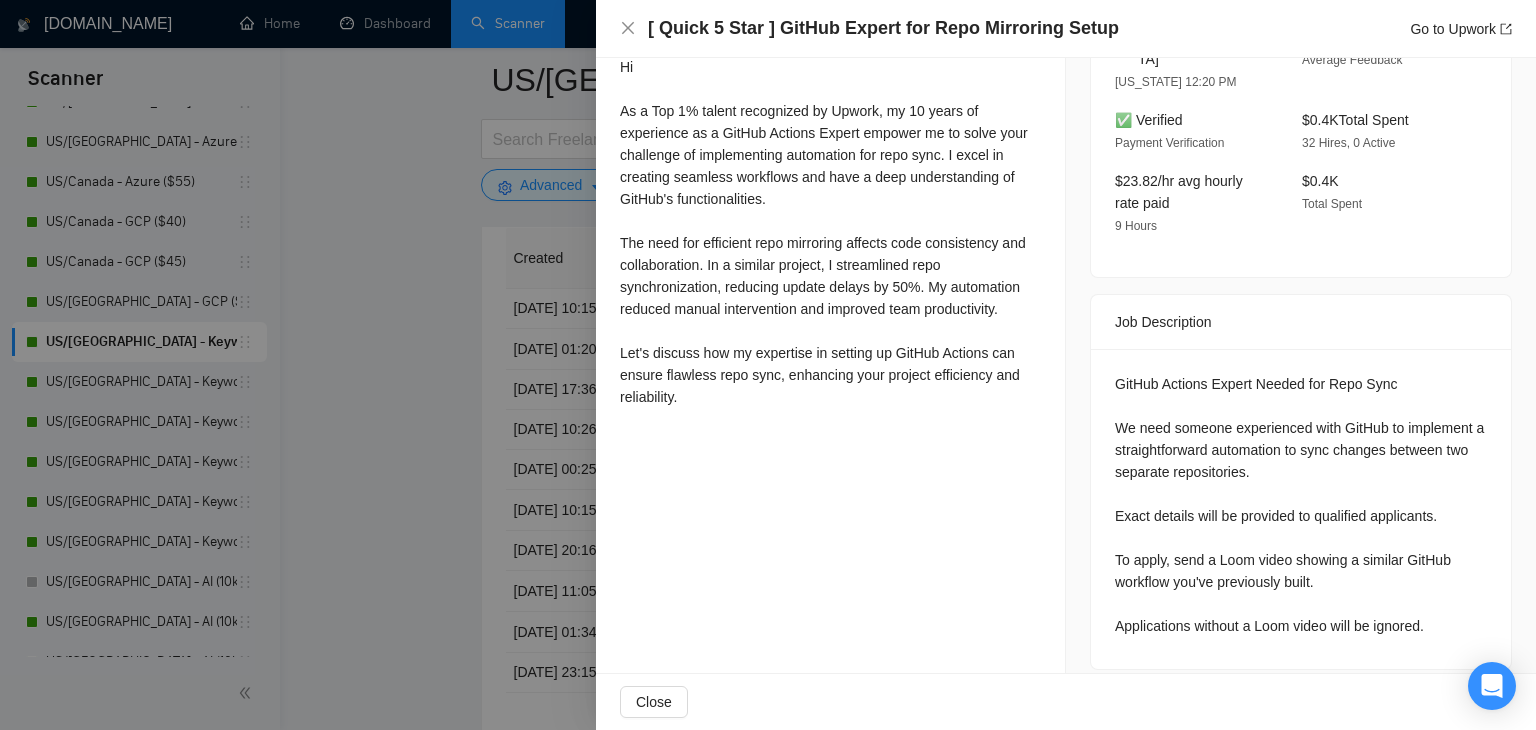 click at bounding box center [768, 365] 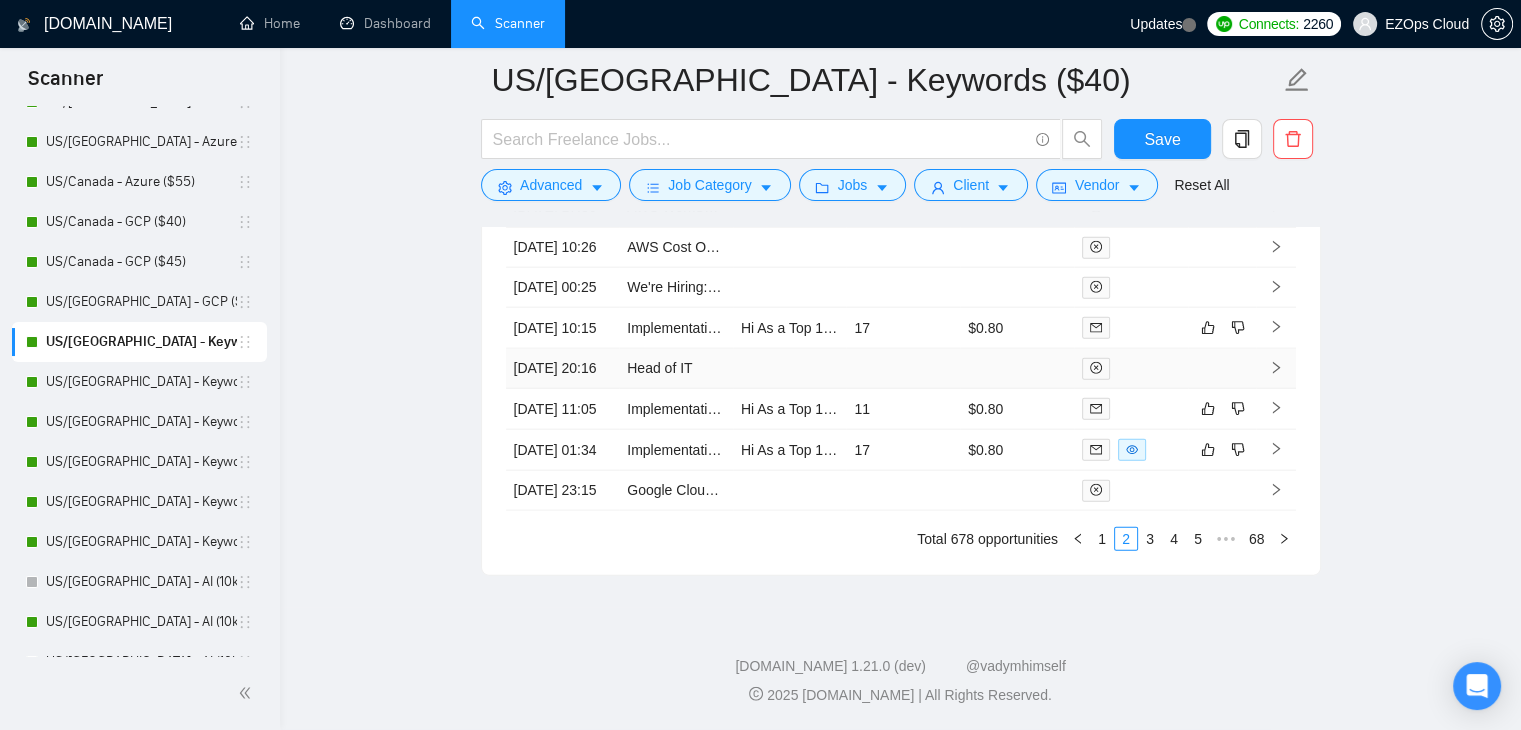 scroll, scrollTop: 4860, scrollLeft: 0, axis: vertical 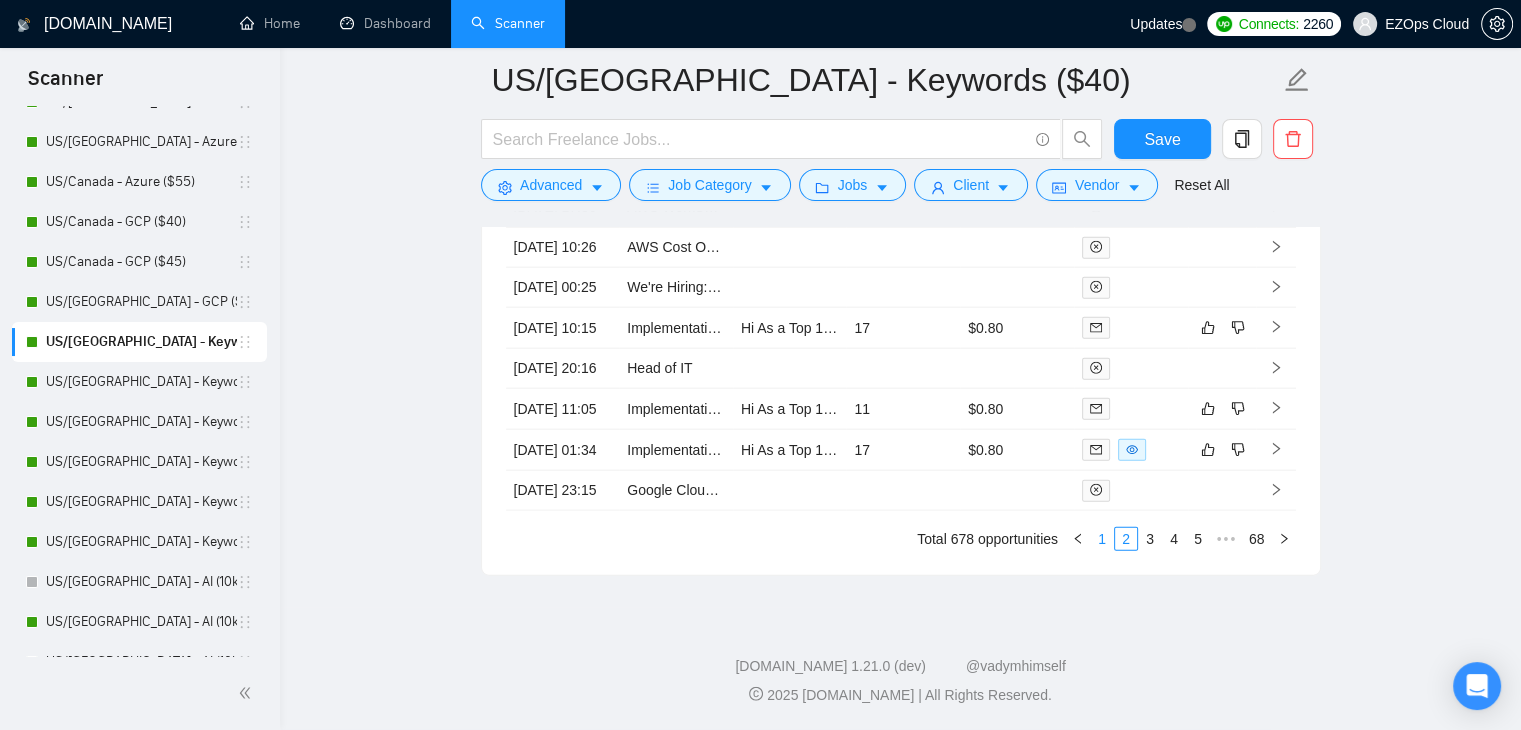 click on "1" at bounding box center [1102, 539] 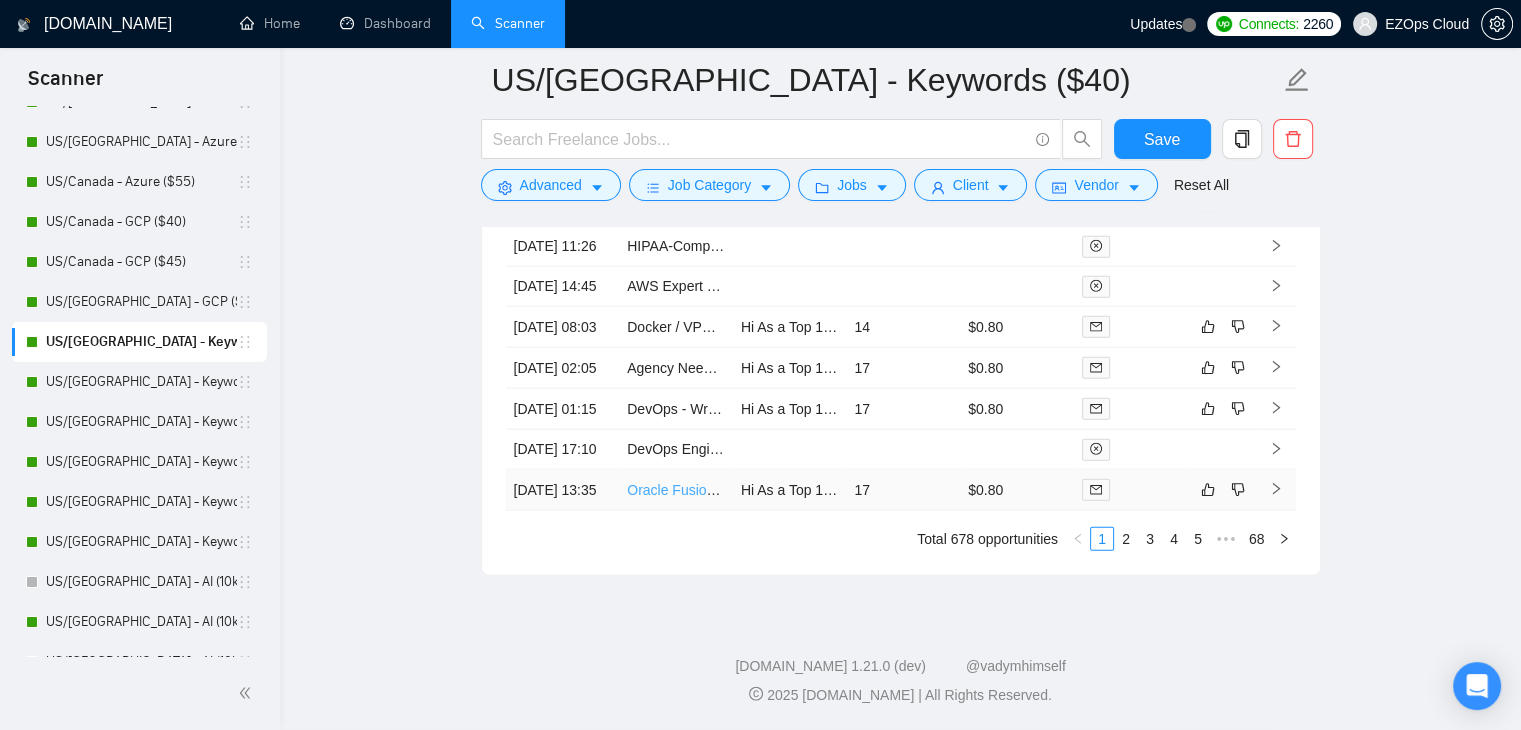 click on "Oracle Fusion, Netsuite, API integration expert" at bounding box center [771, 490] 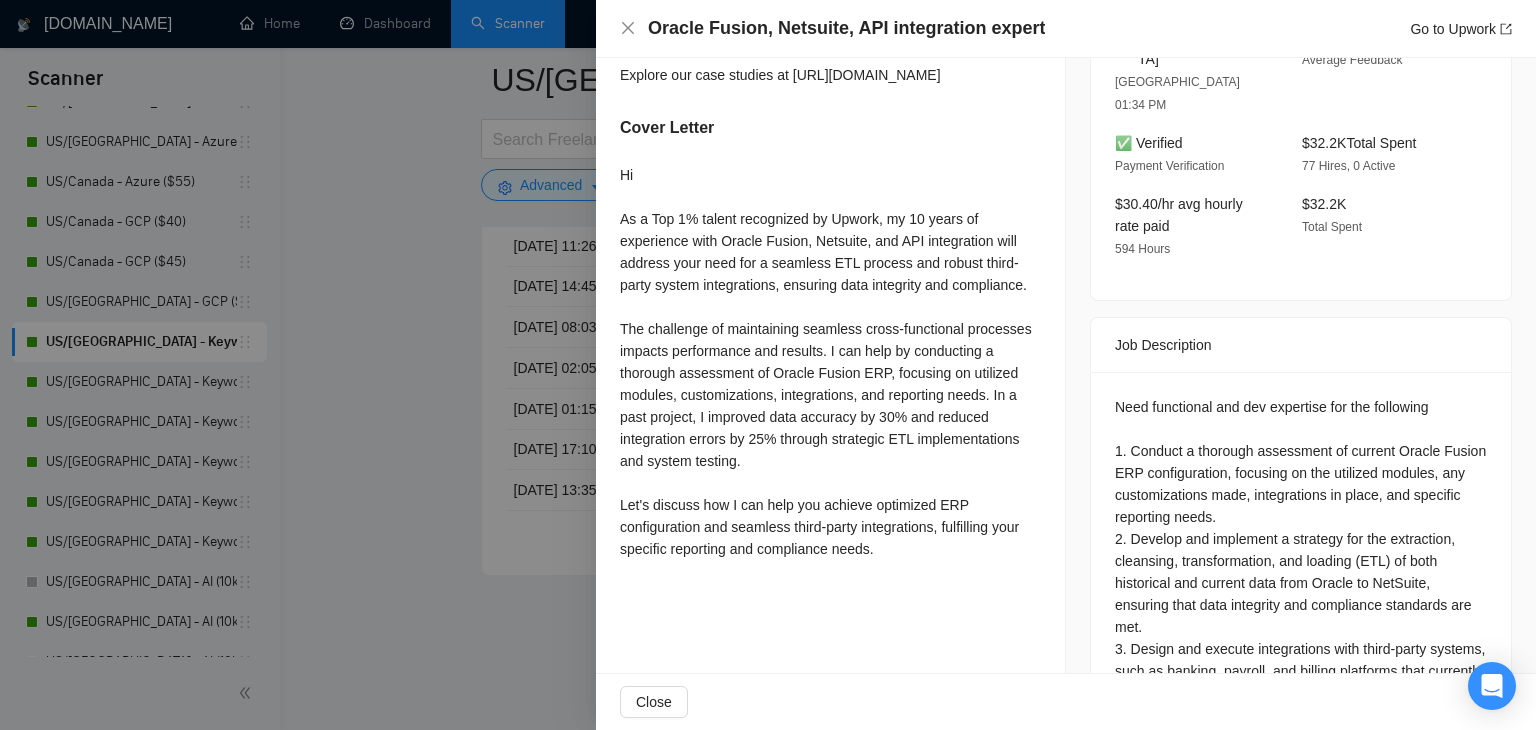 click at bounding box center (768, 365) 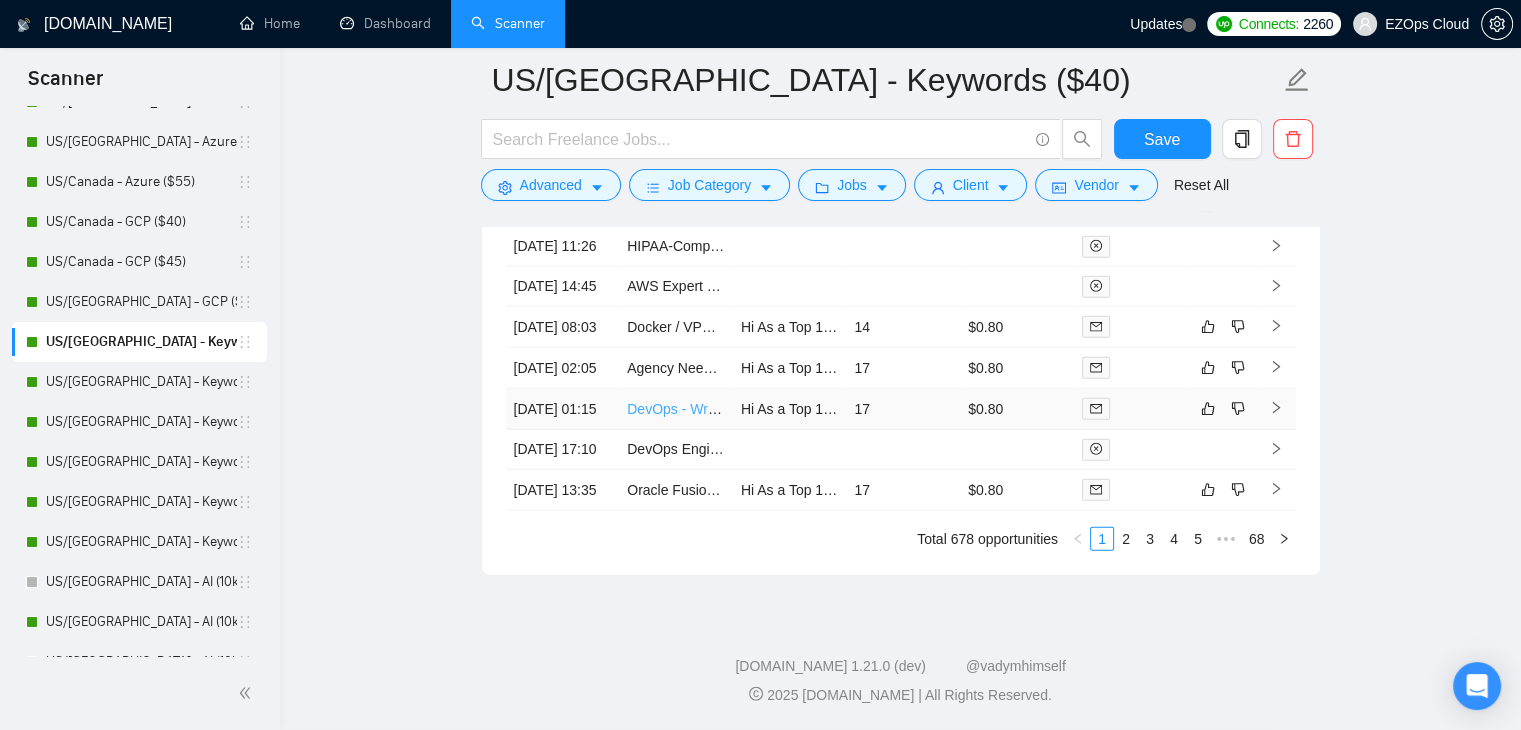 click on "DevOps - Write a book for beginners" at bounding box center (740, 409) 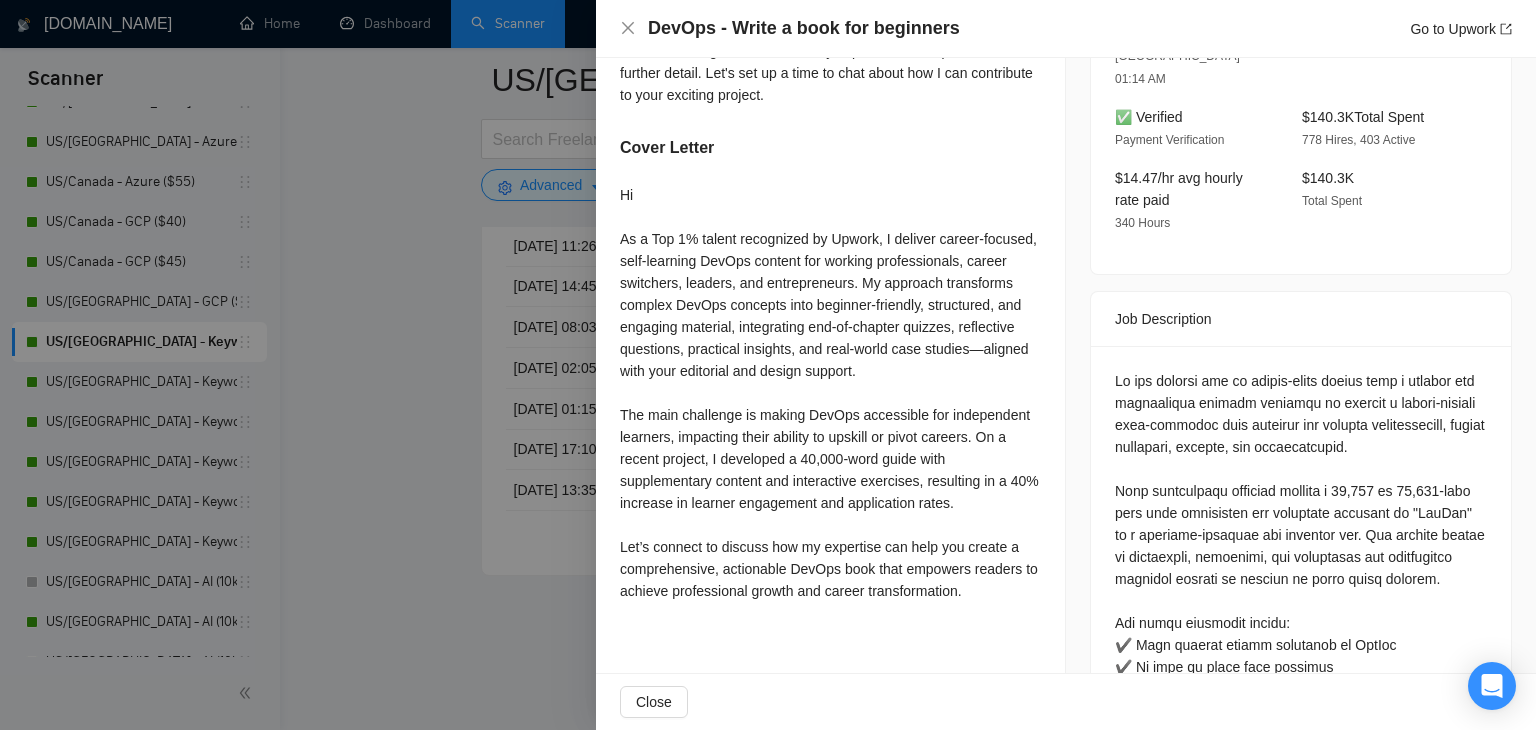 click at bounding box center (768, 365) 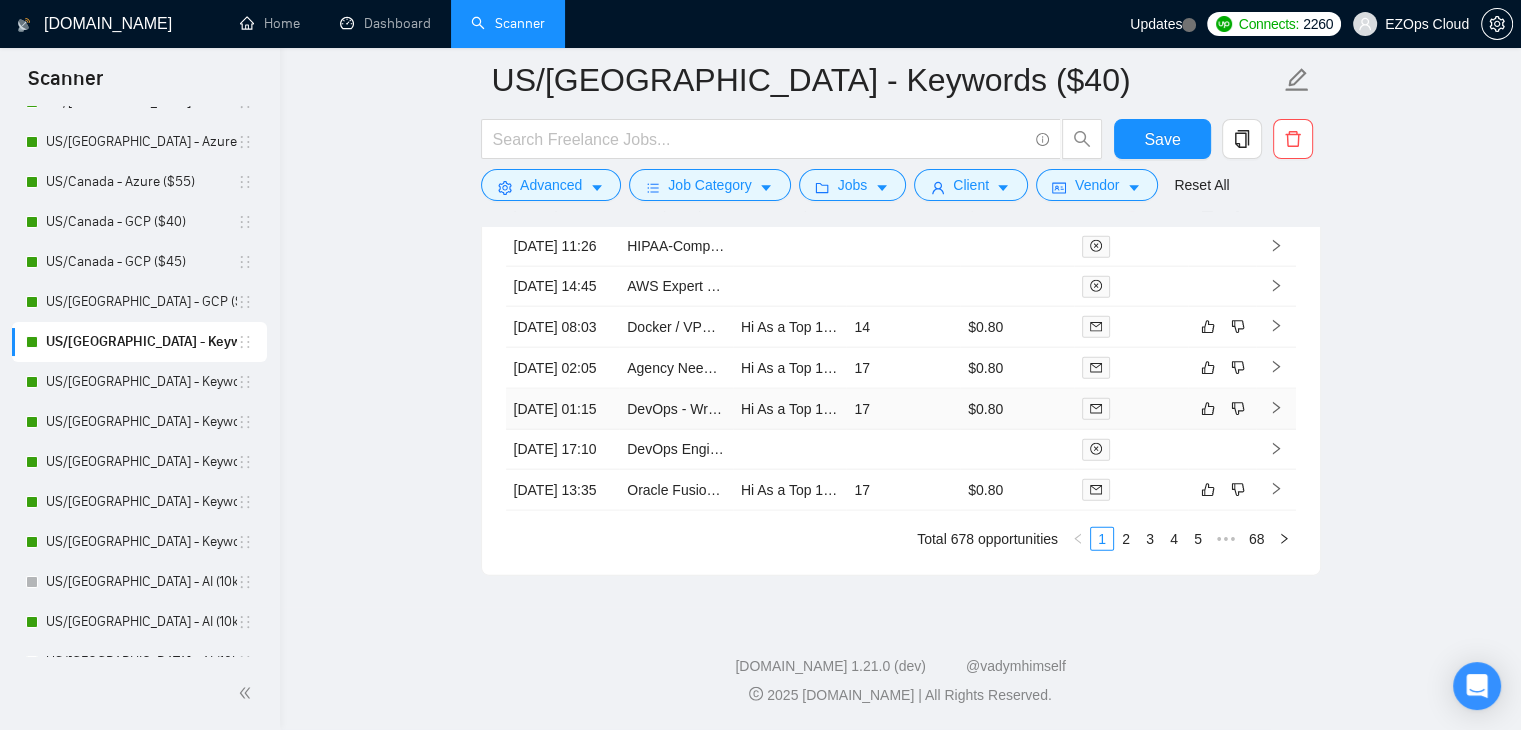 scroll, scrollTop: 4760, scrollLeft: 0, axis: vertical 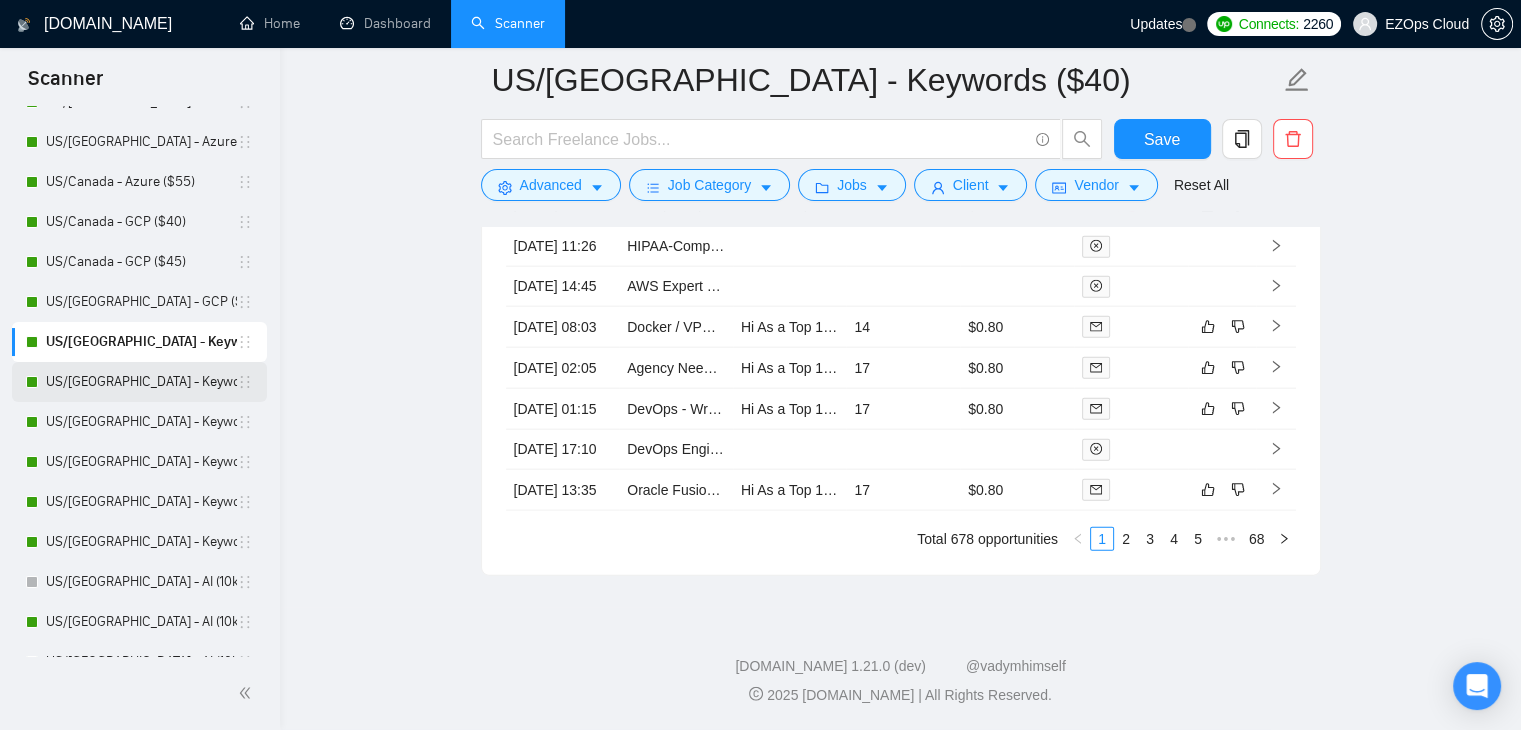 click on "US/[GEOGRAPHIC_DATA] - Keywords ($45)" at bounding box center (141, 382) 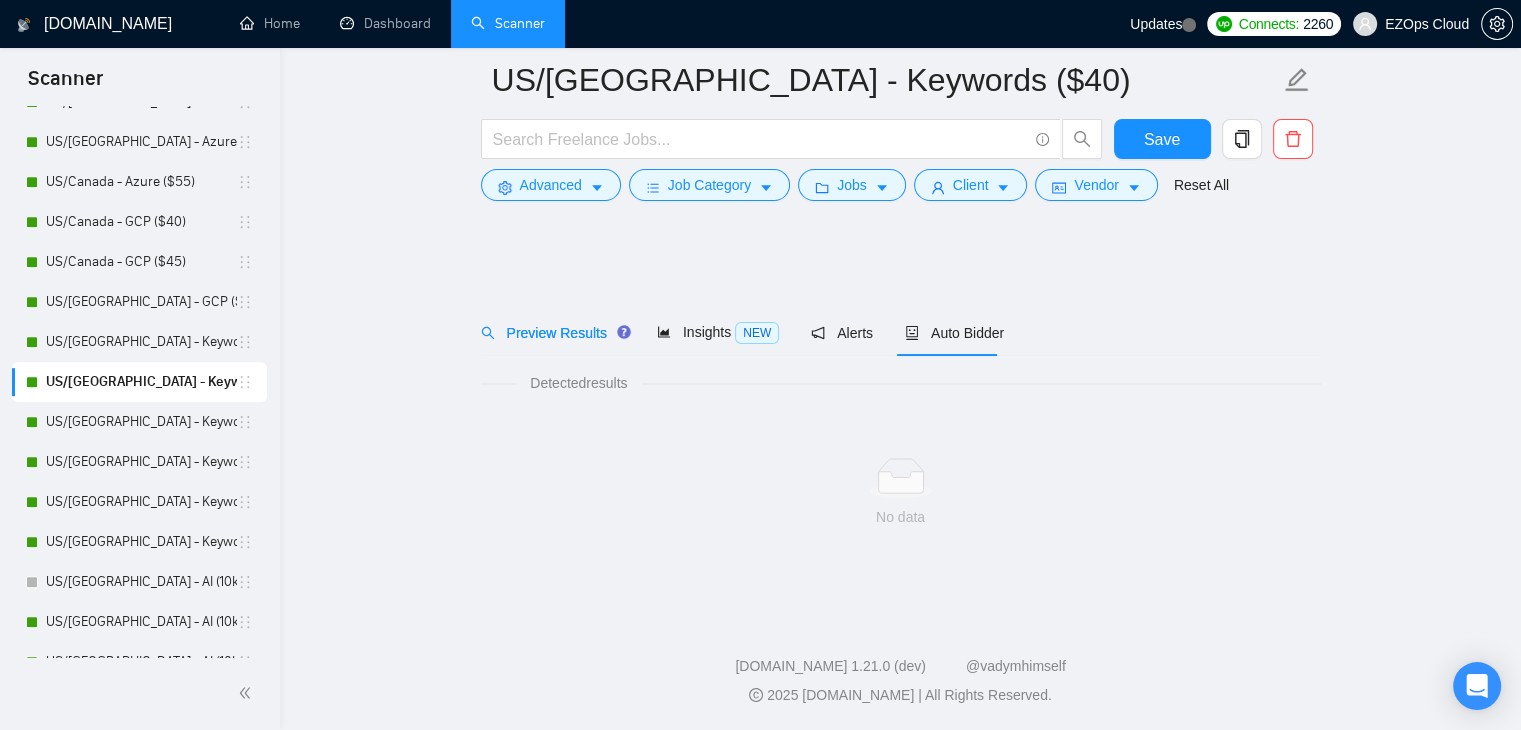 scroll, scrollTop: 0, scrollLeft: 0, axis: both 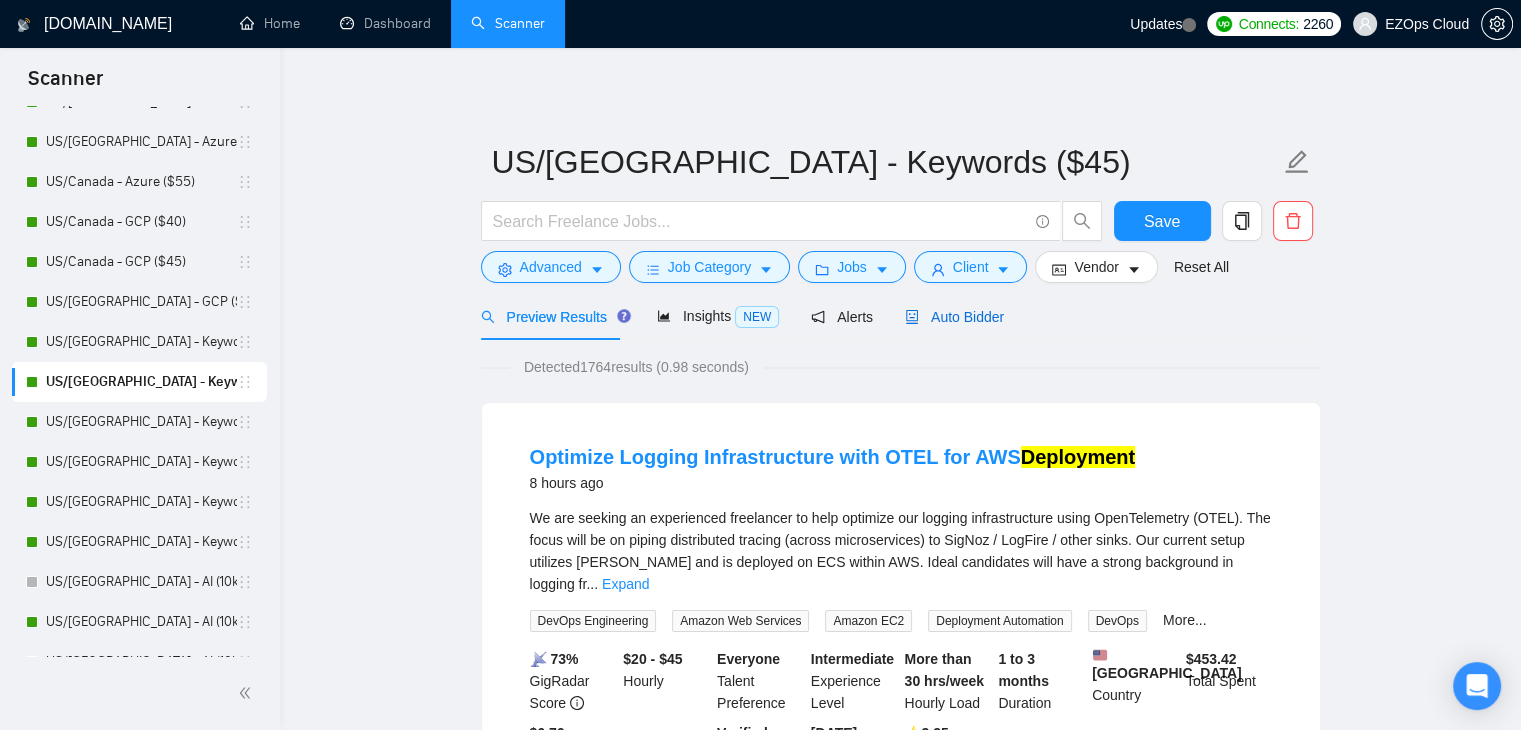click on "Auto Bidder" at bounding box center (954, 317) 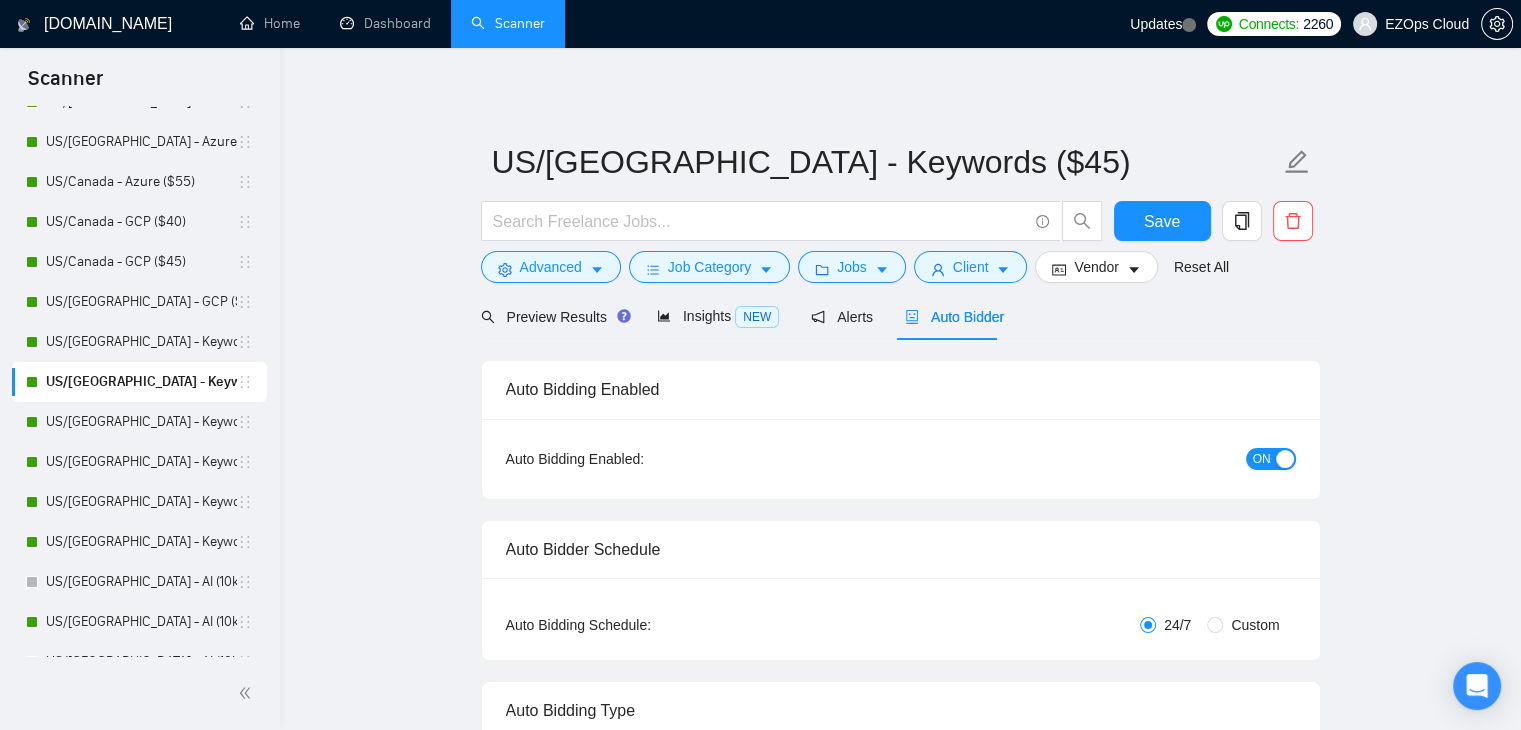 type 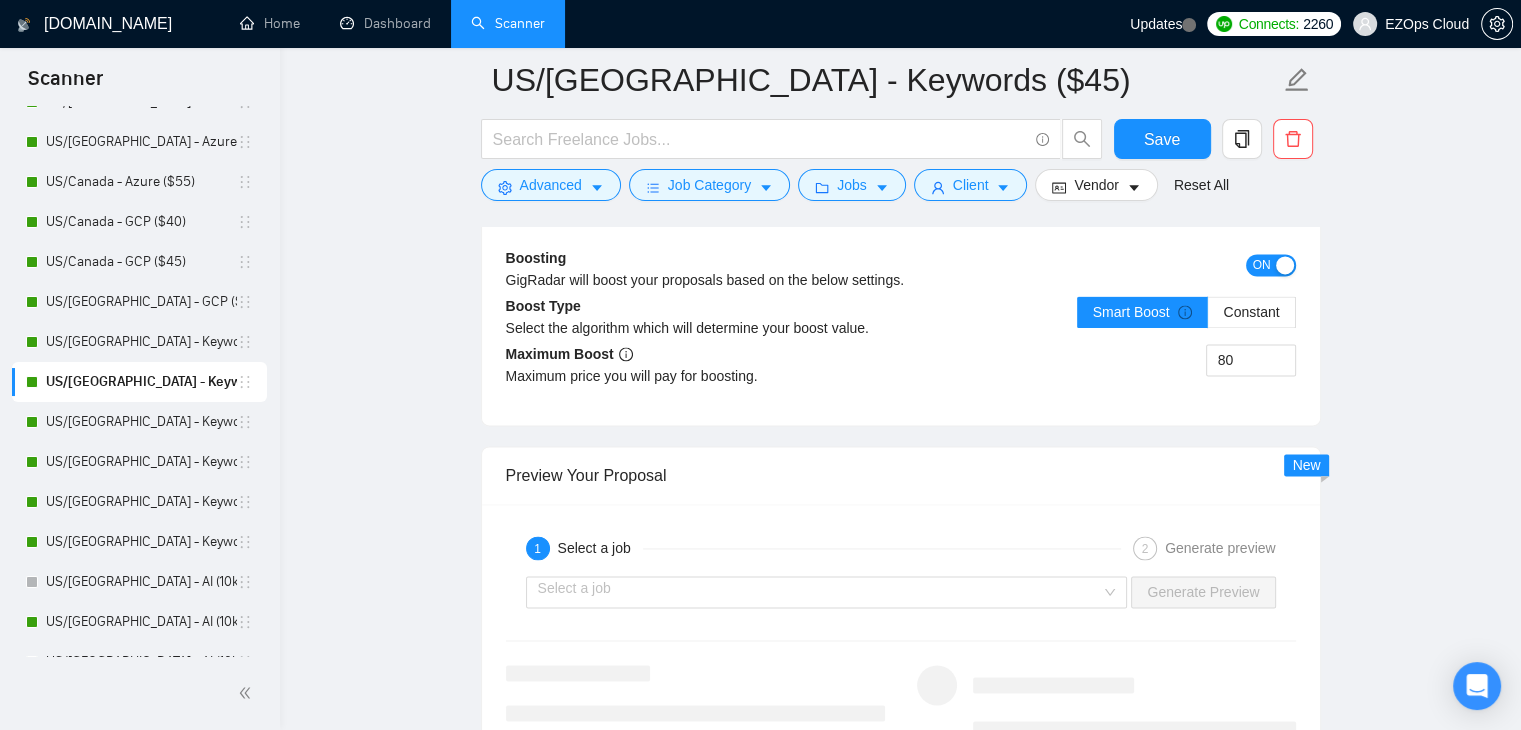 scroll, scrollTop: 4042, scrollLeft: 0, axis: vertical 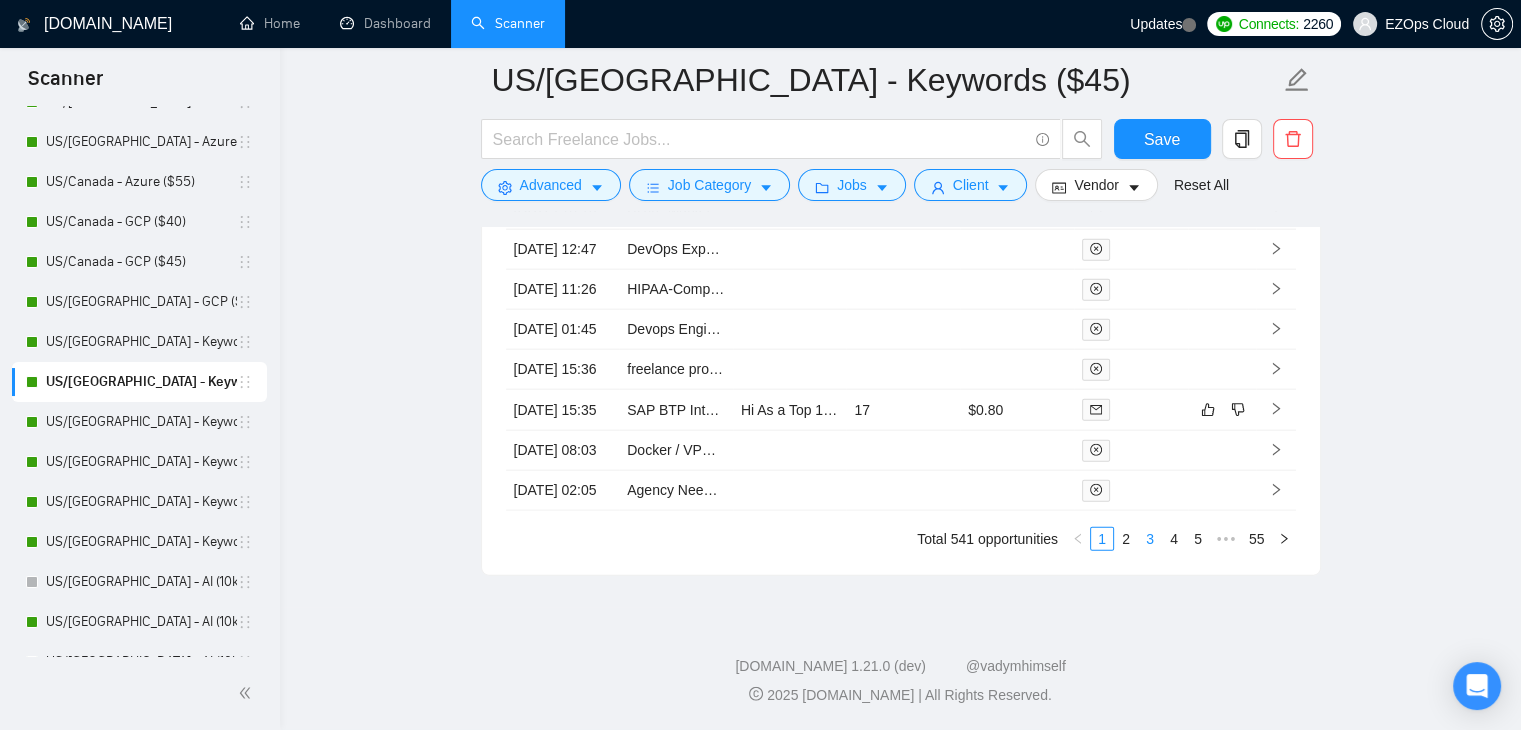 click on "3" at bounding box center [1150, 539] 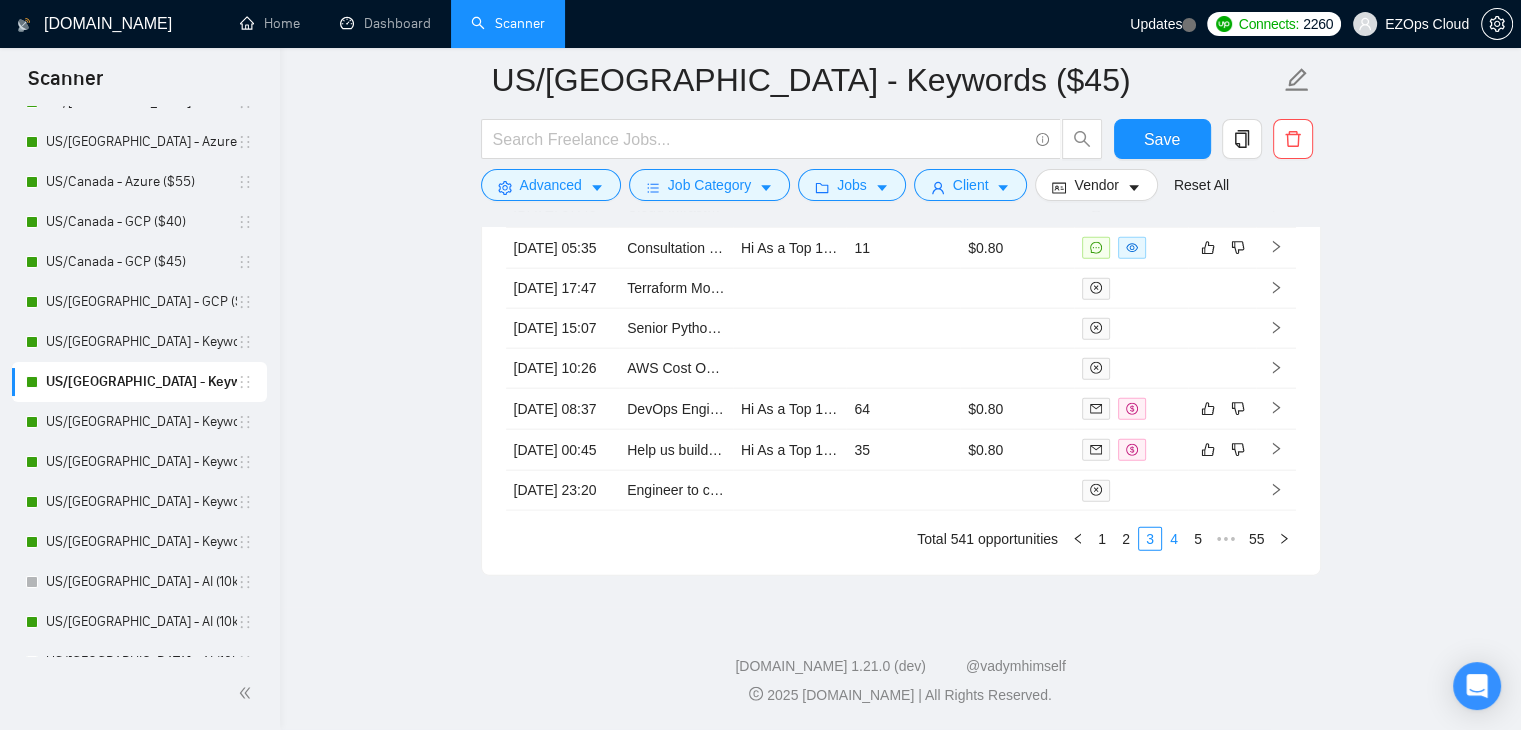 click on "4" at bounding box center [1174, 539] 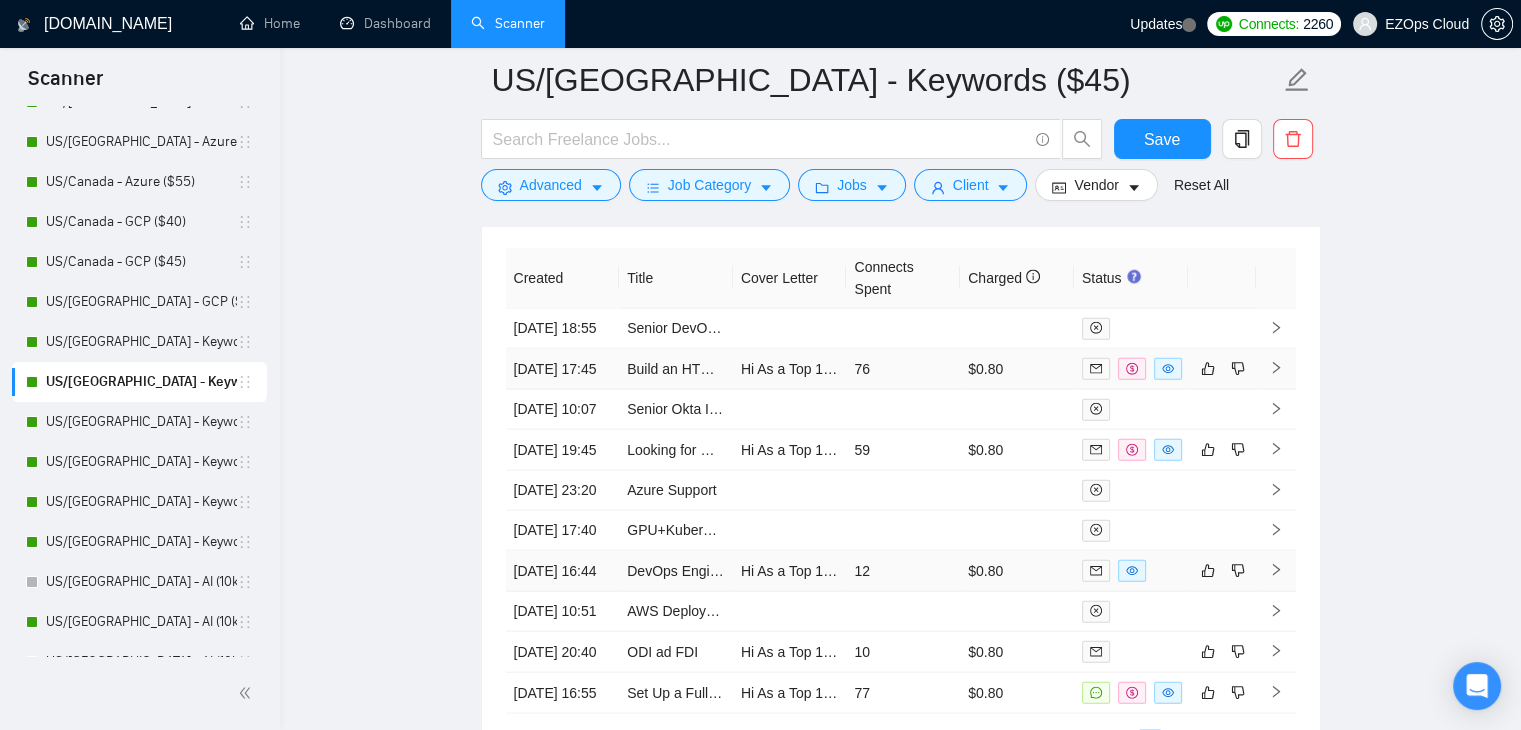 scroll, scrollTop: 4460, scrollLeft: 0, axis: vertical 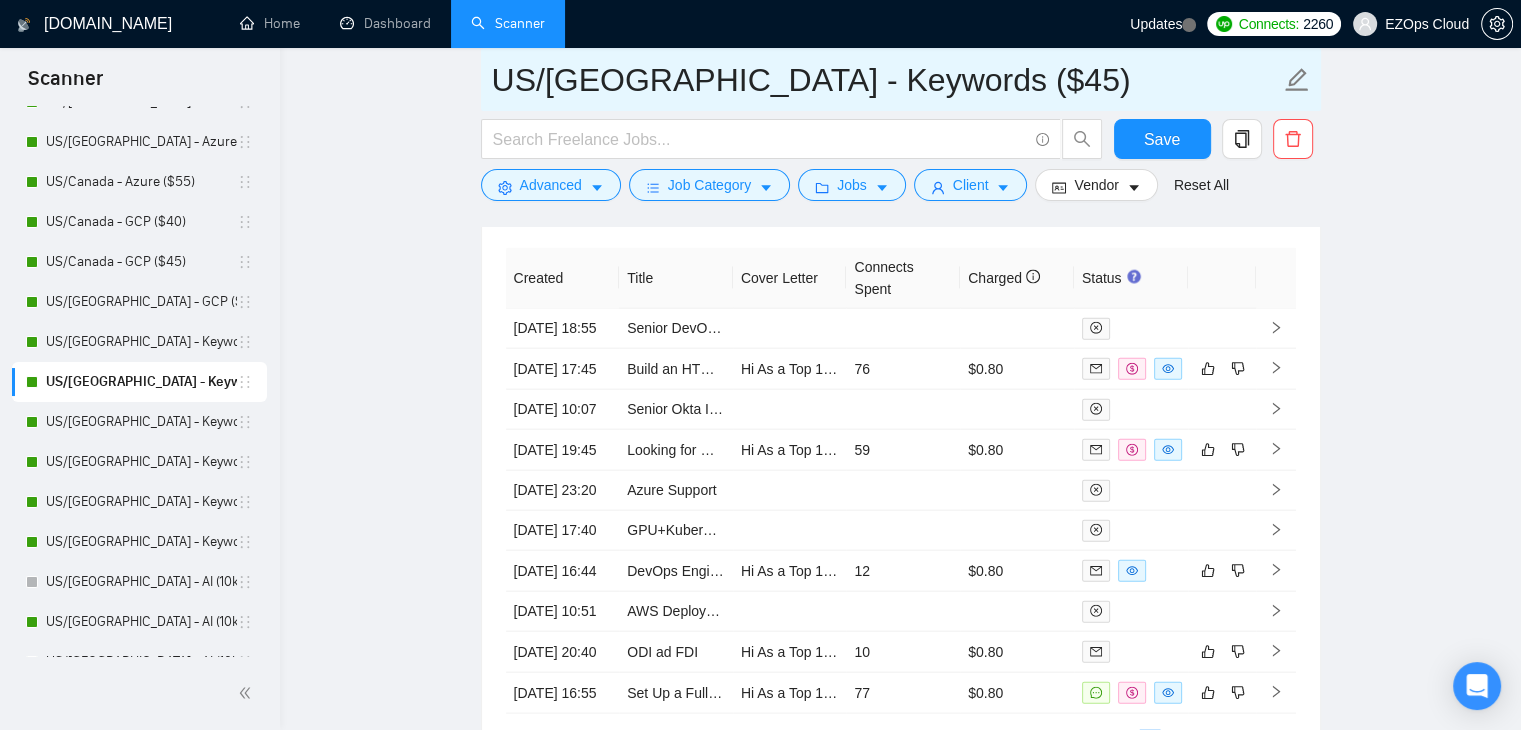 drag, startPoint x: 936, startPoint y: 83, endPoint x: 473, endPoint y: 42, distance: 464.8118 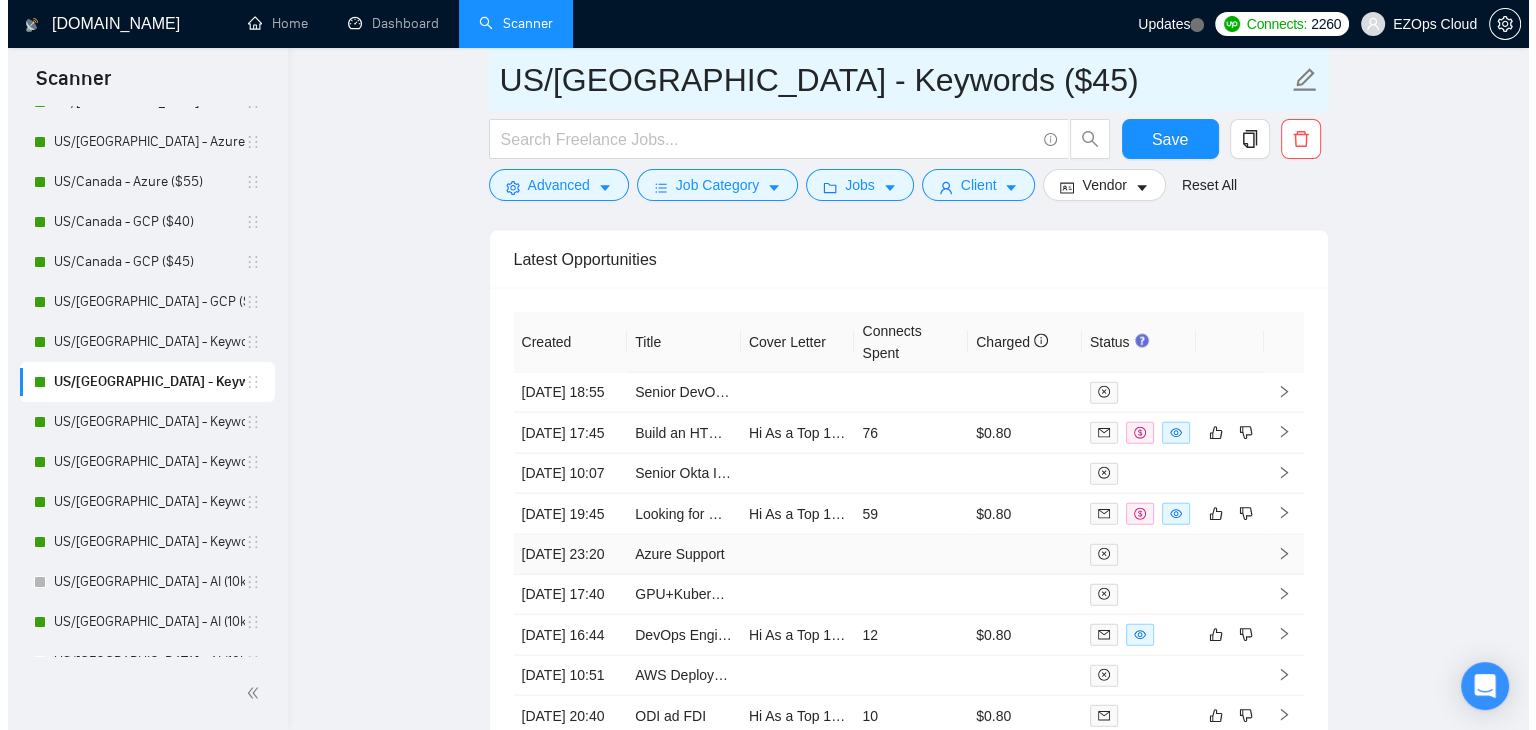 scroll, scrollTop: 4360, scrollLeft: 0, axis: vertical 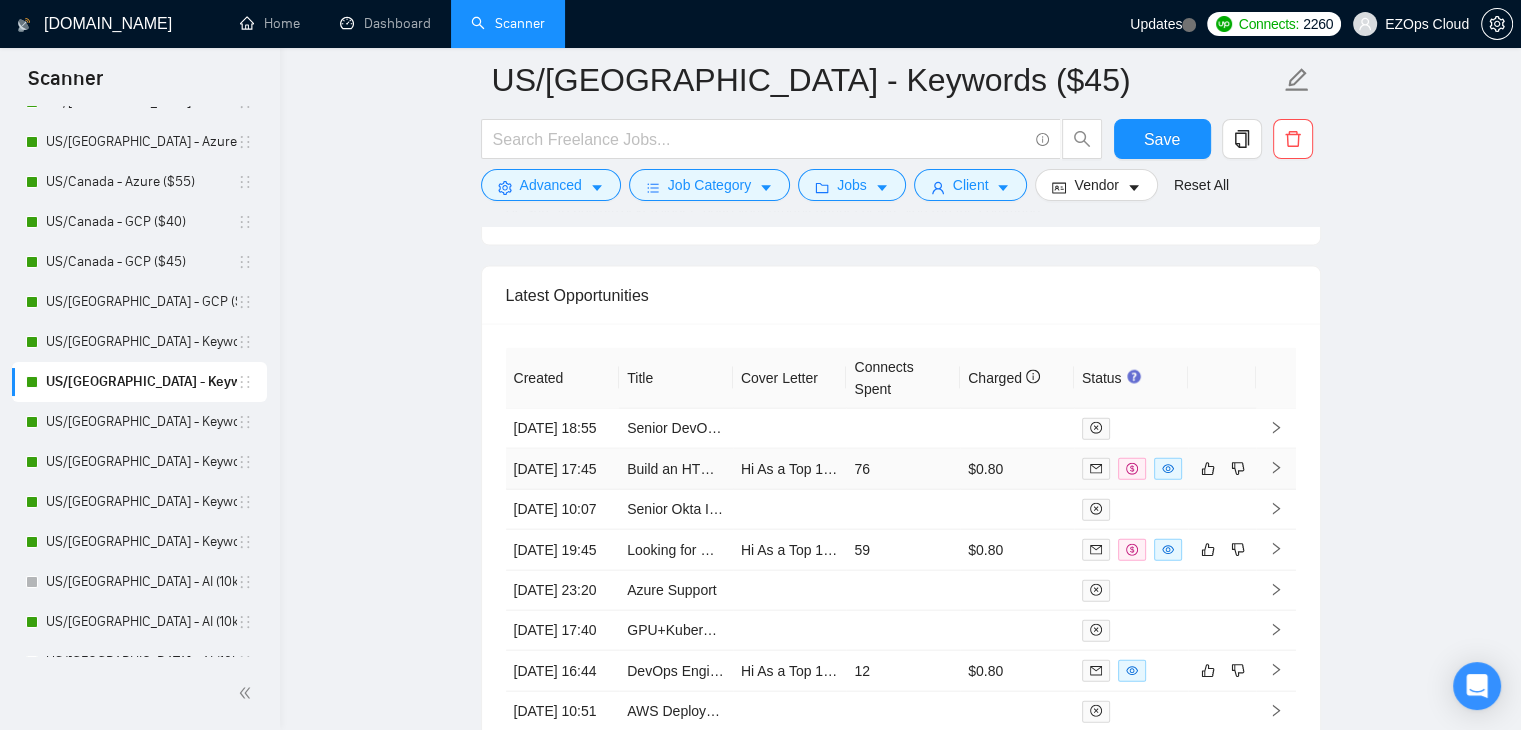 click on "Build an HTML-to-PDF API Using Puppeteer (or Similar) on a Linode Server" at bounding box center [676, 469] 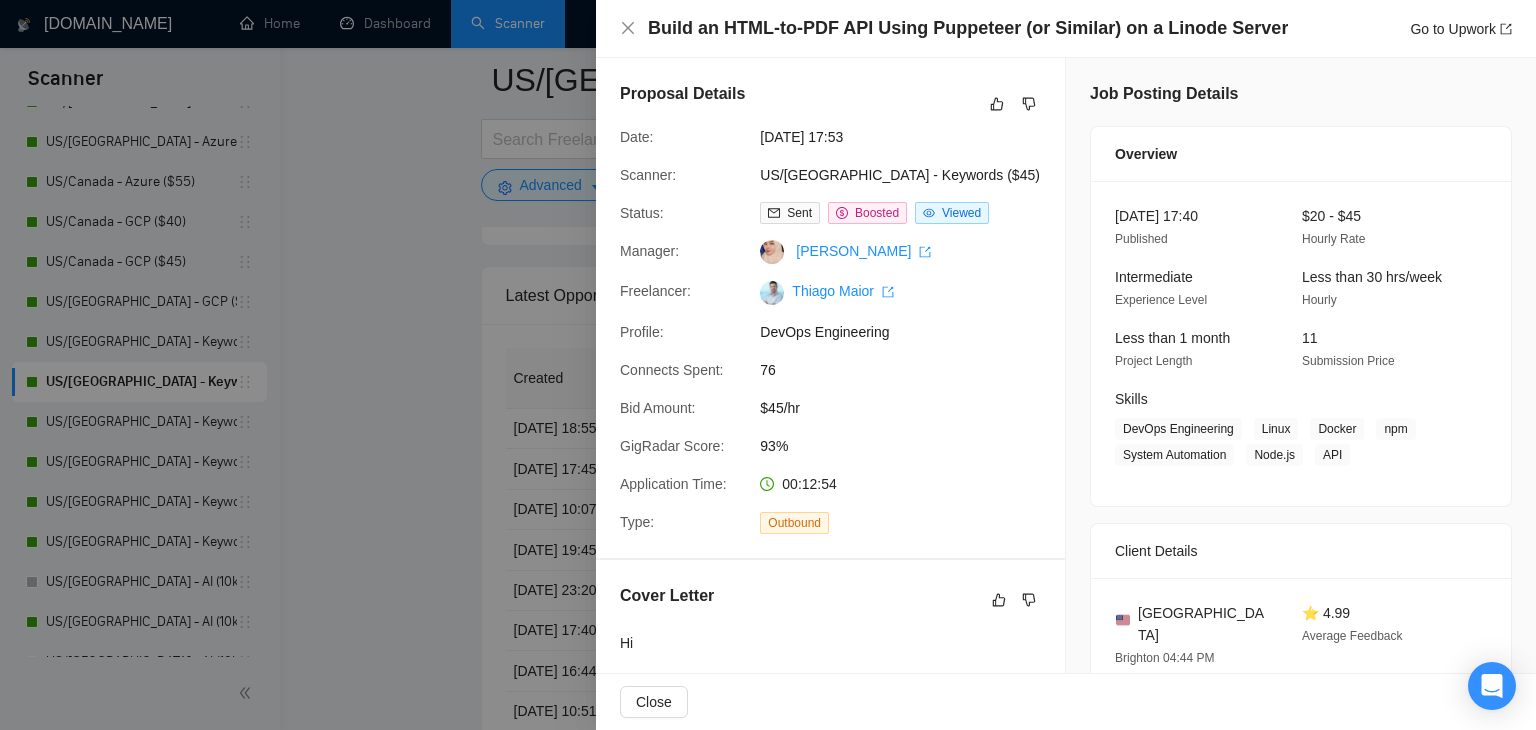 click at bounding box center [768, 365] 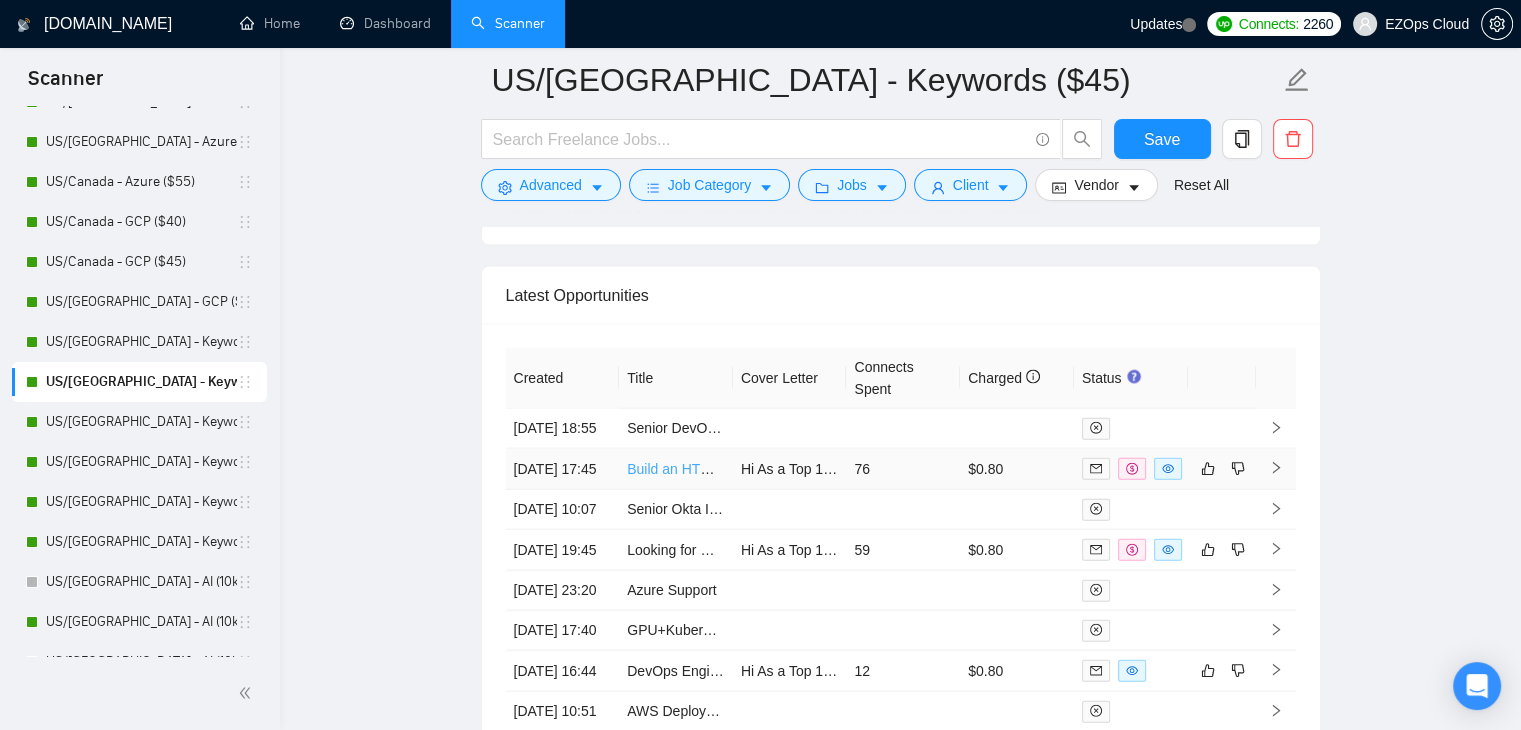 click on "Build an HTML-to-PDF API Using Puppeteer (or Similar) on a Linode Server" at bounding box center [862, 469] 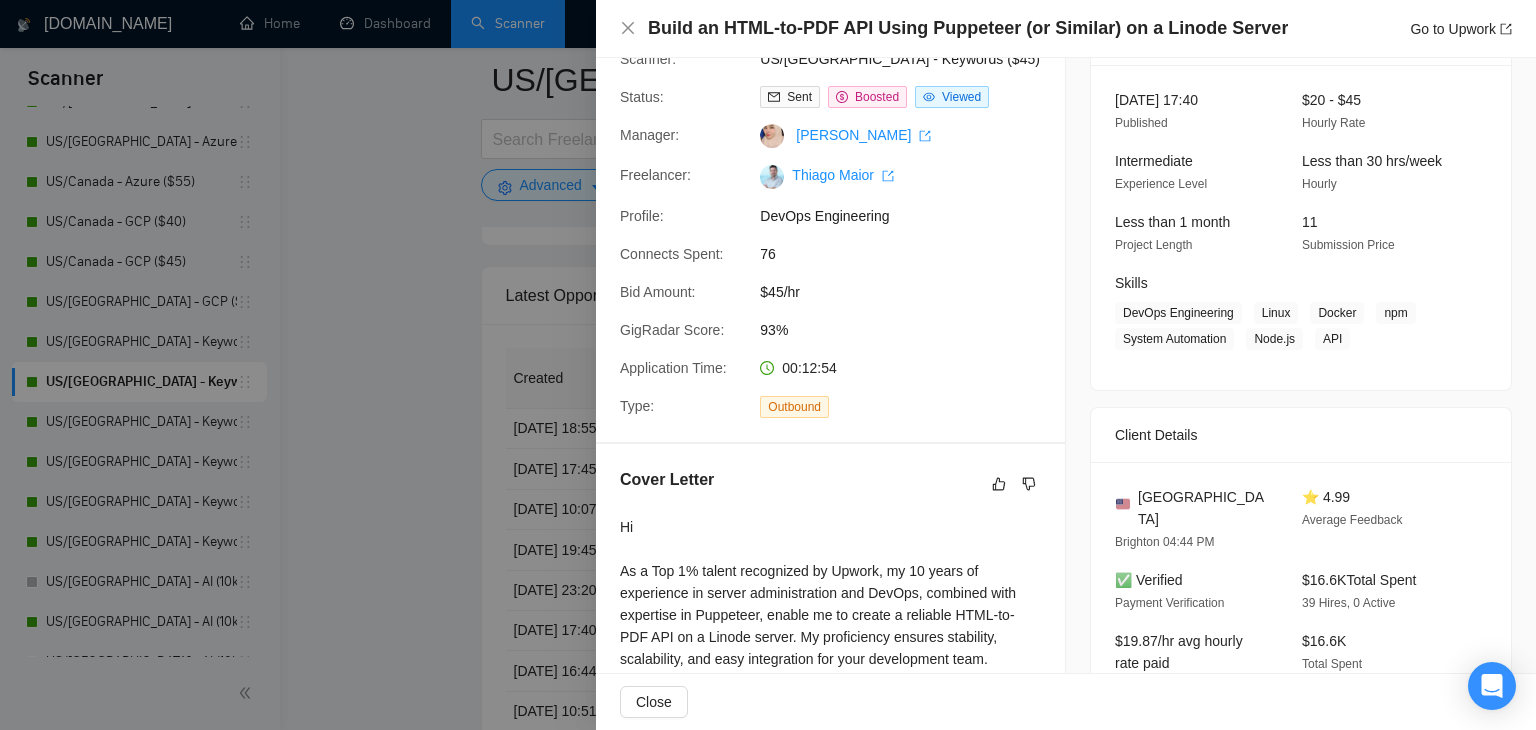 scroll, scrollTop: 200, scrollLeft: 0, axis: vertical 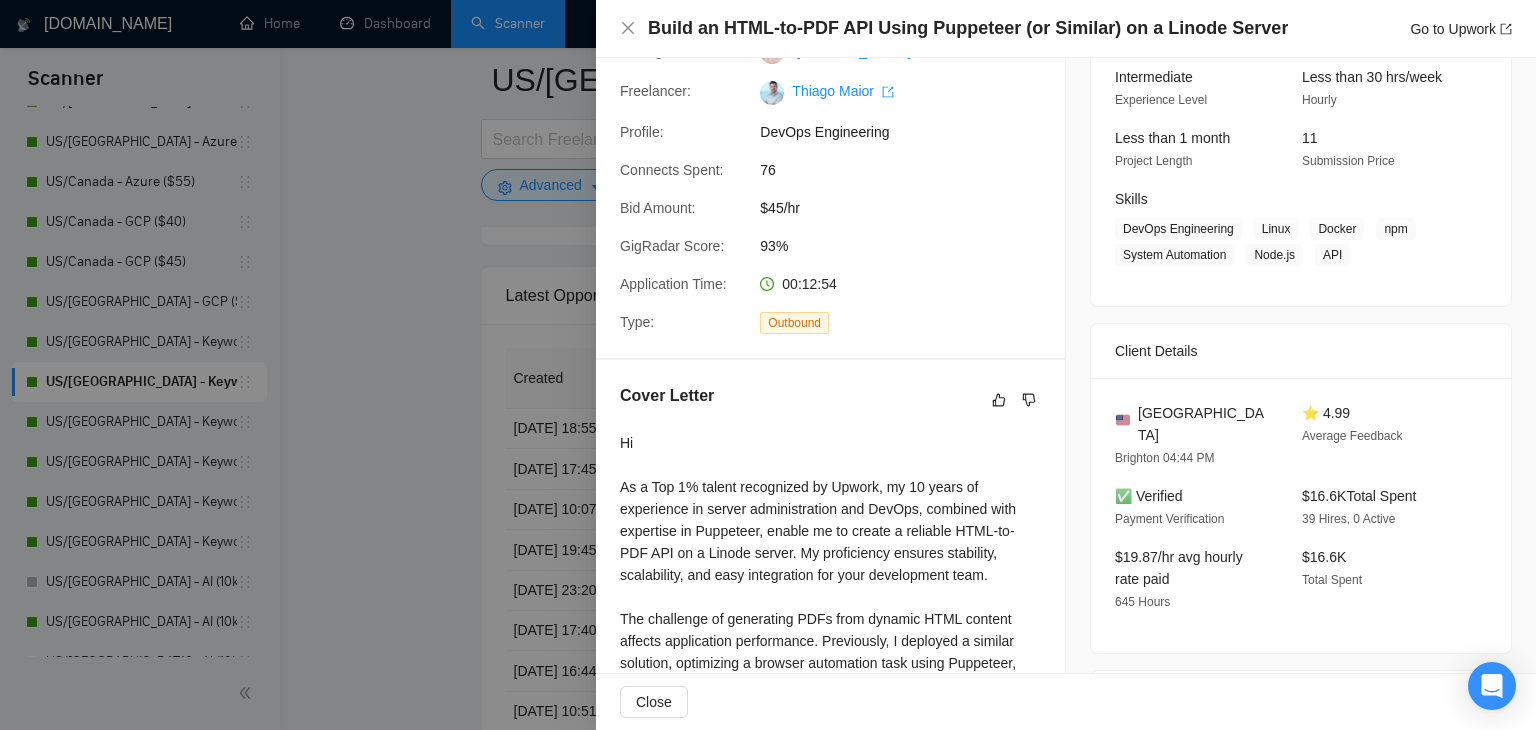 click at bounding box center [768, 365] 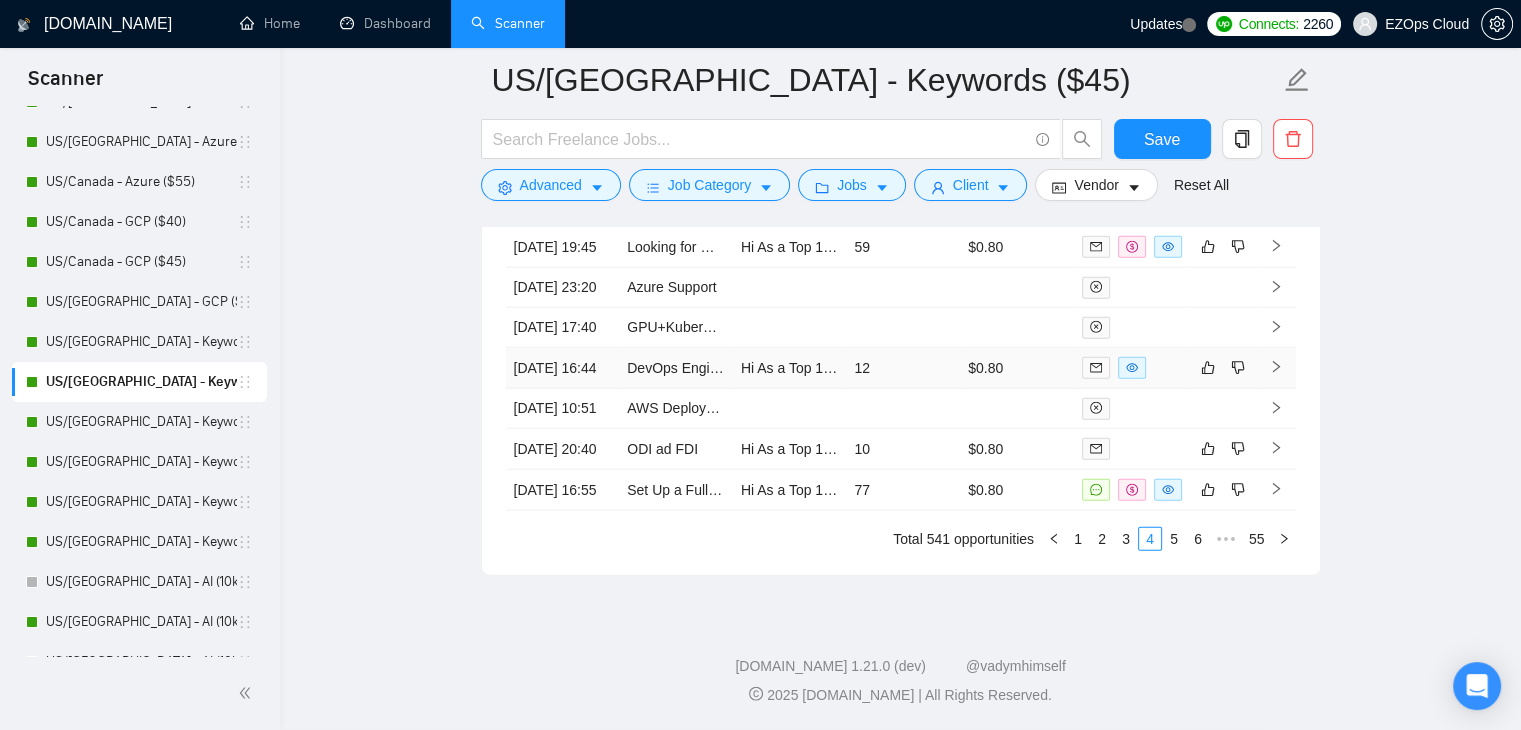 scroll, scrollTop: 4860, scrollLeft: 0, axis: vertical 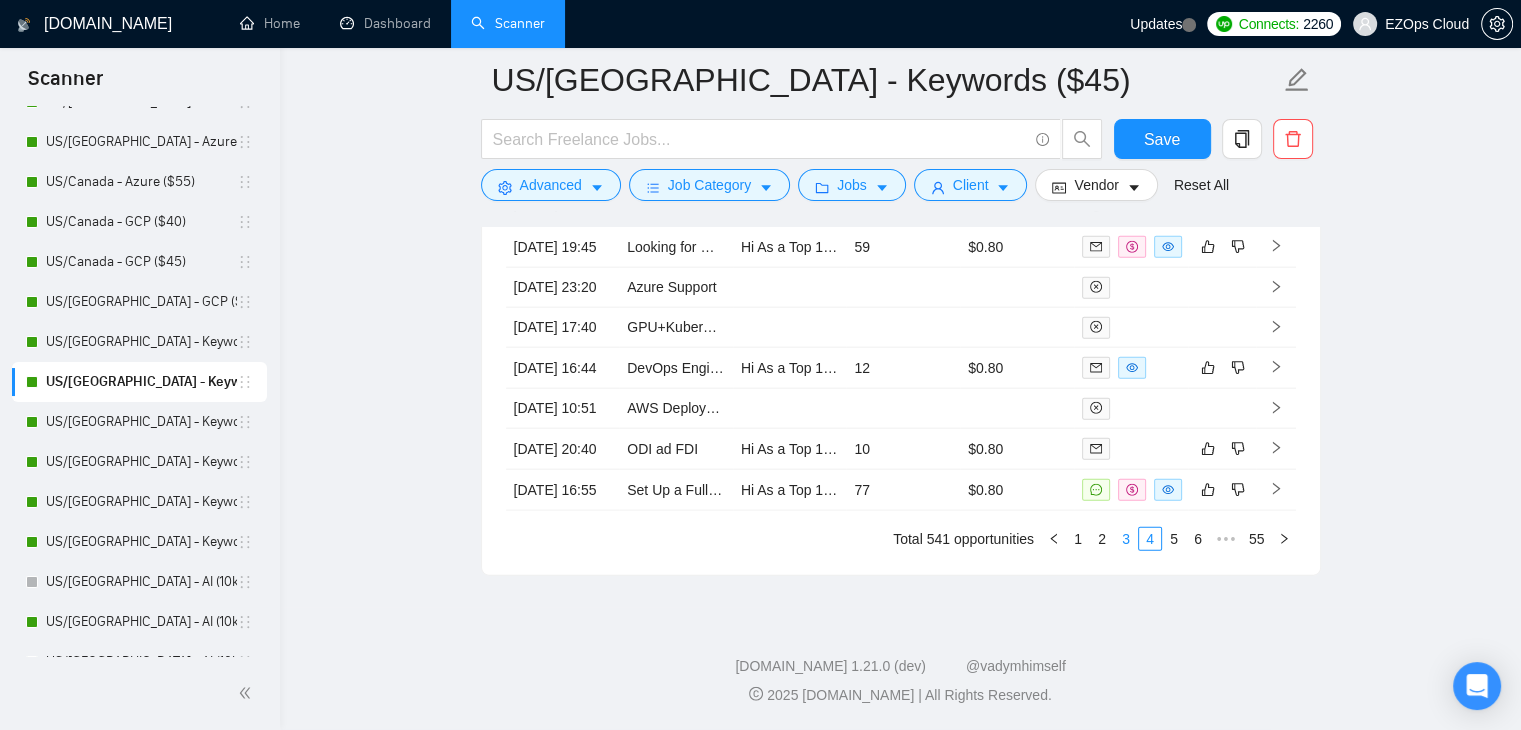 click on "3" at bounding box center [1126, 539] 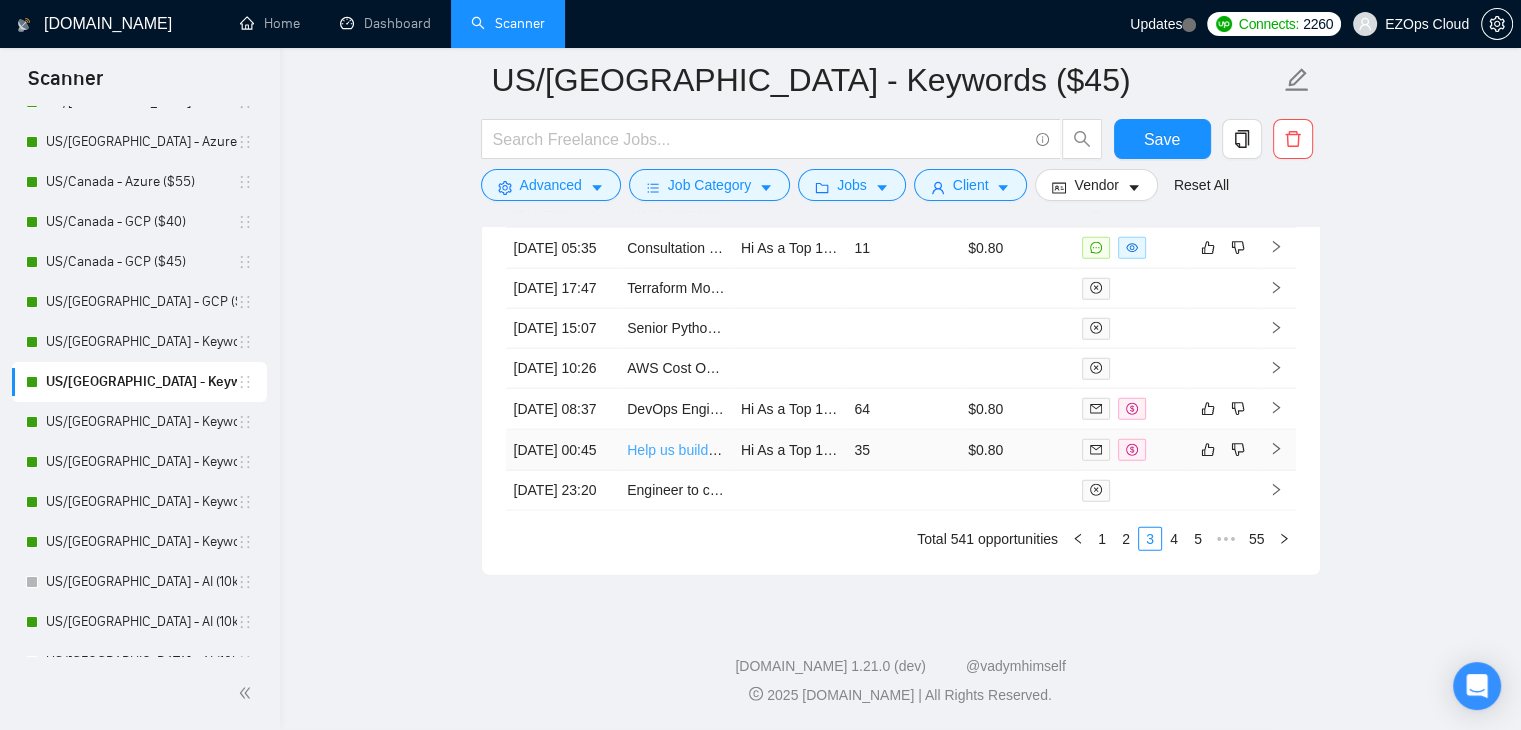click on "Help us build the next GitPod / Hosted VSCode" at bounding box center (773, 450) 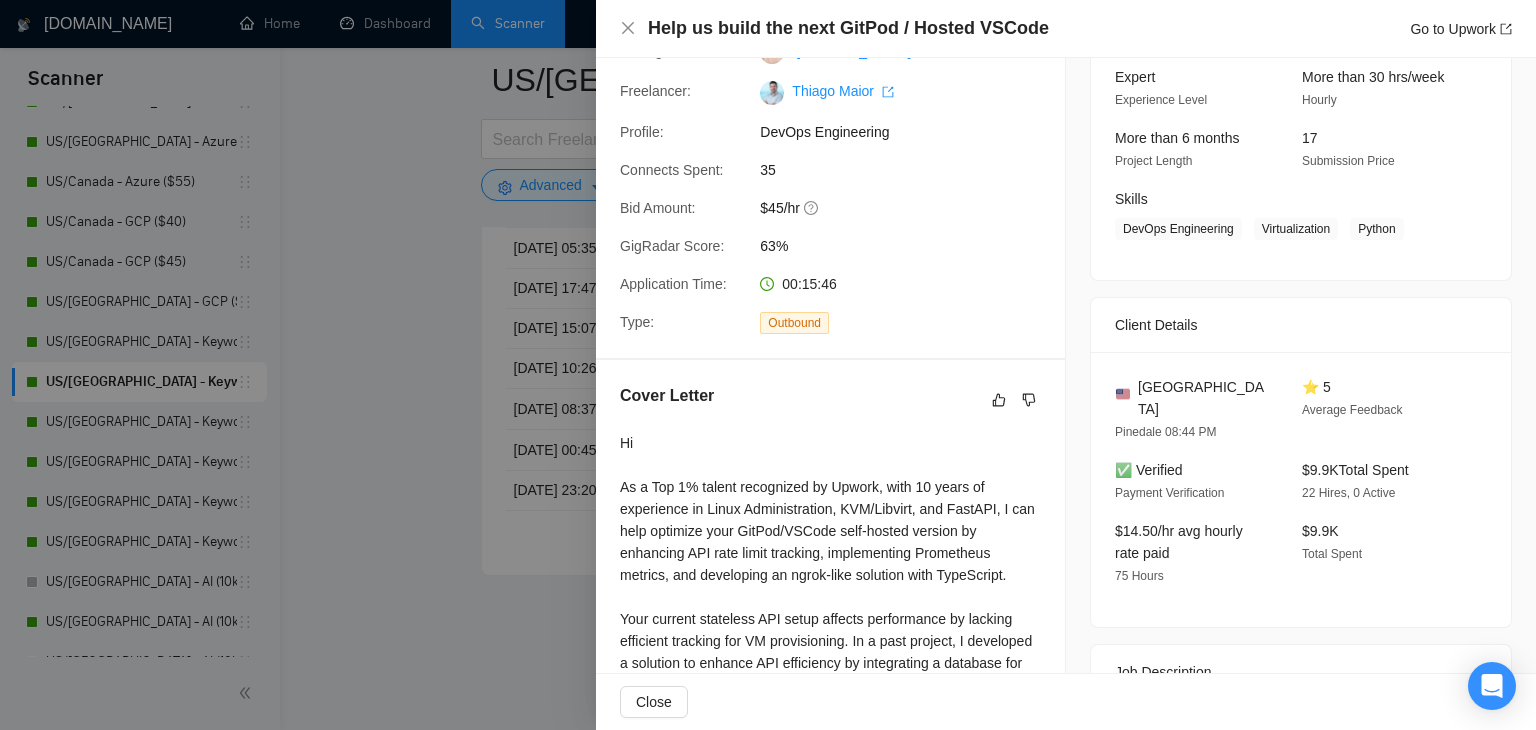 click at bounding box center (768, 365) 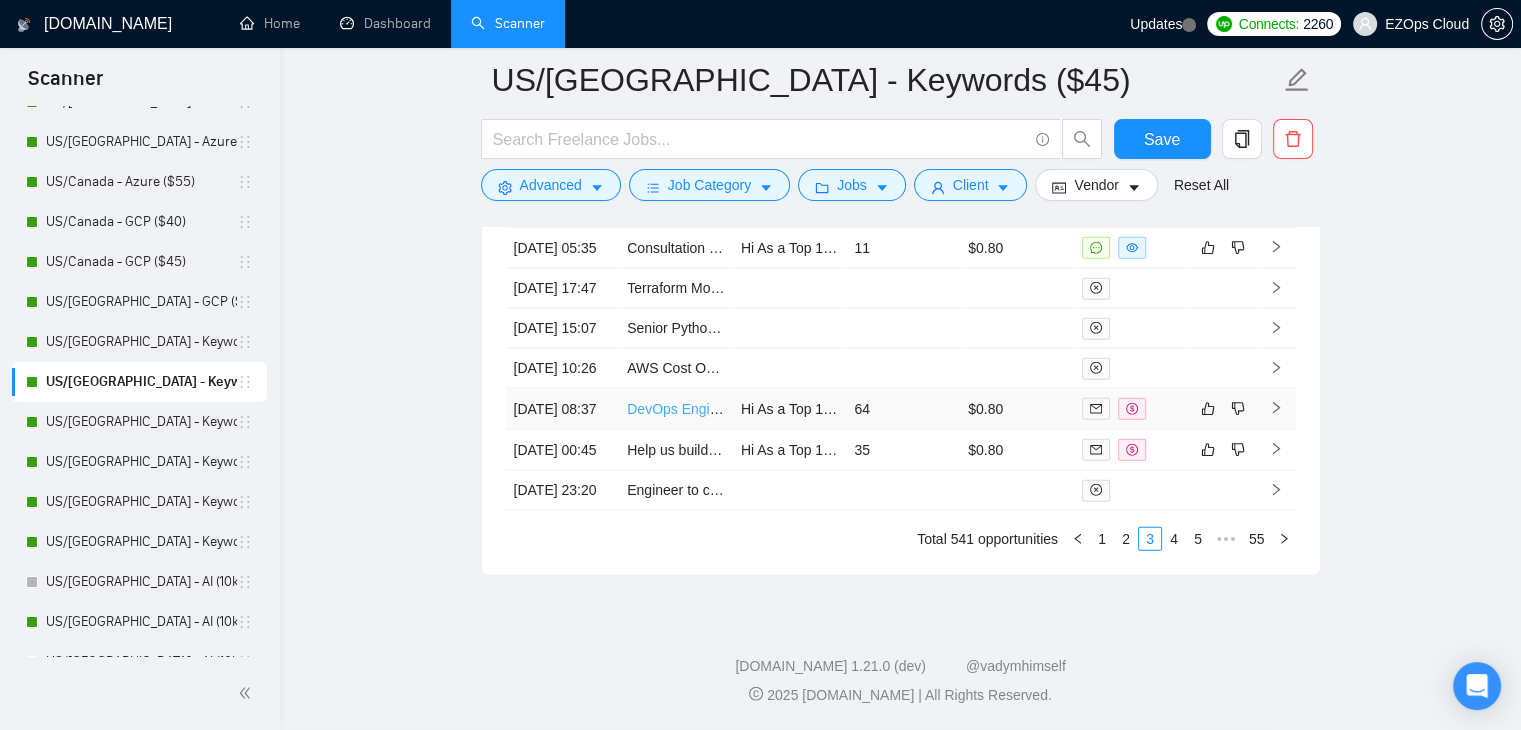 click on "DevOps Engineer with Kubernetes Expertise Needed" at bounding box center [792, 409] 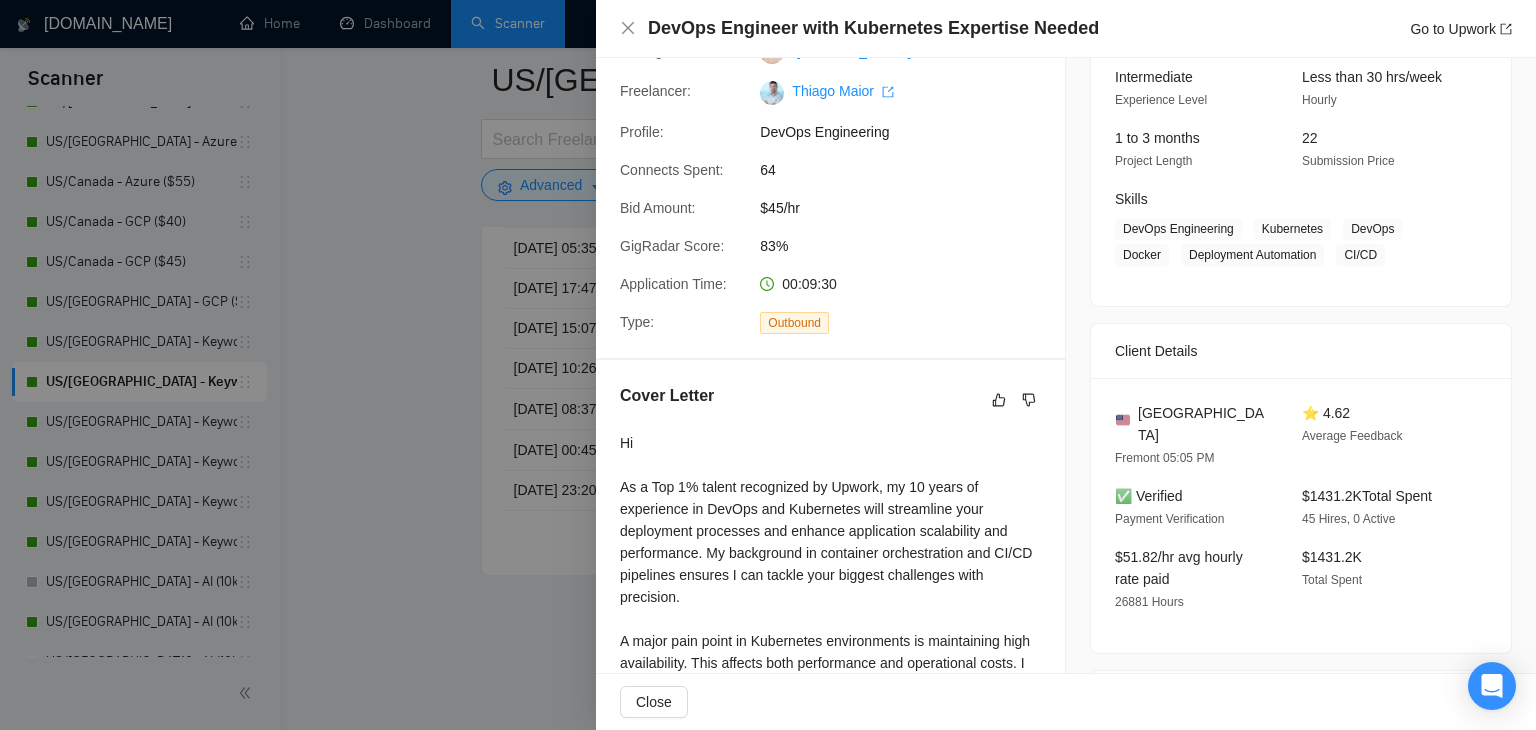 click at bounding box center (768, 365) 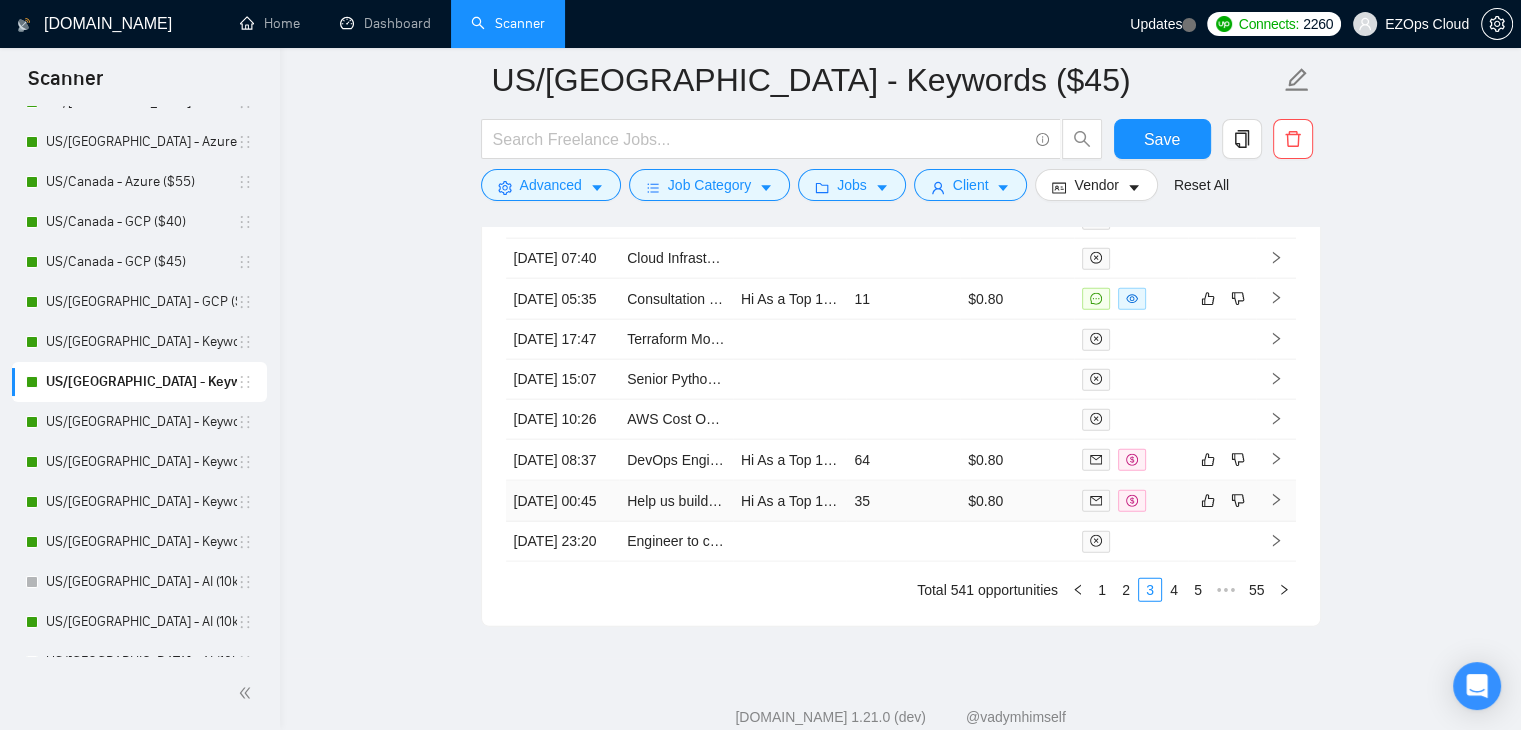 scroll, scrollTop: 4560, scrollLeft: 0, axis: vertical 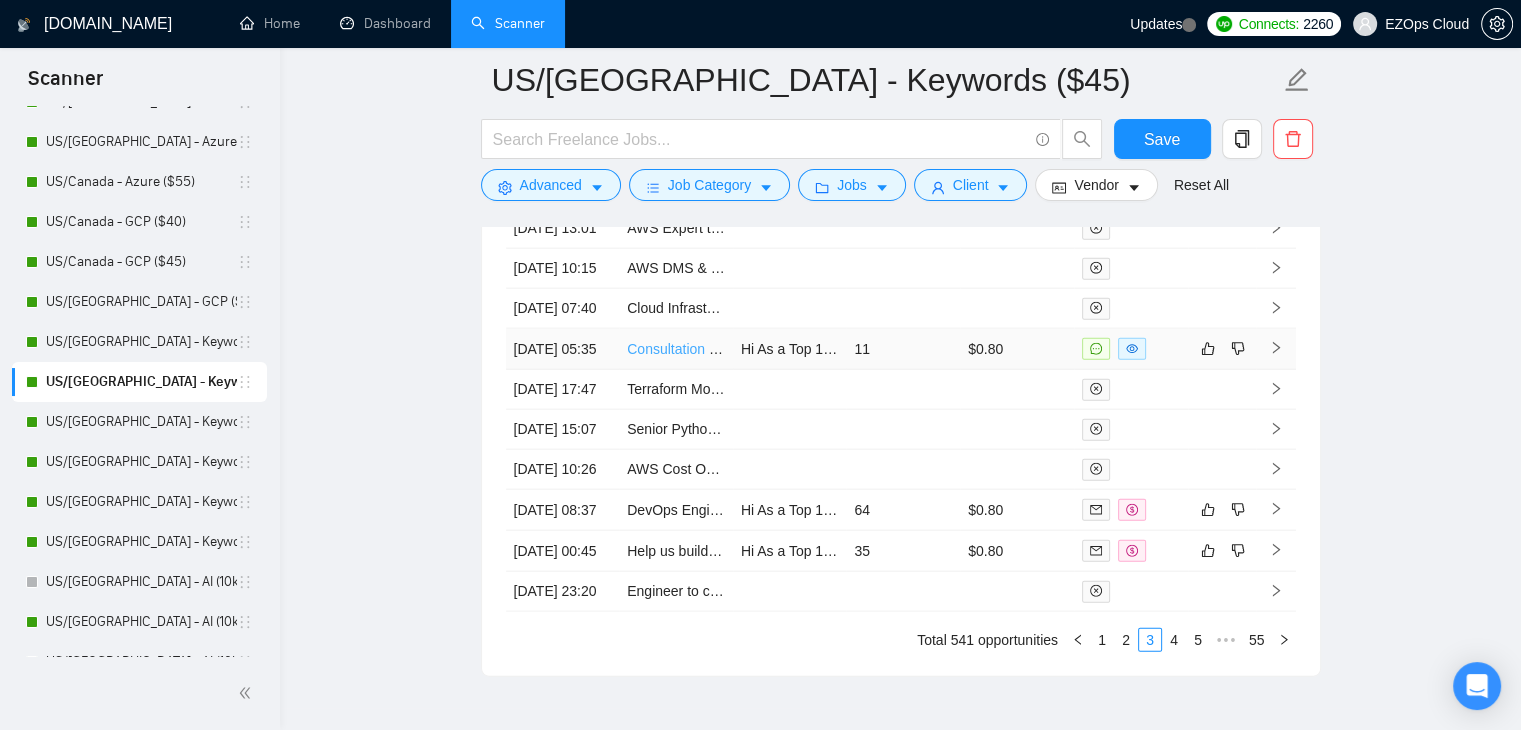 click on "Consultation and Training on IBM Cloud Pak for Business Process Automation (CP4BPA)" at bounding box center [903, 349] 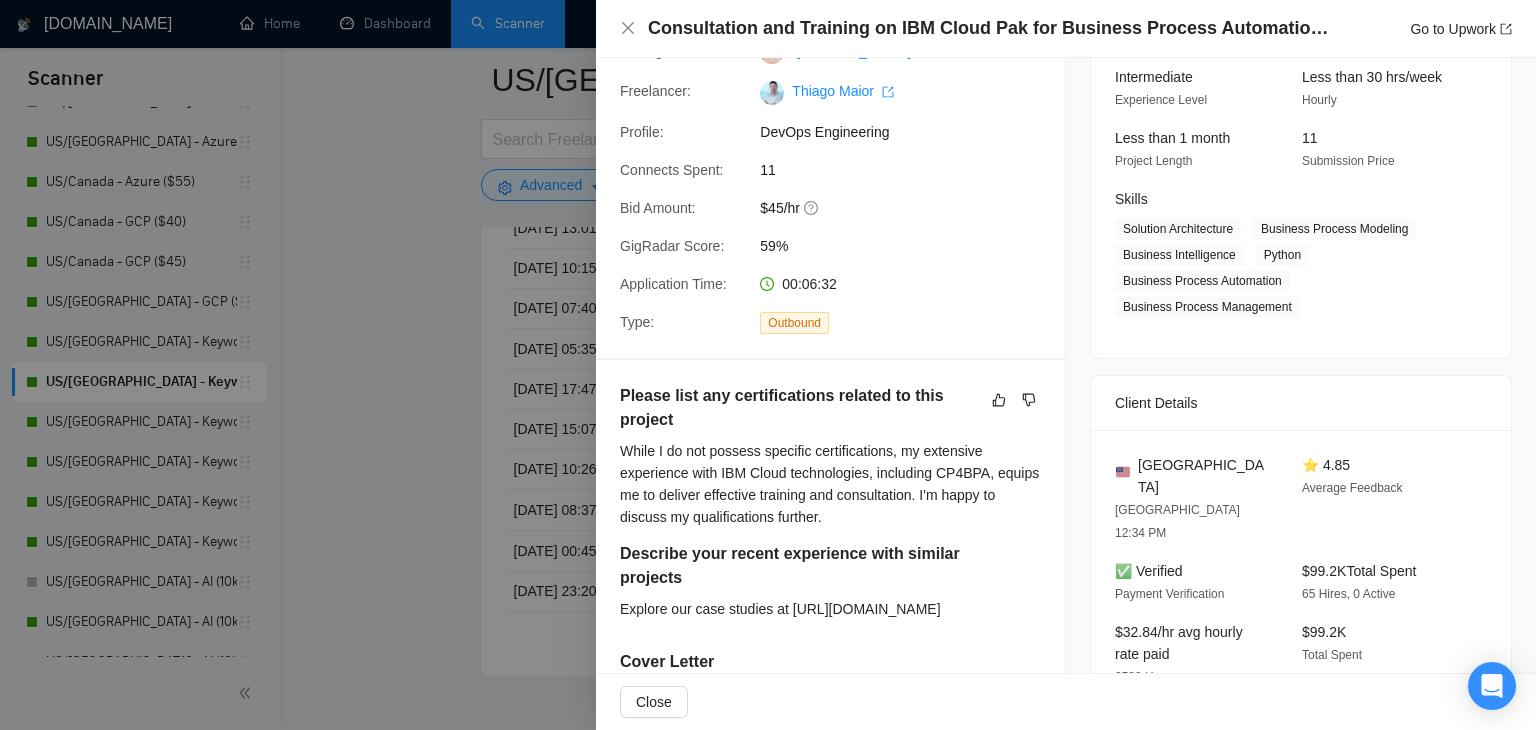click at bounding box center (768, 365) 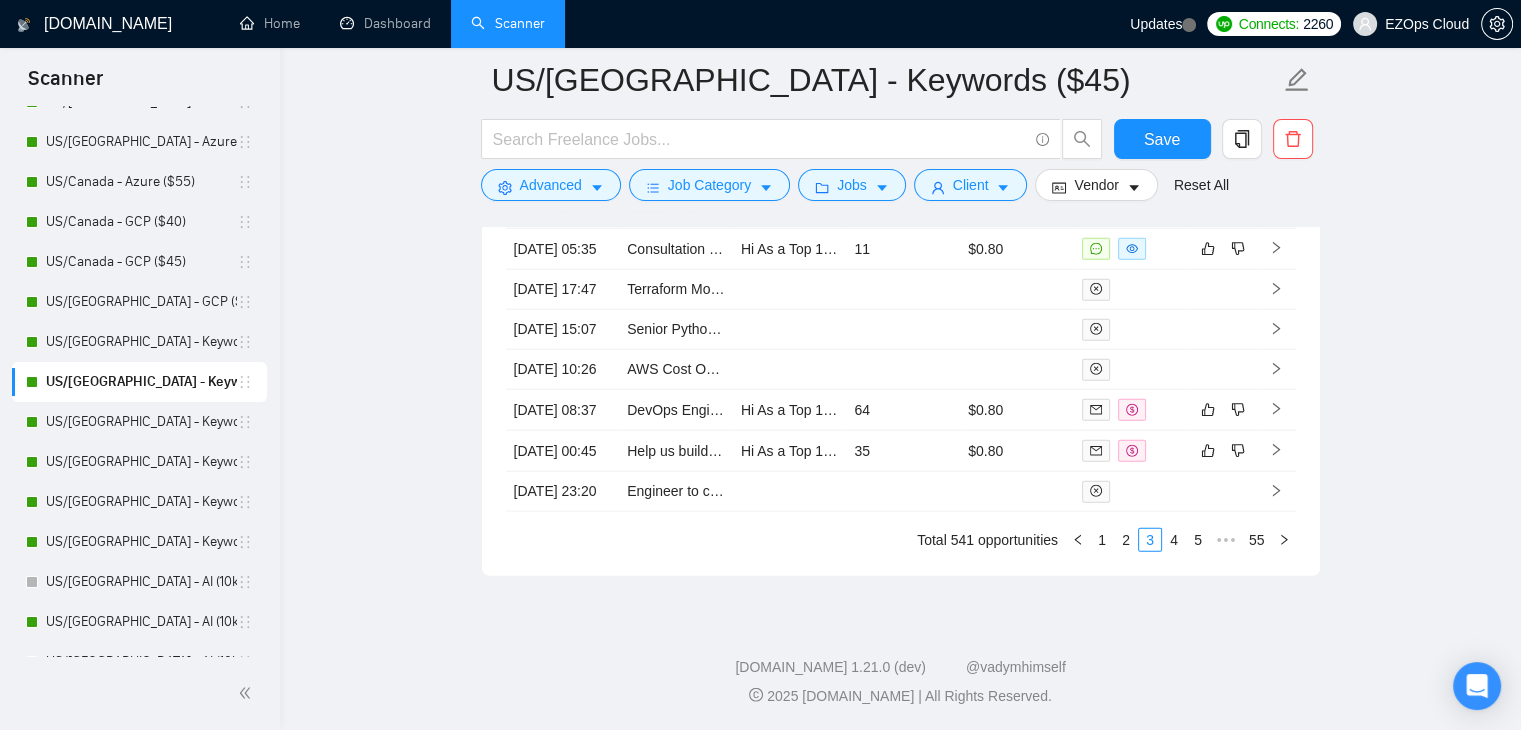 scroll, scrollTop: 4760, scrollLeft: 0, axis: vertical 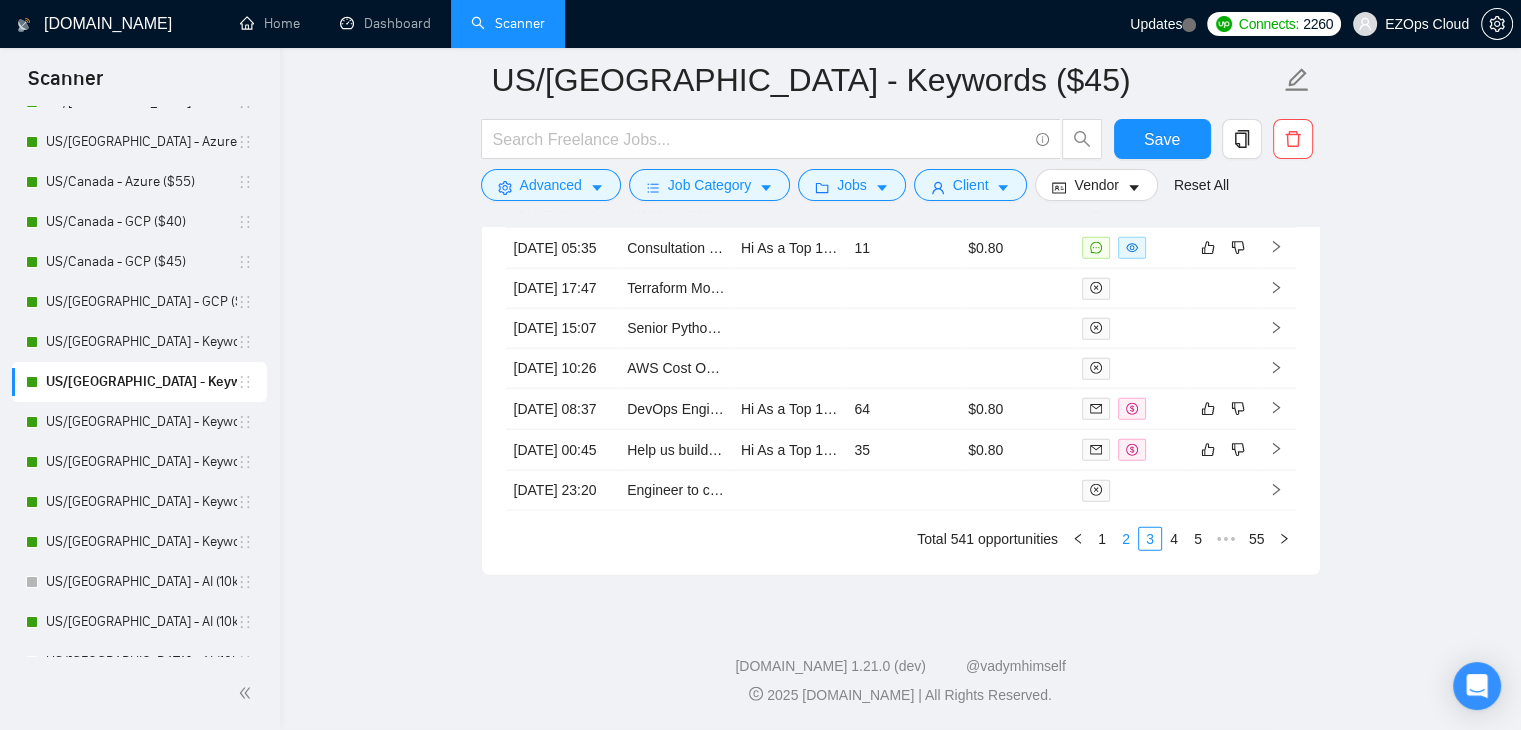 click on "2" at bounding box center [1126, 539] 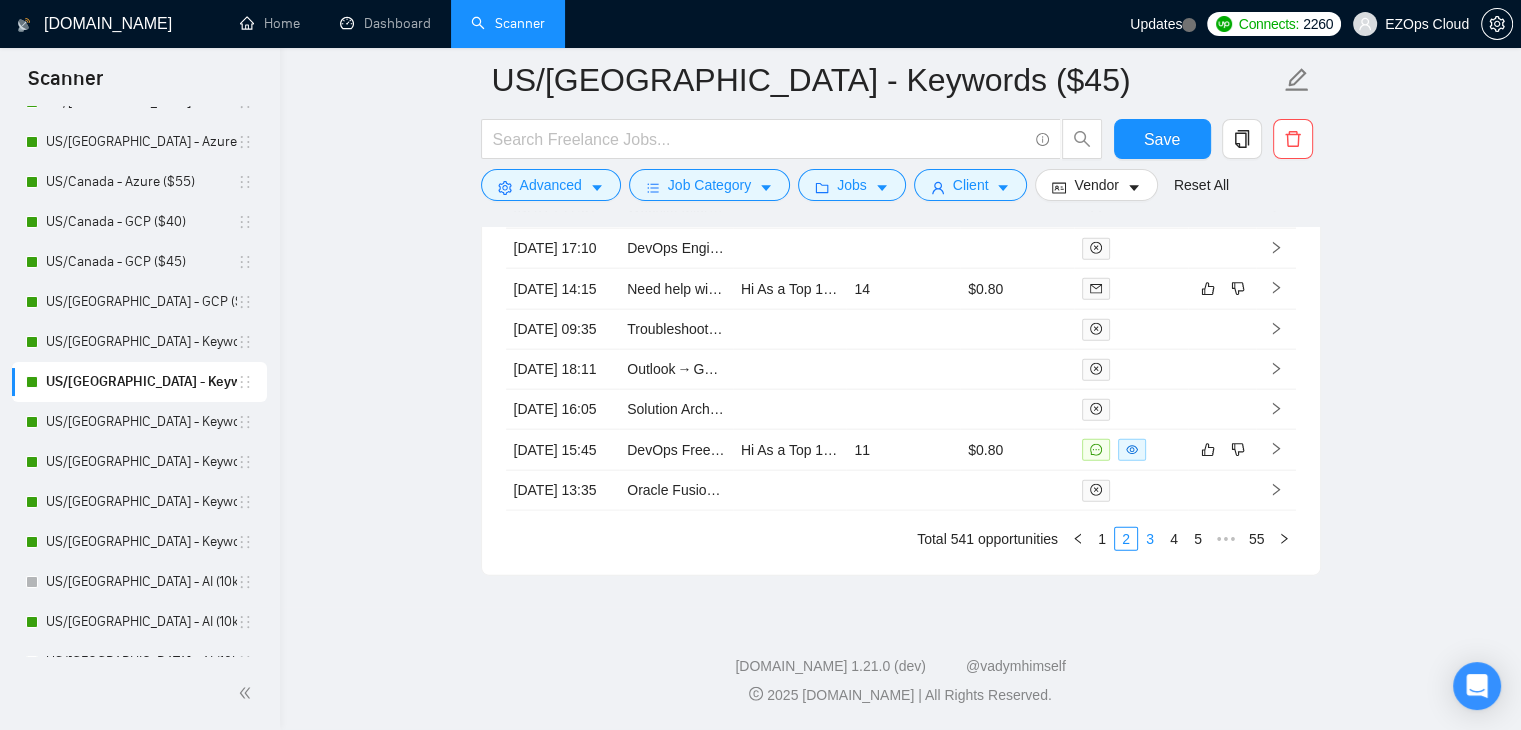 click on "3" at bounding box center [1150, 539] 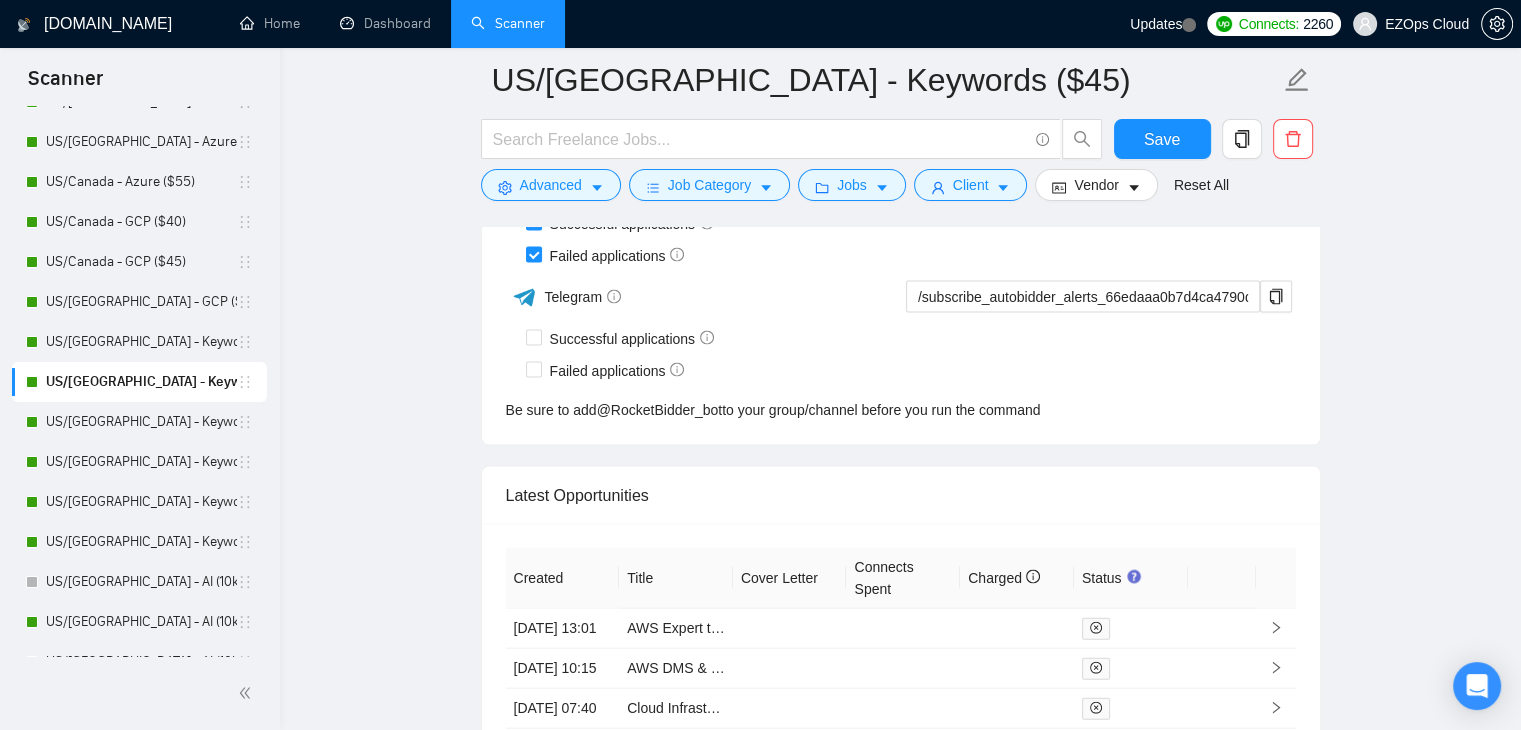 scroll, scrollTop: 4460, scrollLeft: 0, axis: vertical 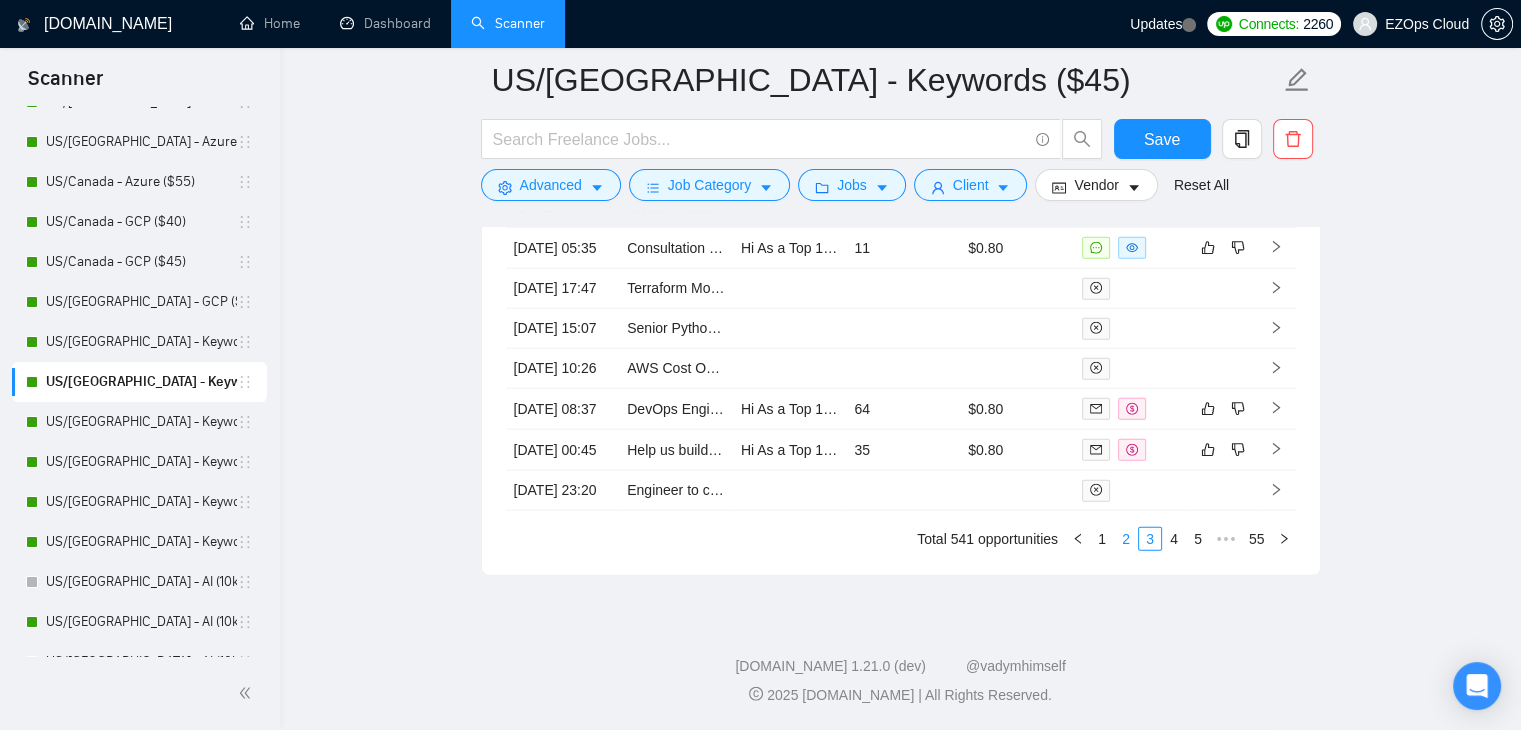 click on "2" at bounding box center (1126, 539) 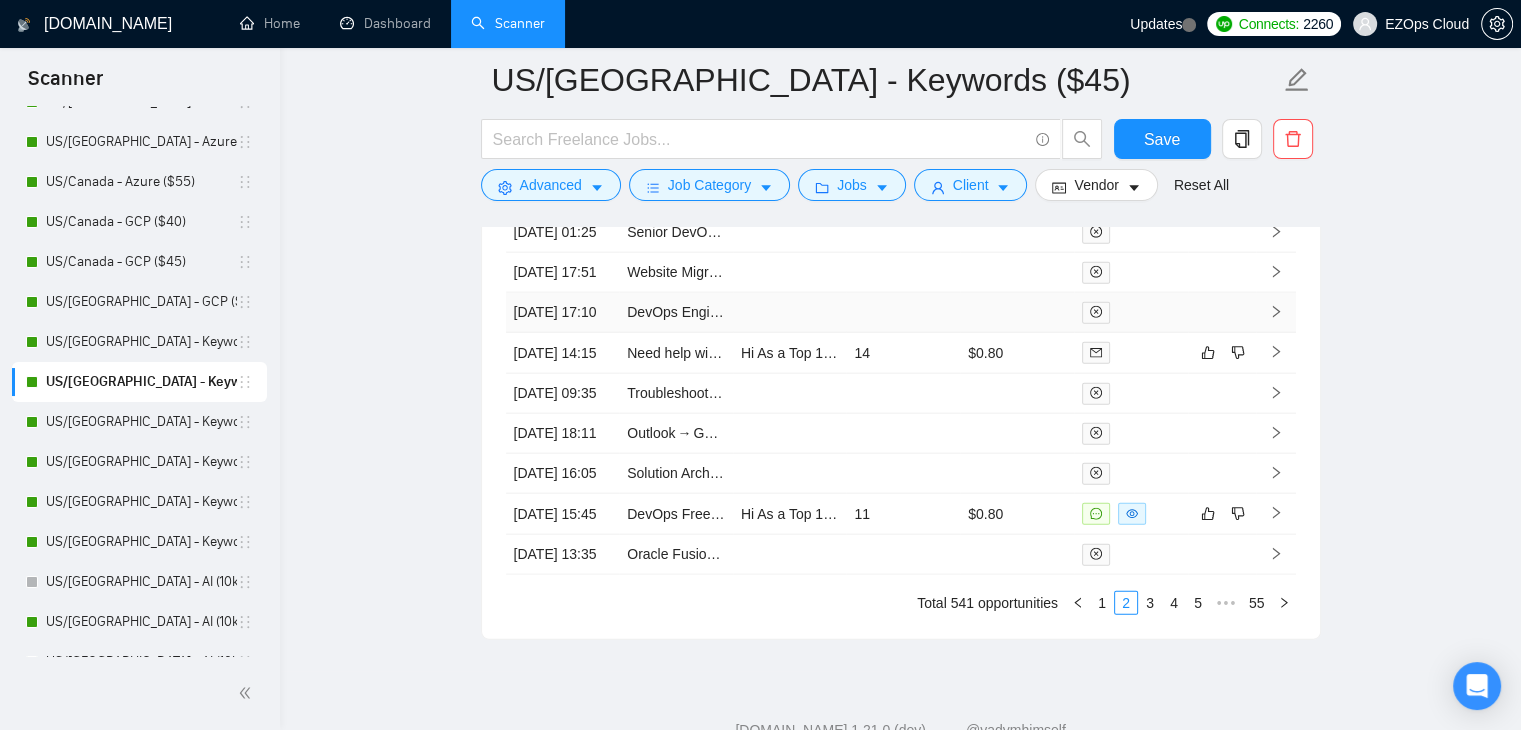 scroll, scrollTop: 4860, scrollLeft: 0, axis: vertical 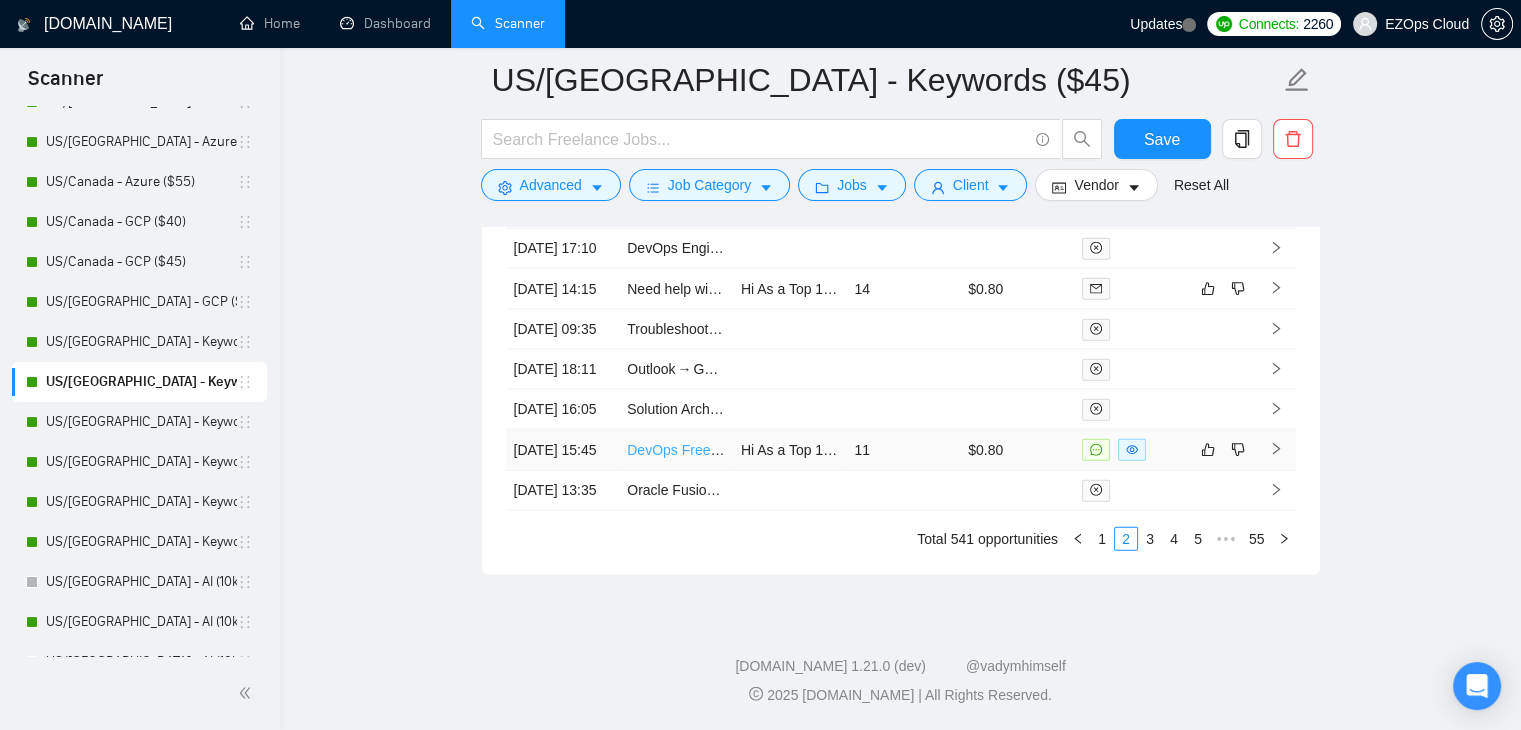 click on "DevOps Freelancer to Set Up Netdata + ImmuniWeb Security Monitoring" at bounding box center (852, 450) 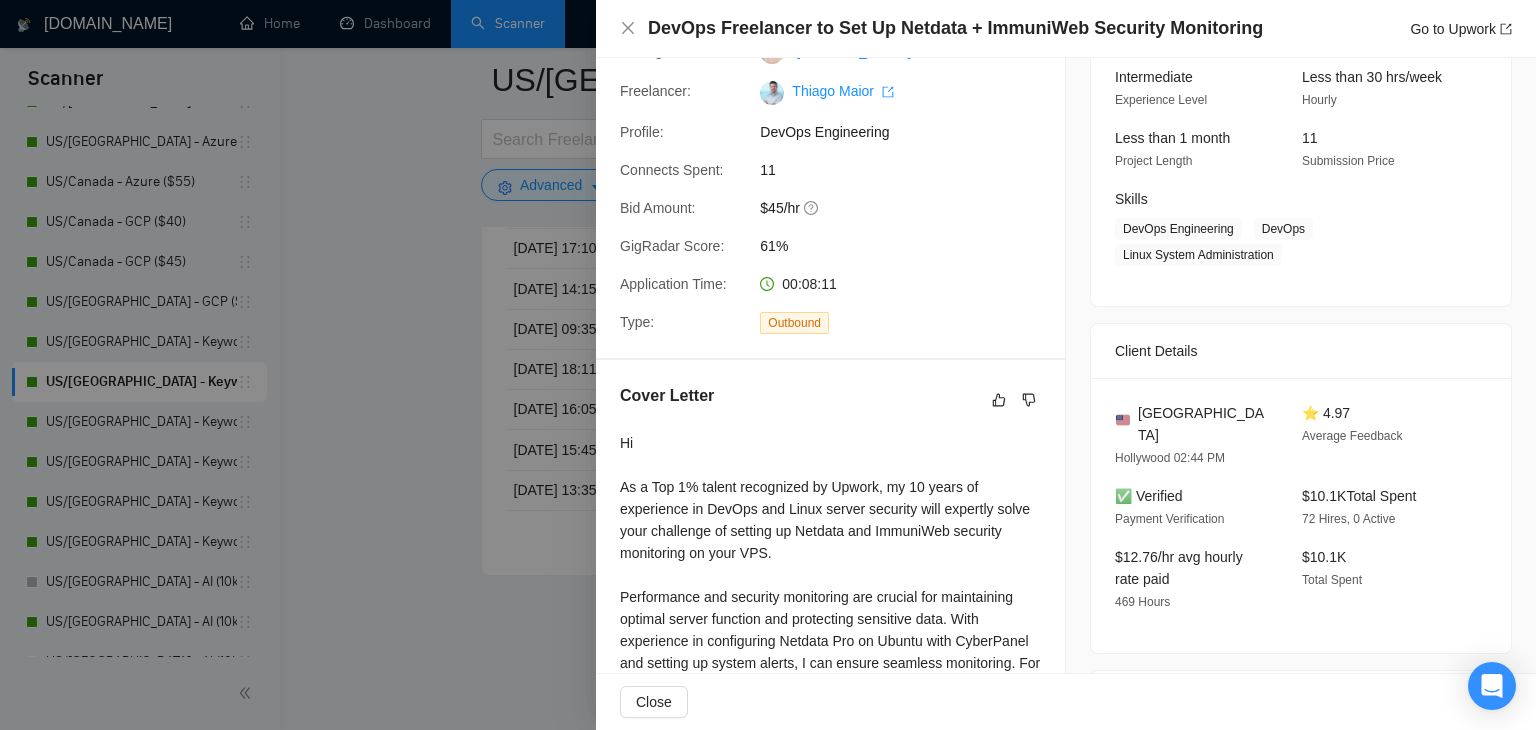 click at bounding box center [768, 365] 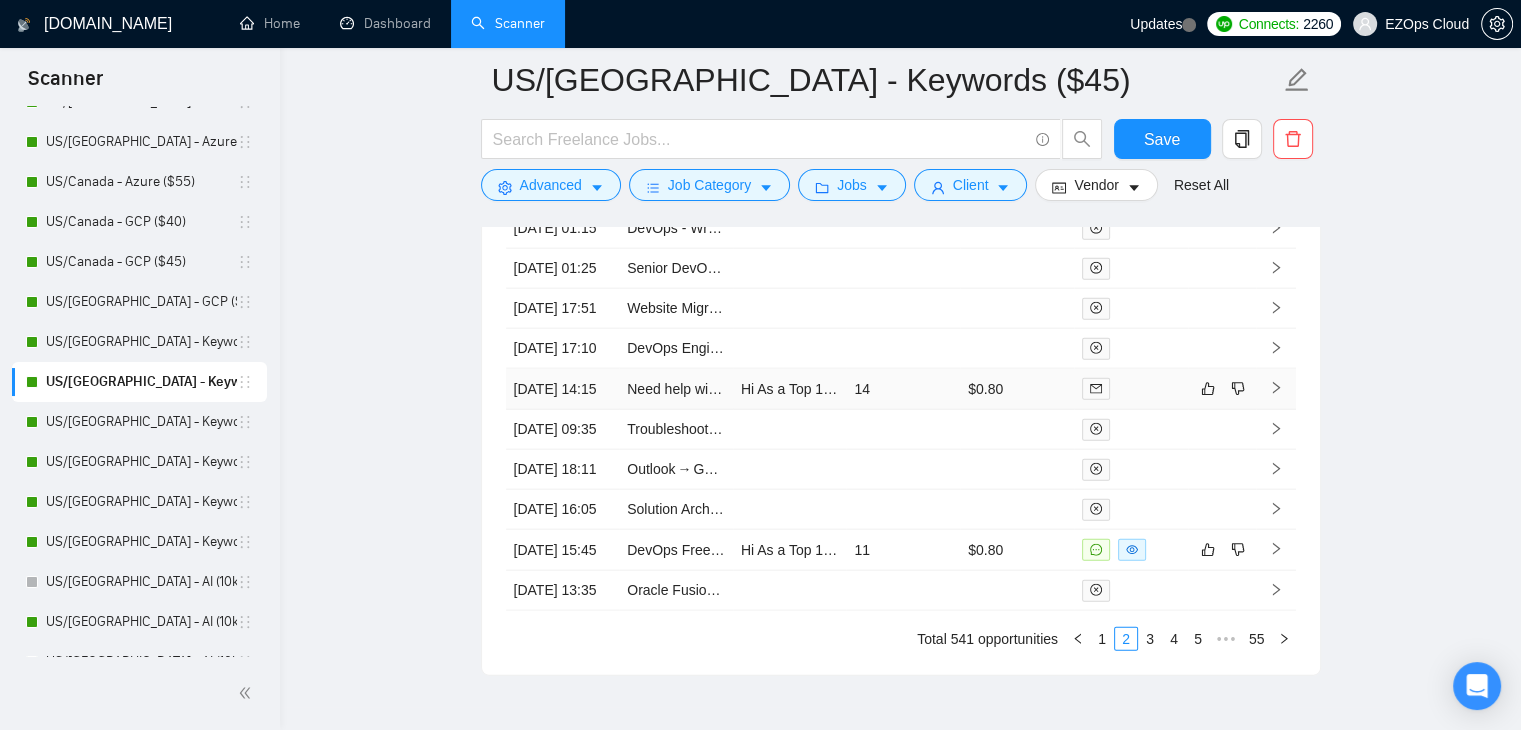scroll, scrollTop: 4460, scrollLeft: 0, axis: vertical 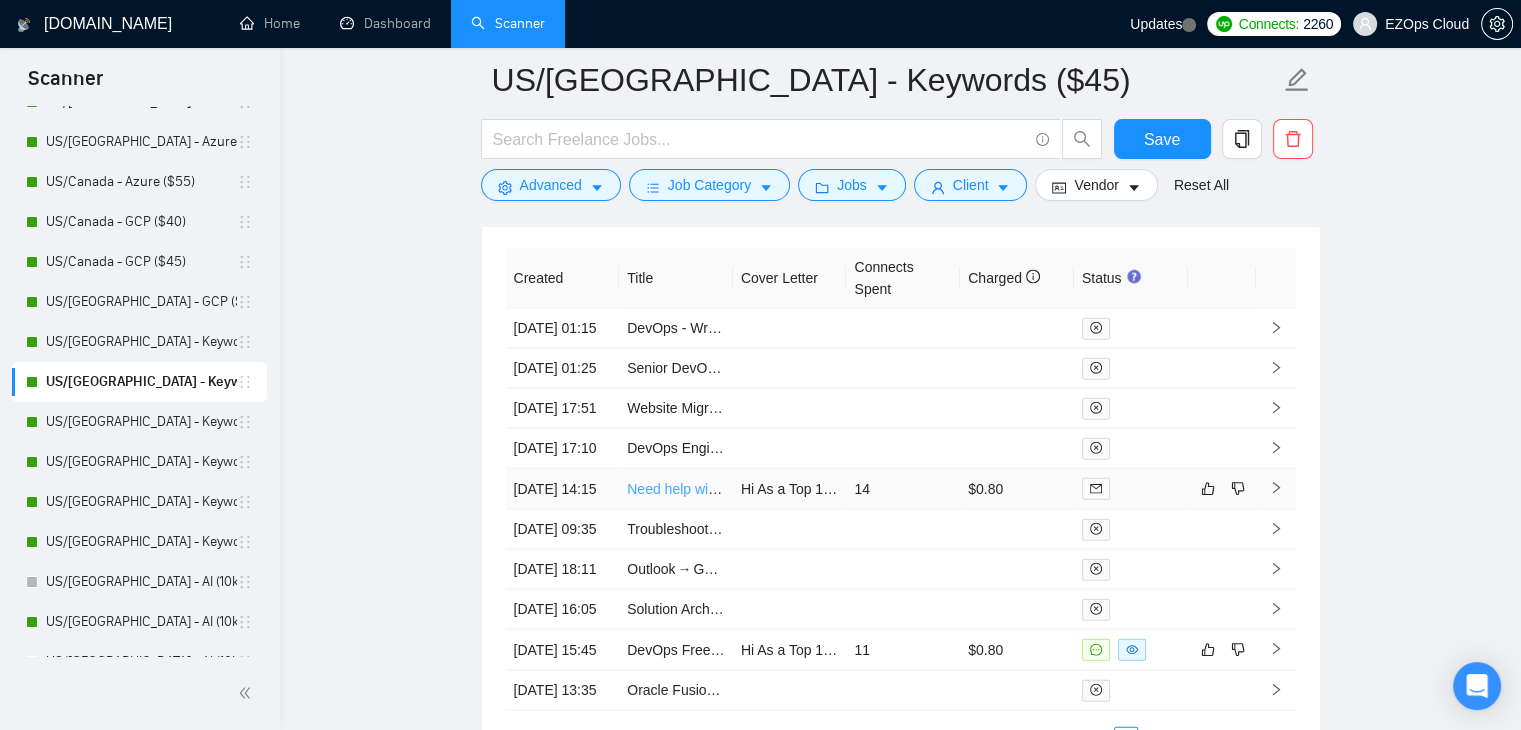 click on "Need help with rolling deployment issue on kubernetes" at bounding box center [796, 489] 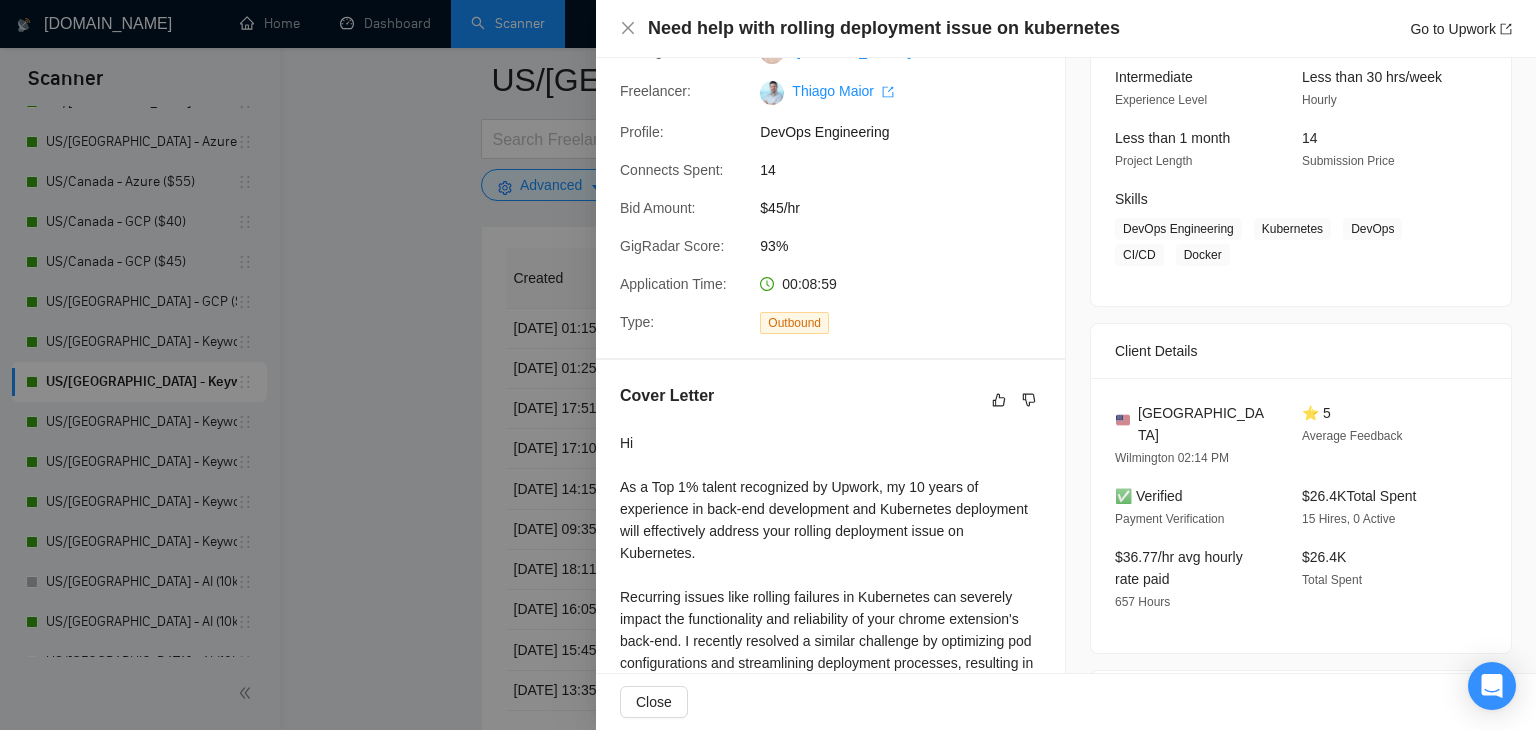 click at bounding box center (768, 365) 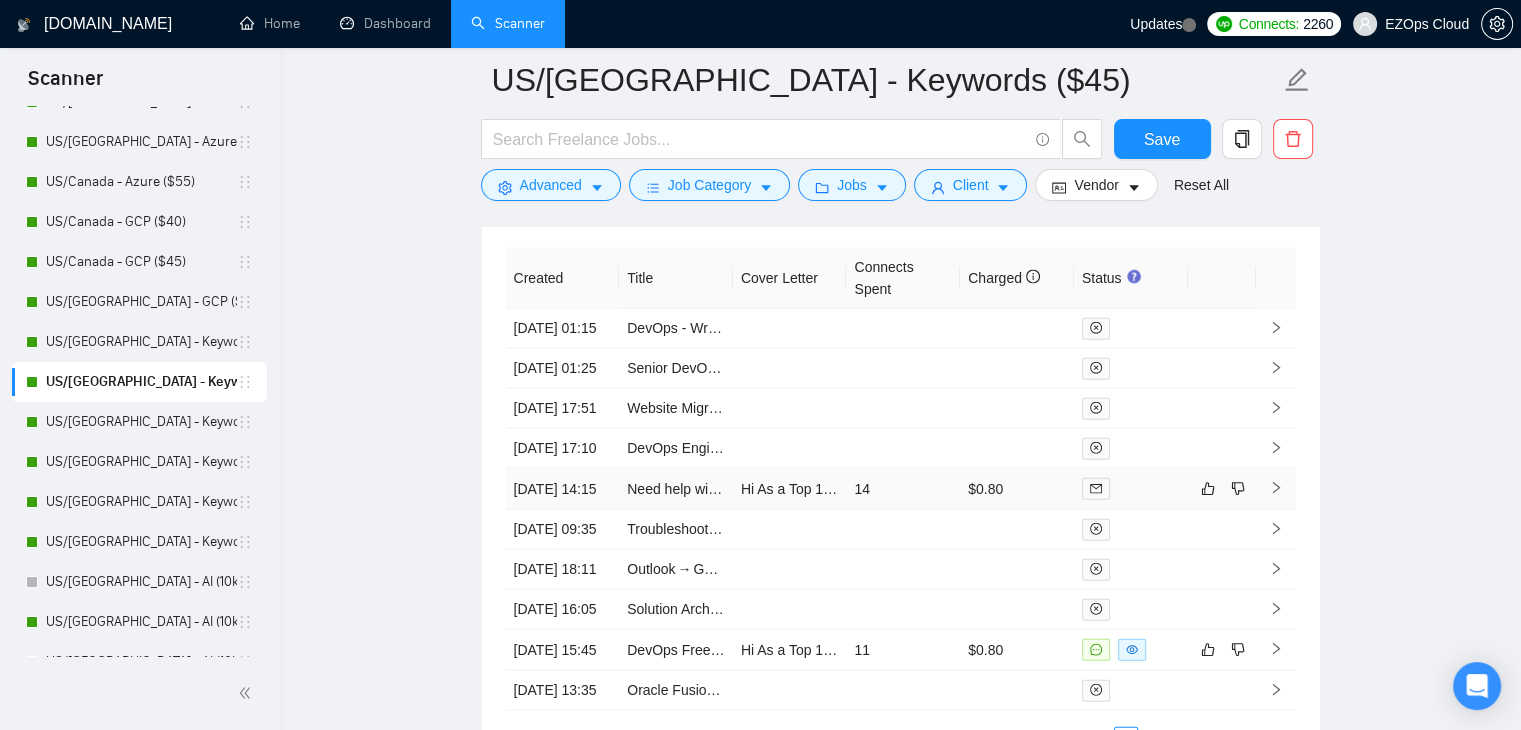 scroll, scrollTop: 4760, scrollLeft: 0, axis: vertical 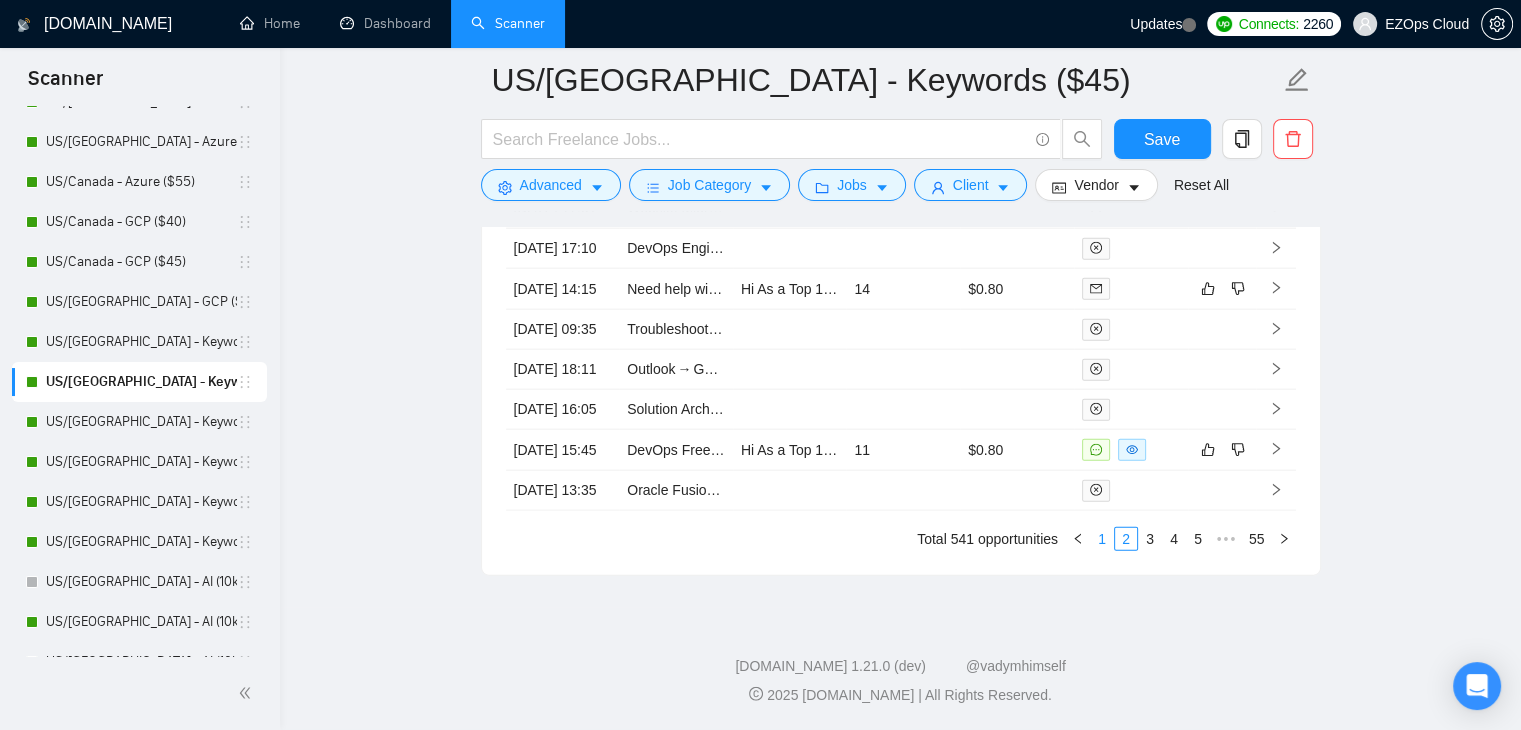 click on "1" at bounding box center (1102, 539) 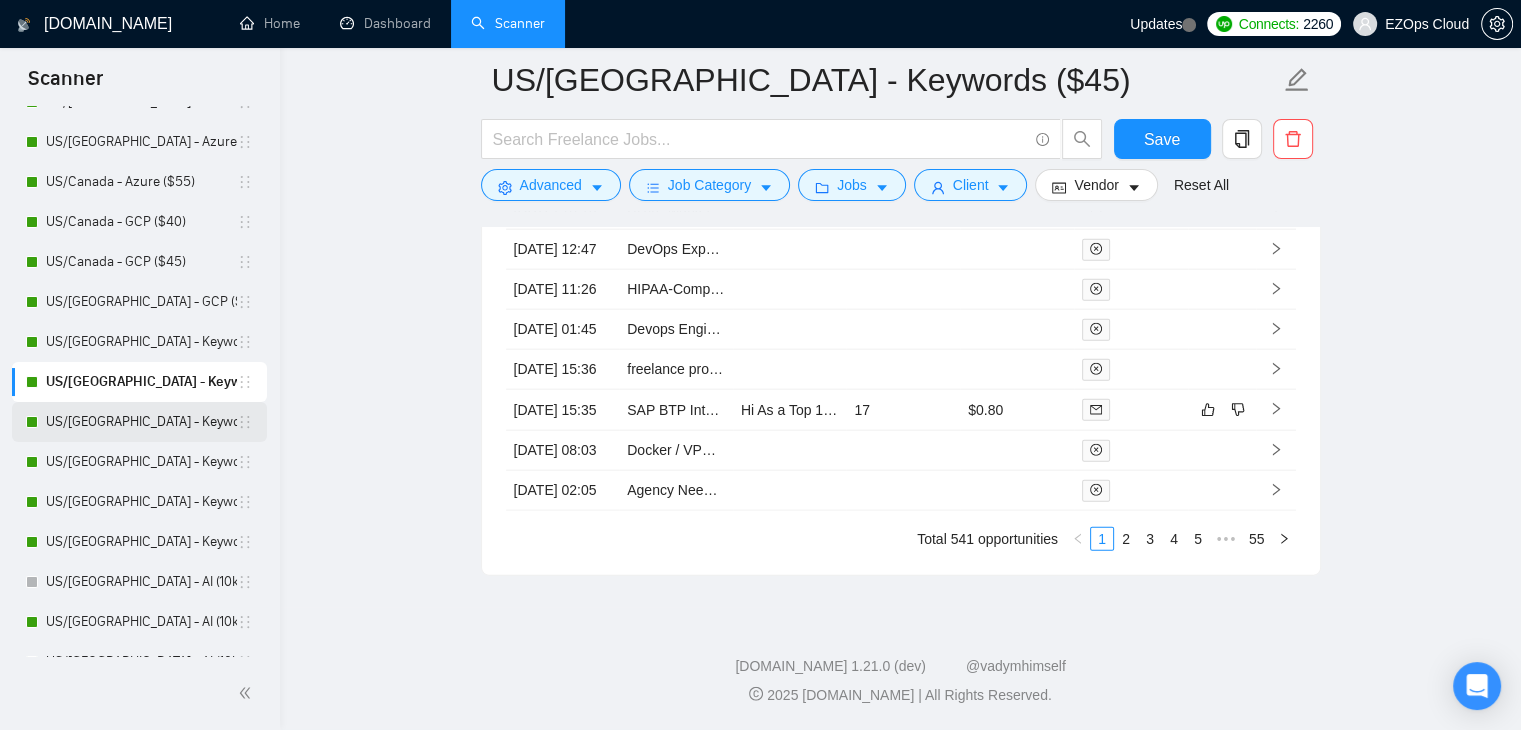 click on "US/[GEOGRAPHIC_DATA] - Keywords ($55)" at bounding box center [141, 422] 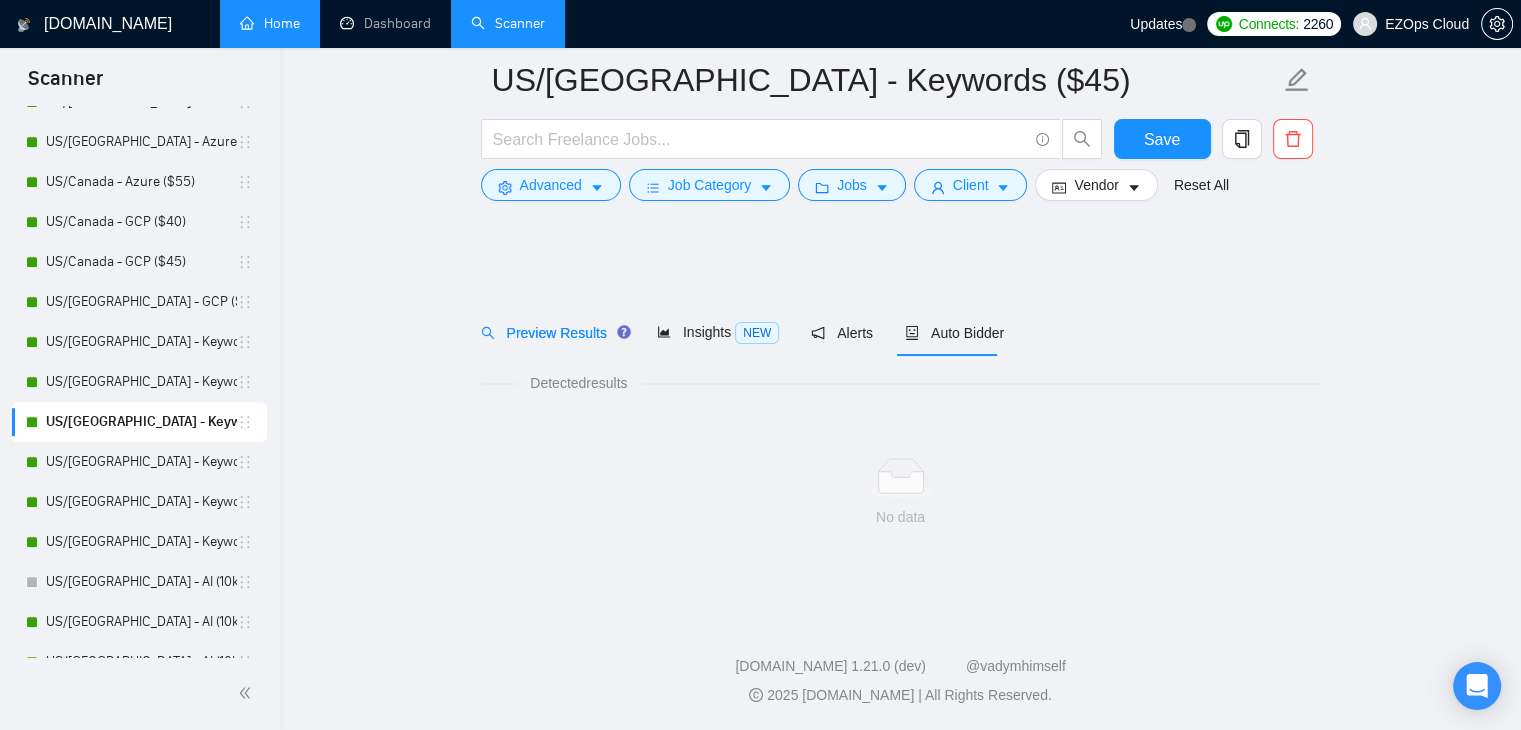 scroll, scrollTop: 0, scrollLeft: 0, axis: both 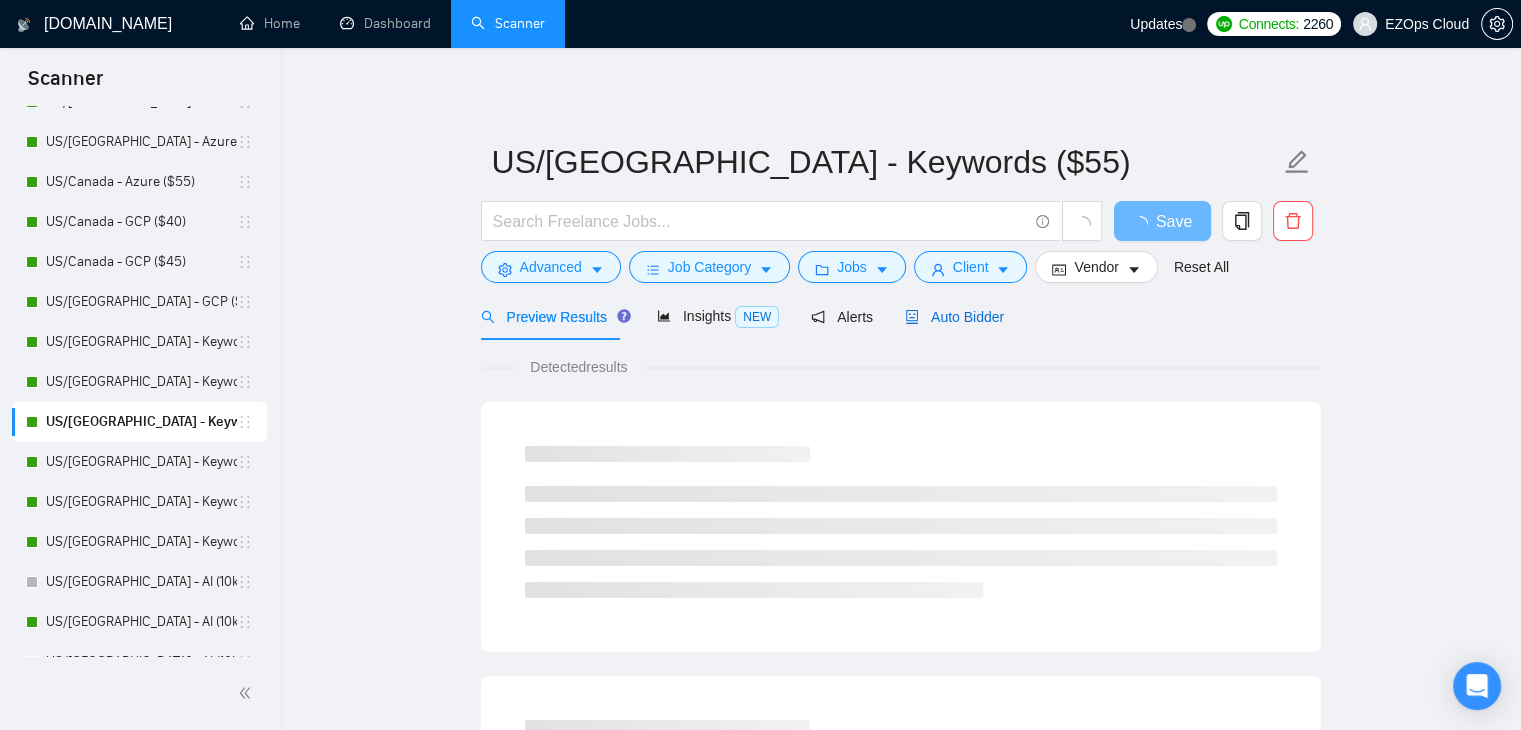click on "Auto Bidder" at bounding box center [954, 317] 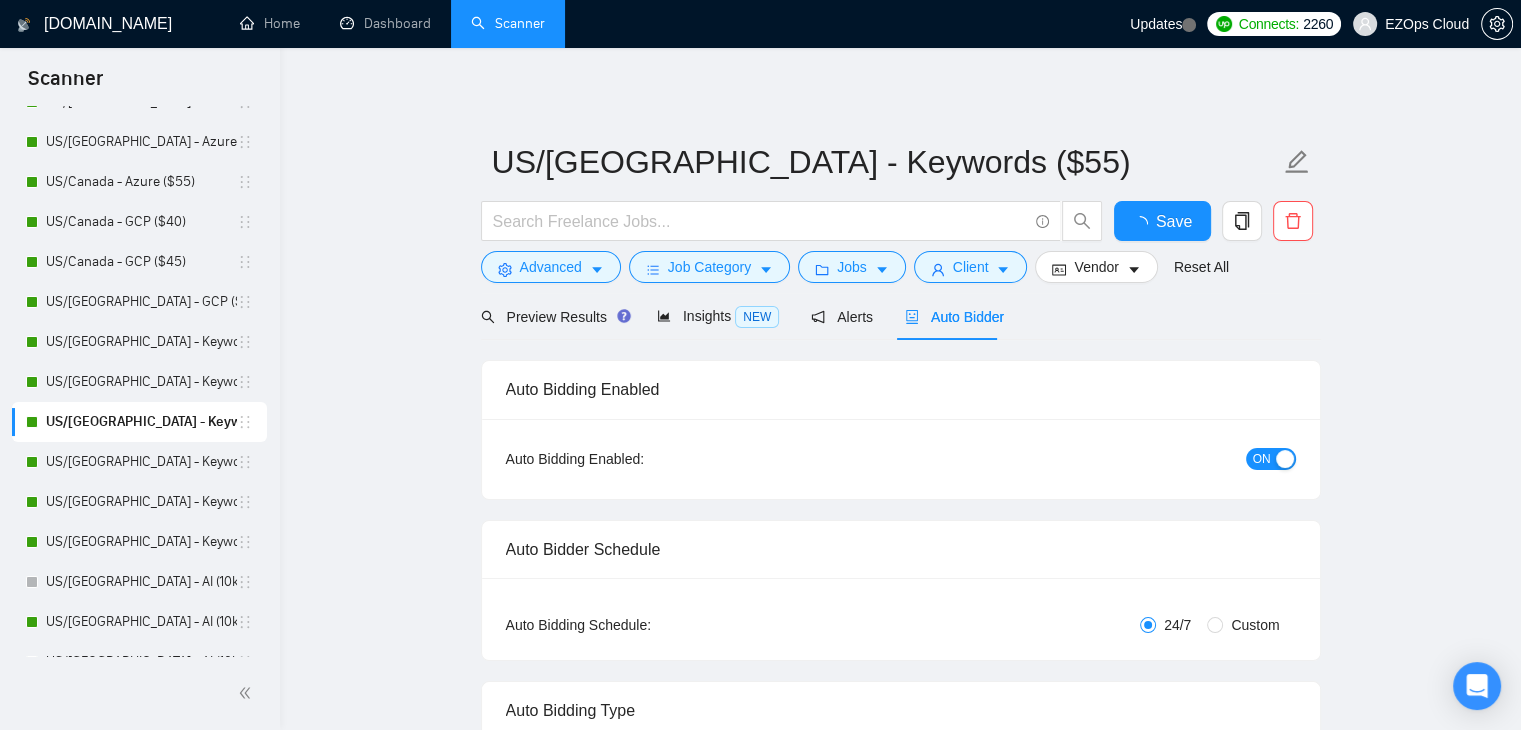 type 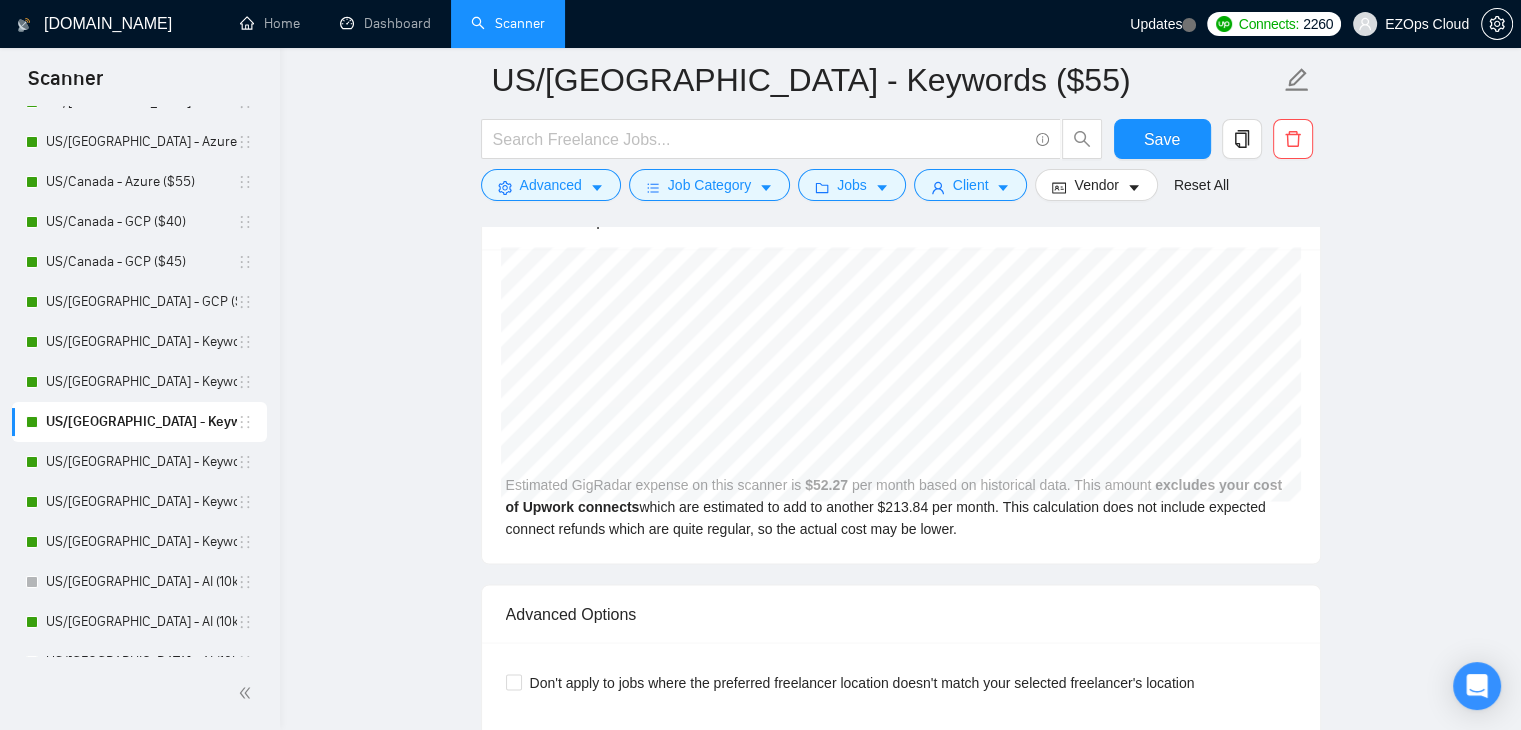 scroll, scrollTop: 4860, scrollLeft: 0, axis: vertical 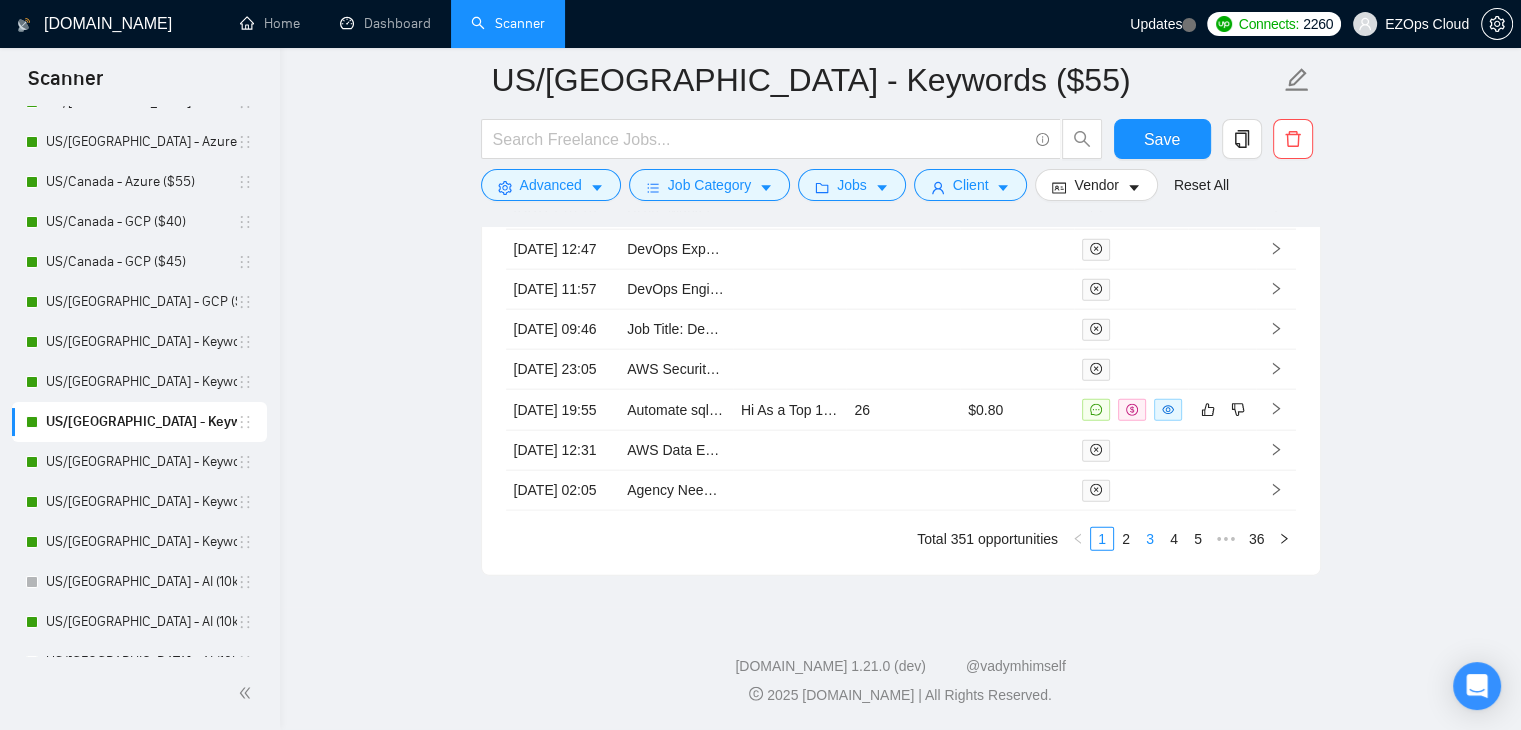click on "3" at bounding box center [1150, 539] 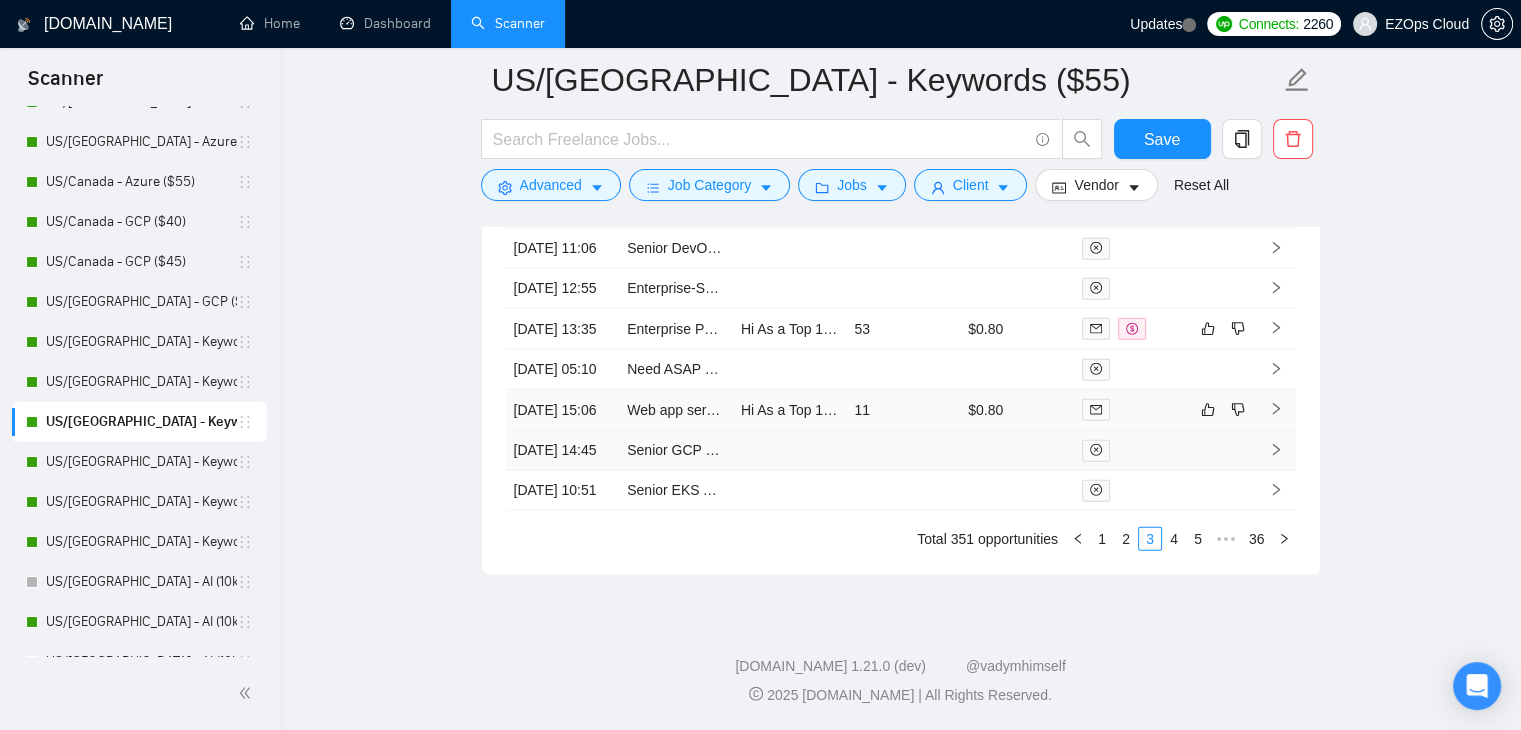 scroll, scrollTop: 4660, scrollLeft: 0, axis: vertical 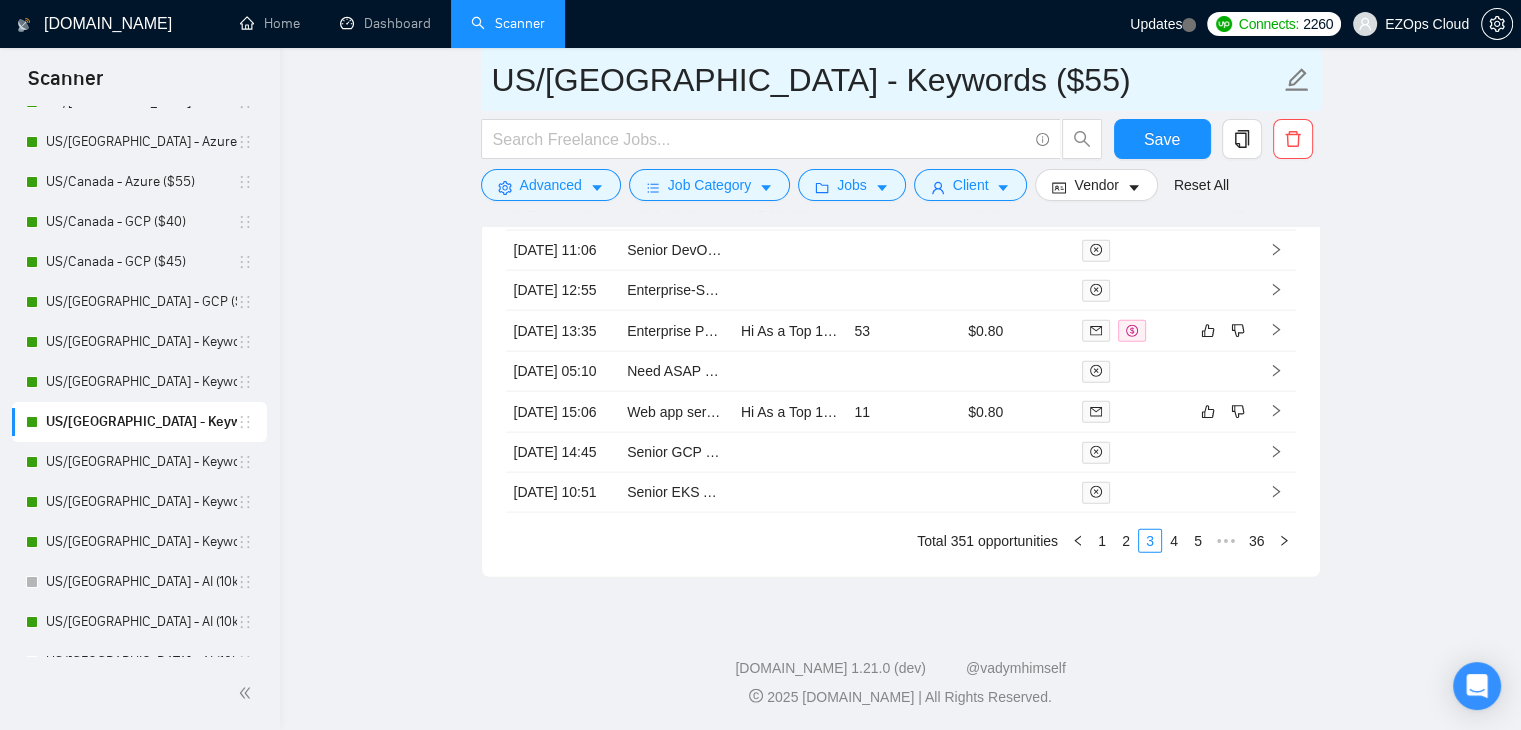 drag, startPoint x: 924, startPoint y: 91, endPoint x: 487, endPoint y: 93, distance: 437.00458 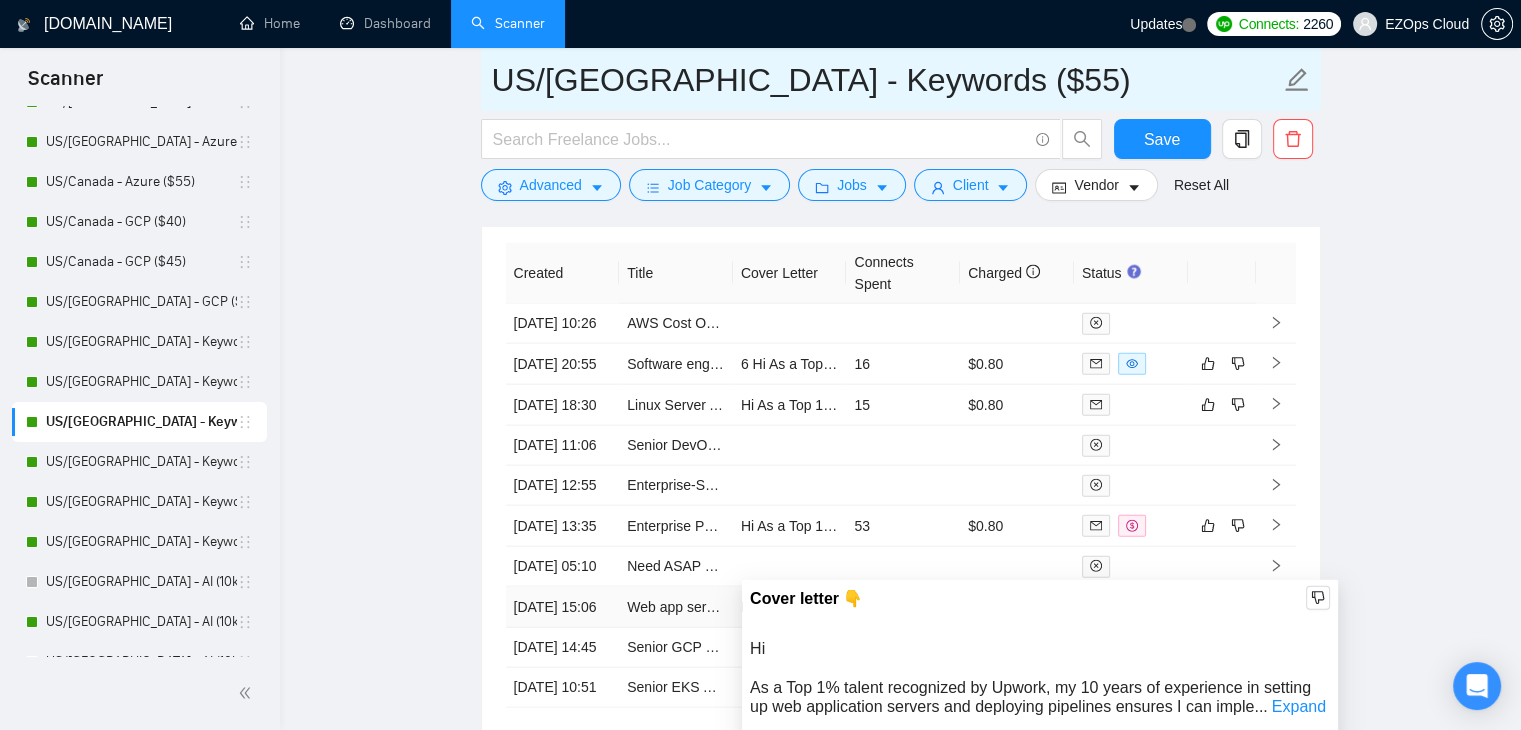 scroll, scrollTop: 4460, scrollLeft: 0, axis: vertical 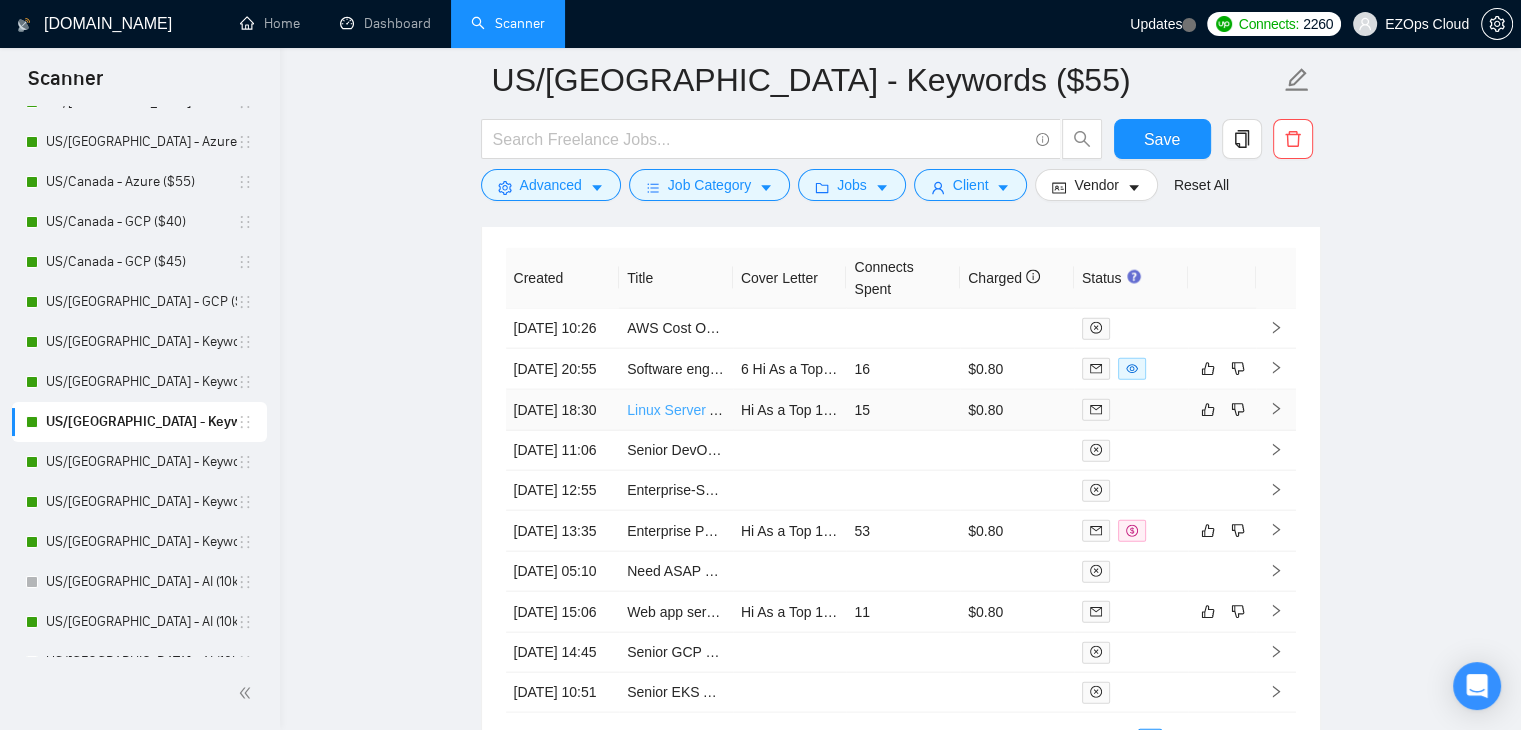 click on "Linux Server Administrator (NGINX + Docker + WordPress) – Ongoing Freelance Support" at bounding box center [904, 410] 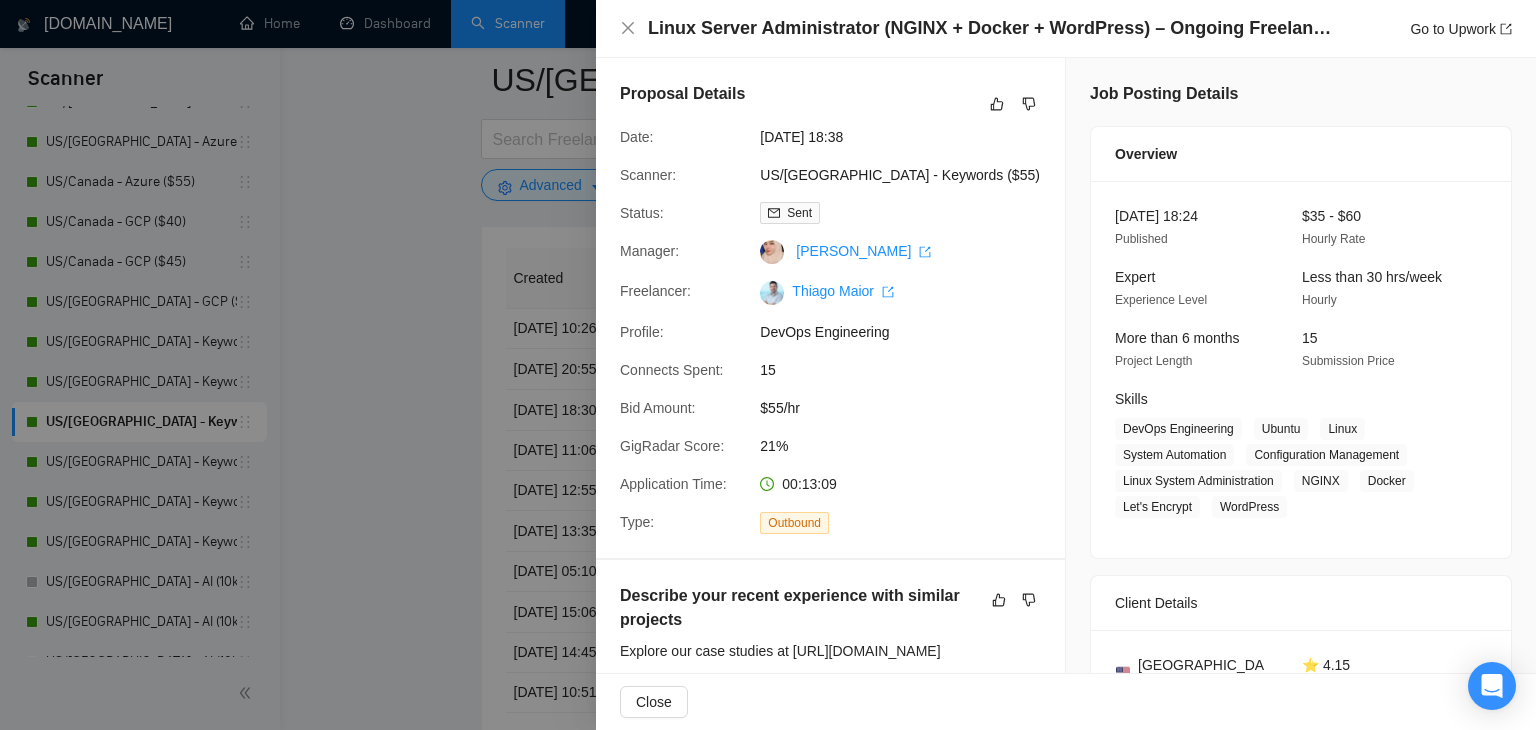 click at bounding box center (768, 365) 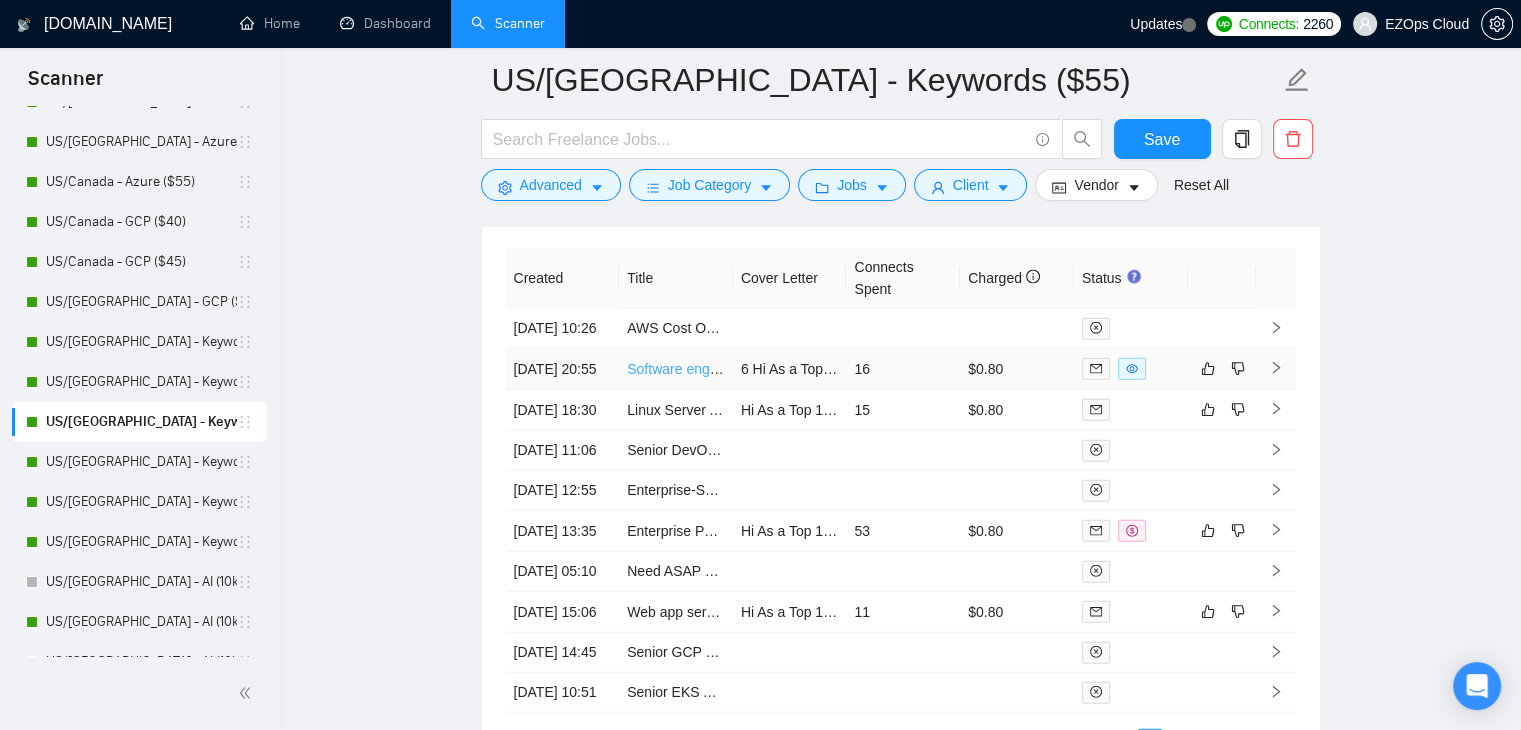 click on "Software engineer with experience with Heart Device Monitoring" at bounding box center (826, 369) 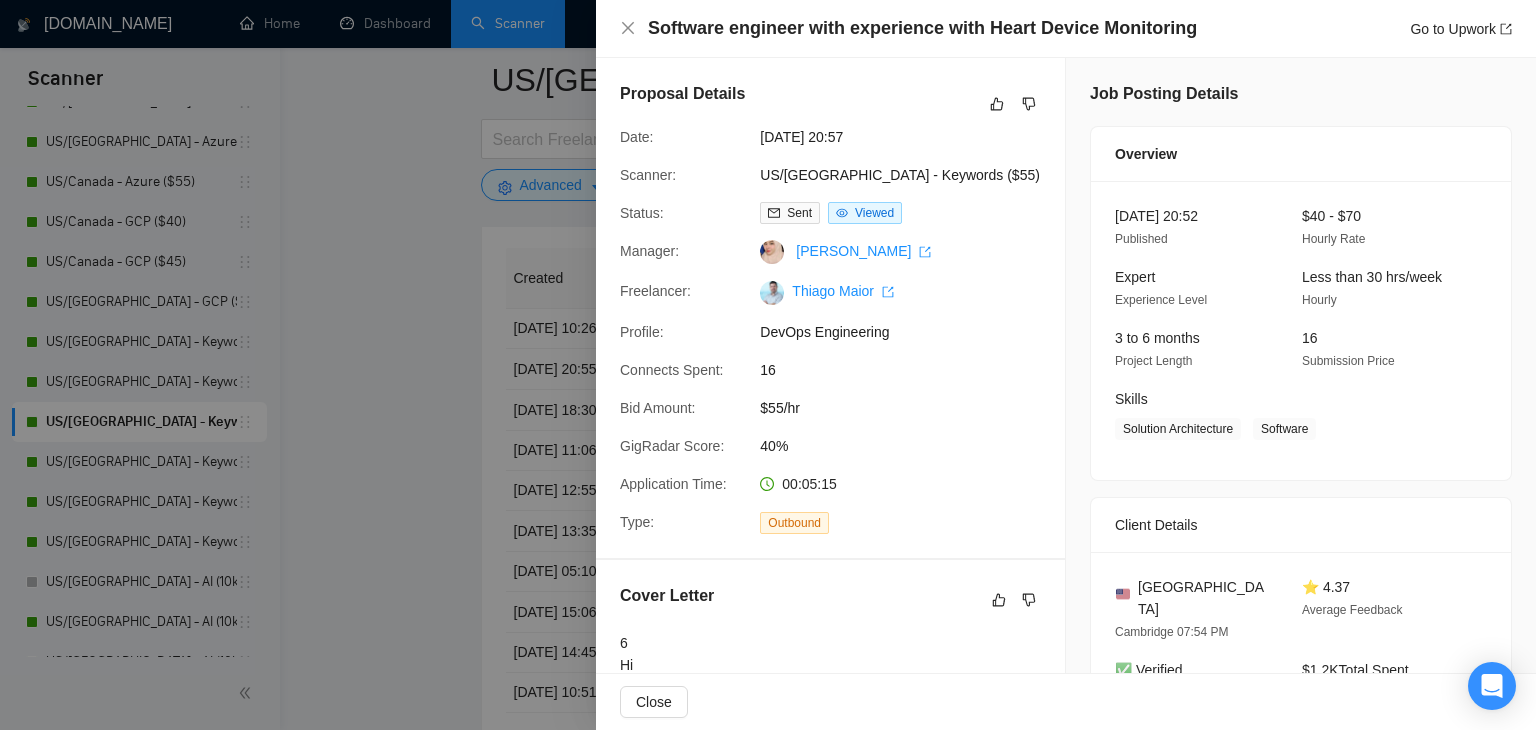 click at bounding box center [768, 365] 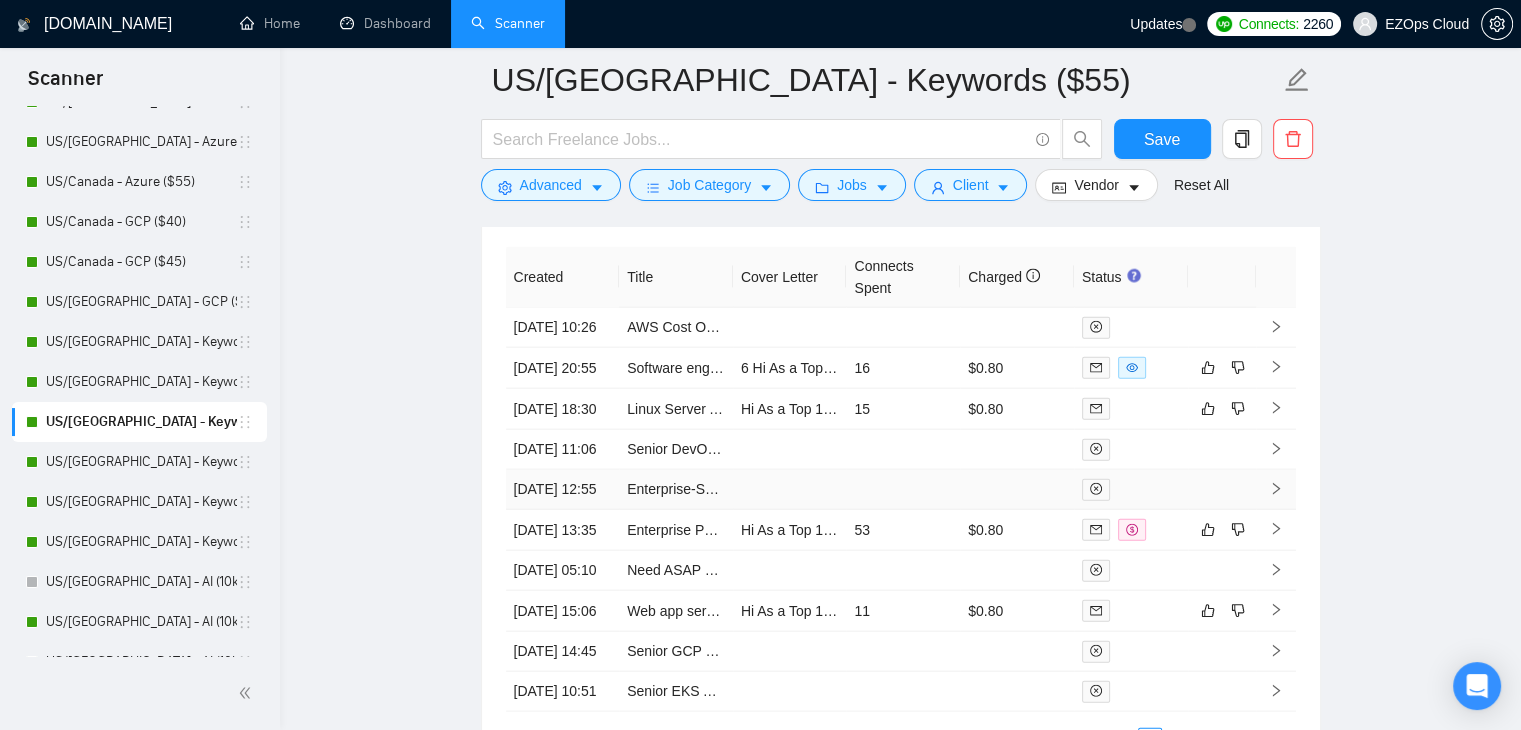 scroll, scrollTop: 4460, scrollLeft: 0, axis: vertical 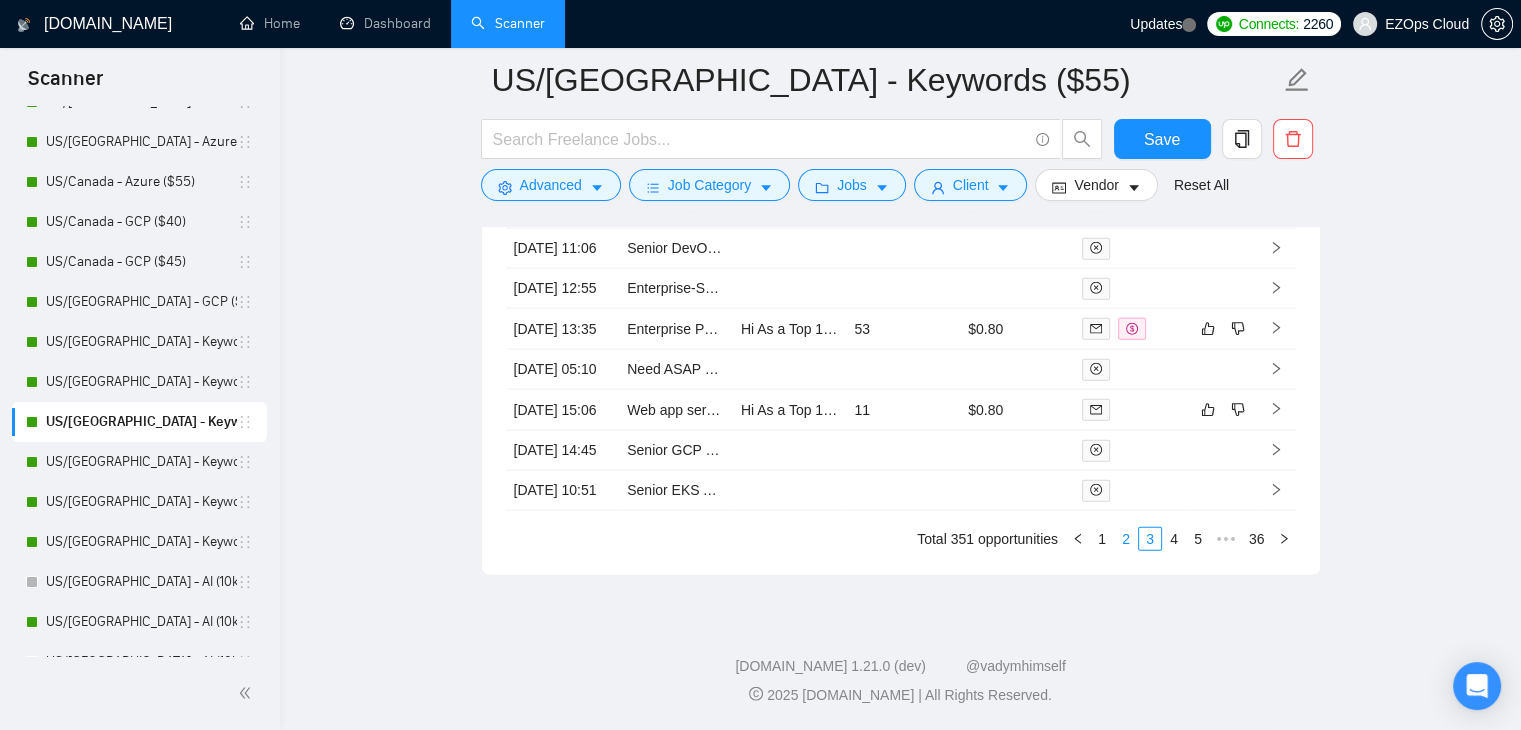 click on "2" at bounding box center (1126, 539) 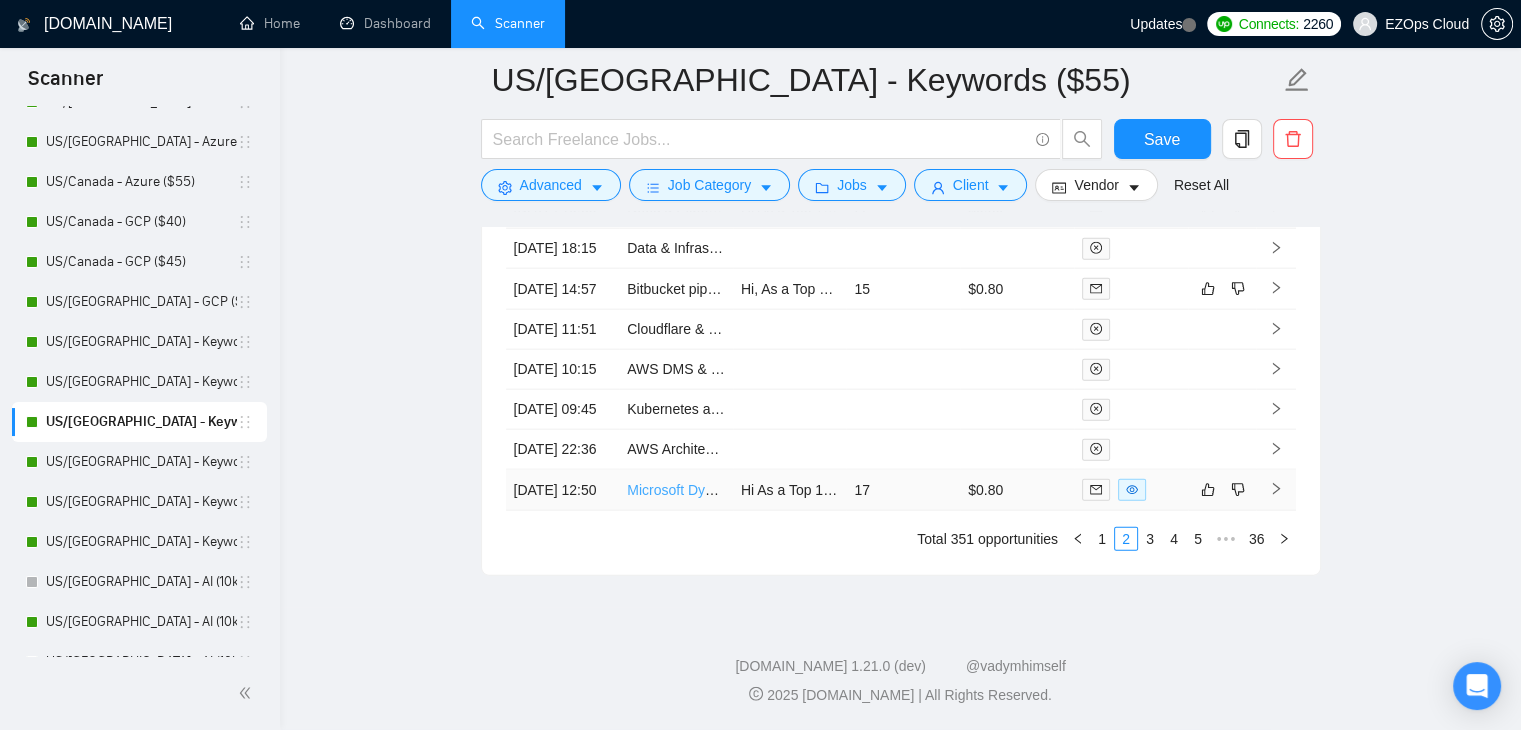 click on "Microsoft Dynamics GP (Great Plains) Consultant" at bounding box center (780, 490) 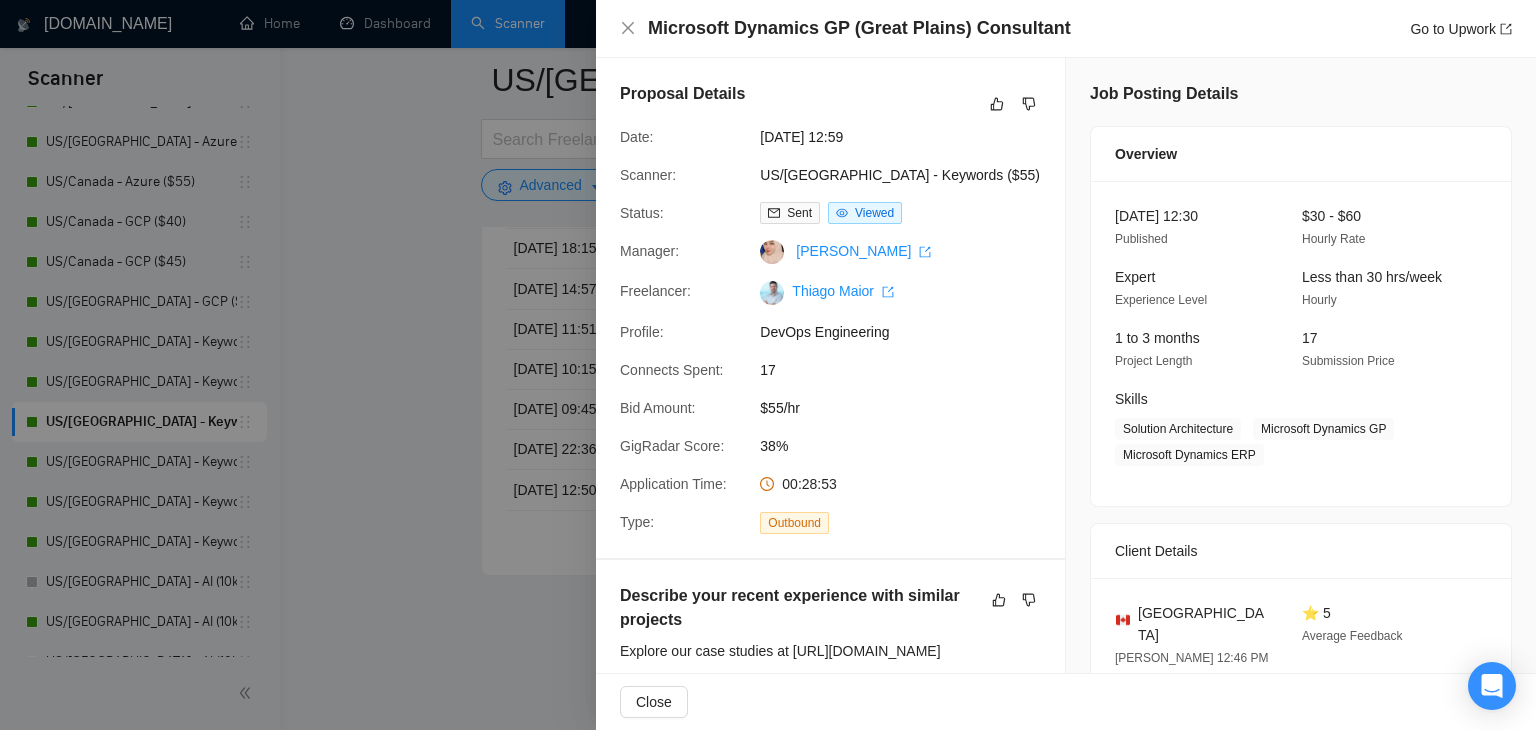 click at bounding box center (768, 365) 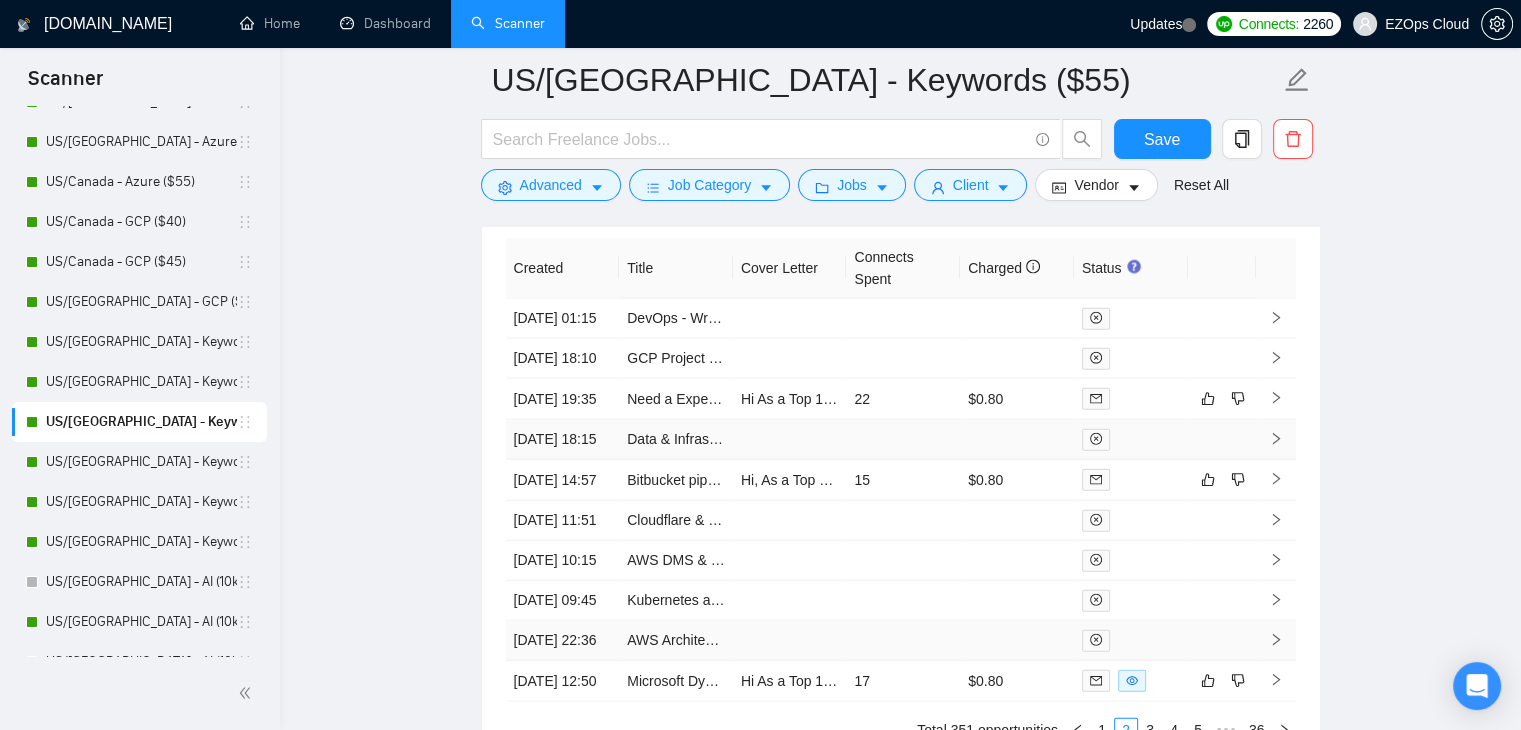 scroll, scrollTop: 4460, scrollLeft: 0, axis: vertical 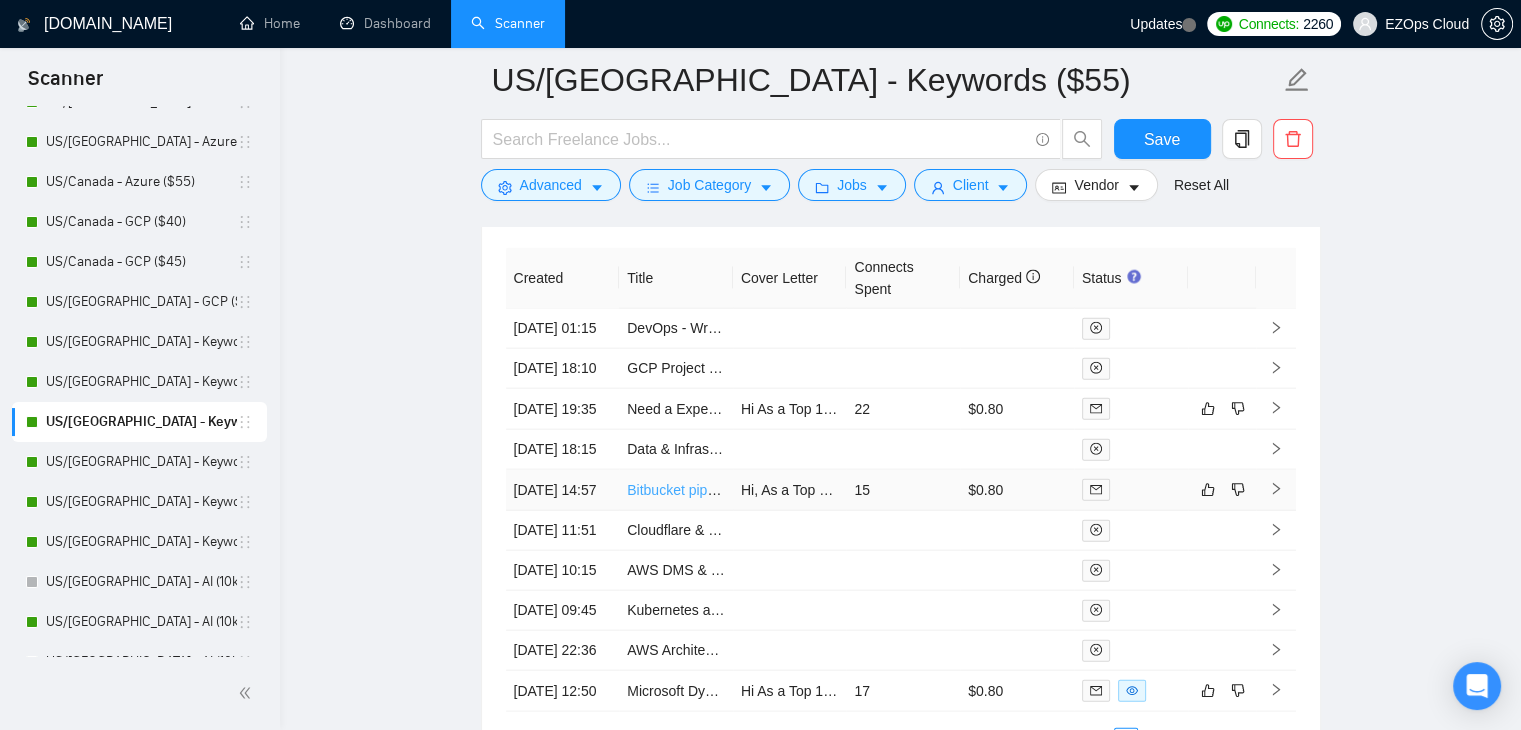 click on "Bitbucket pipeline" at bounding box center [682, 490] 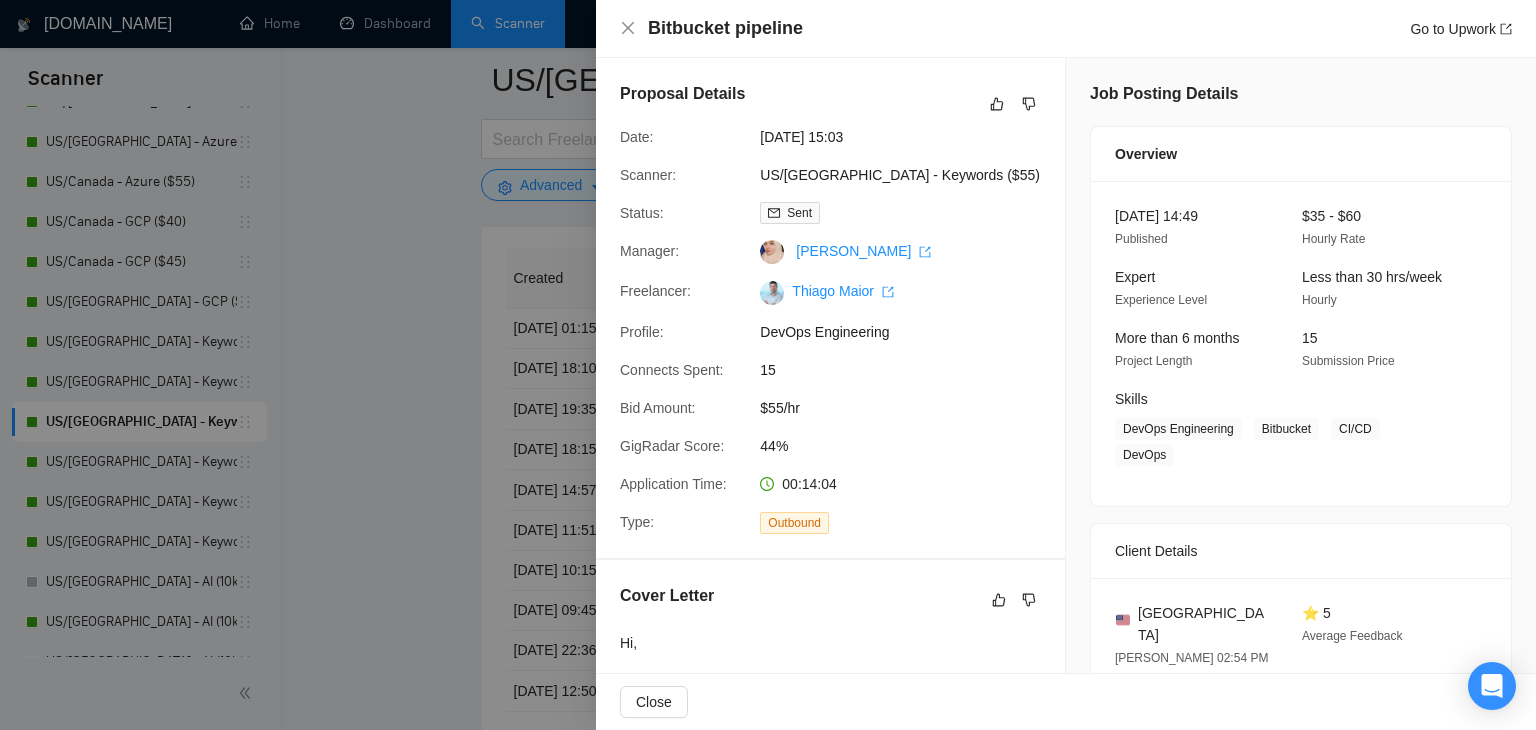click at bounding box center [768, 365] 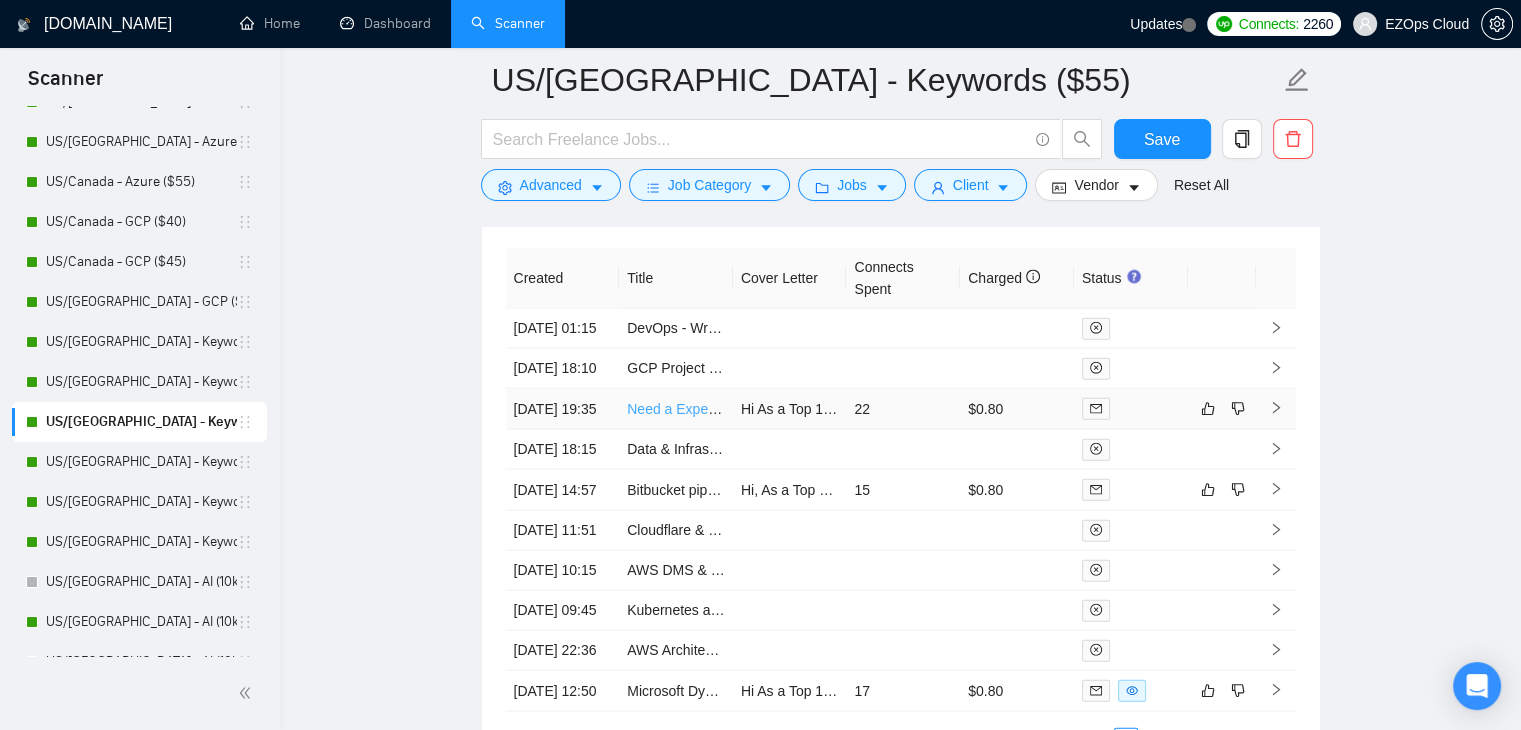click on "Need a Expert in Kubernetes Nginx Istio" at bounding box center (751, 409) 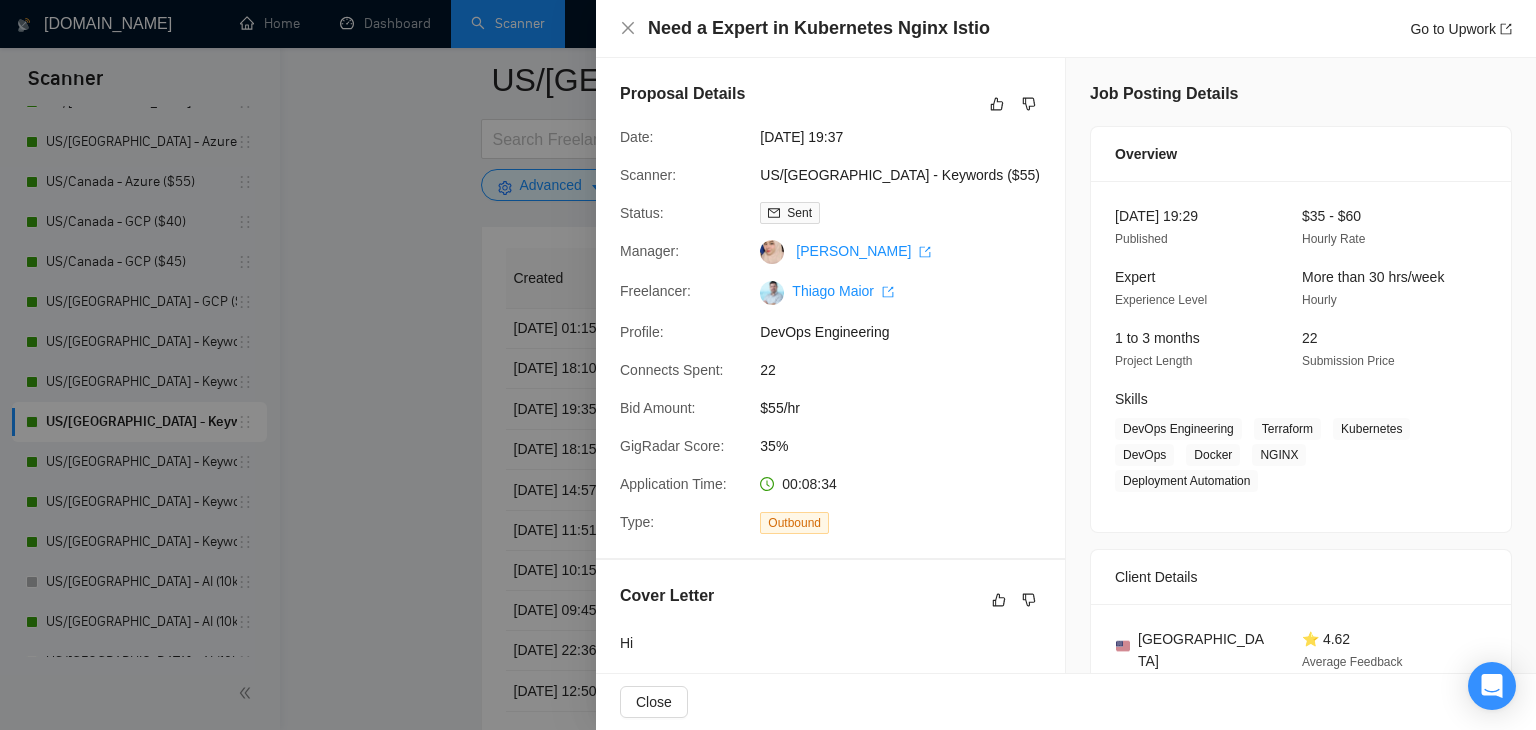 click at bounding box center [768, 365] 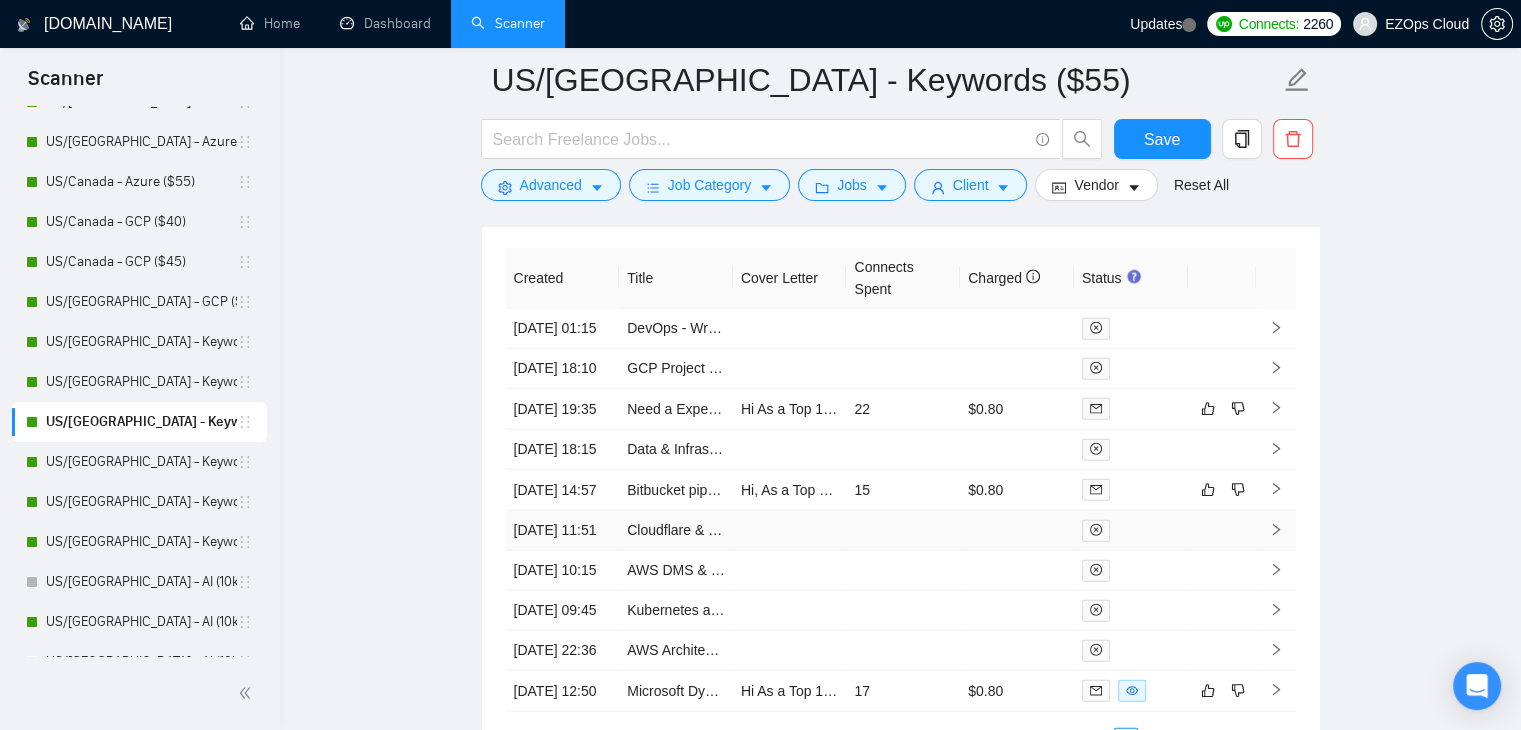 scroll, scrollTop: 4860, scrollLeft: 0, axis: vertical 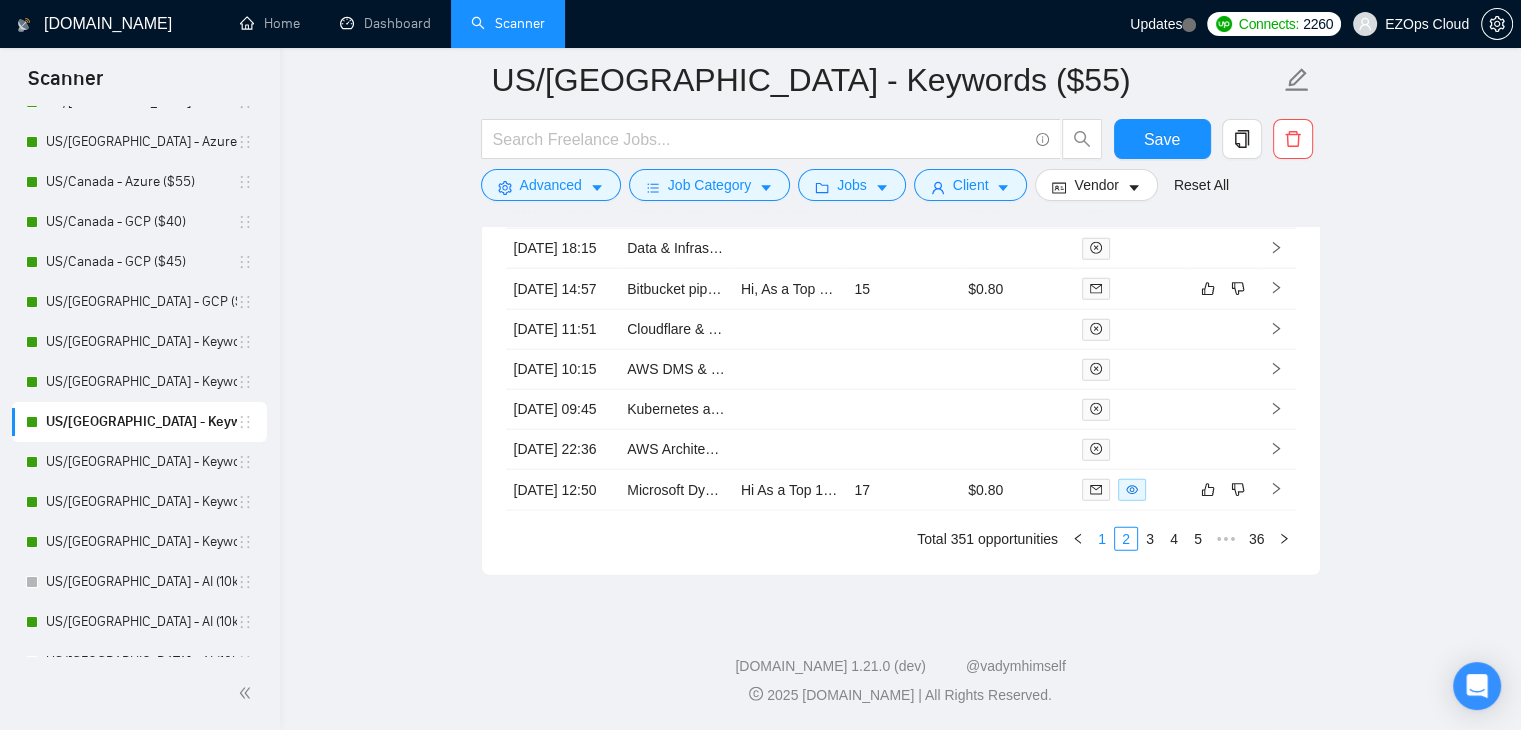 click on "1" at bounding box center [1102, 539] 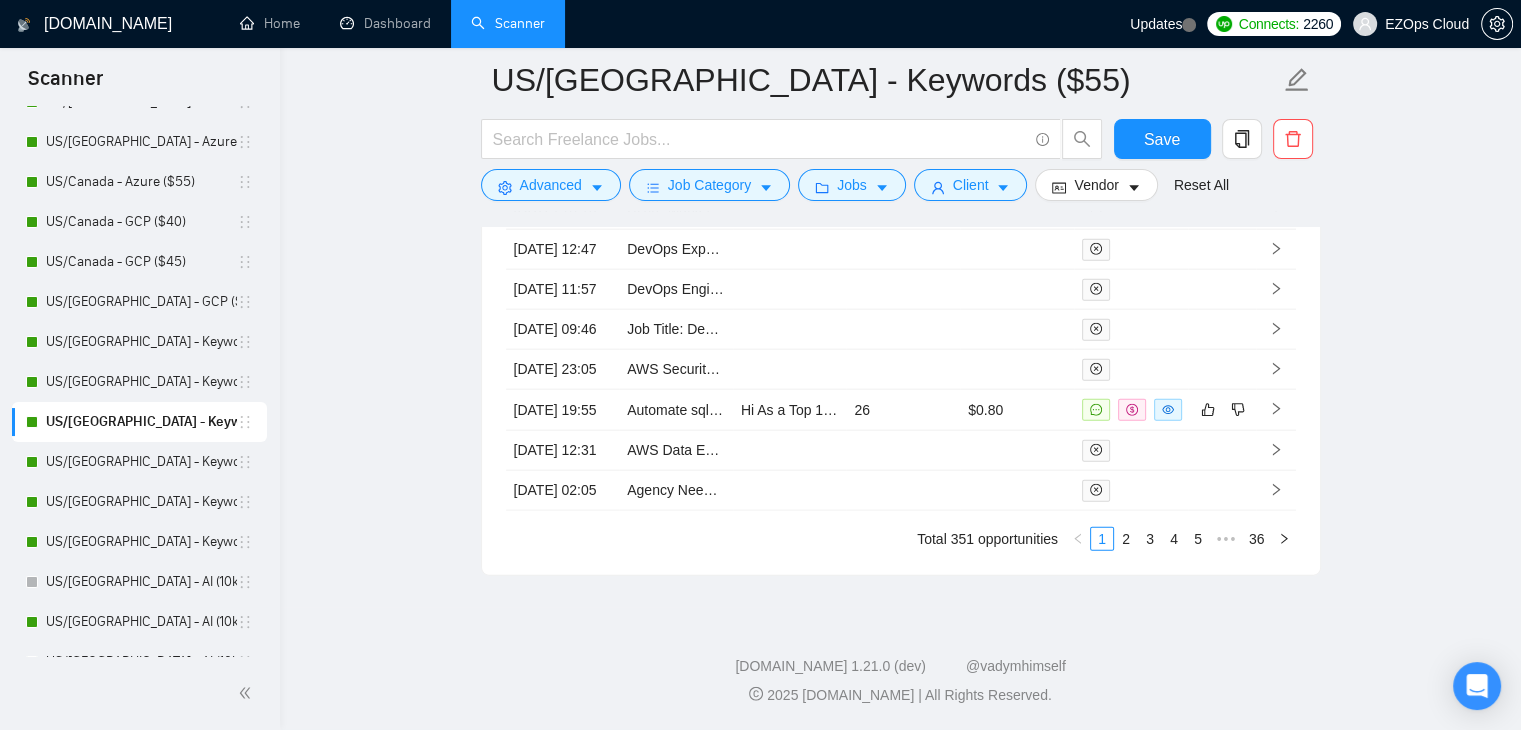 scroll, scrollTop: 4760, scrollLeft: 0, axis: vertical 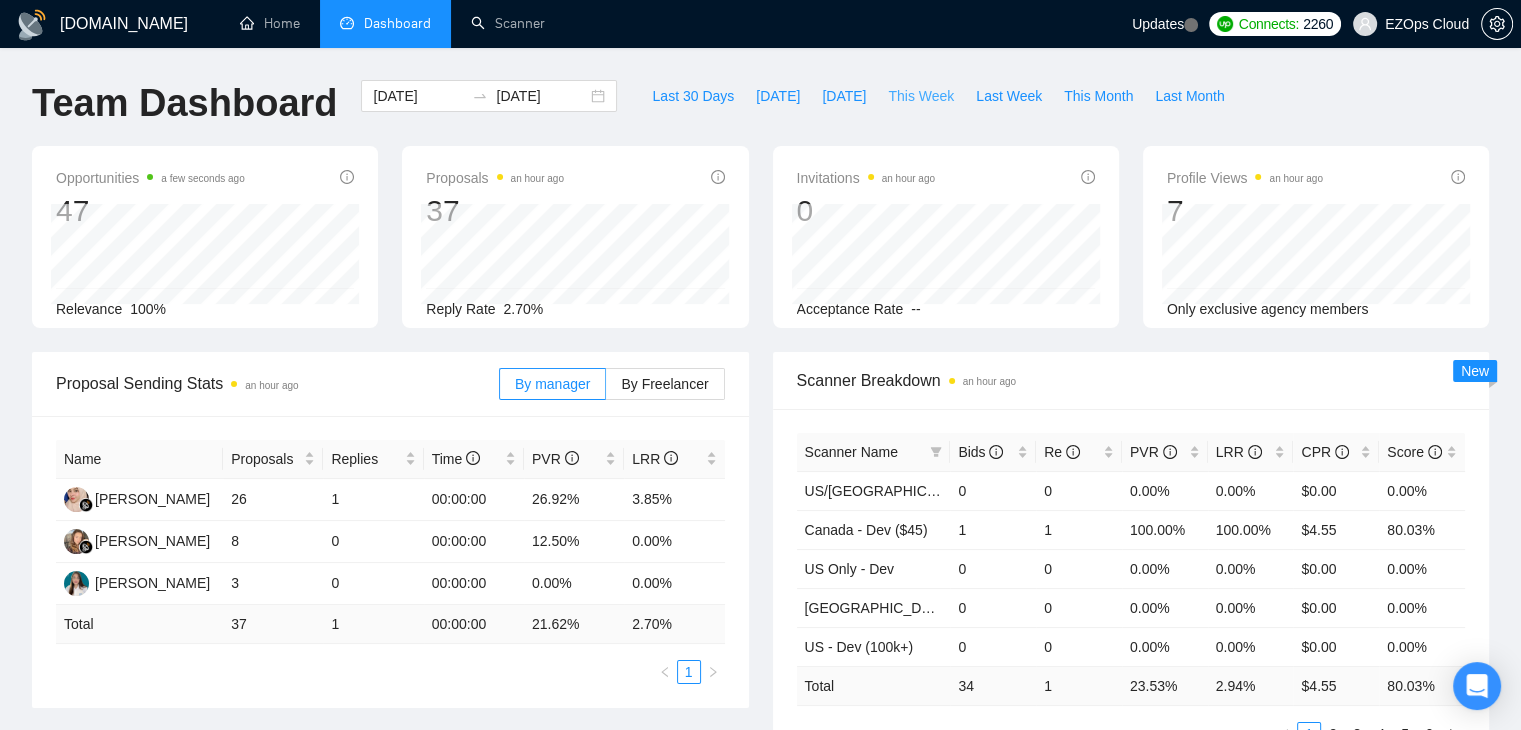 click on "This Week" at bounding box center (921, 96) 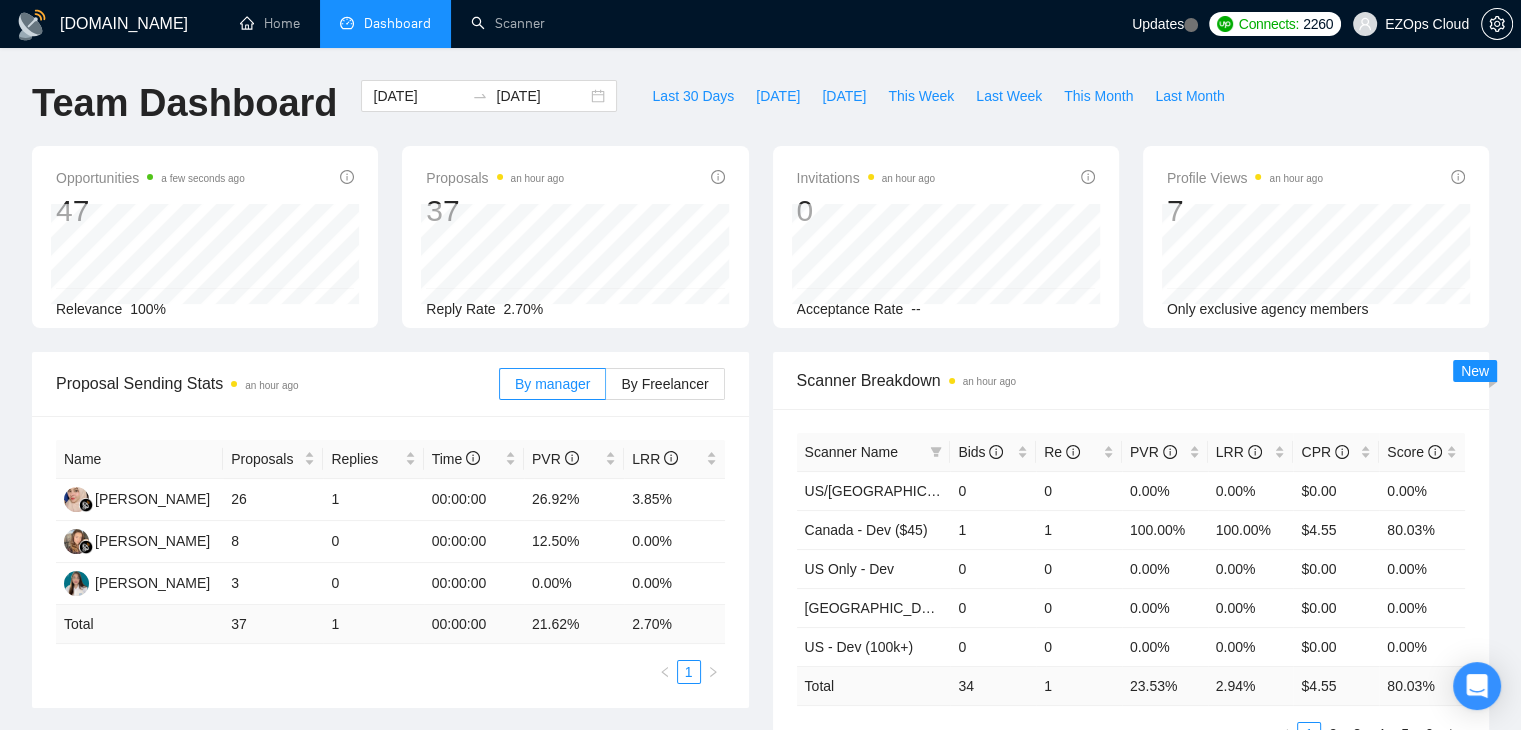 type on "2025-06-30" 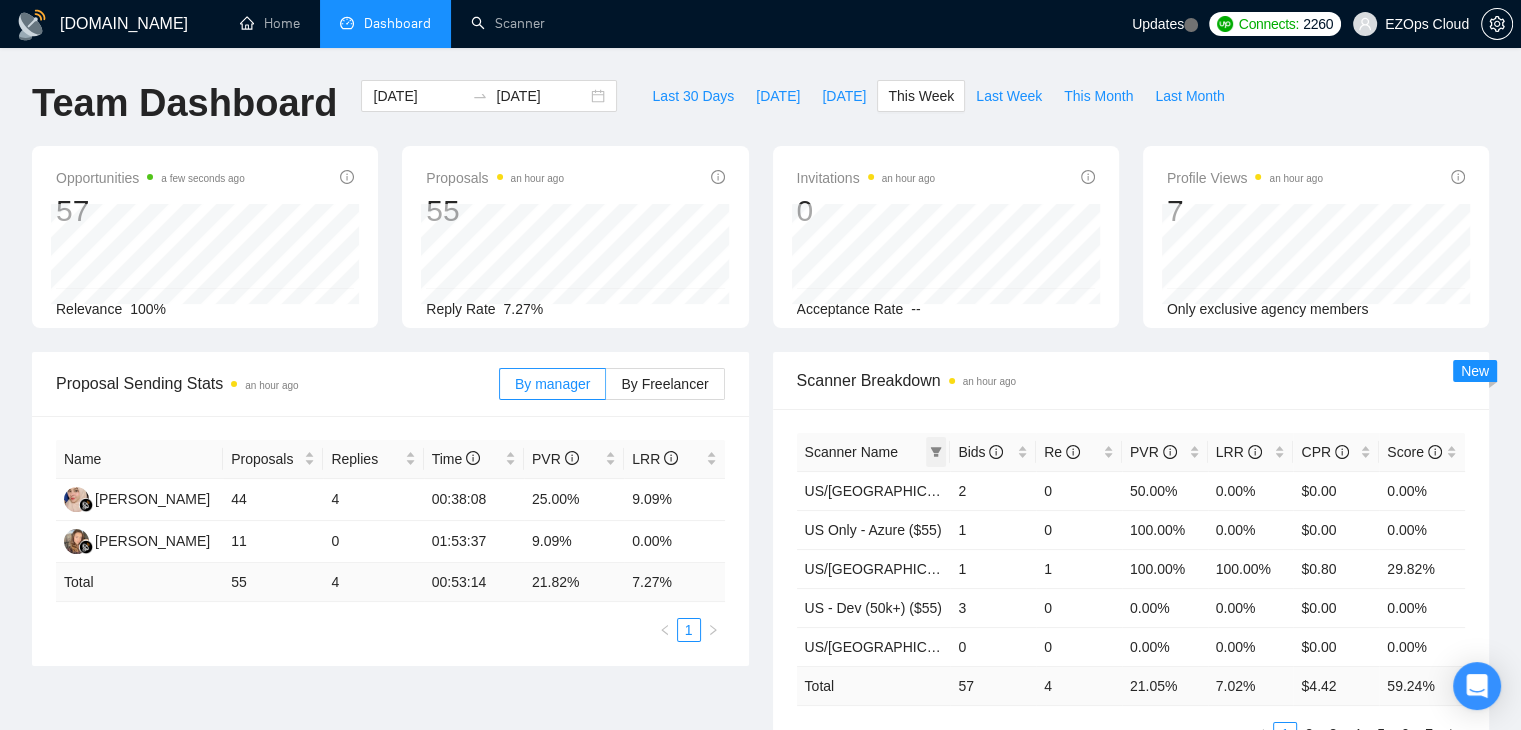 click 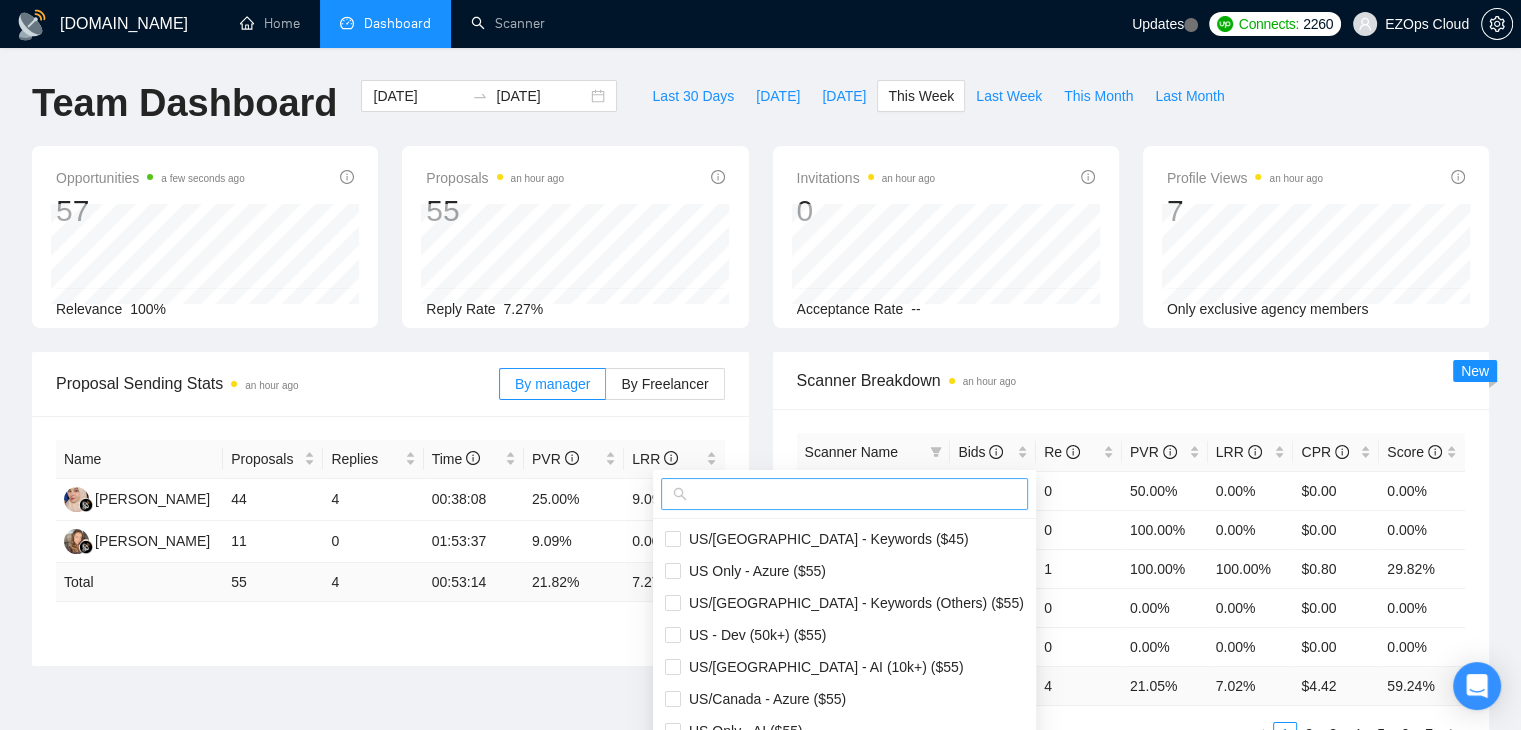 click at bounding box center [844, 494] 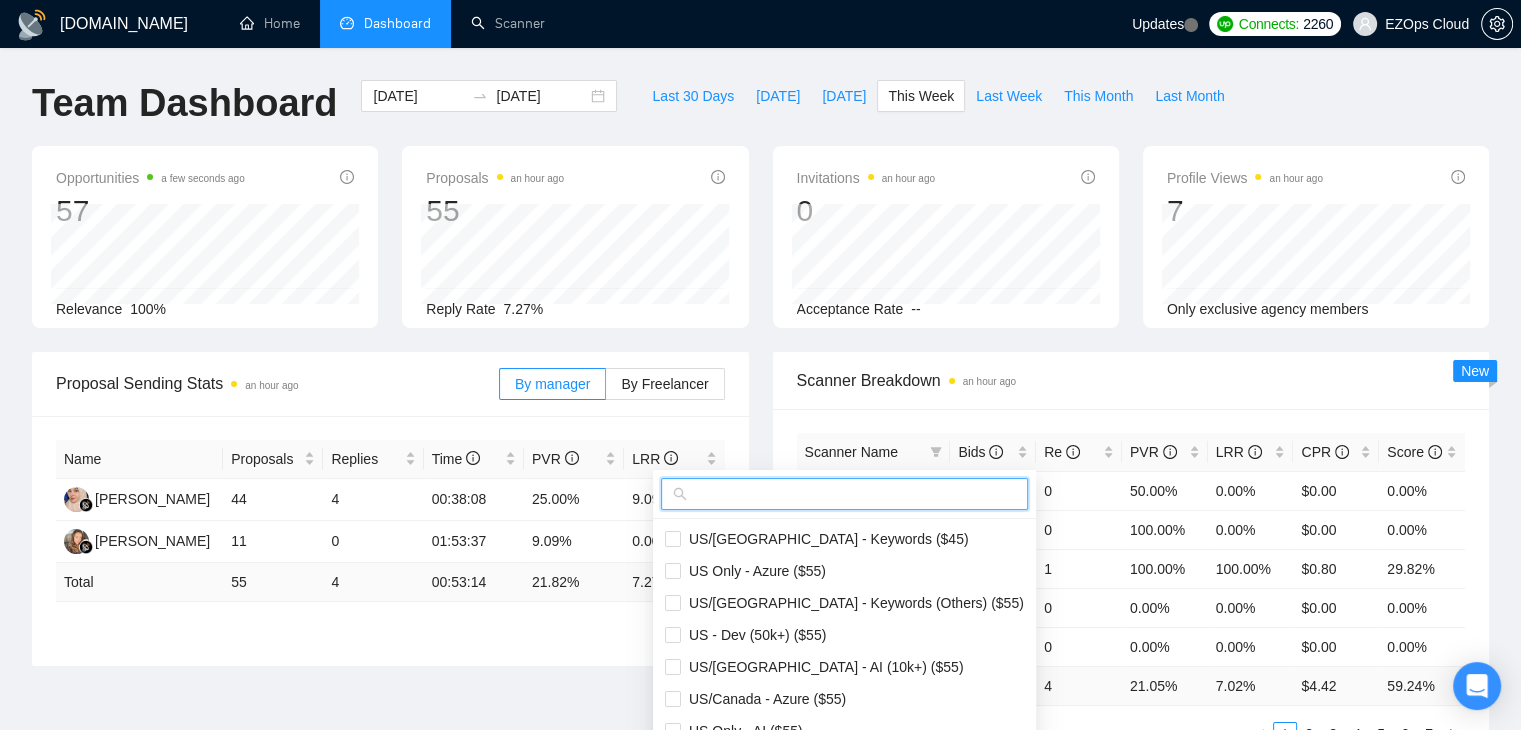 click at bounding box center [853, 494] 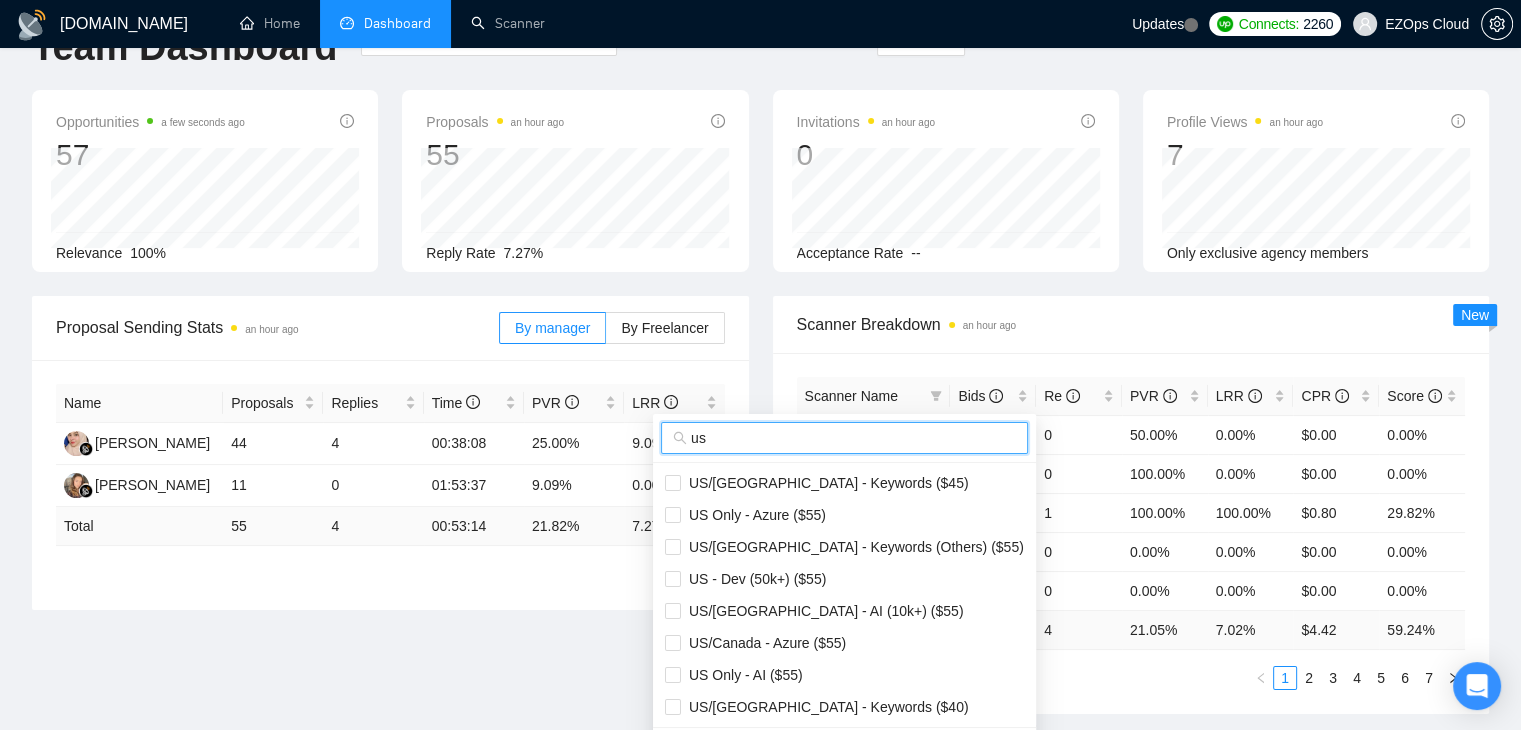 scroll, scrollTop: 100, scrollLeft: 0, axis: vertical 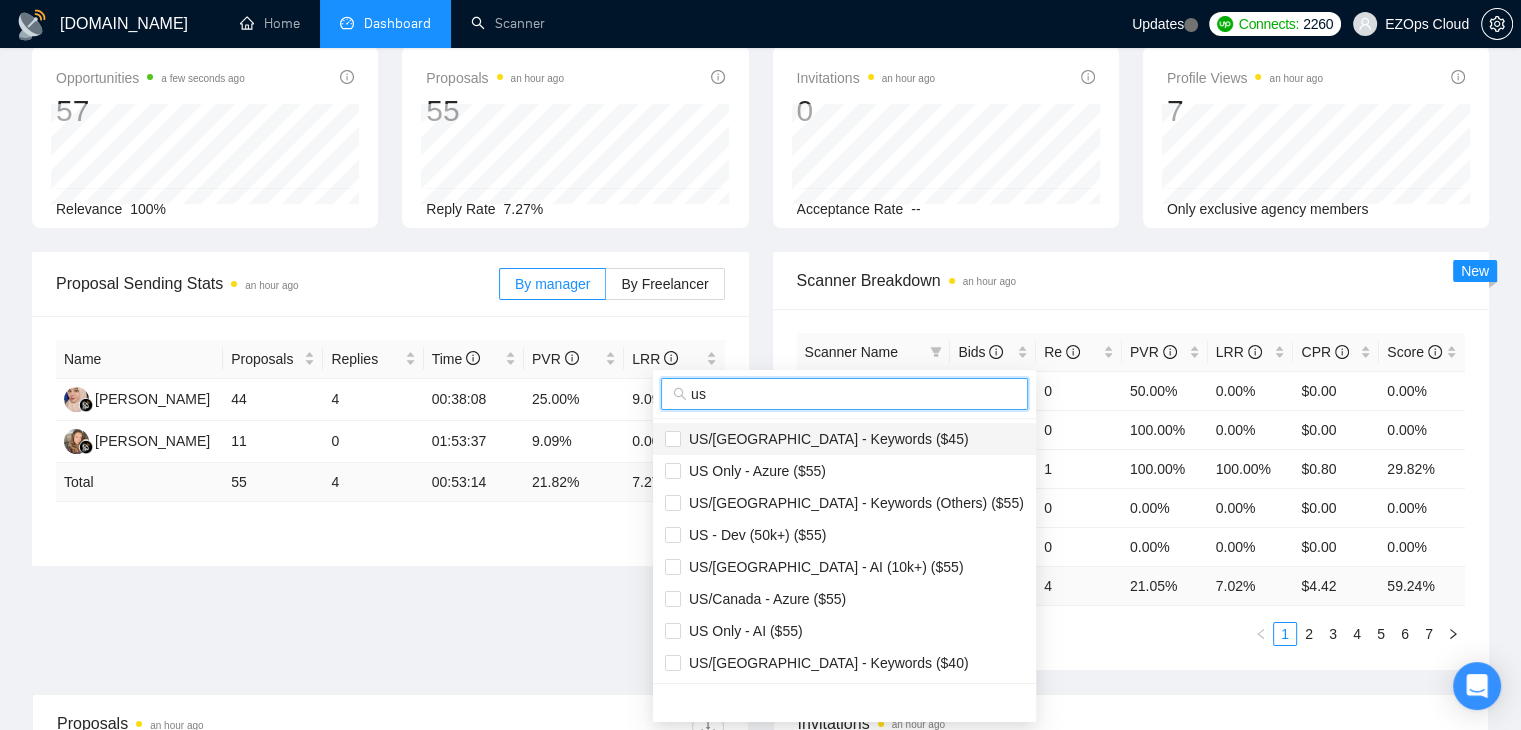 type on "us" 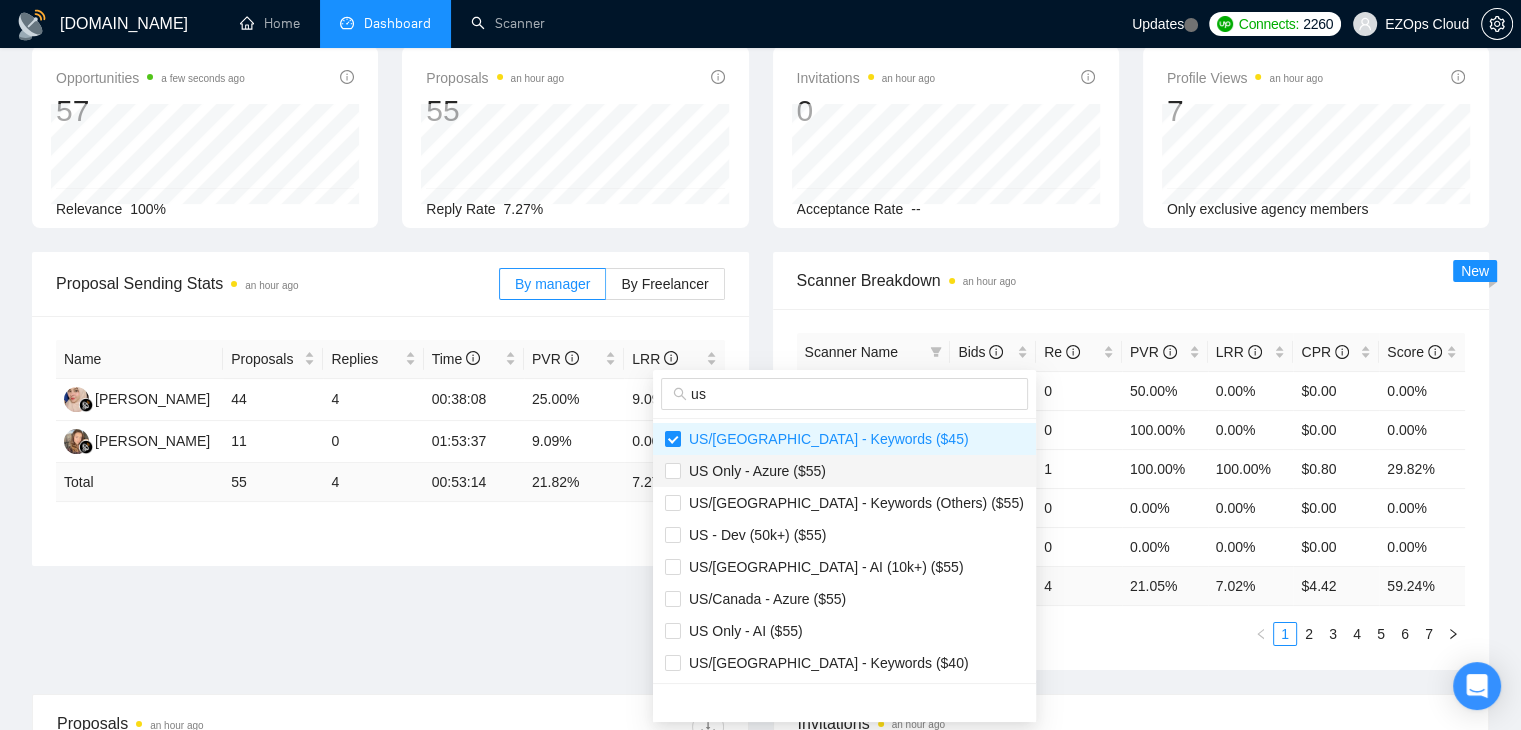 click on "US Only - Azure ($55)" at bounding box center (753, 471) 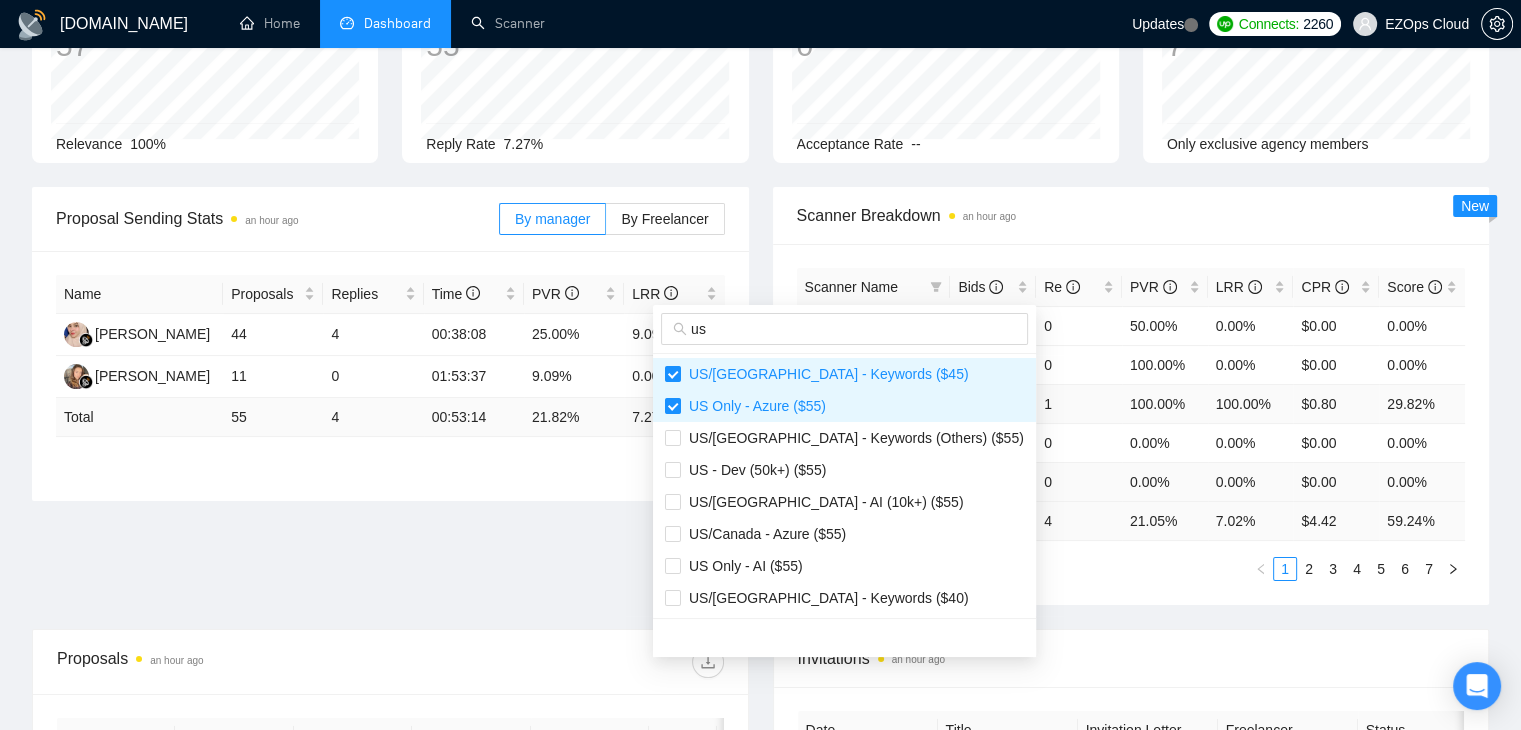 scroll, scrollTop: 200, scrollLeft: 0, axis: vertical 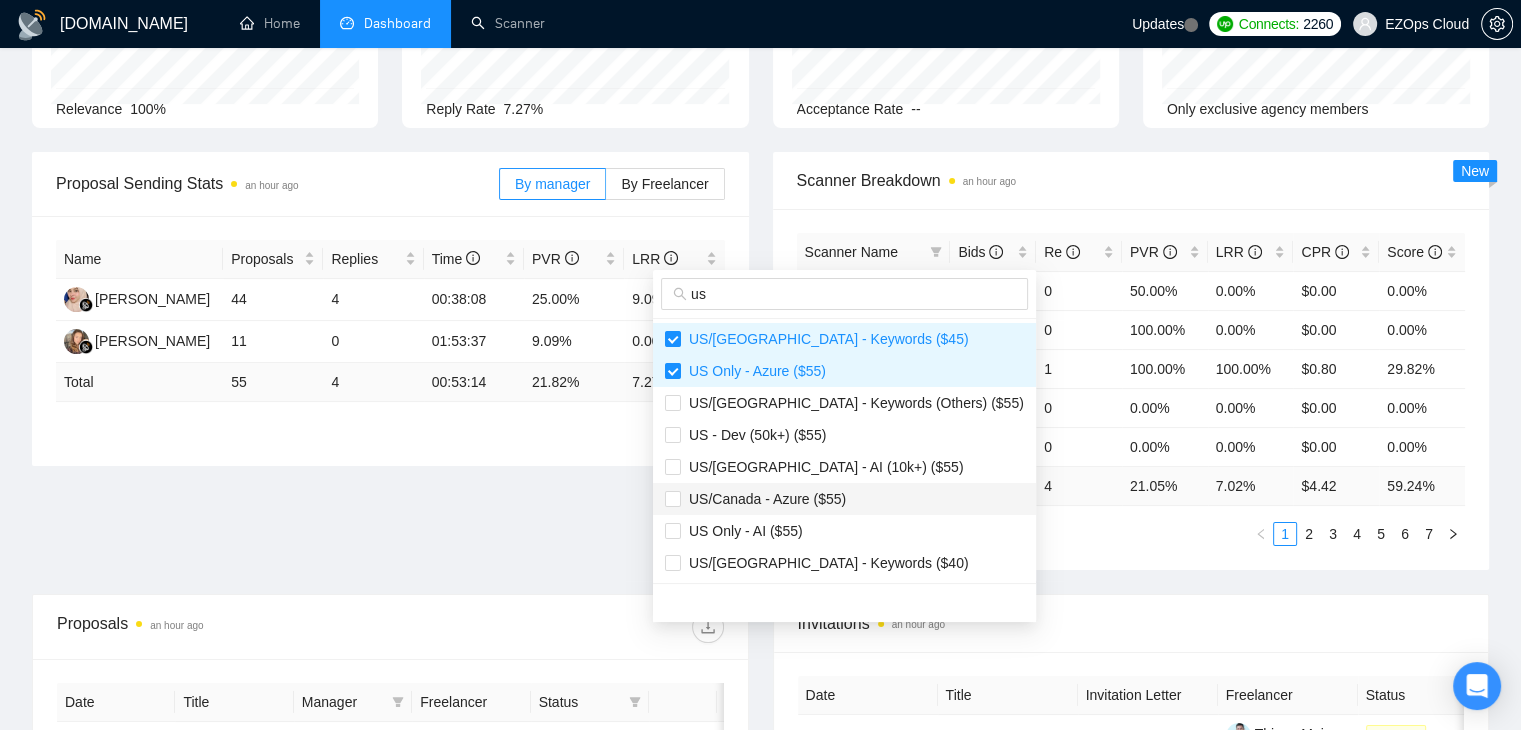 click on "US/Canada - Azure ($55)" at bounding box center (844, 499) 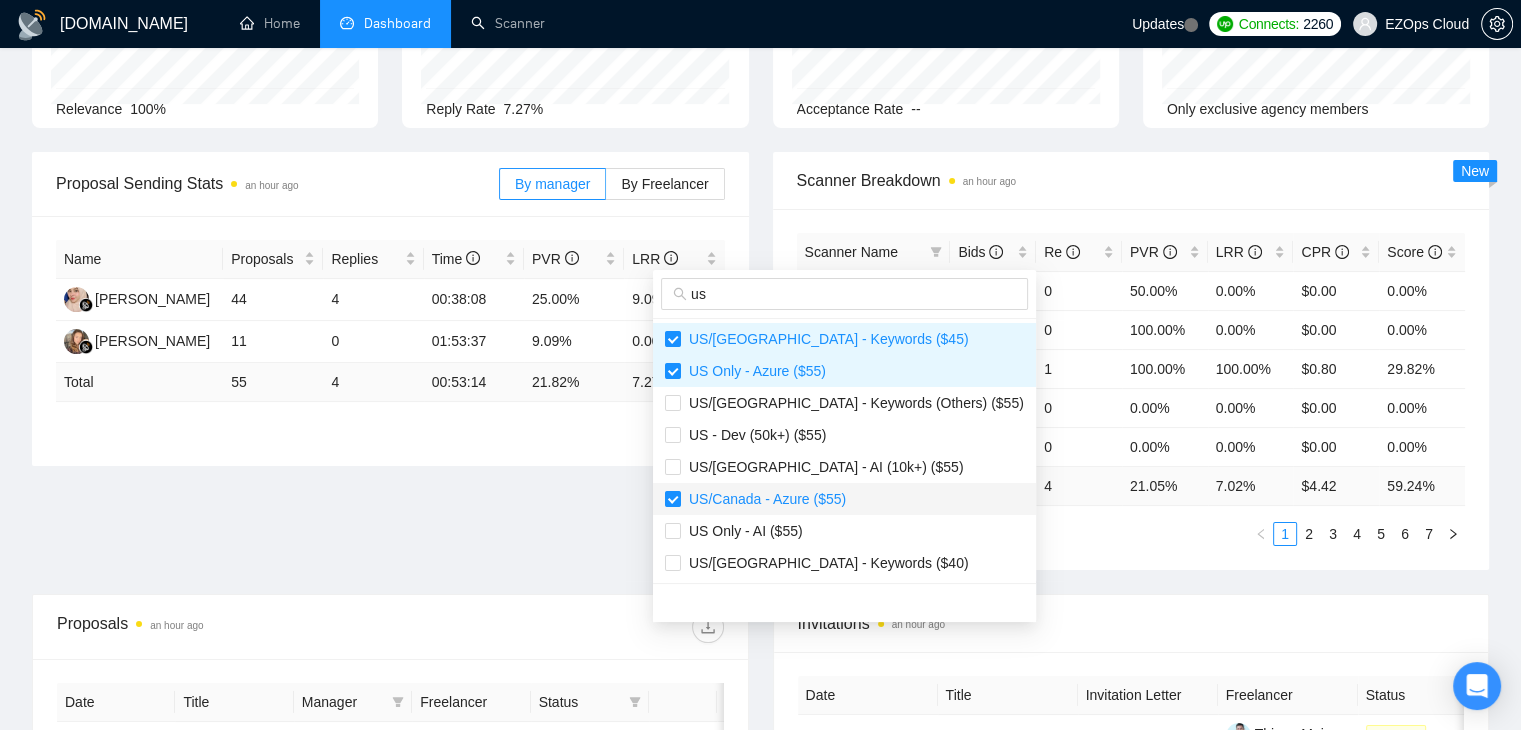 scroll, scrollTop: 100, scrollLeft: 0, axis: vertical 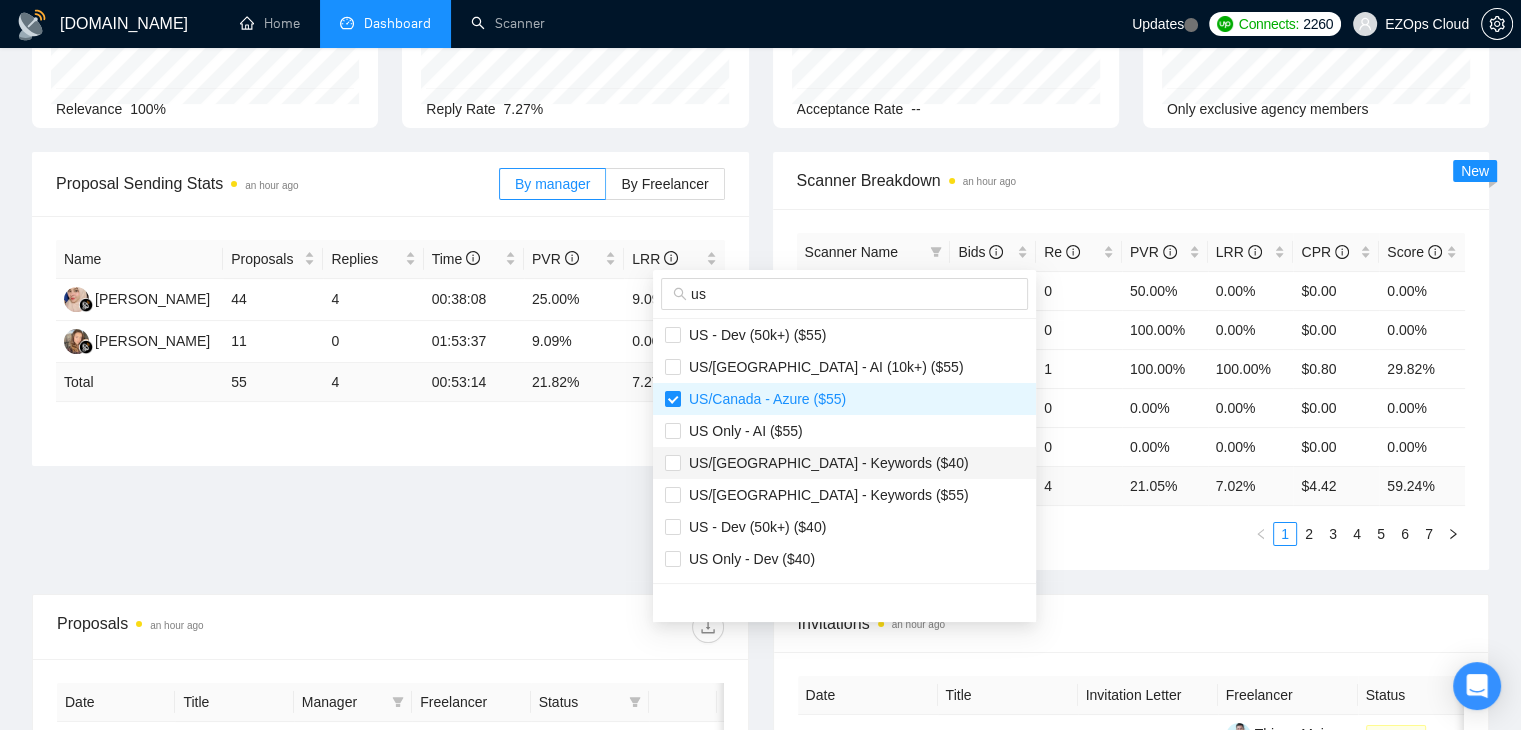 click on "US/[GEOGRAPHIC_DATA] - Keywords ($40)" at bounding box center (825, 463) 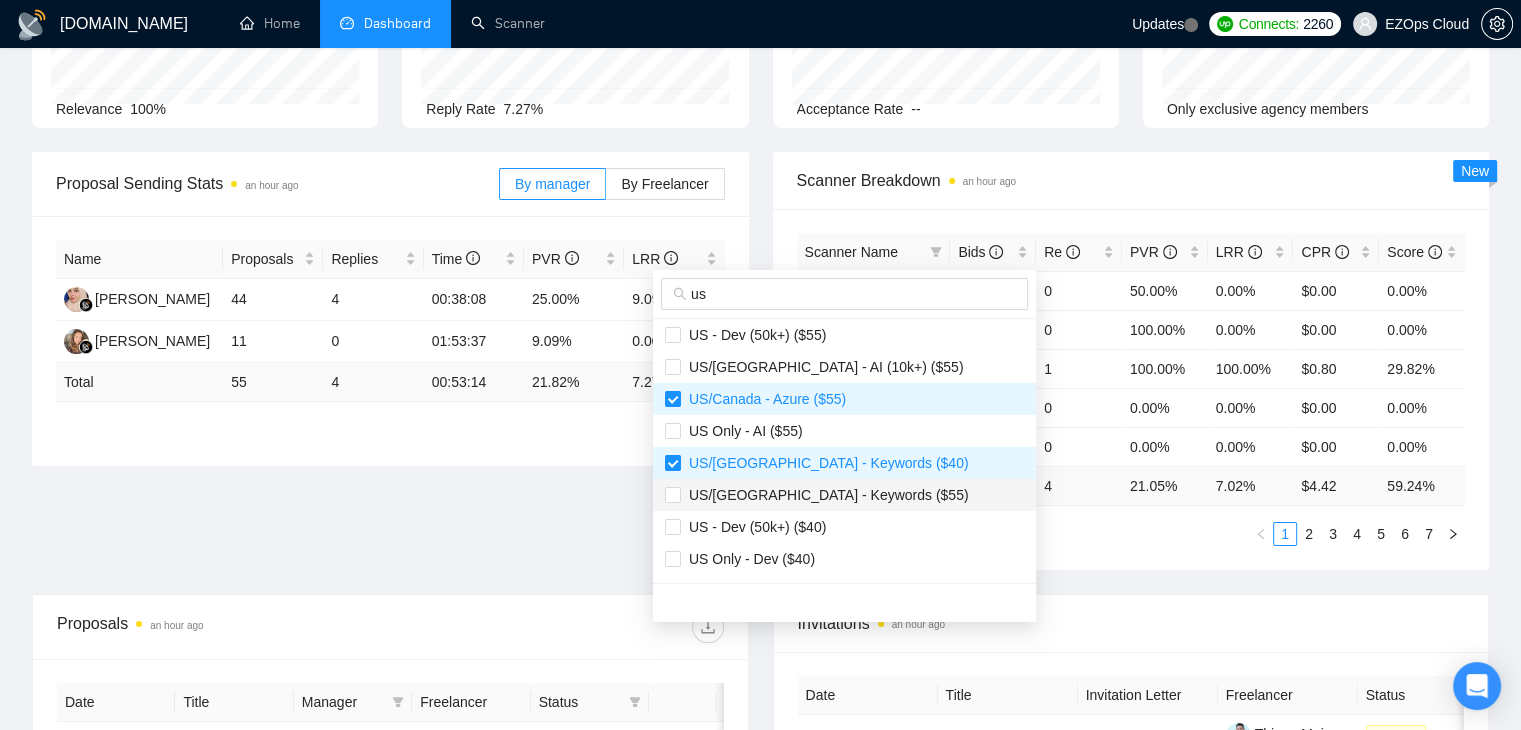 click on "US/[GEOGRAPHIC_DATA] - Keywords ($55)" at bounding box center [844, 495] 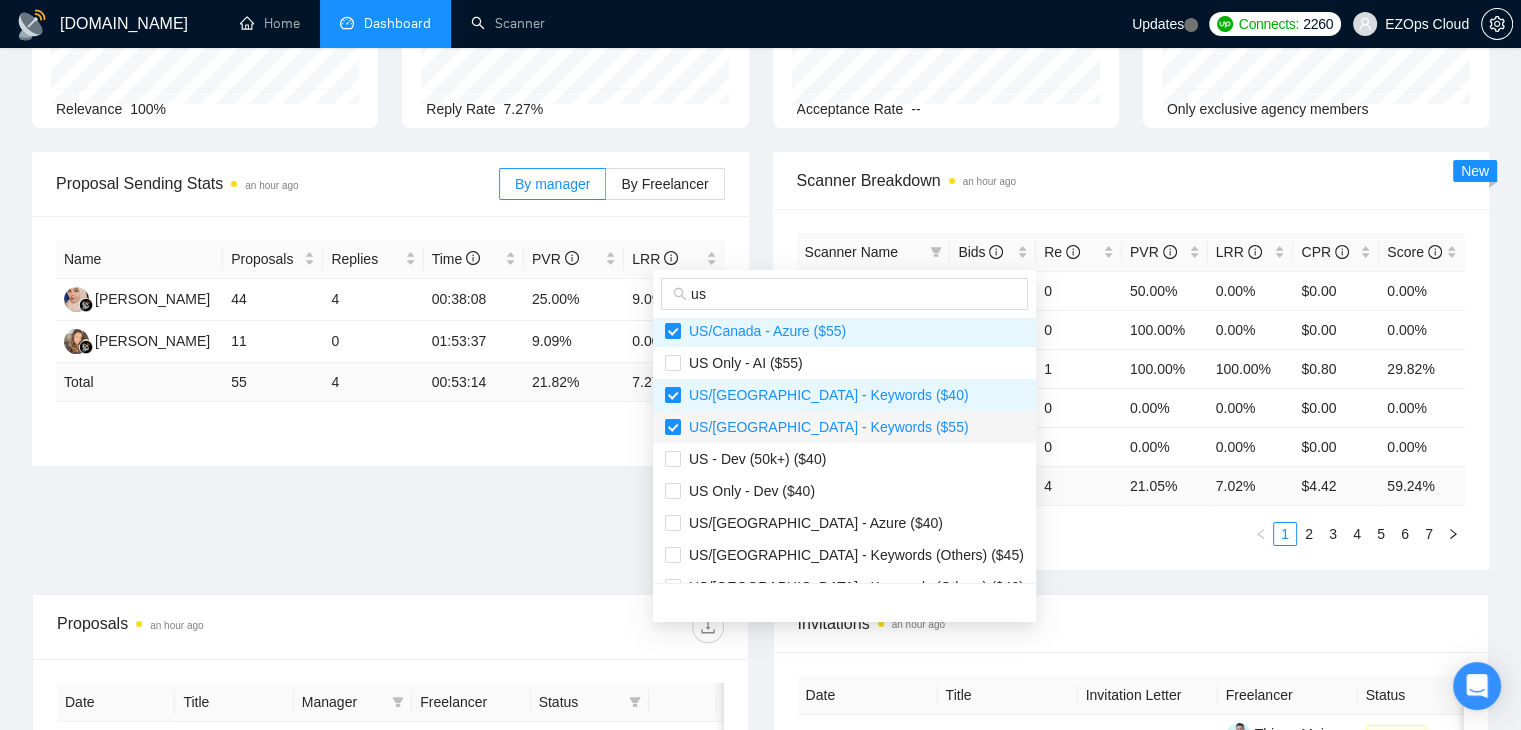scroll, scrollTop: 200, scrollLeft: 0, axis: vertical 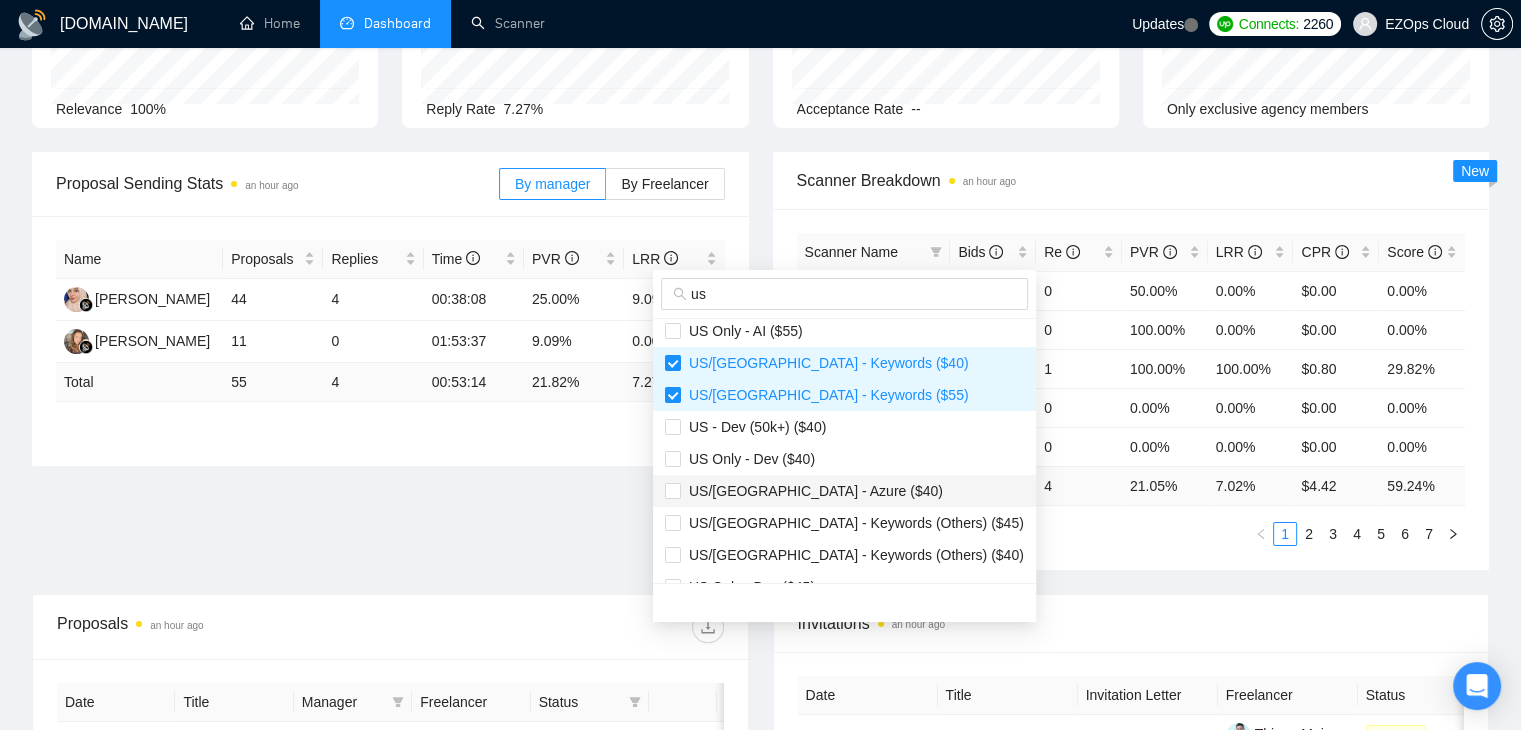 click on "US/[GEOGRAPHIC_DATA] - Azure ($40)" at bounding box center [812, 491] 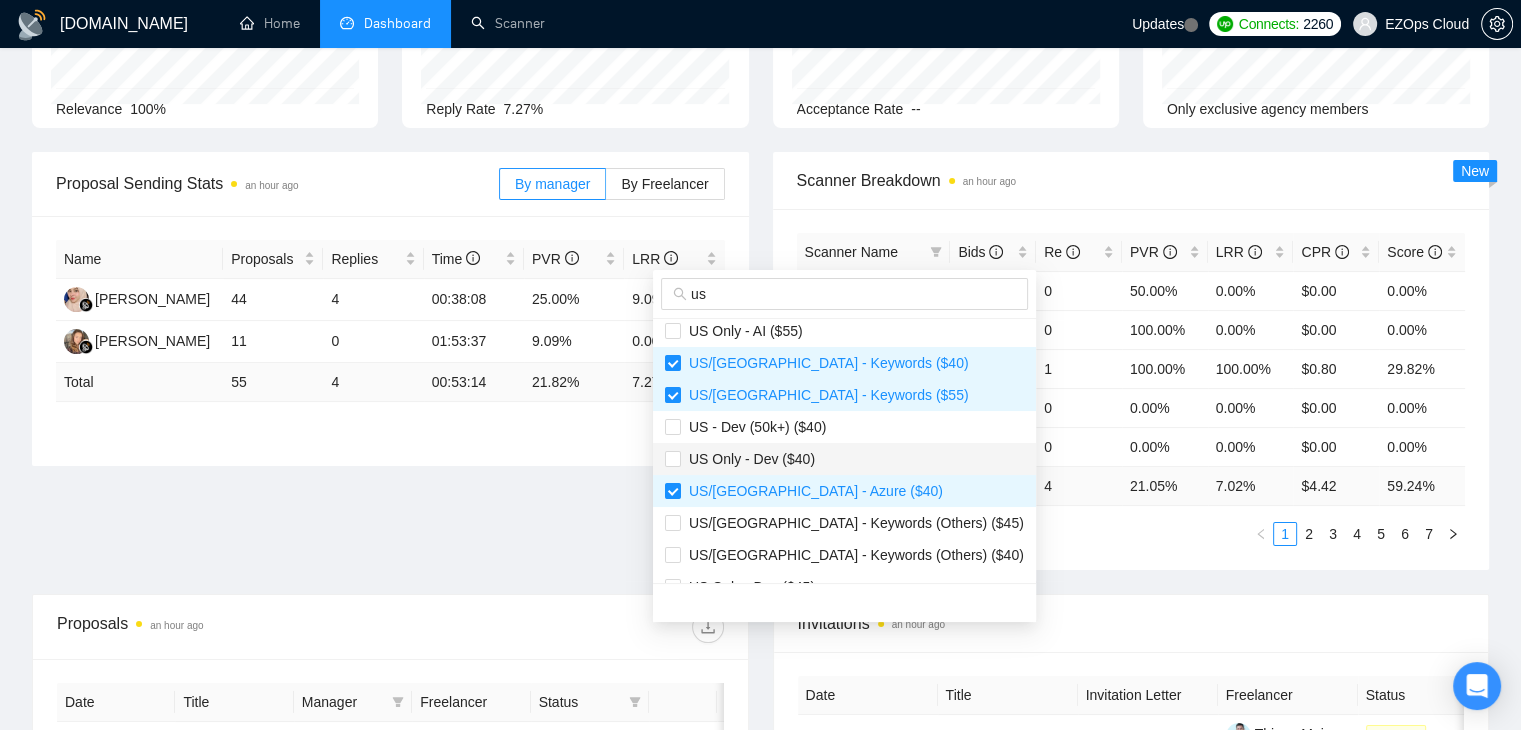 scroll, scrollTop: 400, scrollLeft: 0, axis: vertical 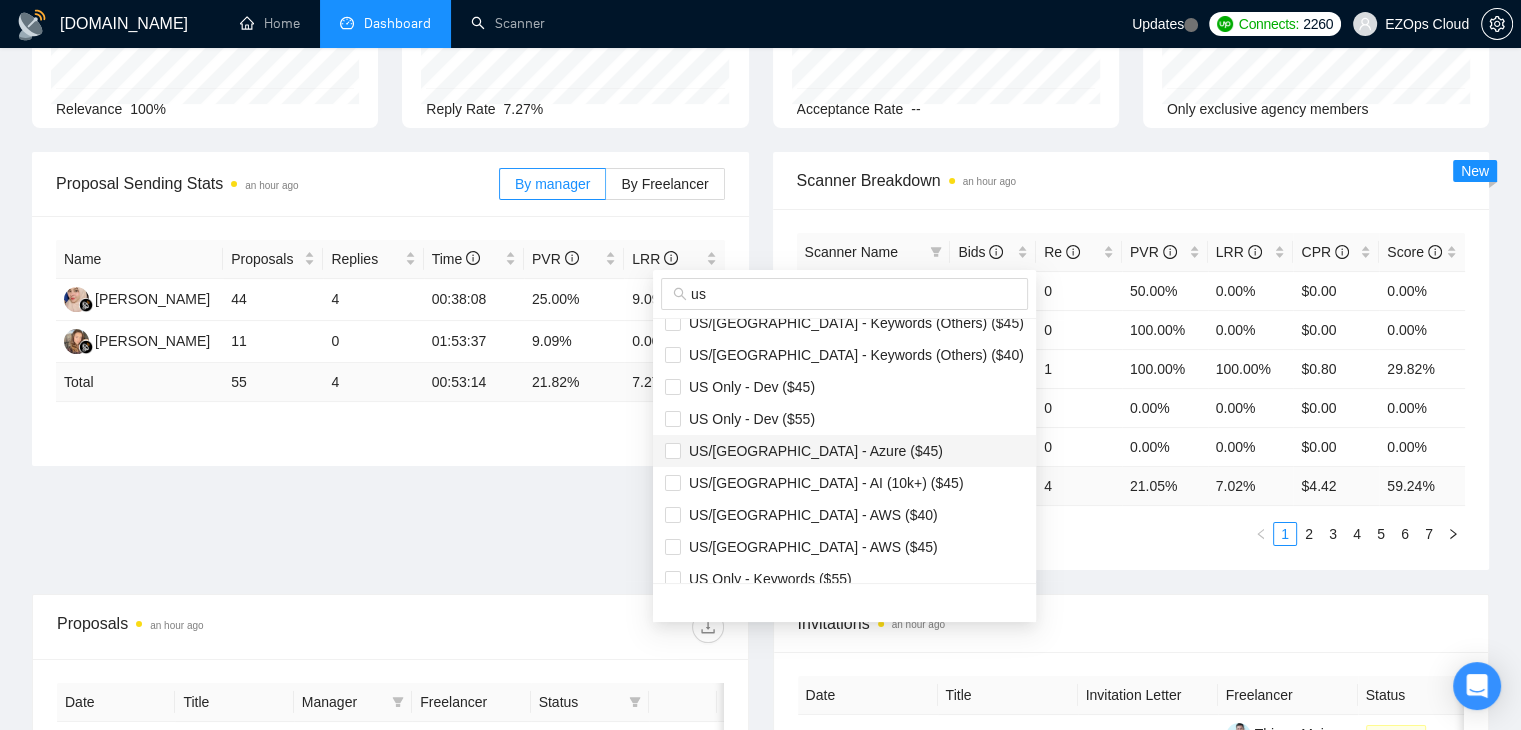 click on "US/[GEOGRAPHIC_DATA] - Azure ($45)" at bounding box center (812, 451) 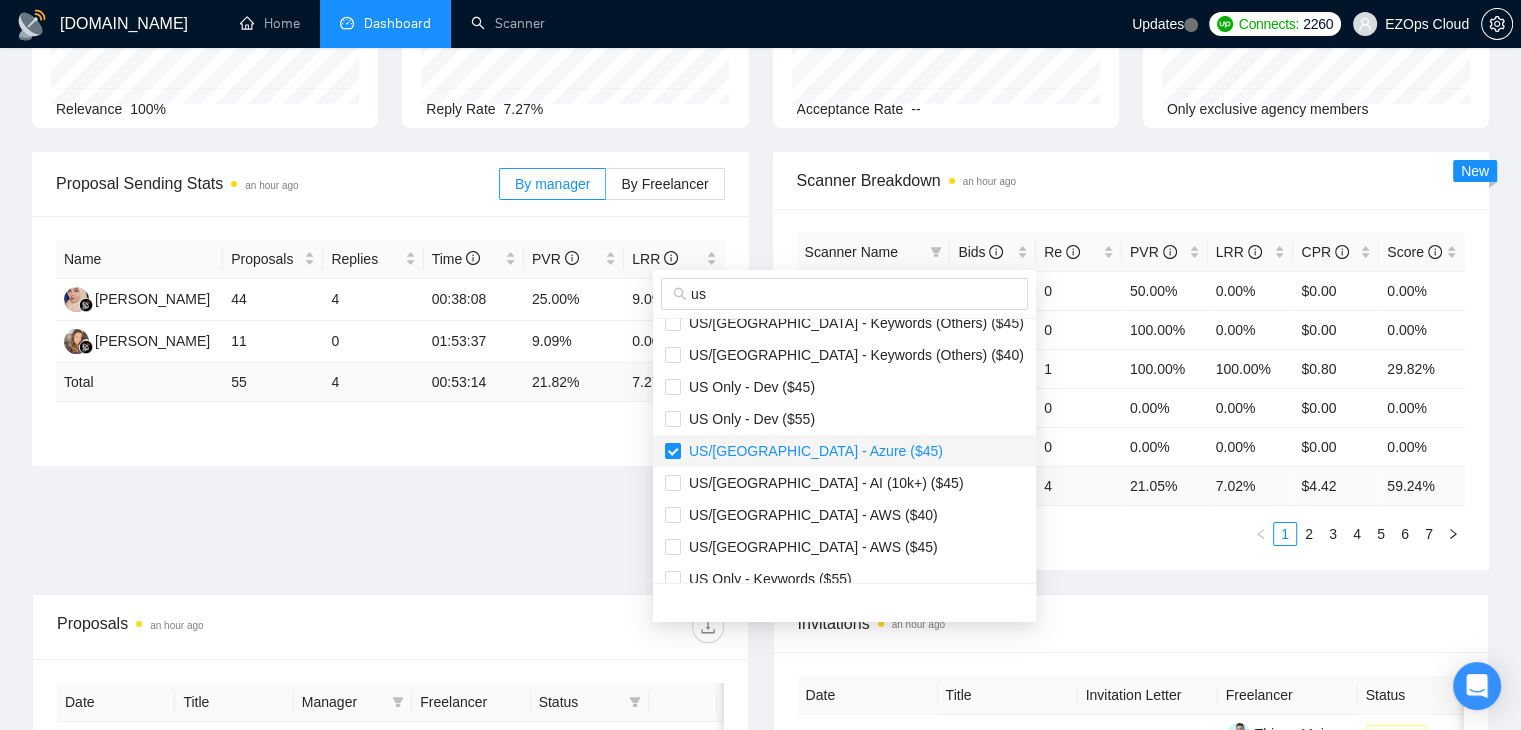 scroll, scrollTop: 500, scrollLeft: 0, axis: vertical 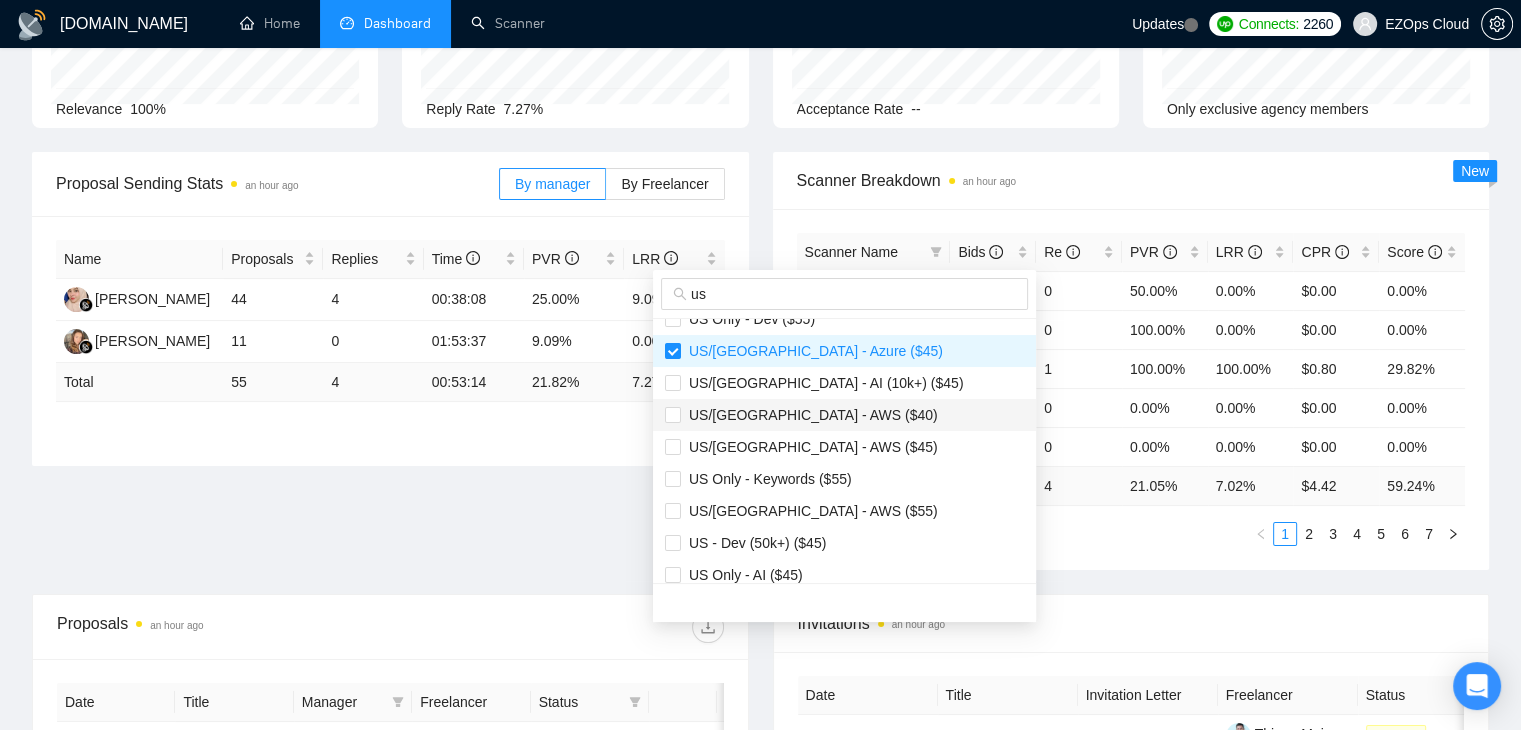 click on "US/[GEOGRAPHIC_DATA] - AWS ($40)" at bounding box center [844, 415] 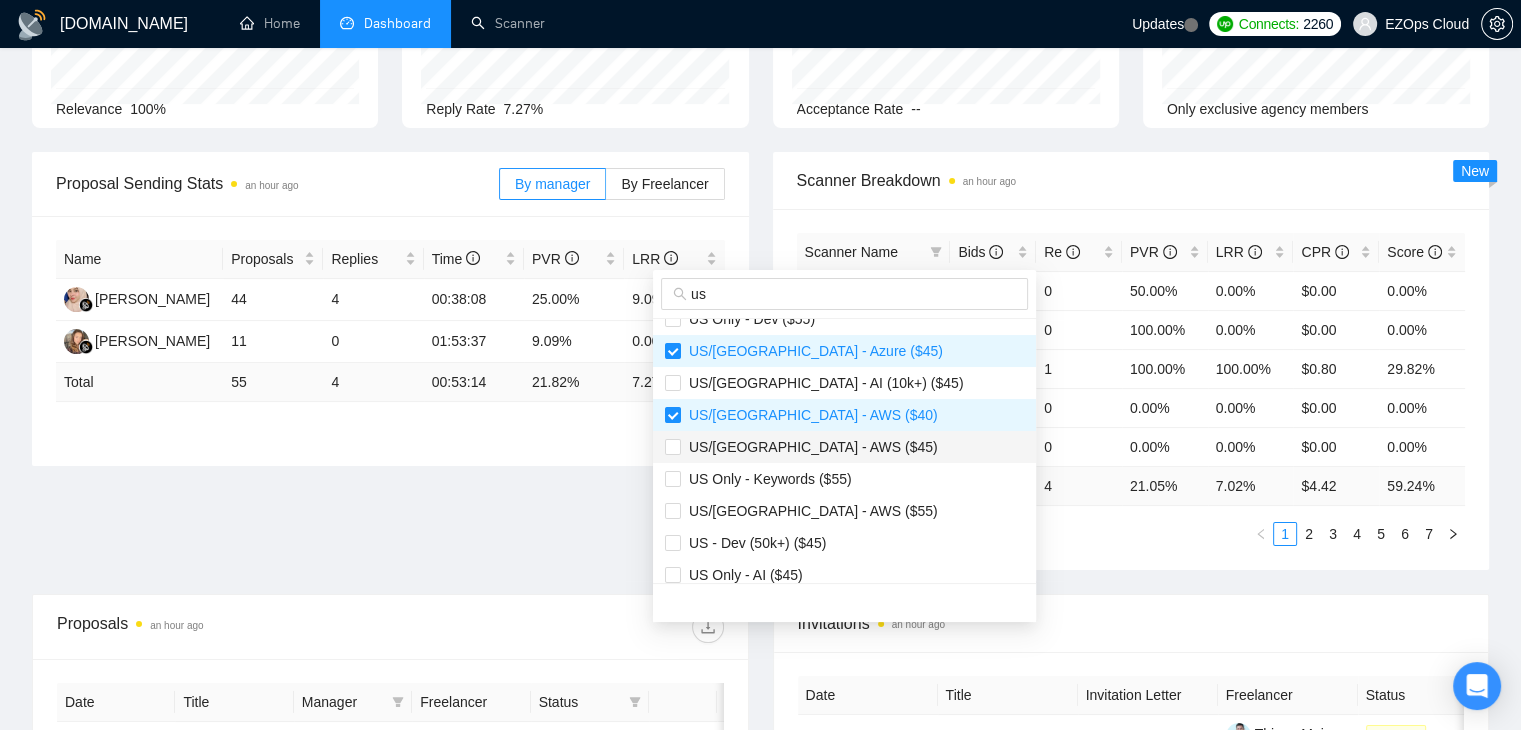 click on "US/[GEOGRAPHIC_DATA] - AWS ($45)" at bounding box center (844, 447) 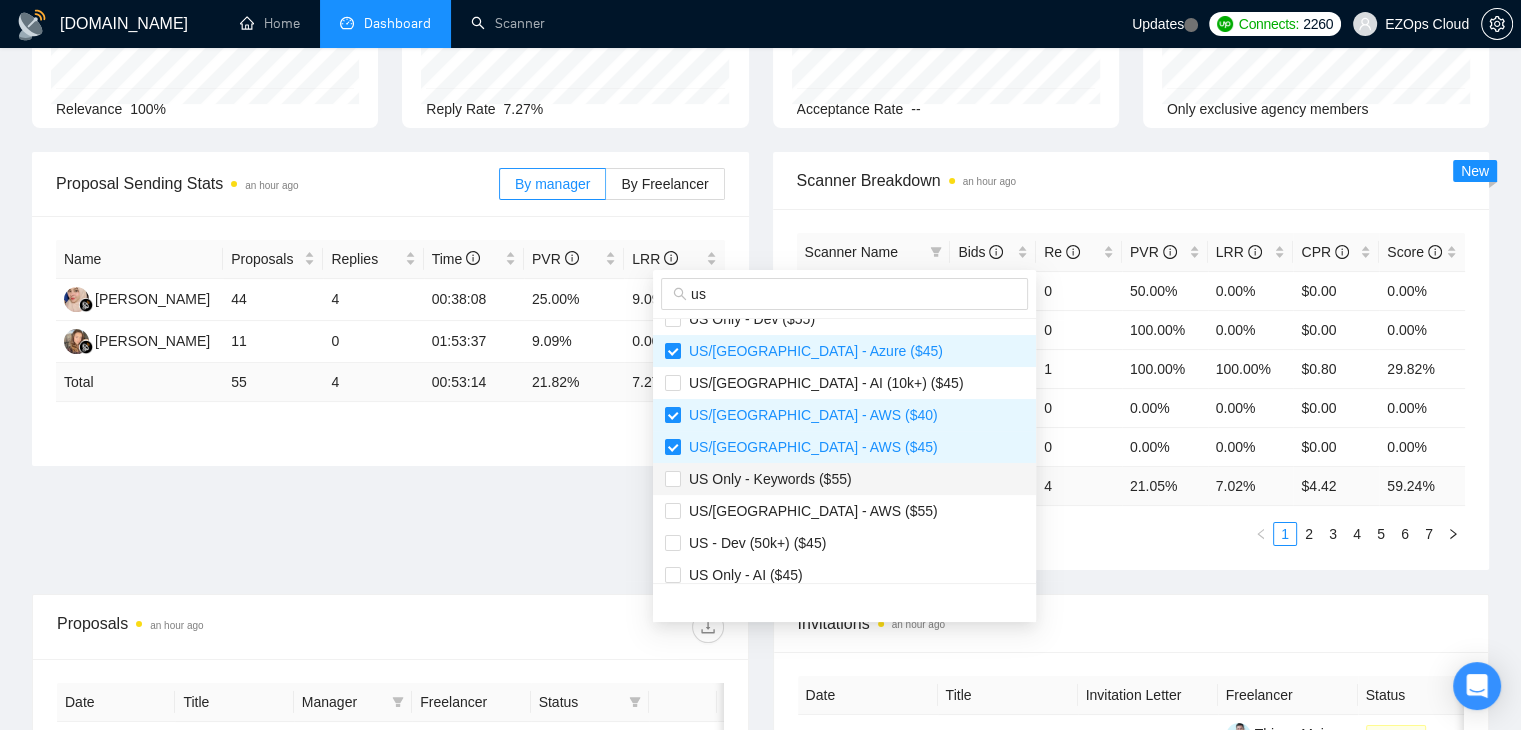 click on "US Only - Keywords ($55)" at bounding box center (844, 479) 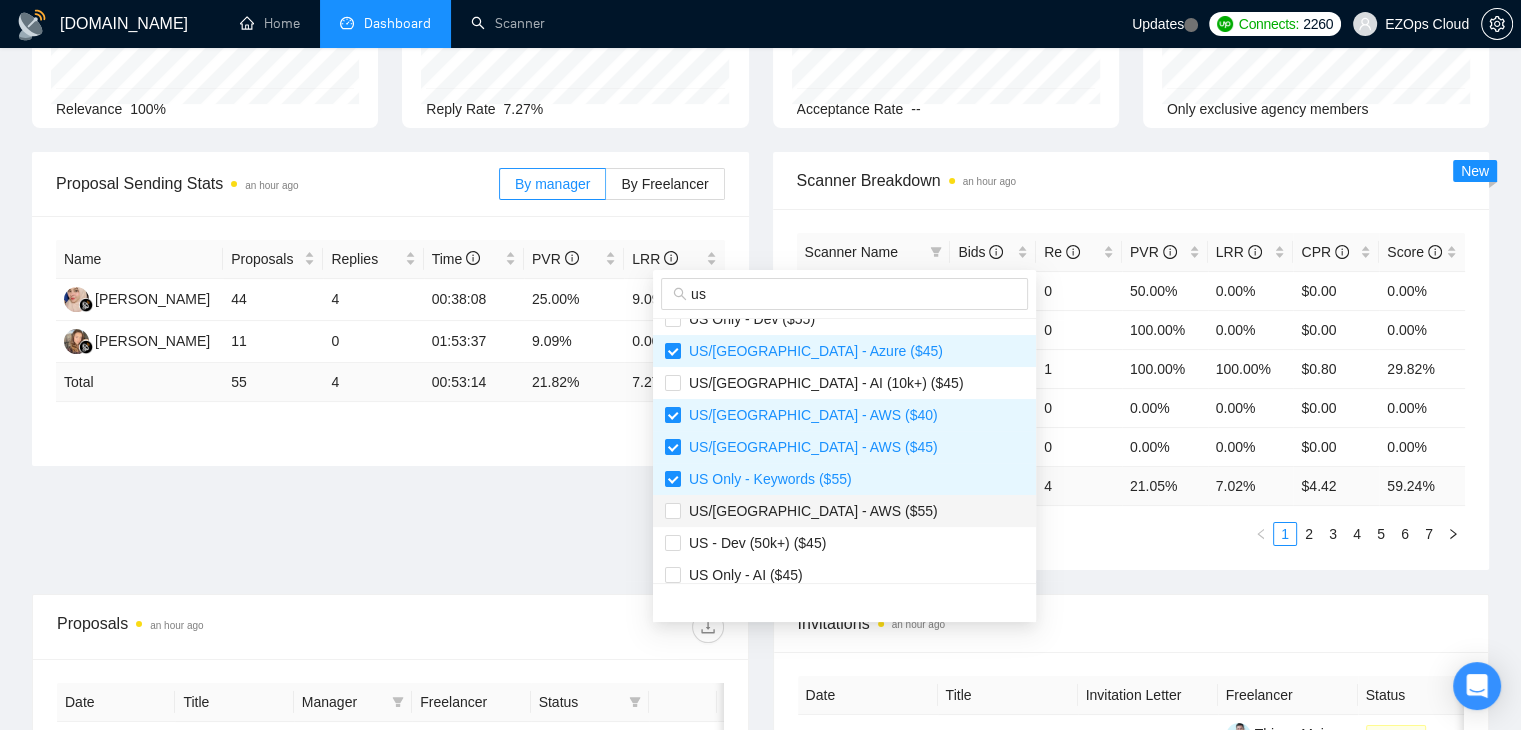 click on "US/[GEOGRAPHIC_DATA] - AWS ($55)" at bounding box center (844, 511) 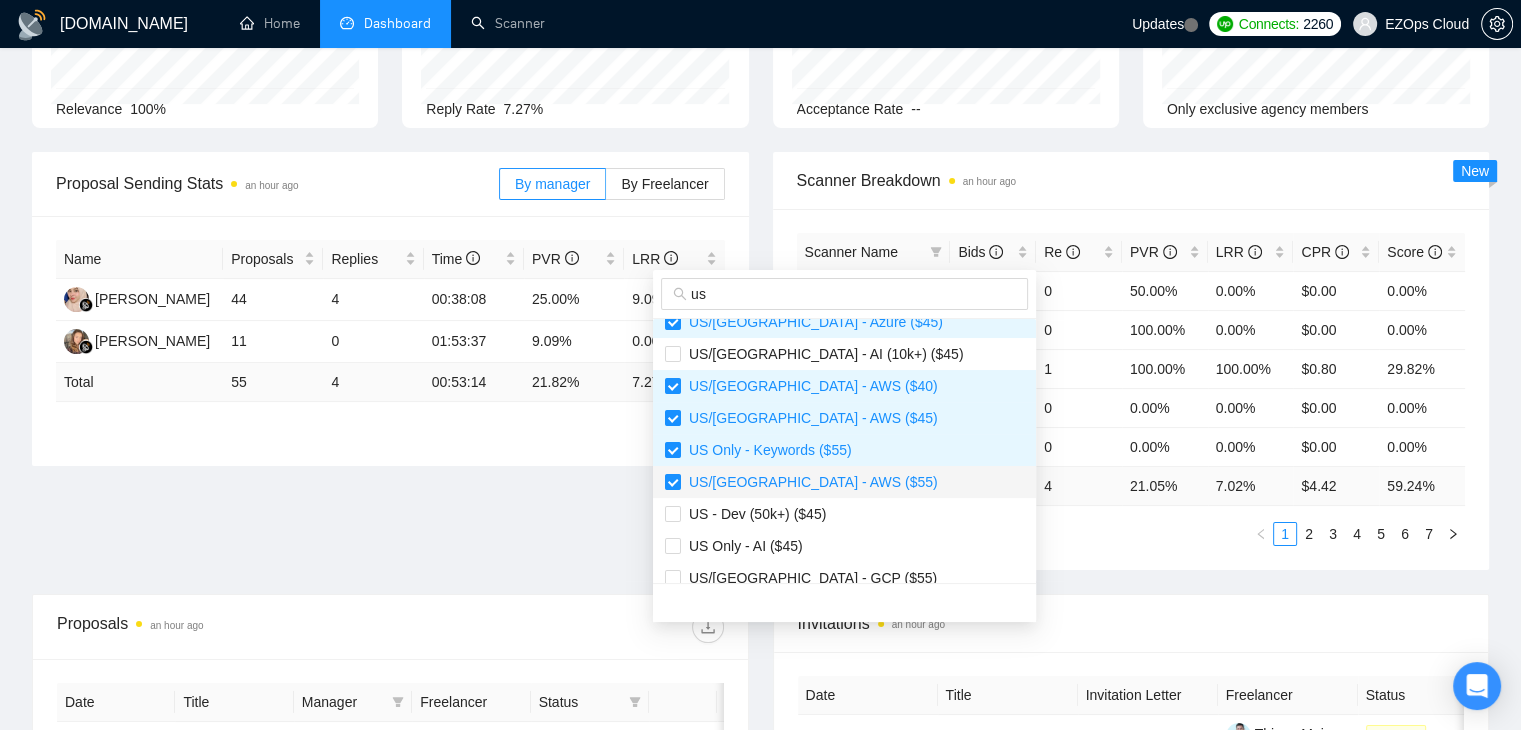 scroll, scrollTop: 544, scrollLeft: 0, axis: vertical 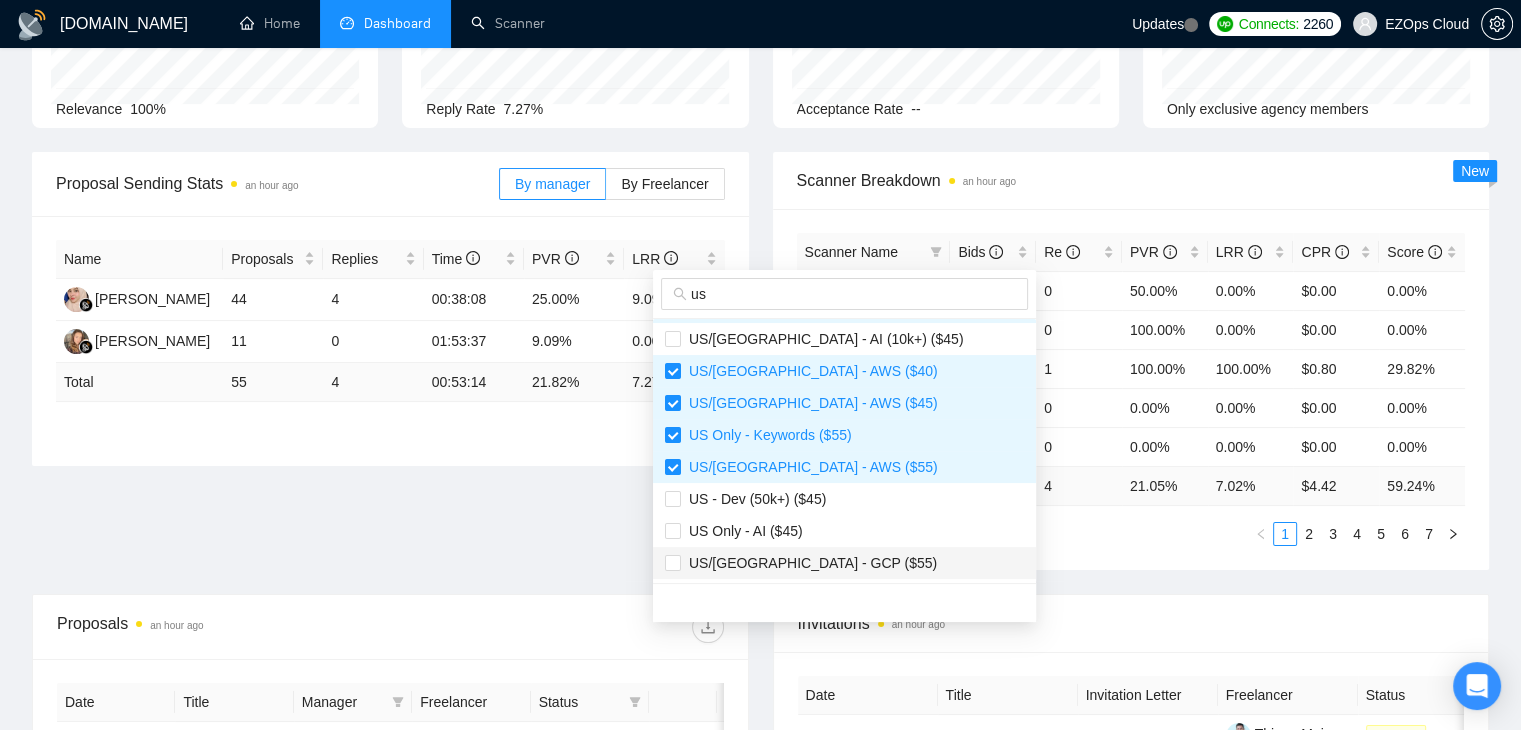 click on "US/[GEOGRAPHIC_DATA] - GCP ($55)" at bounding box center (844, 563) 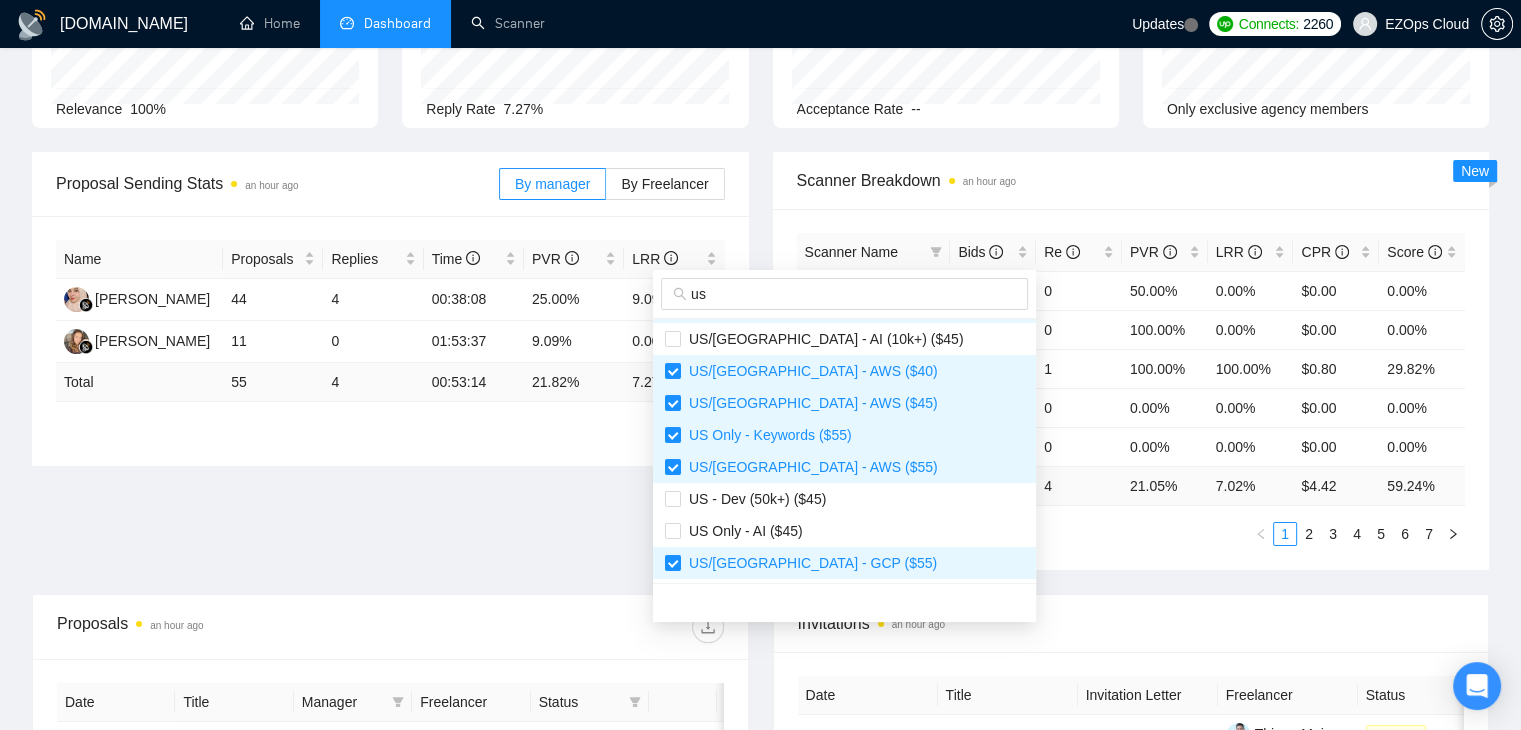 type 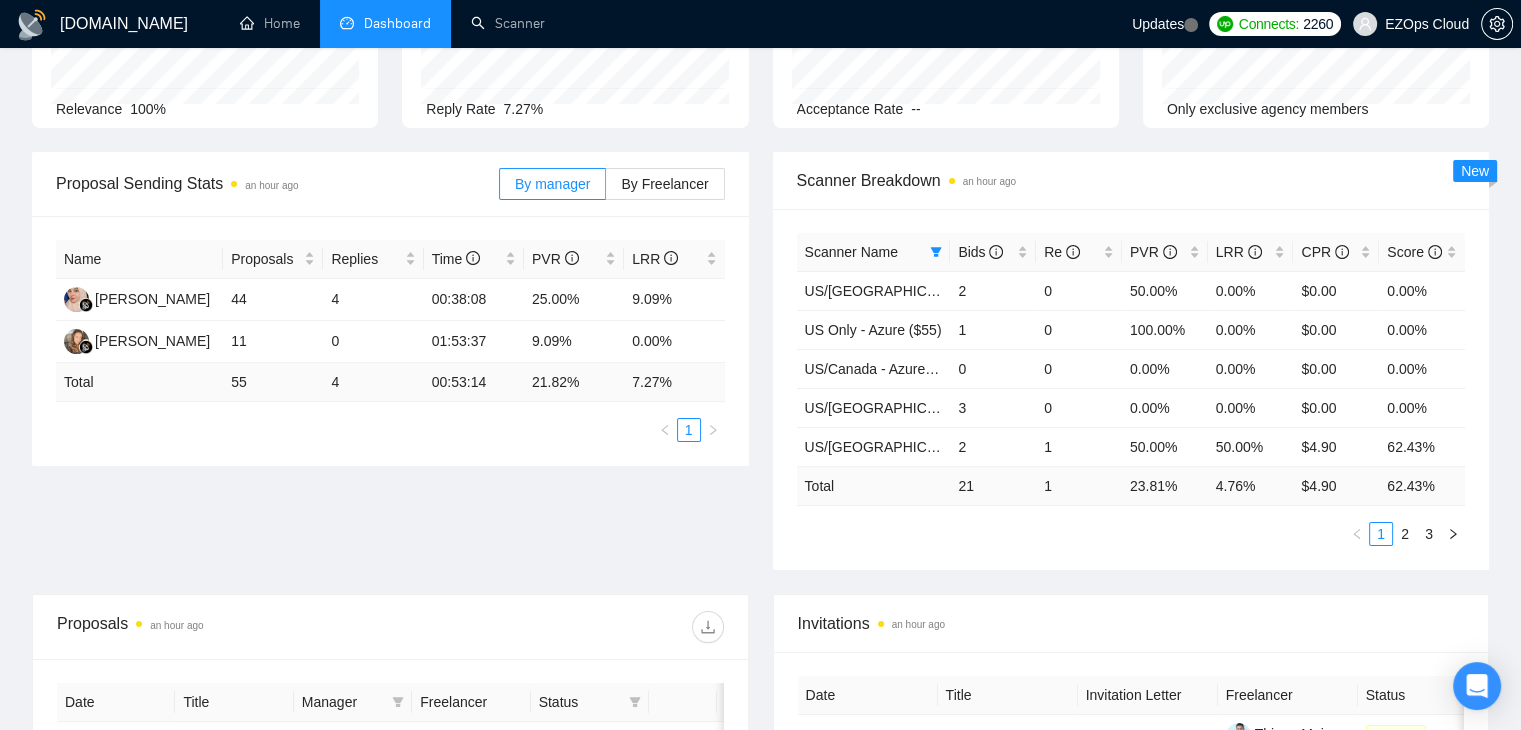 click on "Scanner Name Bids   Re   PVR   LRR   CPR   Score   US/Canada - Keywords ($45) 2 0 50.00% 0.00% $0.00 0.00% US Only - Azure ($55) 1 0 100.00% 0.00% $0.00 0.00% US/Canada - Azure ($55) 0 0 0.00% 0.00% $0.00 0.00% US/Canada - Keywords ($40) 3 0 0.00% 0.00% $0.00 0.00% US/Canada - Keywords ($55) 2 1 50.00% 50.00% $4.90 62.43% Total 21 1 23.81 % 4.76 % $ 4.90 62.43 % 1 2 3" at bounding box center (1131, 389) 